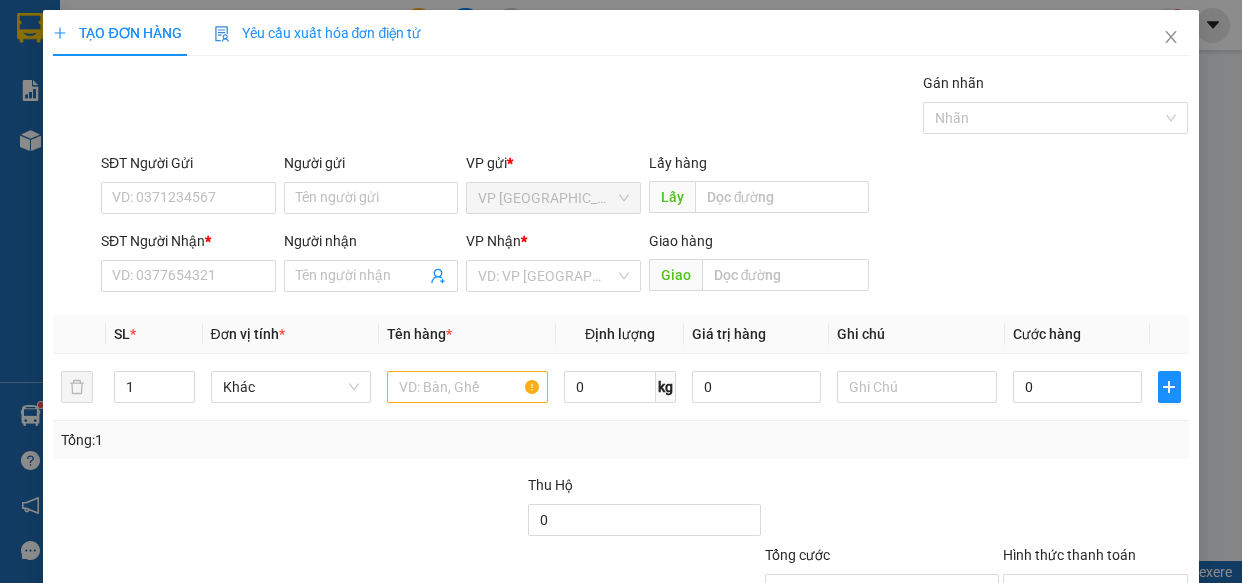 scroll, scrollTop: 0, scrollLeft: 0, axis: both 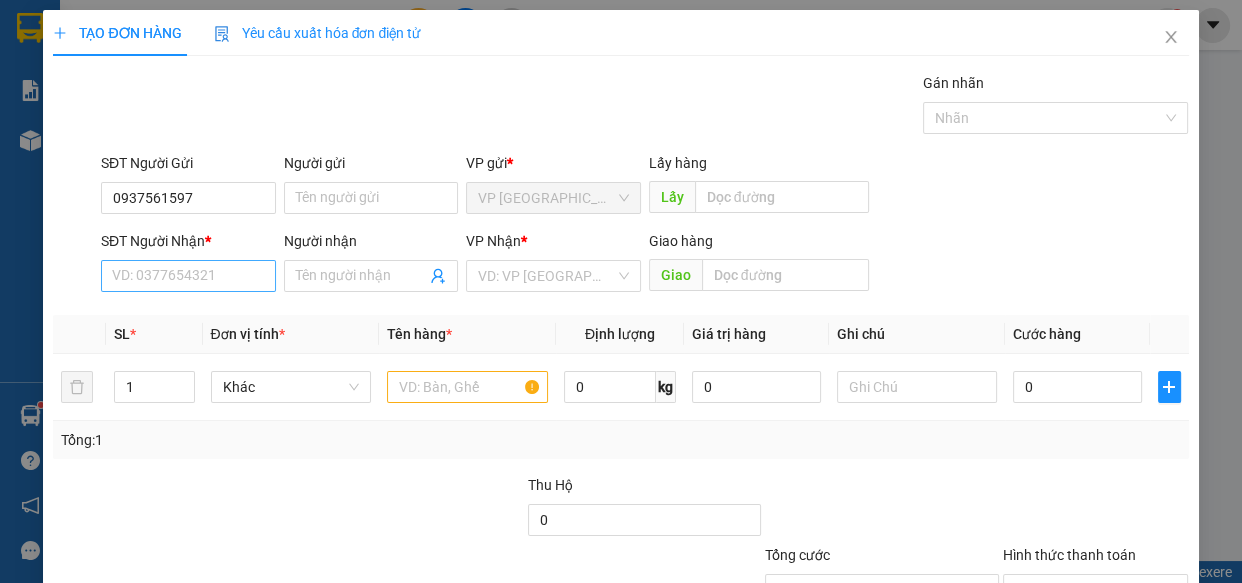type on "0937561597" 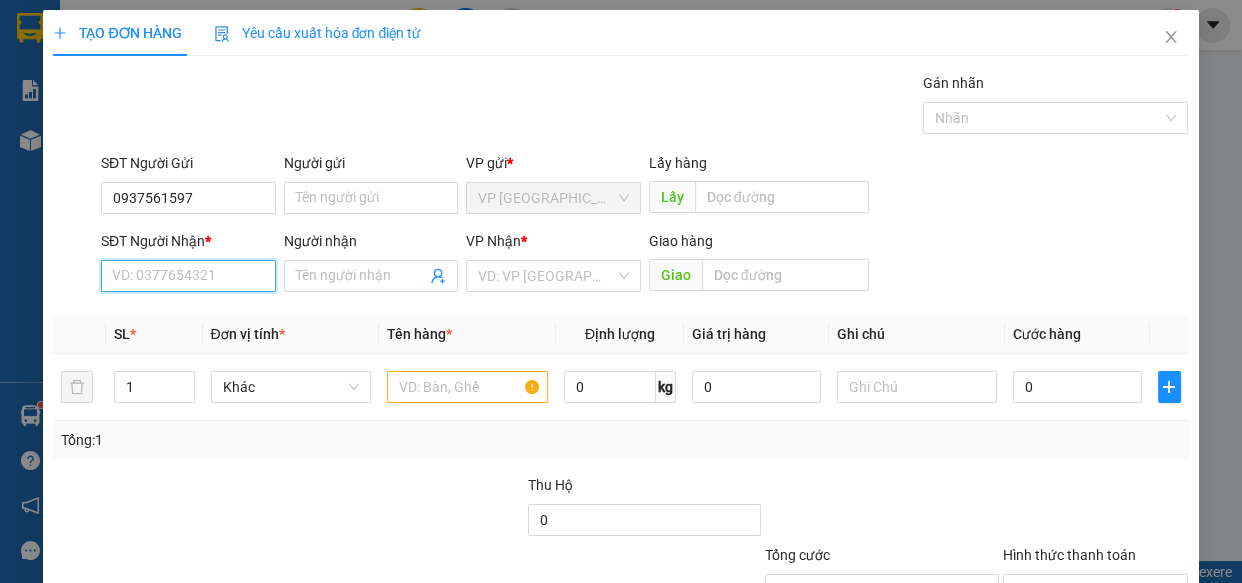 click on "SĐT Người Nhận  *" at bounding box center [188, 276] 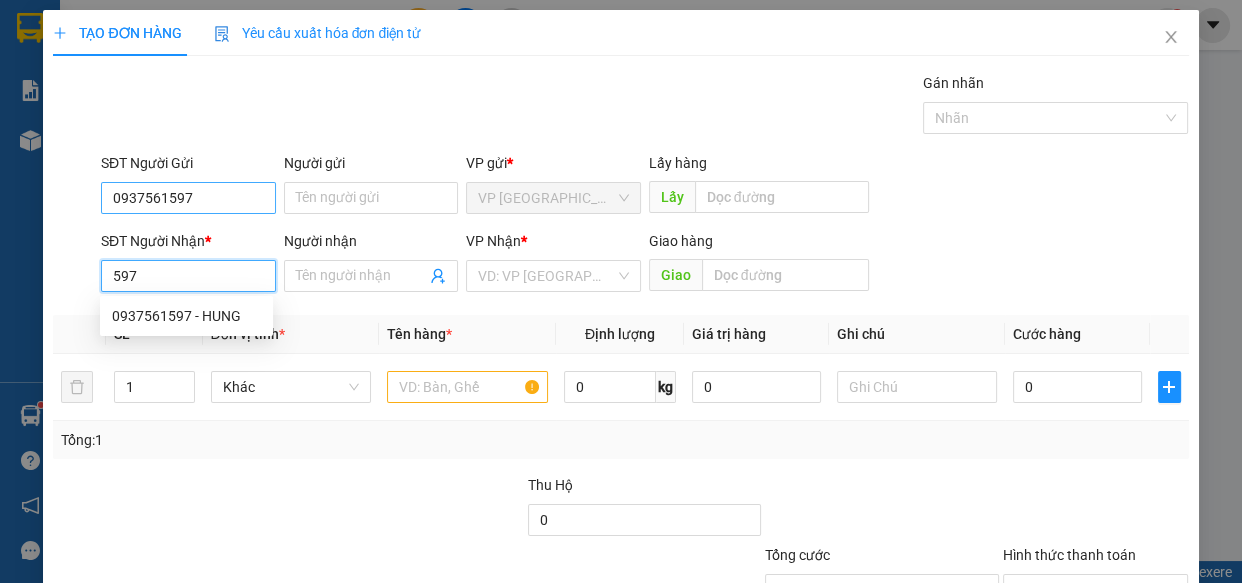 type on "597" 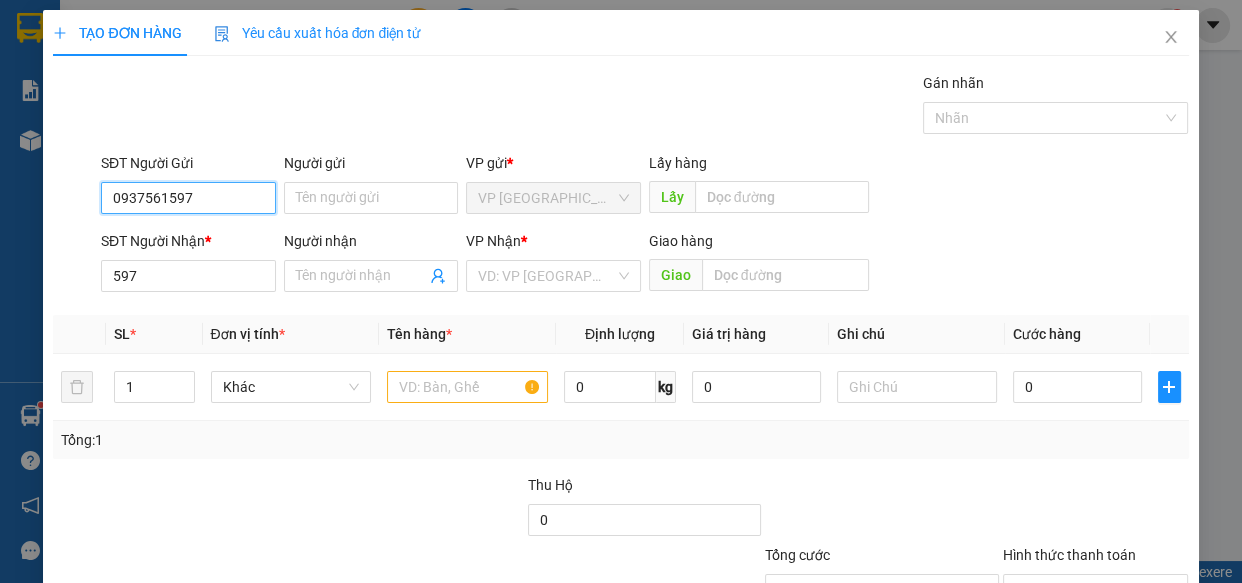 drag, startPoint x: 211, startPoint y: 190, endPoint x: 21, endPoint y: 201, distance: 190.31816 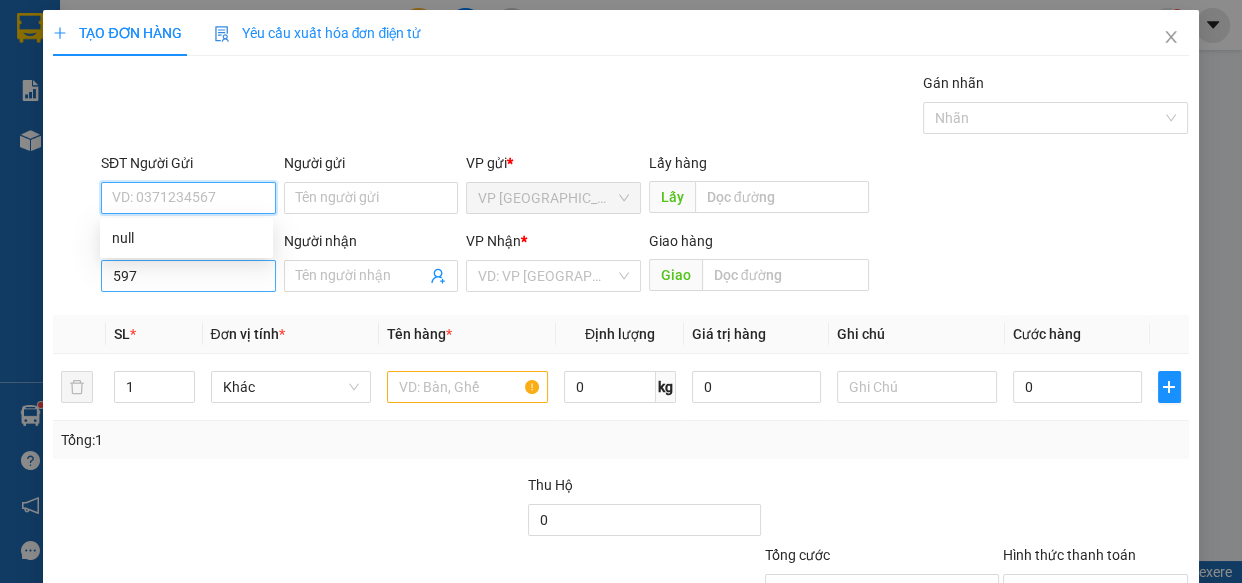 type 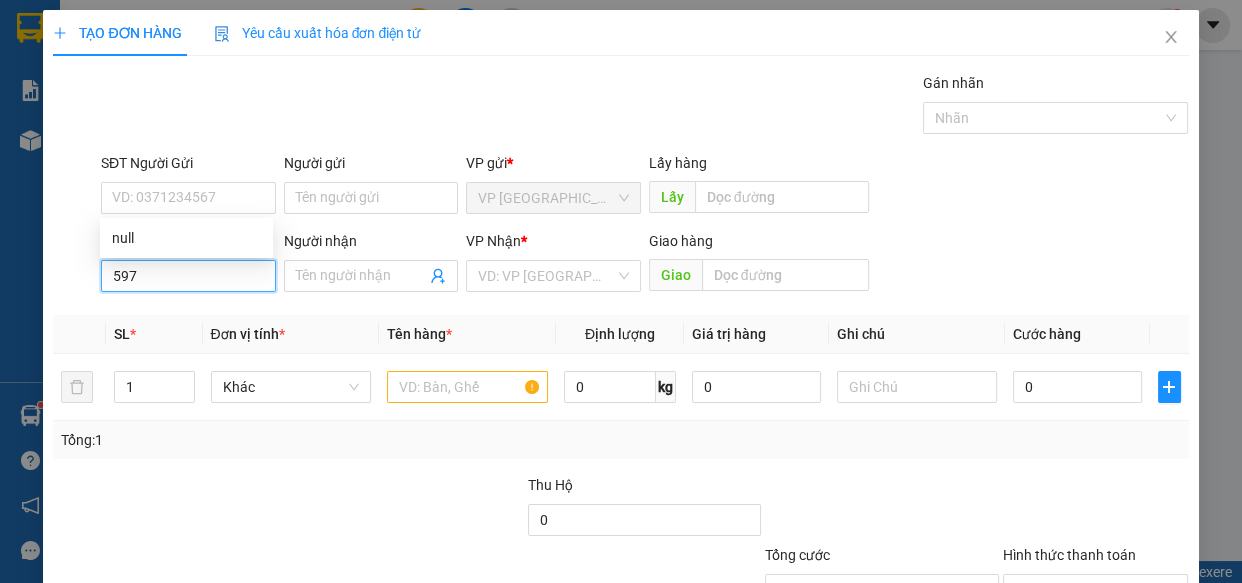 click on "597" at bounding box center [188, 276] 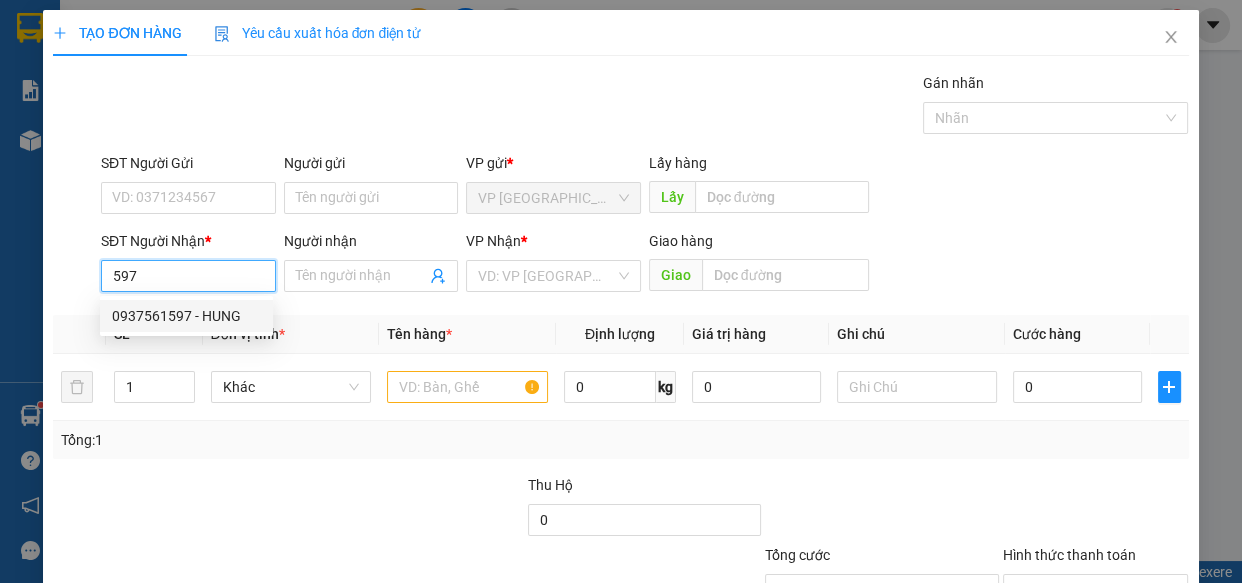 click on "0937561597 - HUNG" at bounding box center (186, 316) 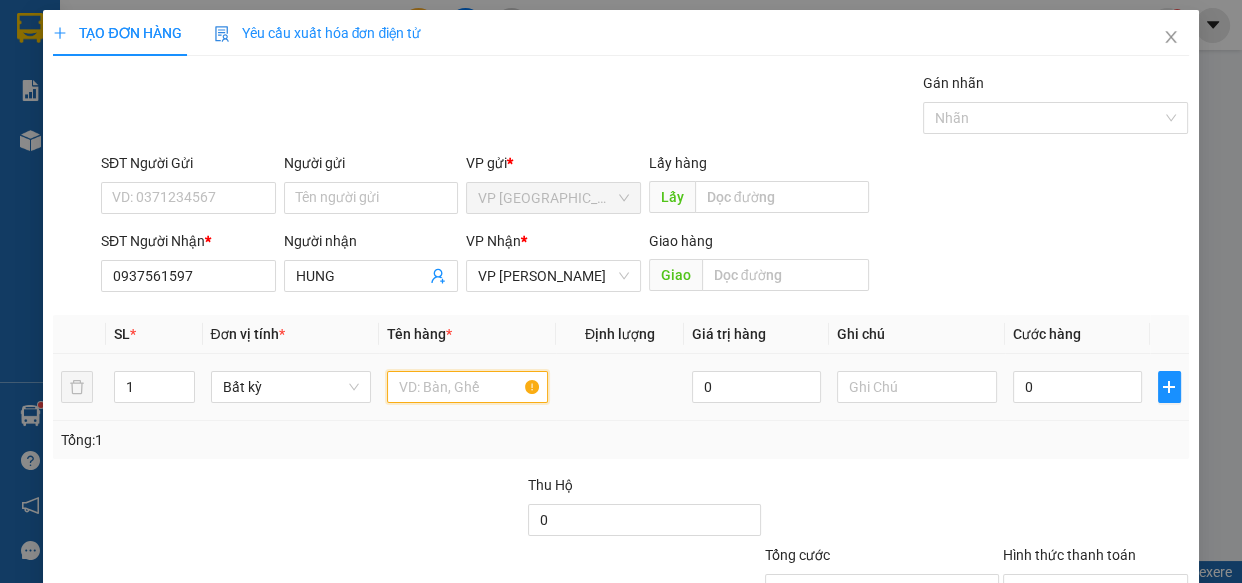 click at bounding box center (467, 387) 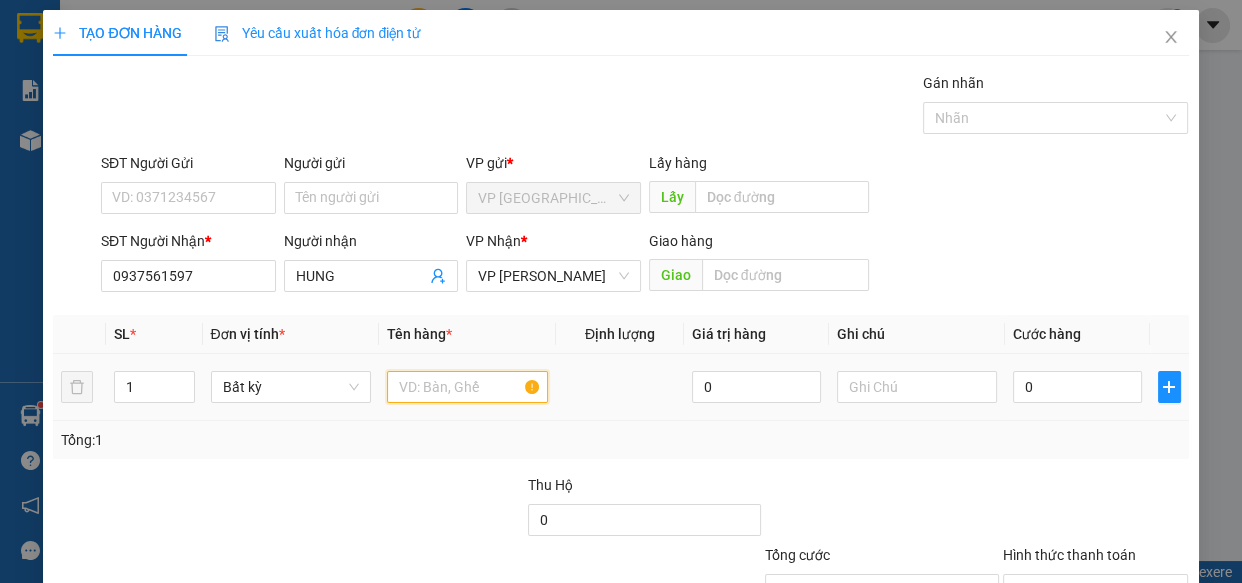 click at bounding box center (467, 387) 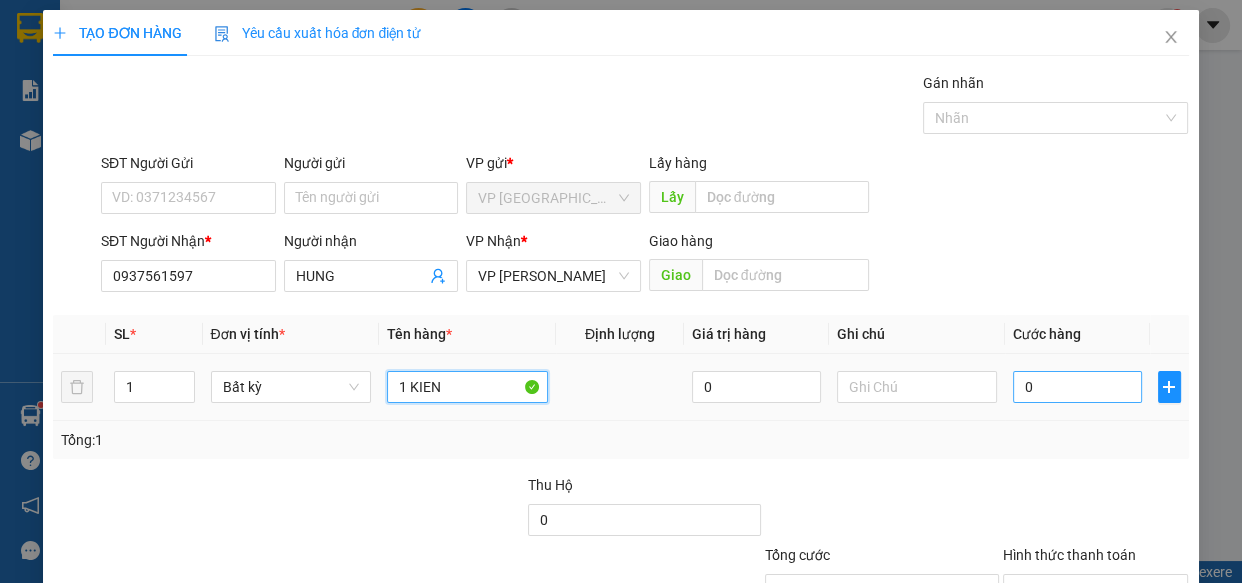 type on "1 KIEN" 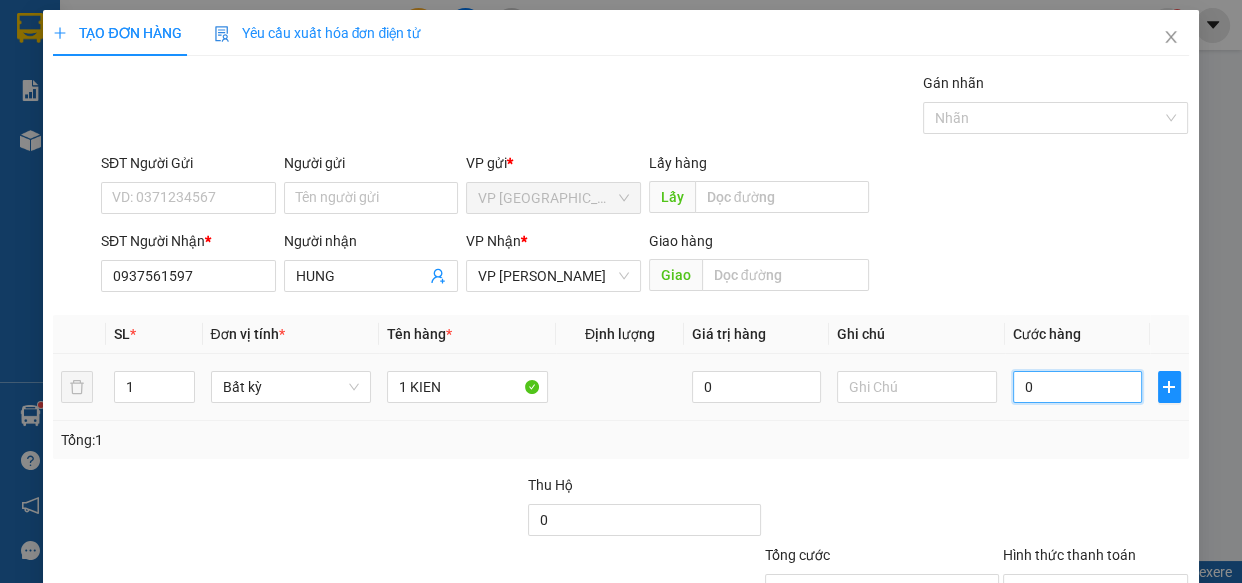 click on "0" at bounding box center [1077, 387] 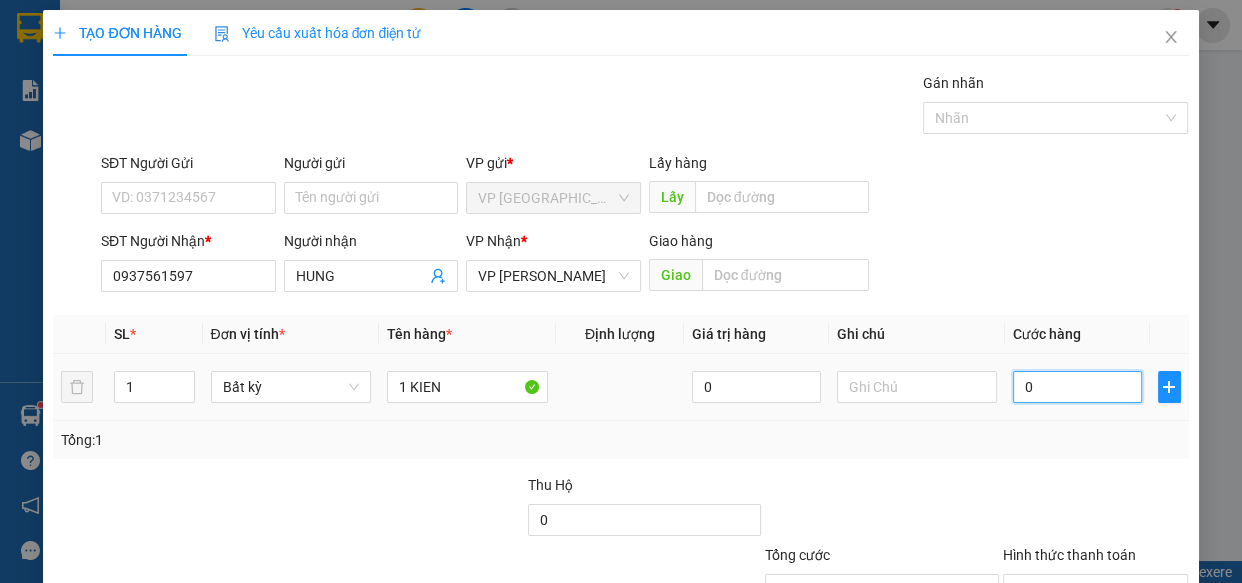 type on "4" 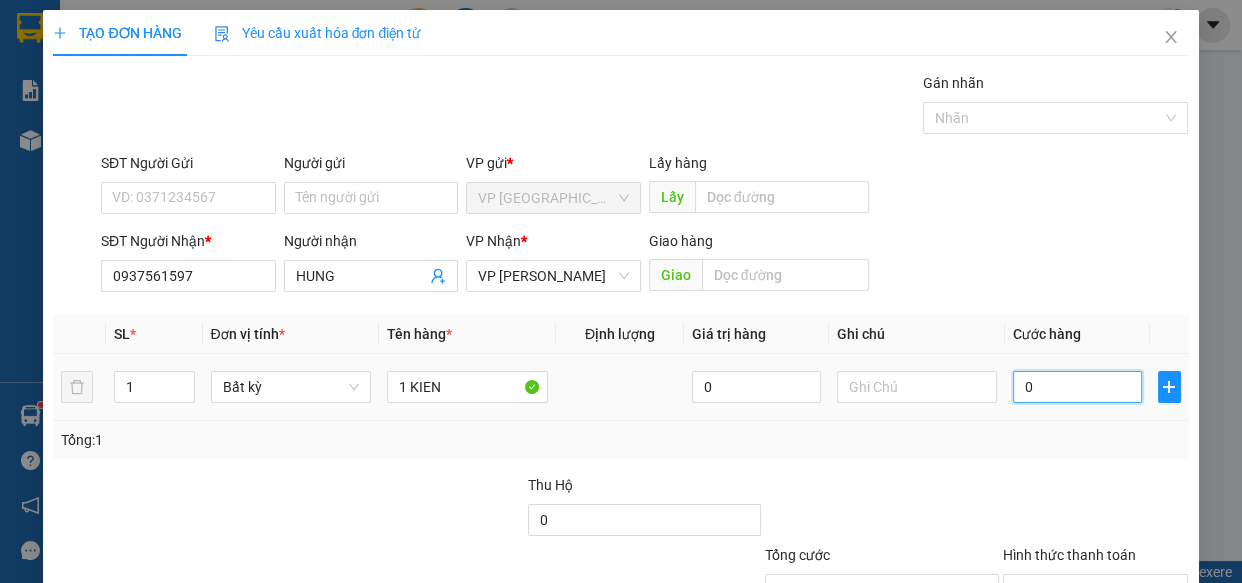 type on "4" 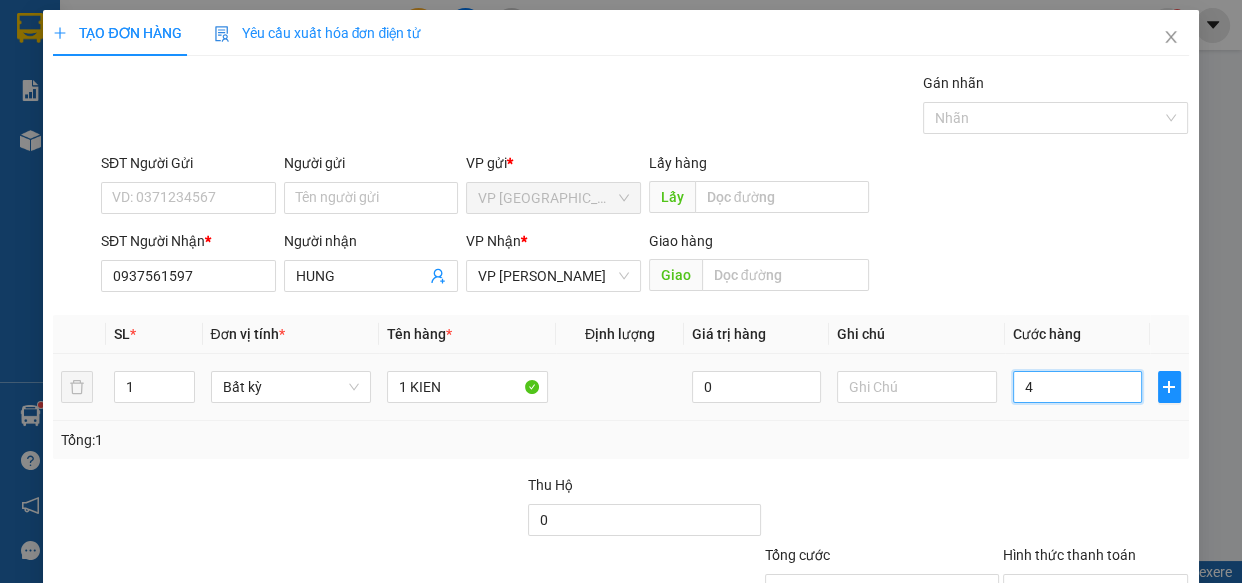 type on "40" 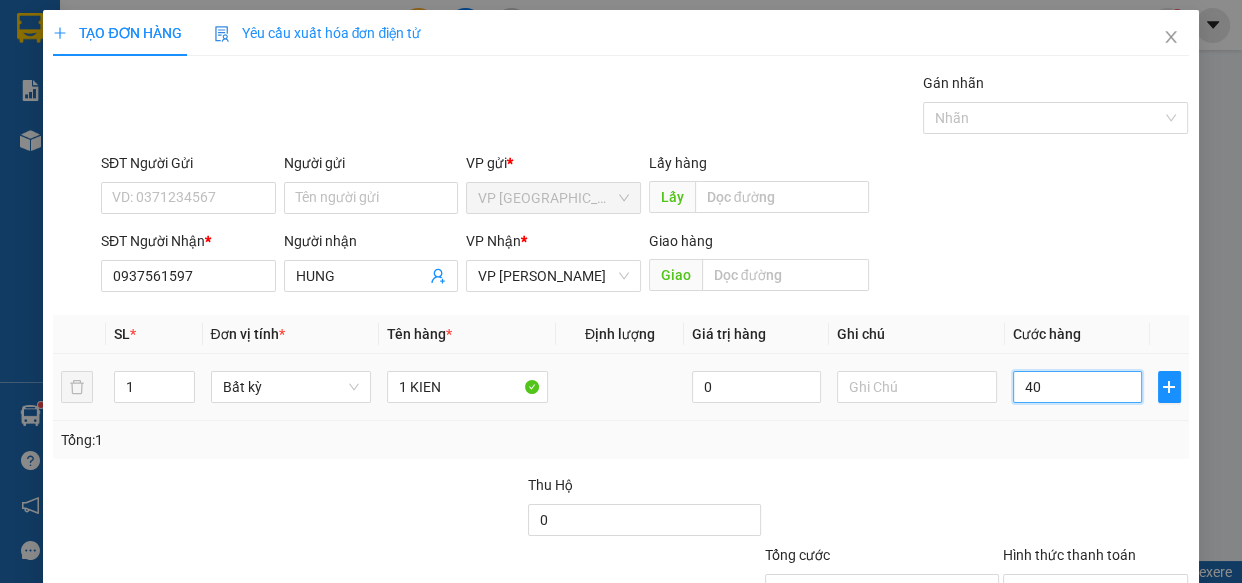 type on "400" 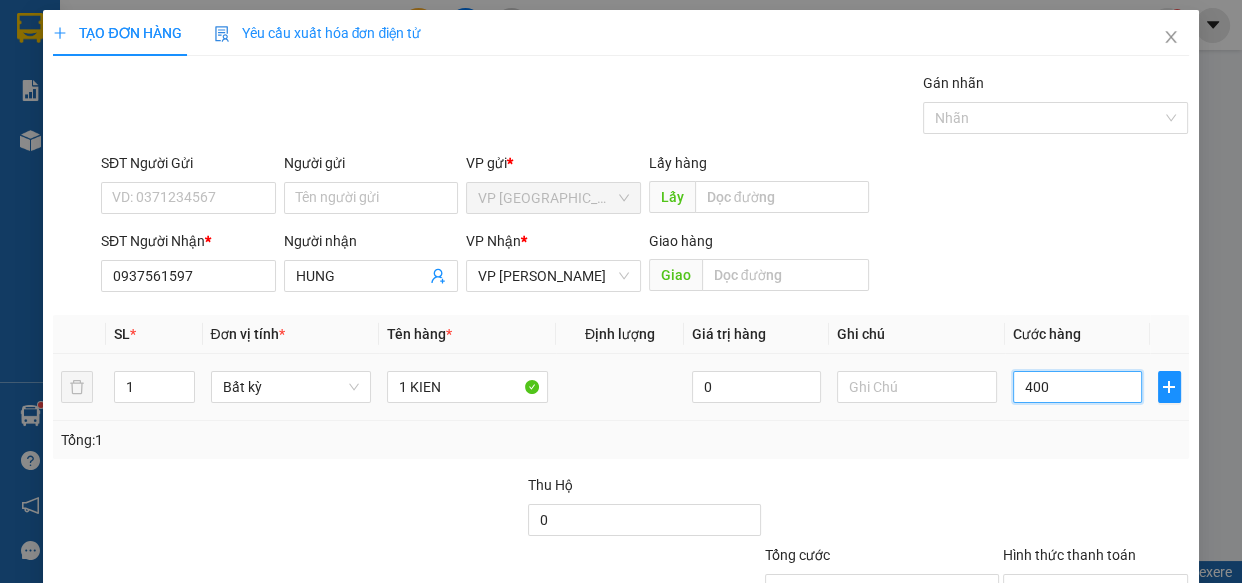 type on "4.000" 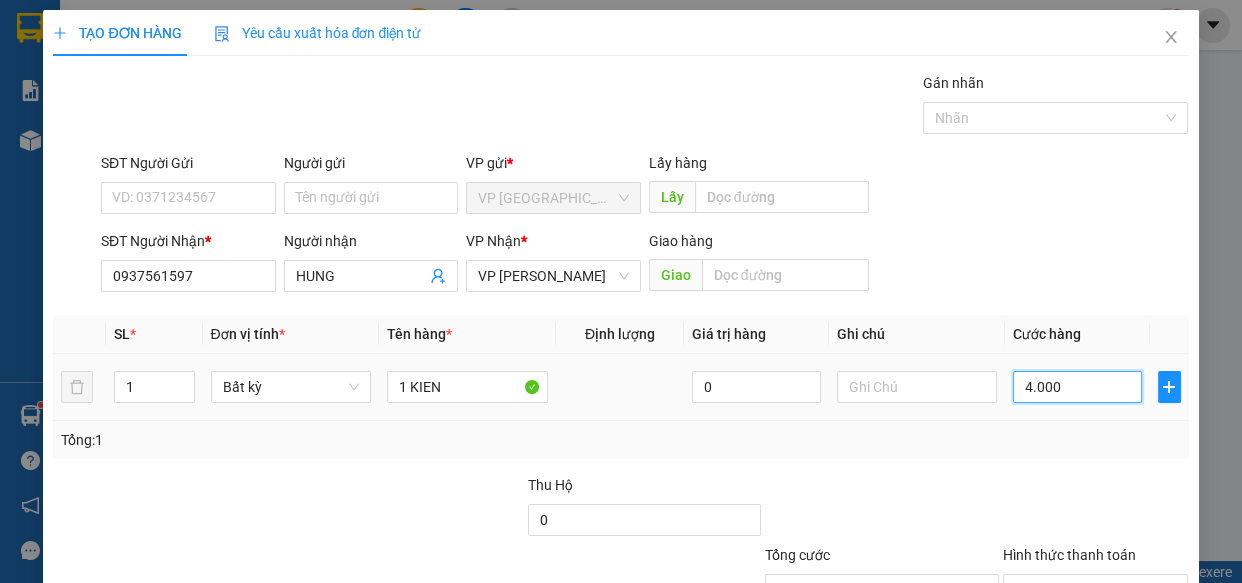 type on "40.000" 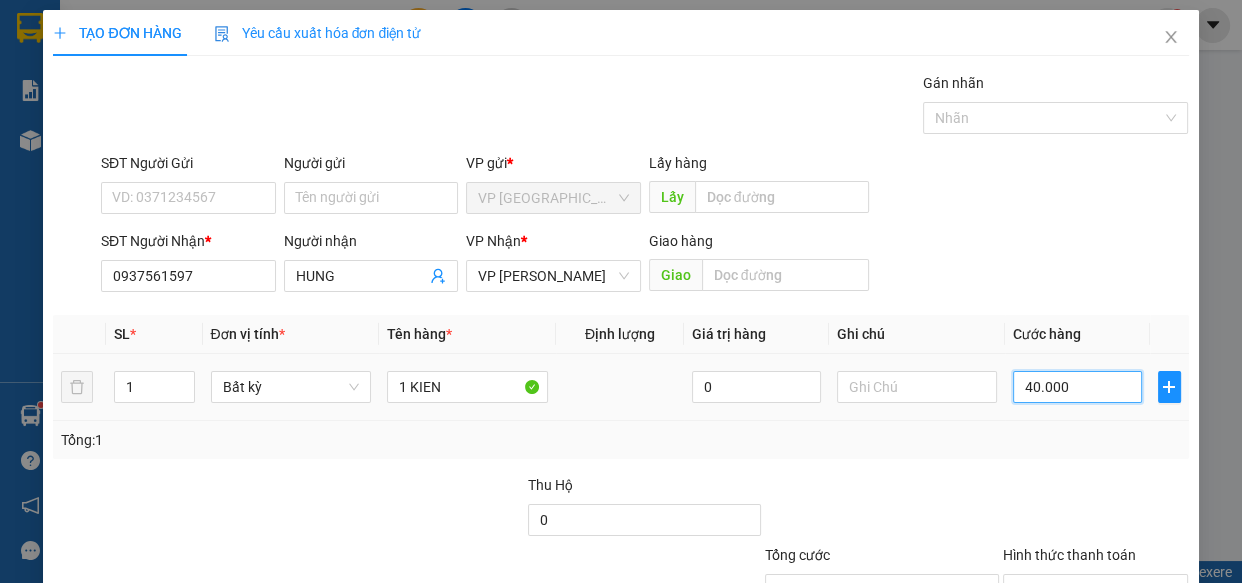 scroll, scrollTop: 156, scrollLeft: 0, axis: vertical 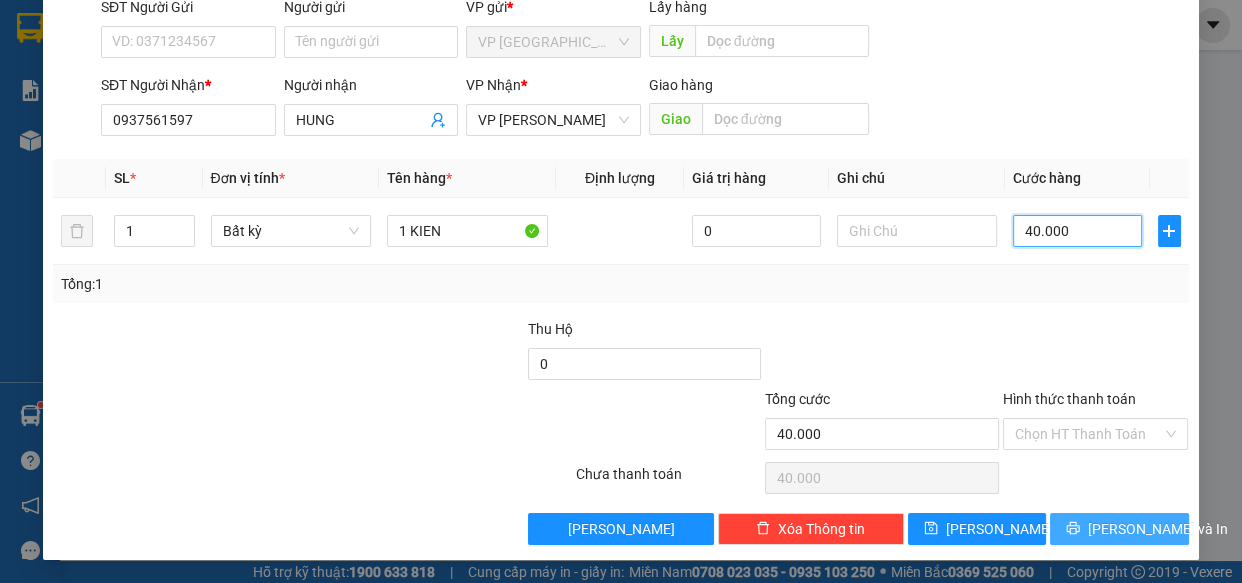 type on "40.000" 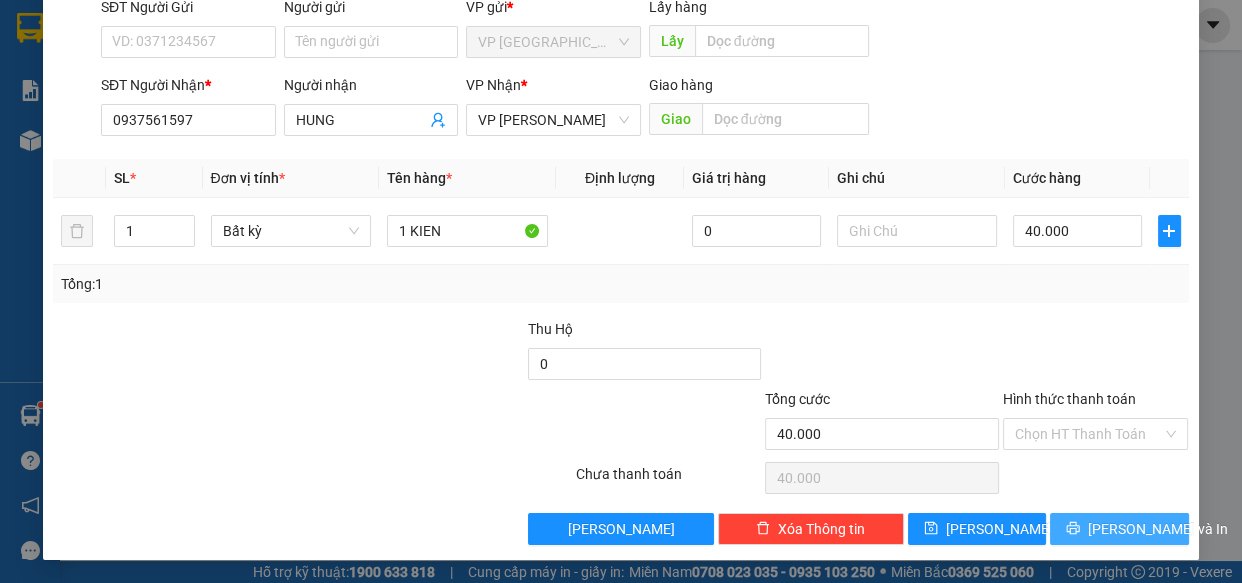 drag, startPoint x: 1092, startPoint y: 527, endPoint x: 1019, endPoint y: 499, distance: 78.18568 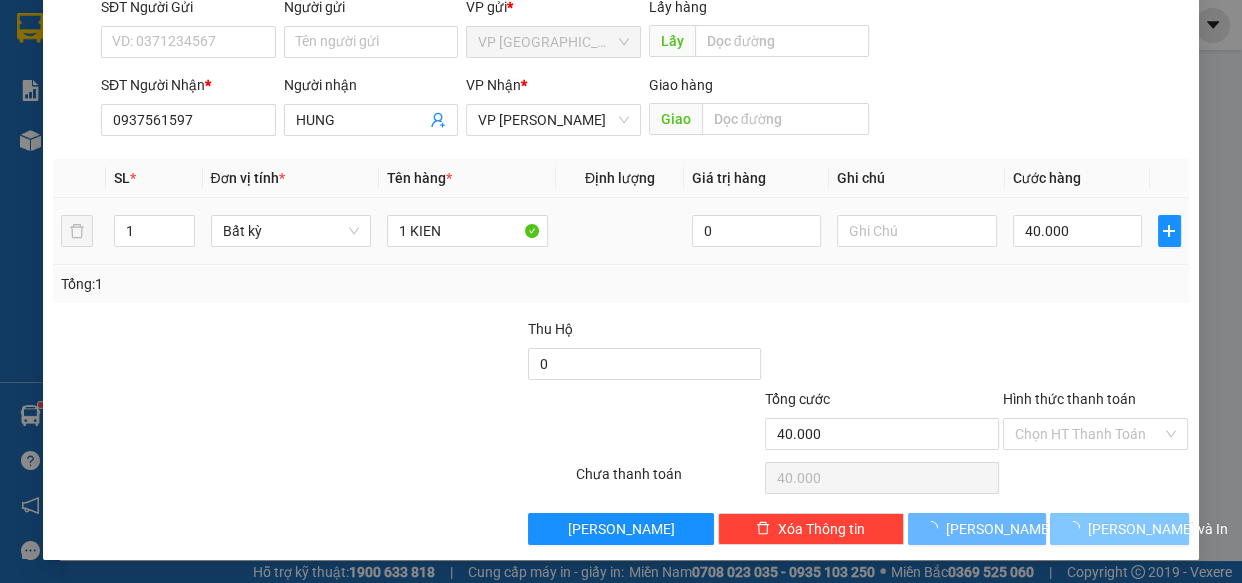 scroll, scrollTop: 107, scrollLeft: 0, axis: vertical 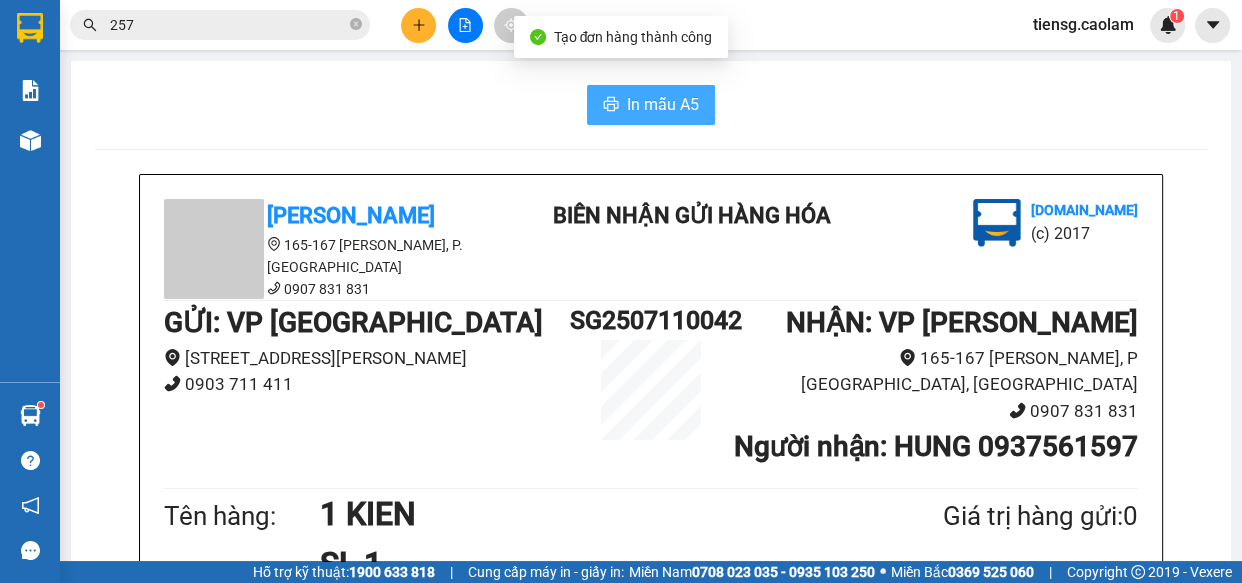 click on "In mẫu A5" at bounding box center (663, 104) 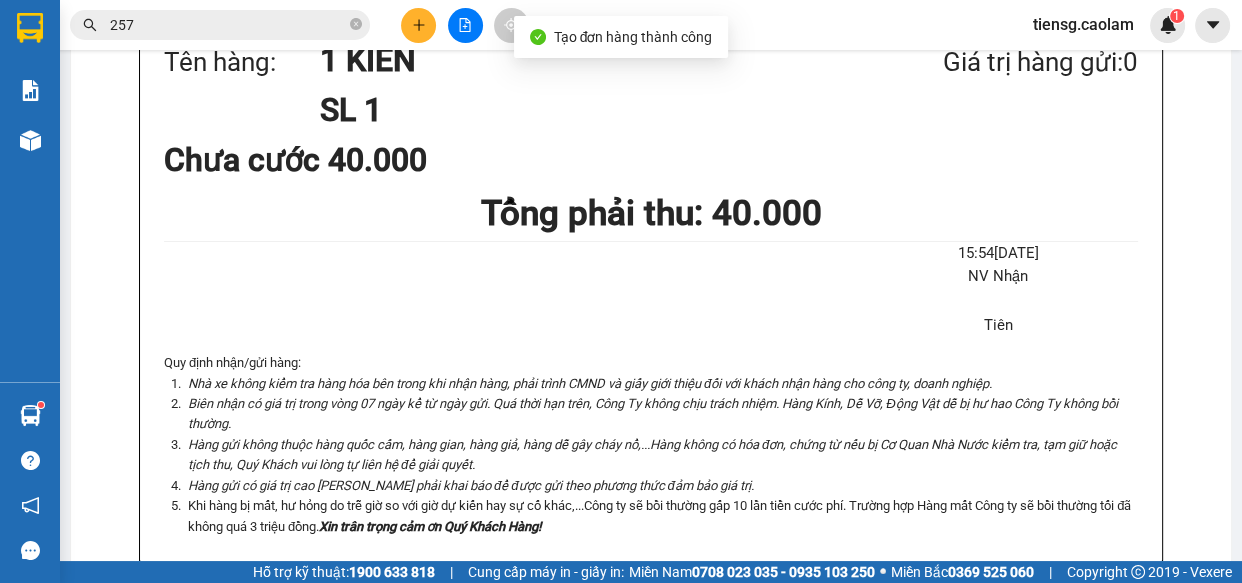 scroll, scrollTop: 0, scrollLeft: 0, axis: both 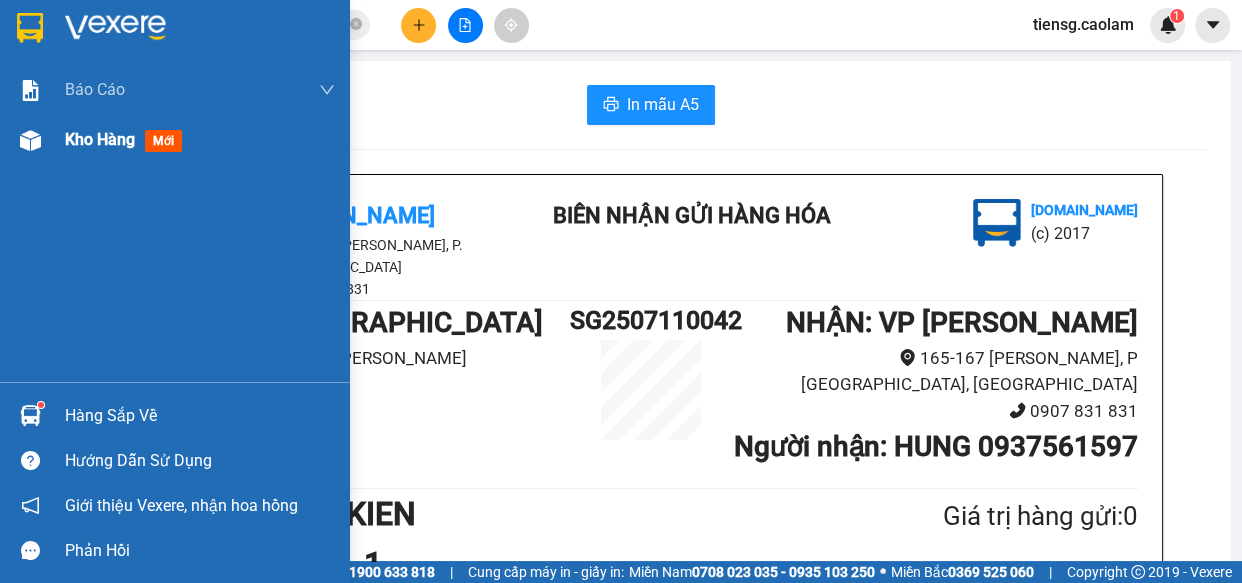 click on "Kho hàng" at bounding box center [100, 139] 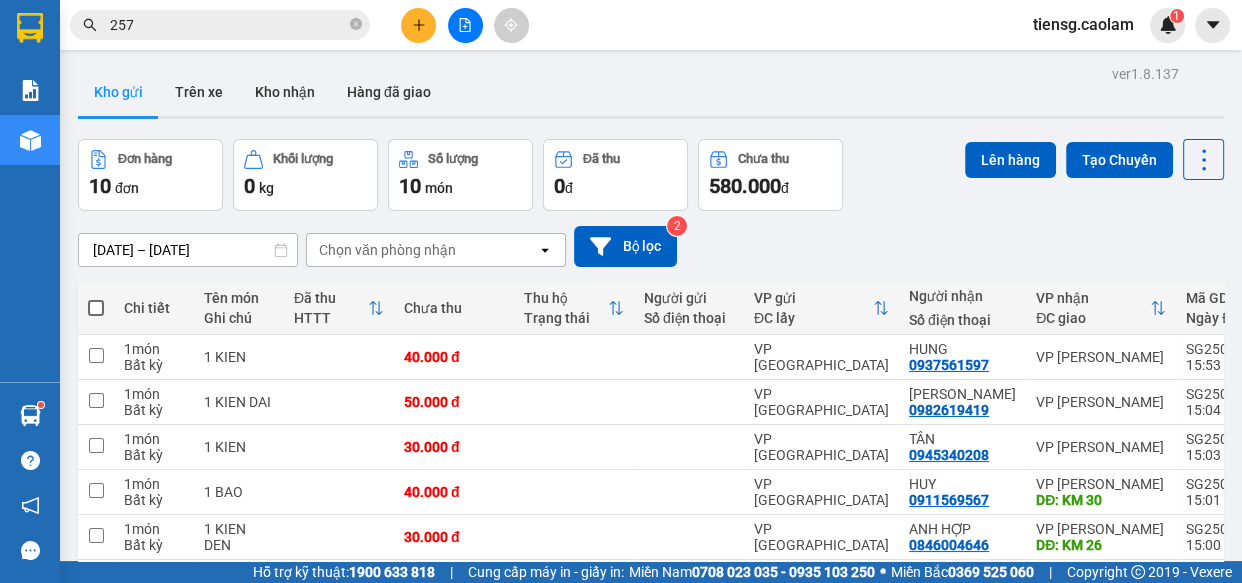 click at bounding box center (96, 308) 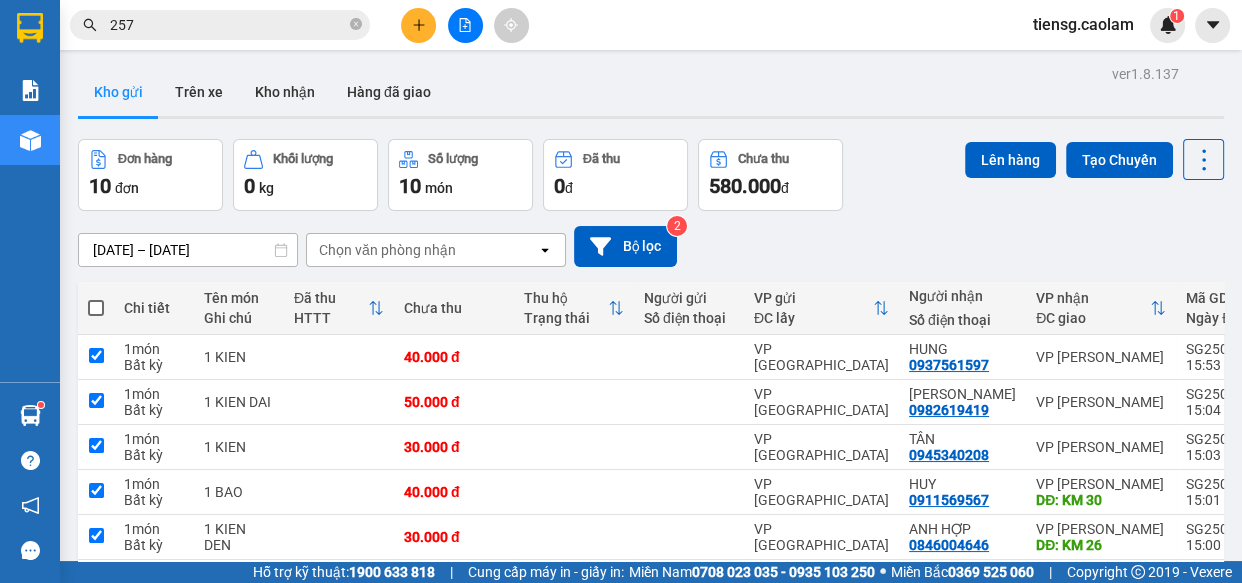 checkbox on "true" 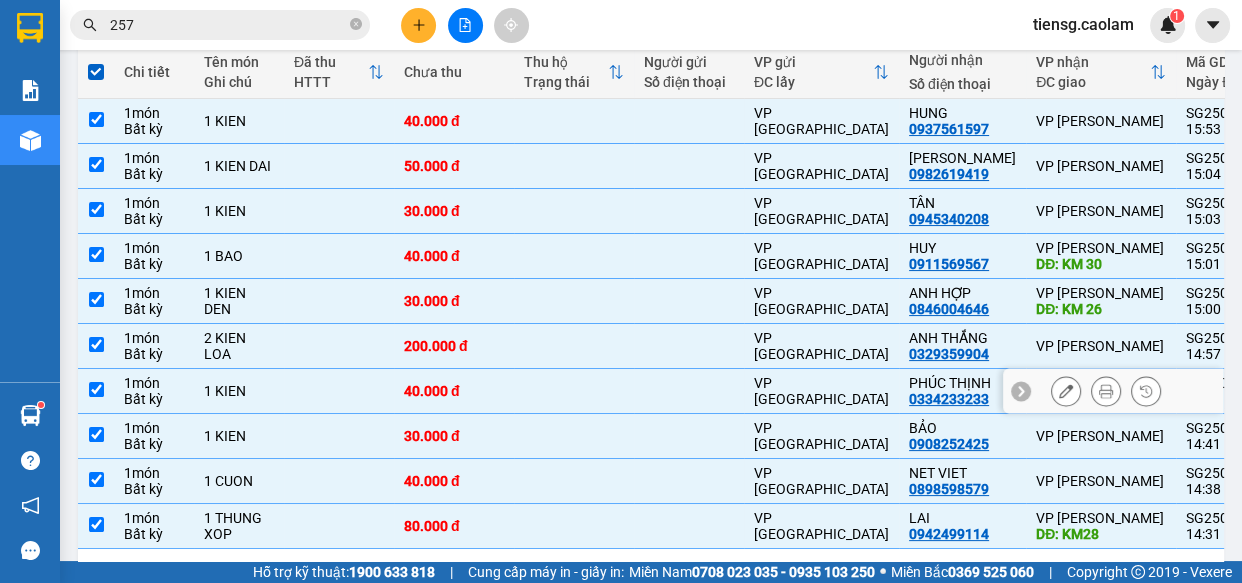 scroll, scrollTop: 0, scrollLeft: 0, axis: both 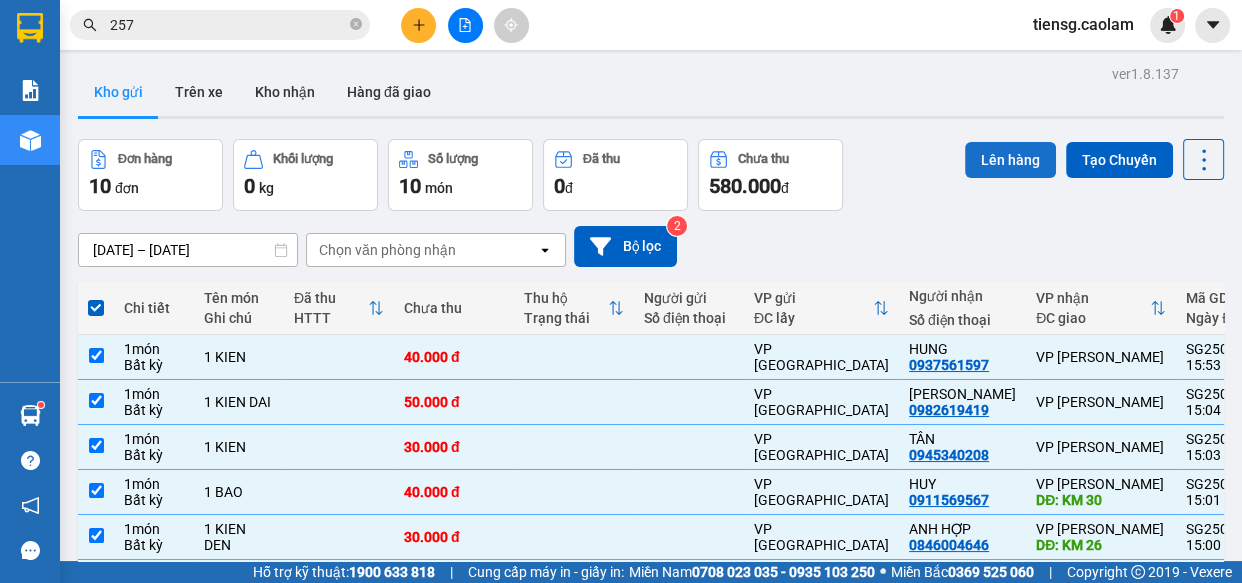 click on "Lên hàng" at bounding box center [1010, 160] 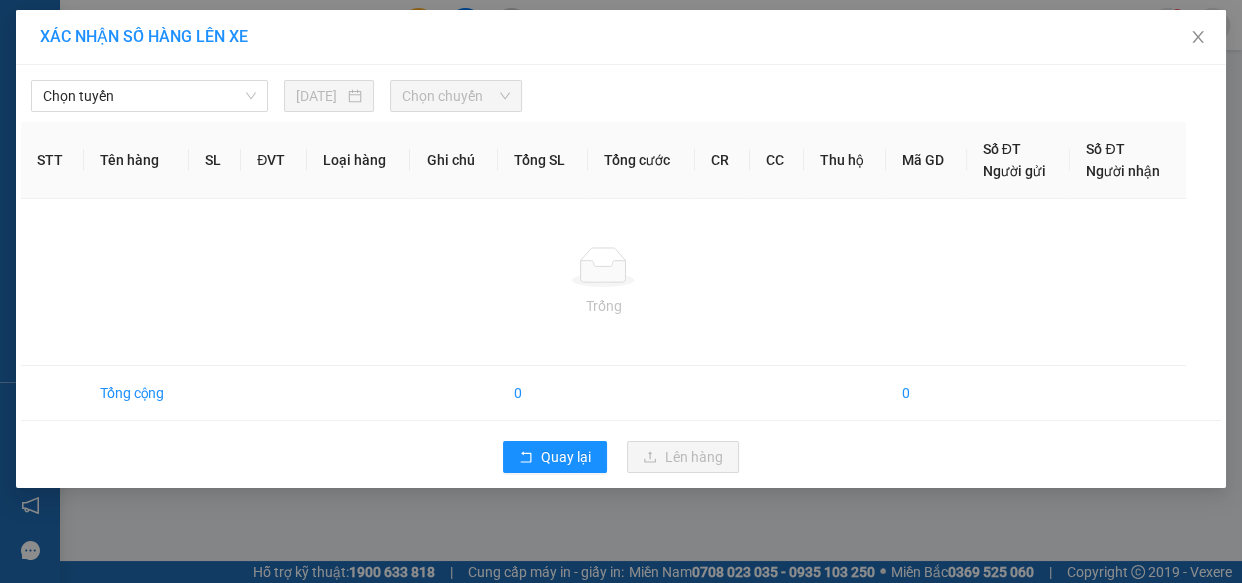 click on "Chọn tuyến" at bounding box center [149, 96] 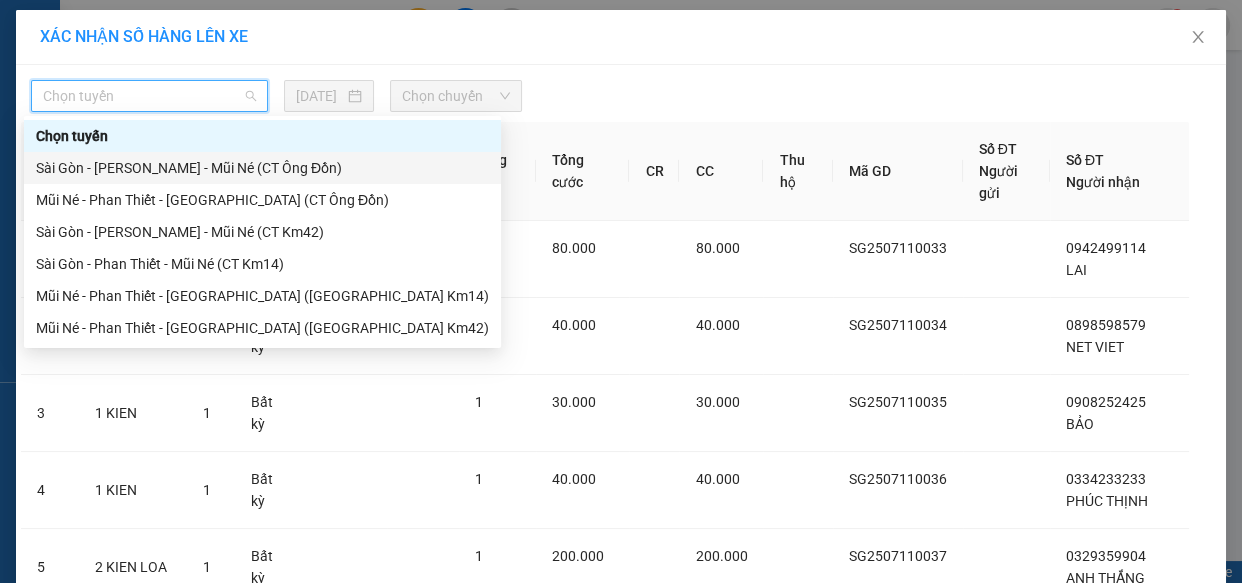 click on "Sài Gòn - [PERSON_NAME] - Mũi Né (CT Ông Đồn)" at bounding box center (262, 168) 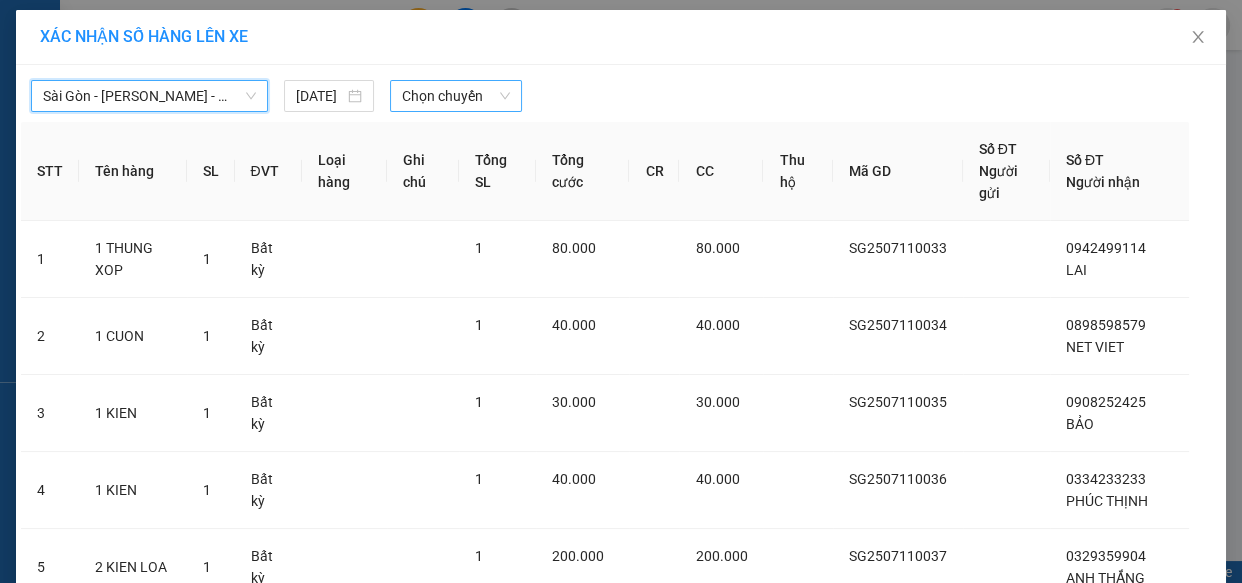 click on "Chọn chuyến" at bounding box center (456, 96) 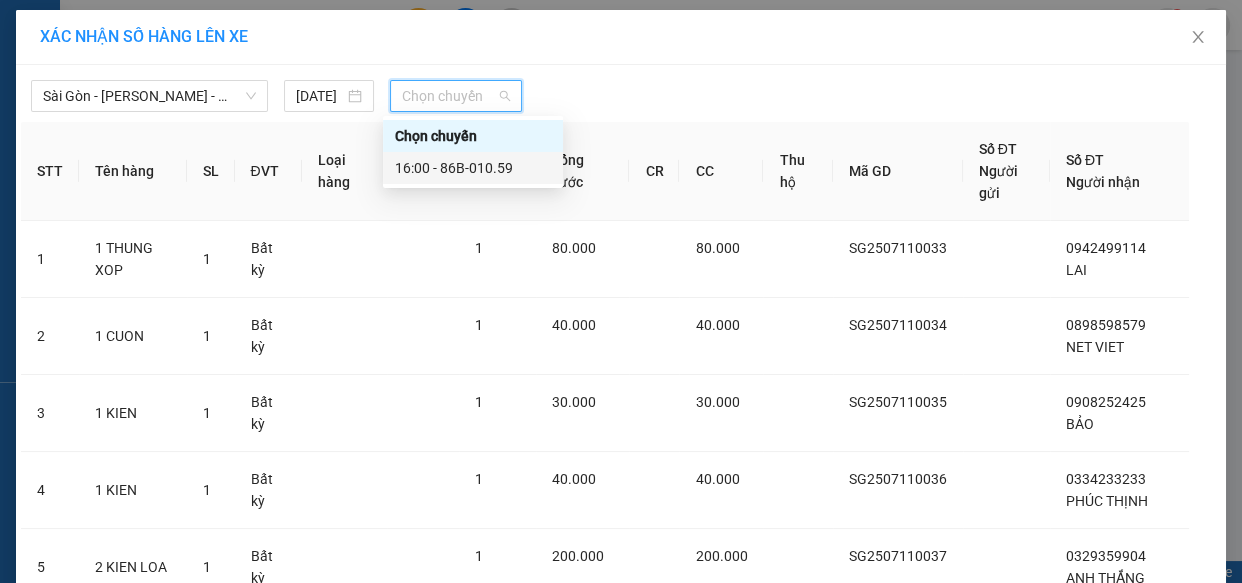 click on "16:00     - 86B-010.59" at bounding box center [473, 168] 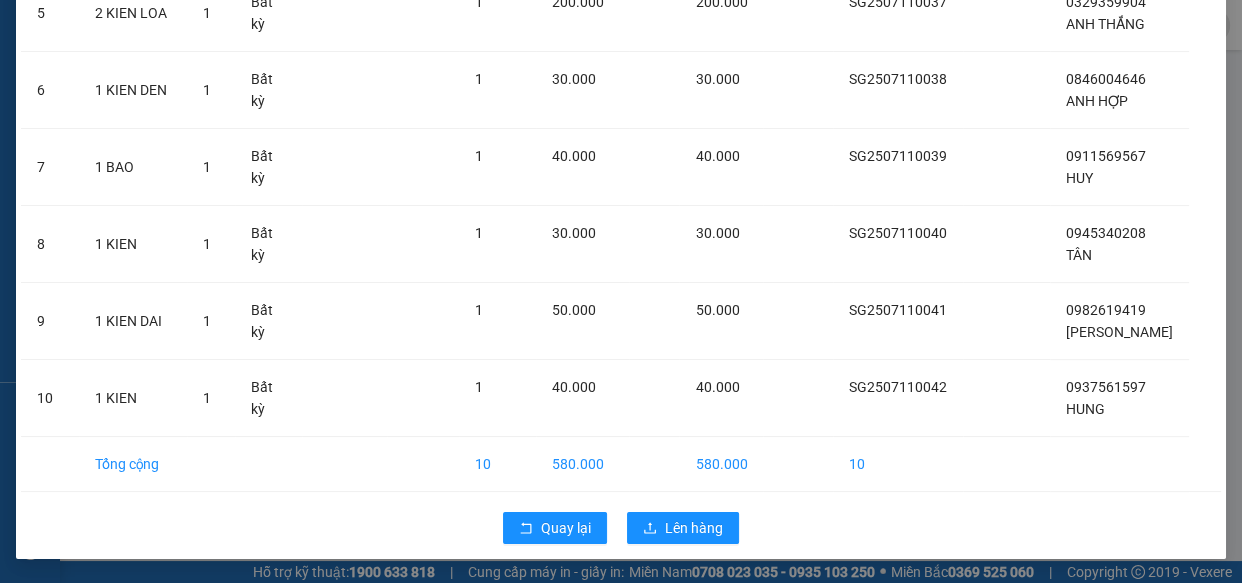 scroll, scrollTop: 587, scrollLeft: 0, axis: vertical 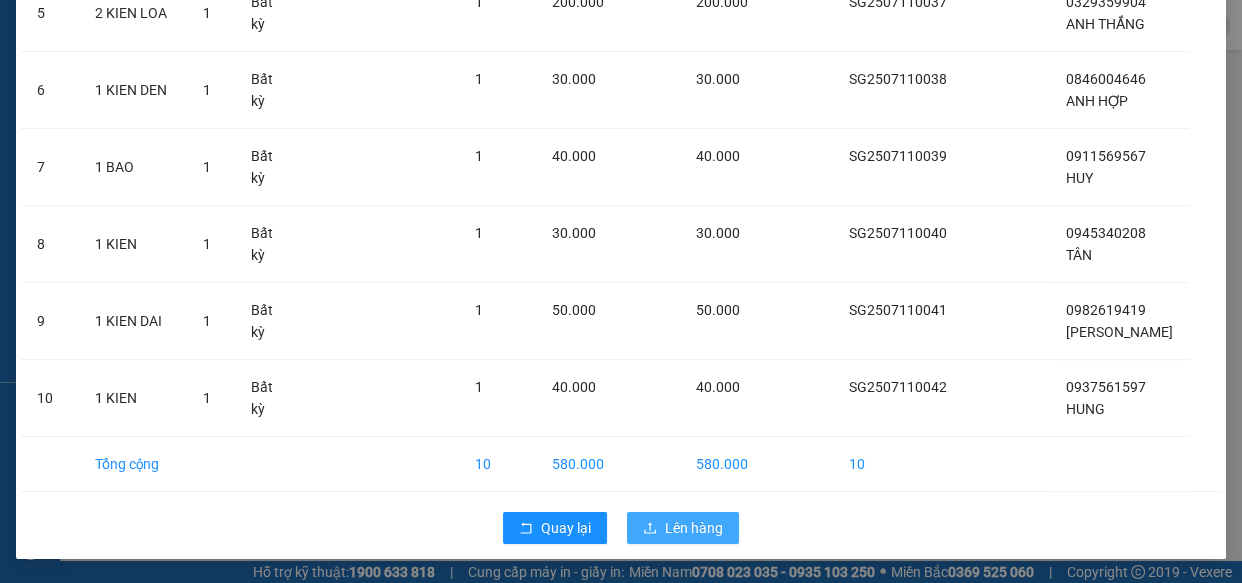 drag, startPoint x: 689, startPoint y: 528, endPoint x: 679, endPoint y: 515, distance: 16.40122 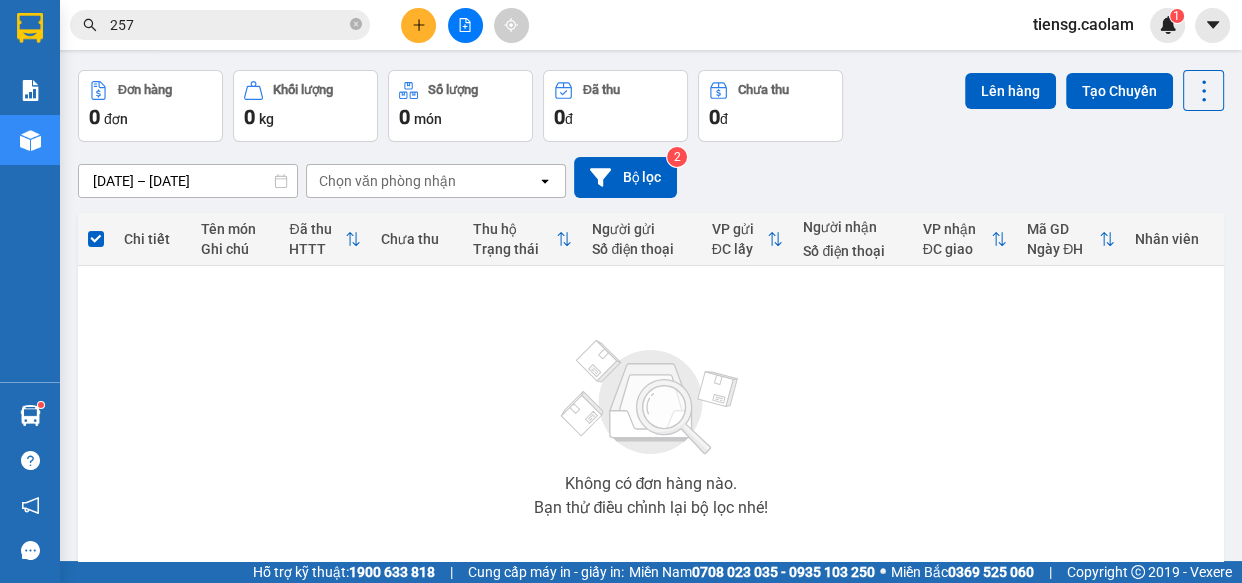scroll, scrollTop: 0, scrollLeft: 0, axis: both 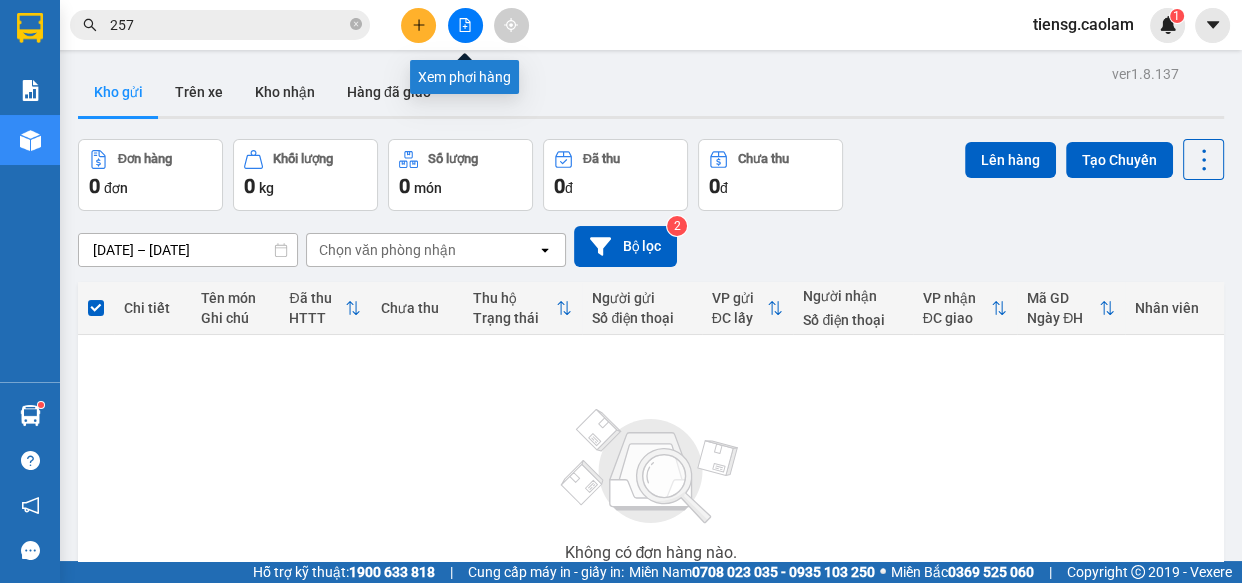 click 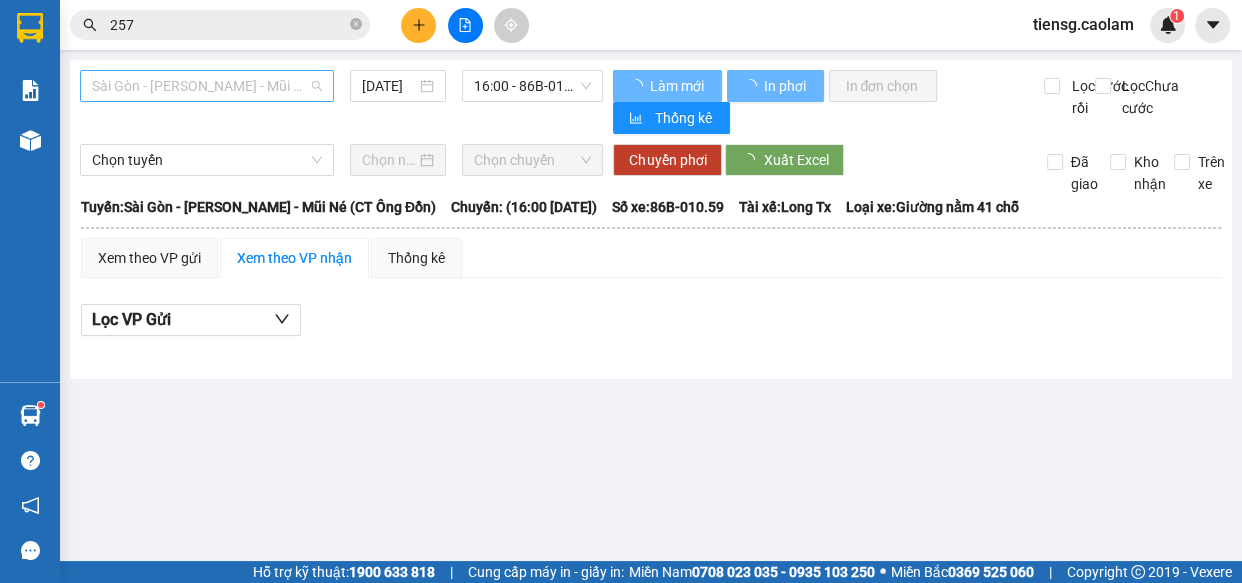 click on "Sài Gòn - [PERSON_NAME] - Mũi Né (CT Ông Đồn)" at bounding box center (207, 86) 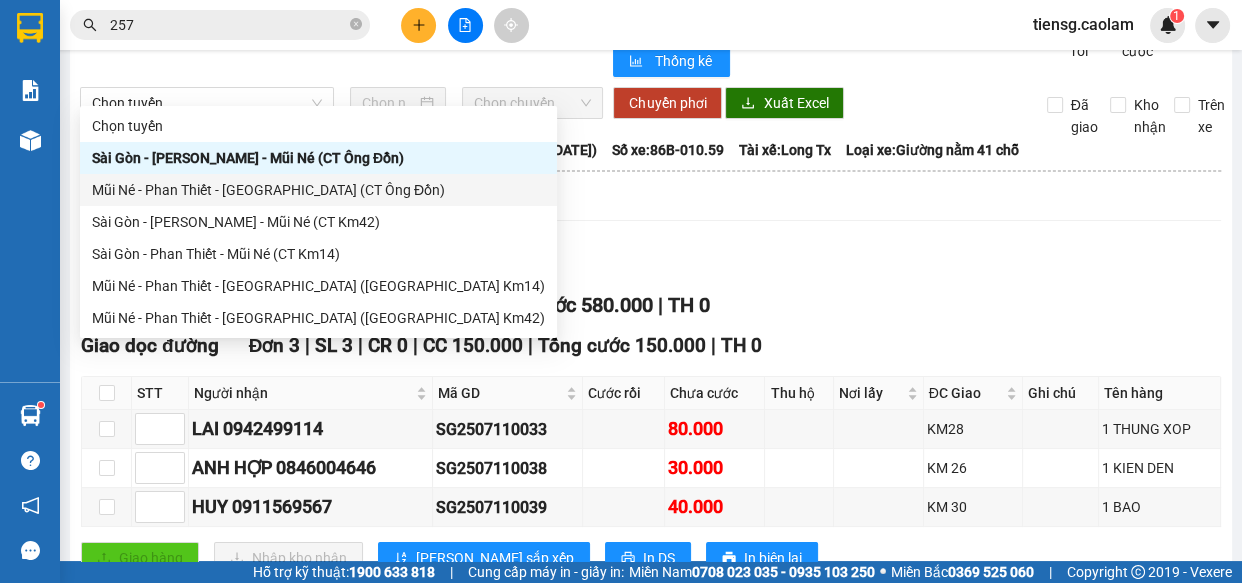 scroll, scrollTop: 0, scrollLeft: 0, axis: both 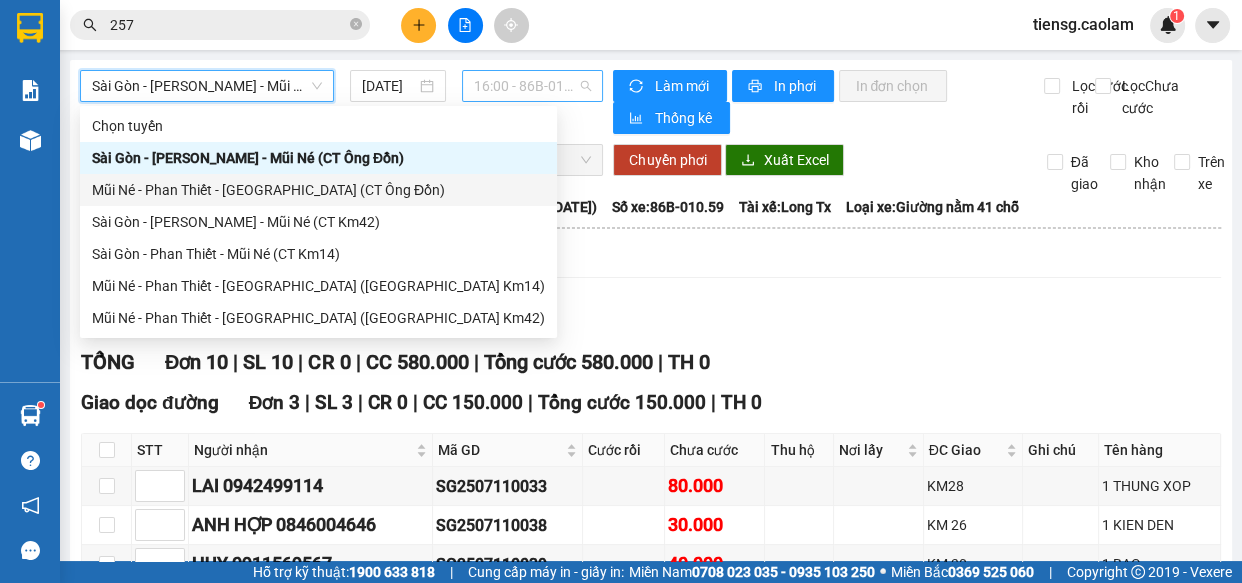 click on "16:00     - 86B-010.59" at bounding box center (532, 86) 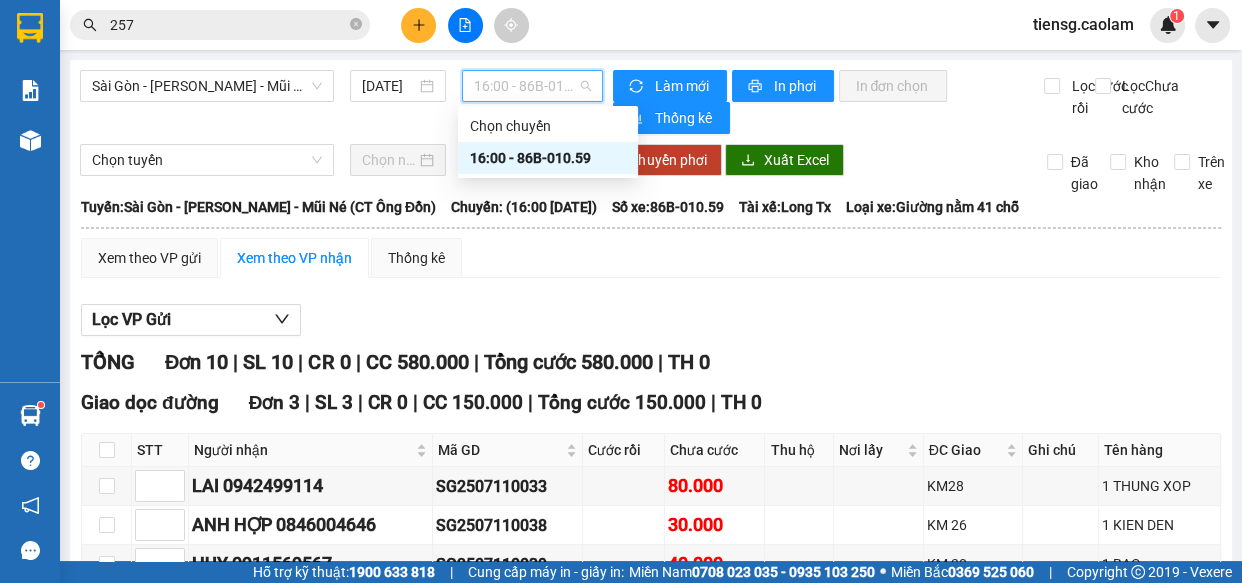 click on "16:00     - 86B-010.59" at bounding box center (548, 158) 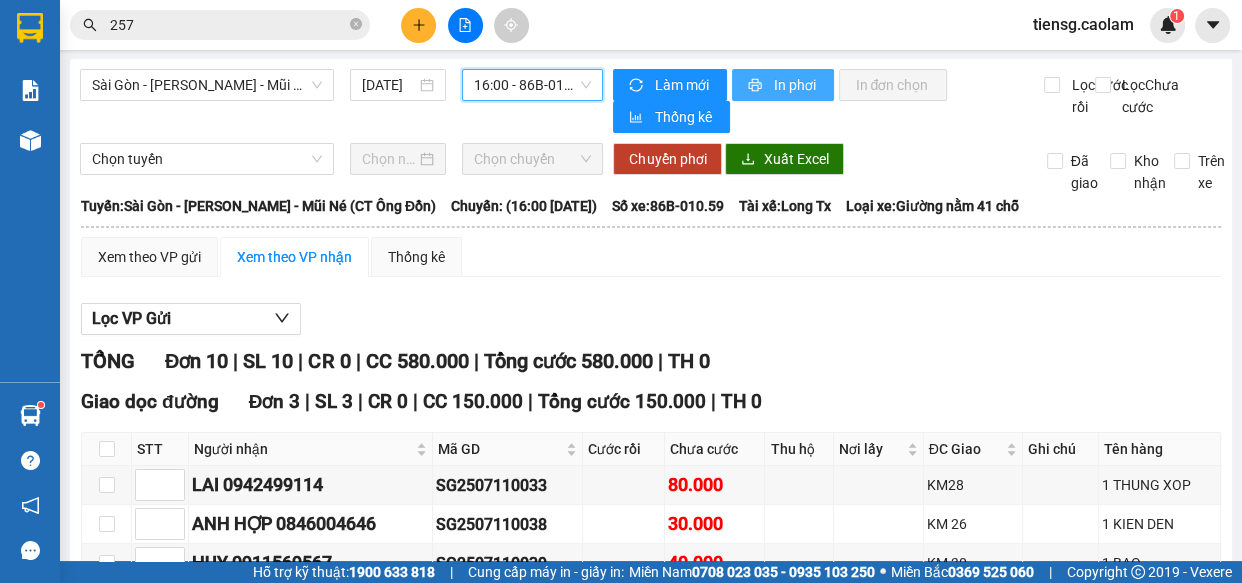 scroll, scrollTop: 0, scrollLeft: 0, axis: both 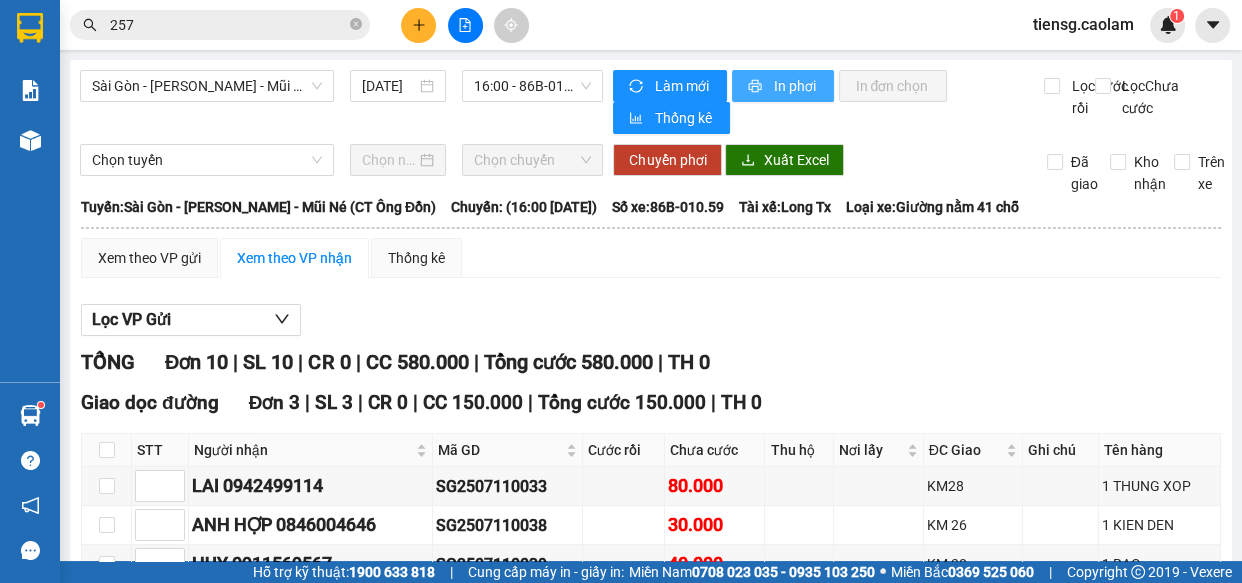 click on "In phơi" at bounding box center [795, 86] 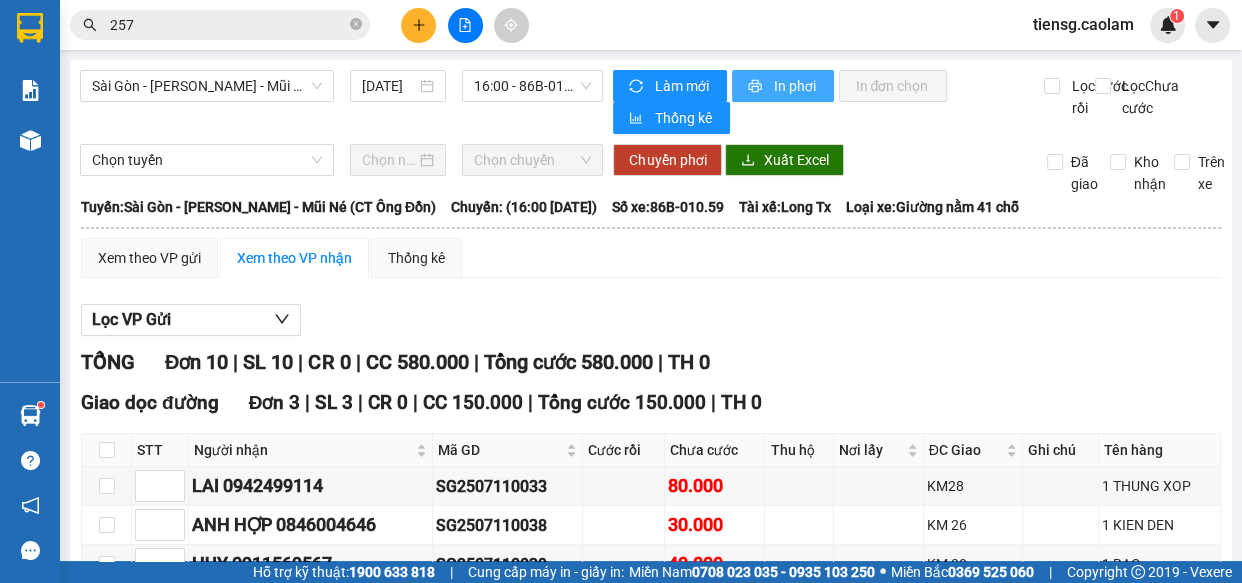 scroll, scrollTop: 0, scrollLeft: 0, axis: both 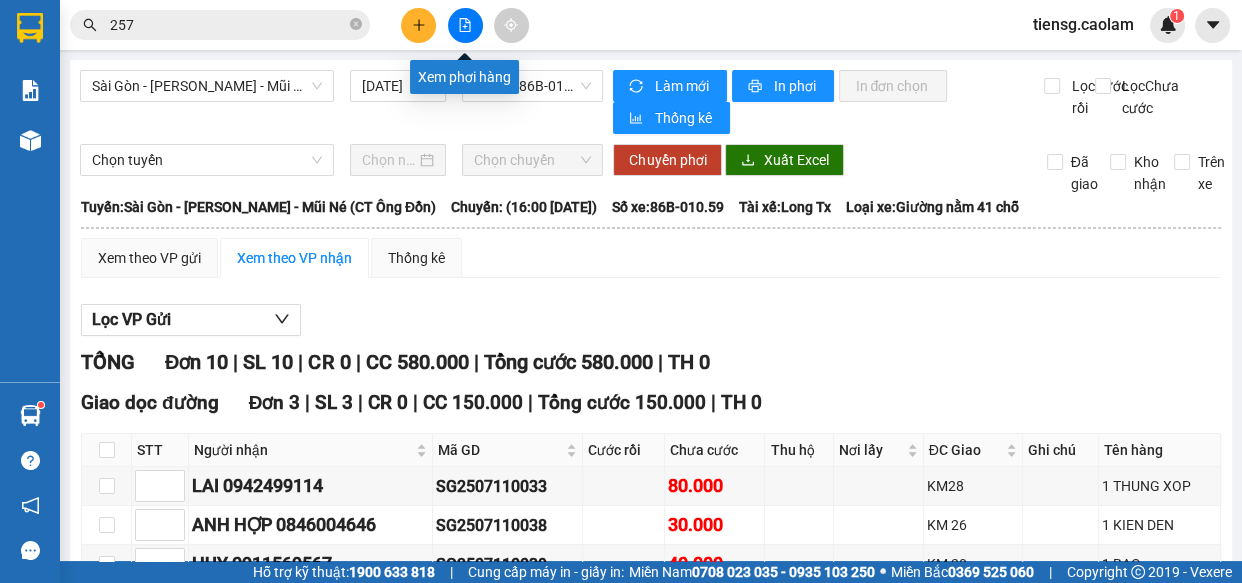 click at bounding box center [465, 25] 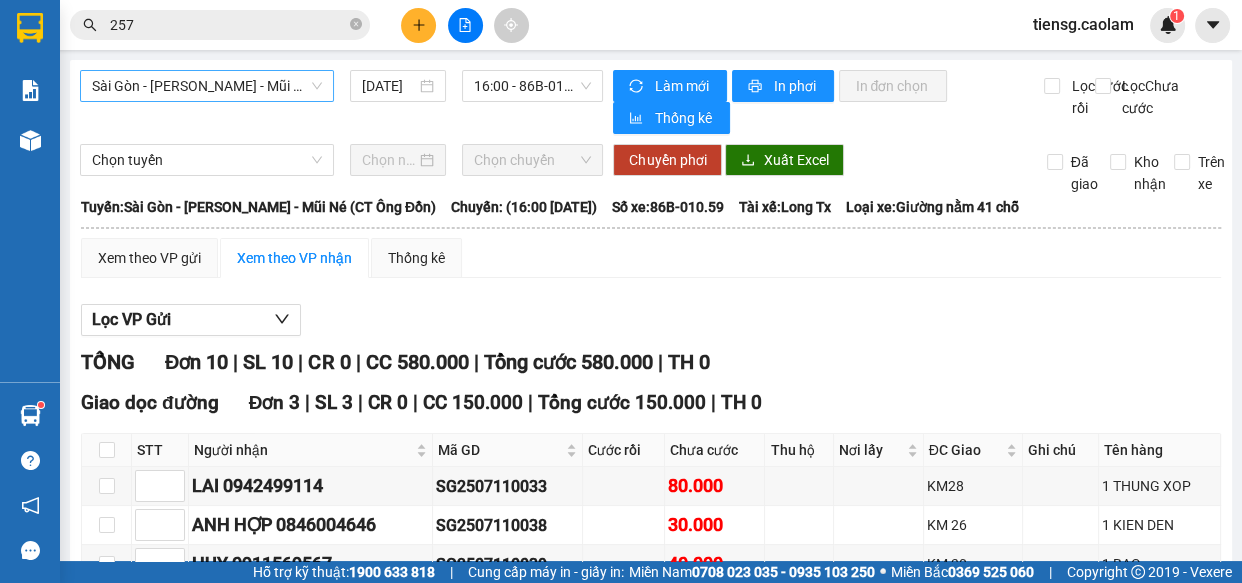 click on "Sài Gòn - [PERSON_NAME] - Mũi Né (CT Ông Đồn)" at bounding box center [207, 86] 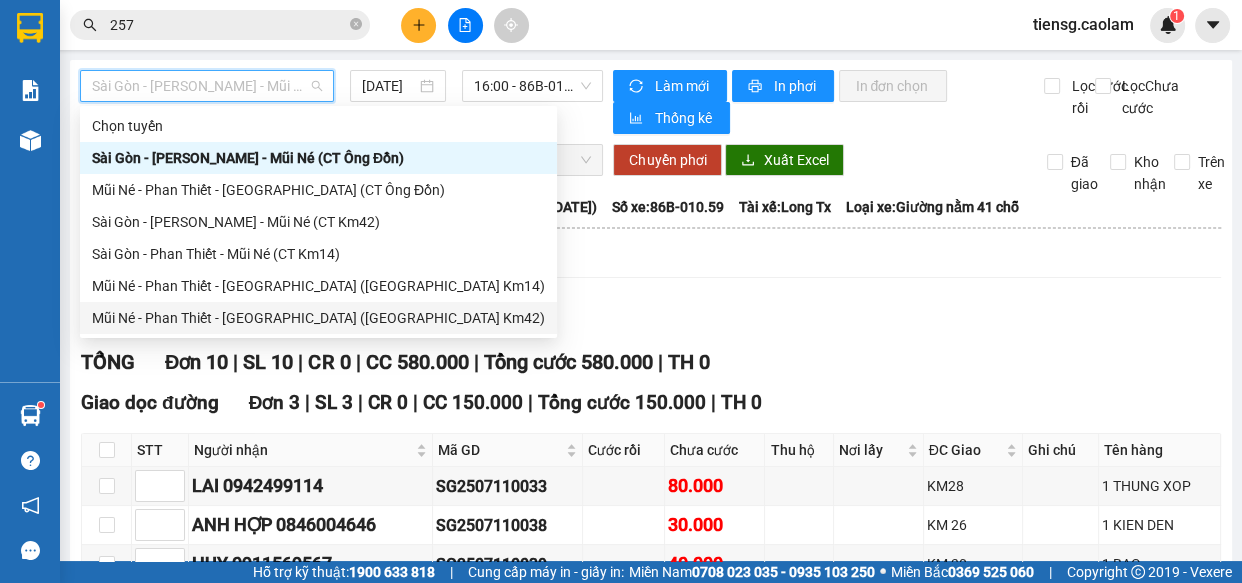 click on "Mũi Né - Phan Thiết - [GEOGRAPHIC_DATA] ([GEOGRAPHIC_DATA] Km42)" at bounding box center (318, 318) 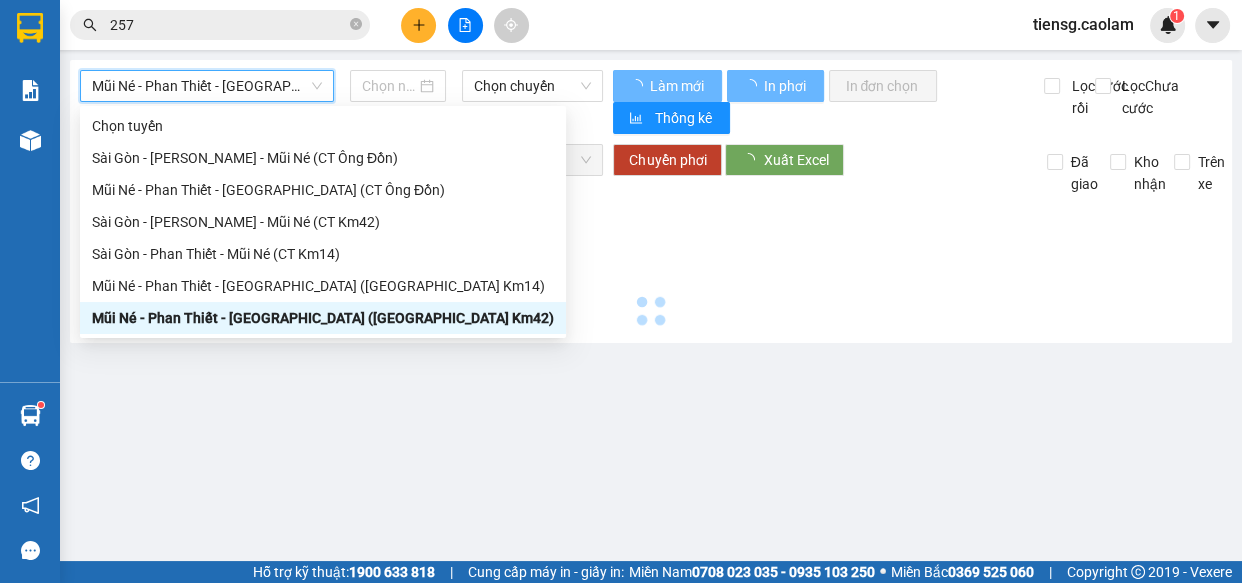type on "[DATE]" 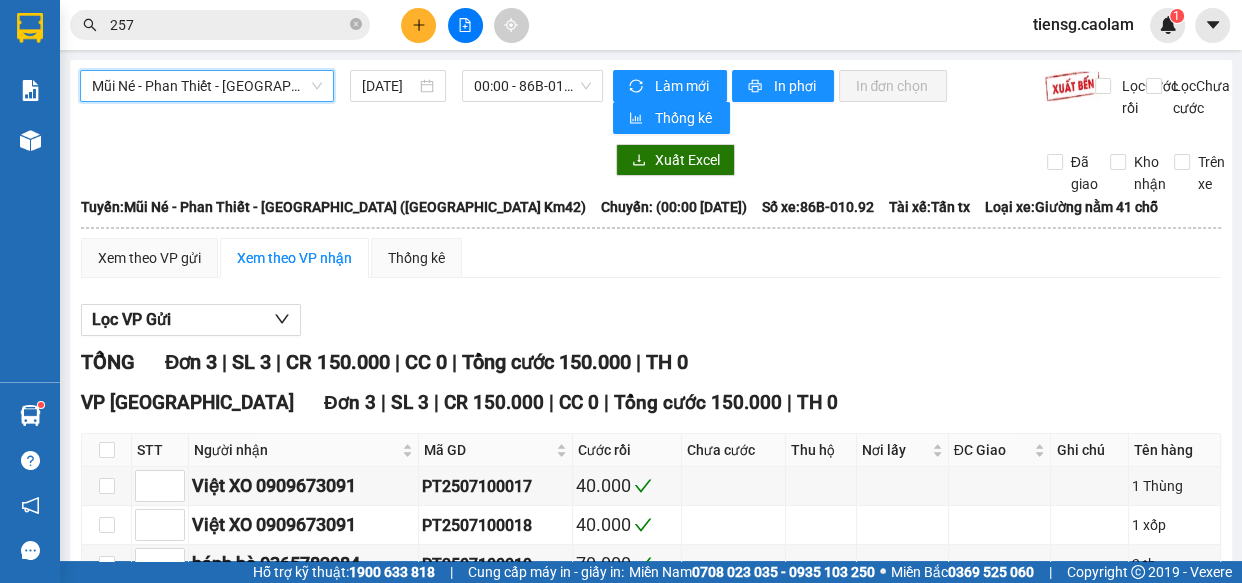 click on "Mũi Né - Phan Thiết - [GEOGRAPHIC_DATA] ([GEOGRAPHIC_DATA] Km42)" at bounding box center [207, 86] 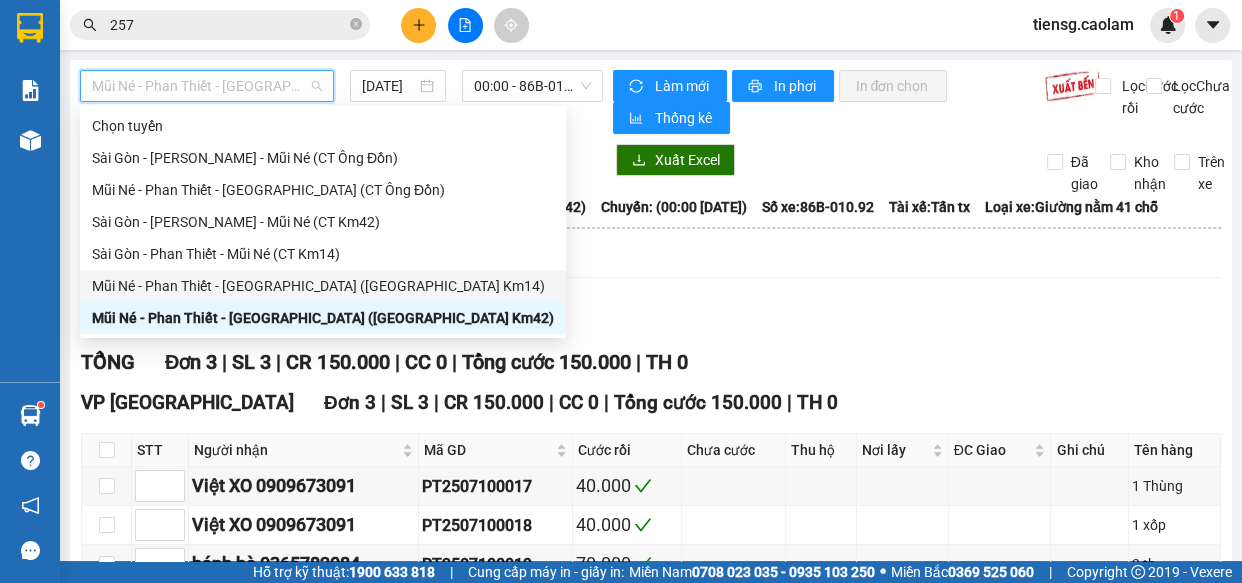 click on "Mũi Né - Phan Thiết - [GEOGRAPHIC_DATA] ([GEOGRAPHIC_DATA] Km14)" at bounding box center [323, 286] 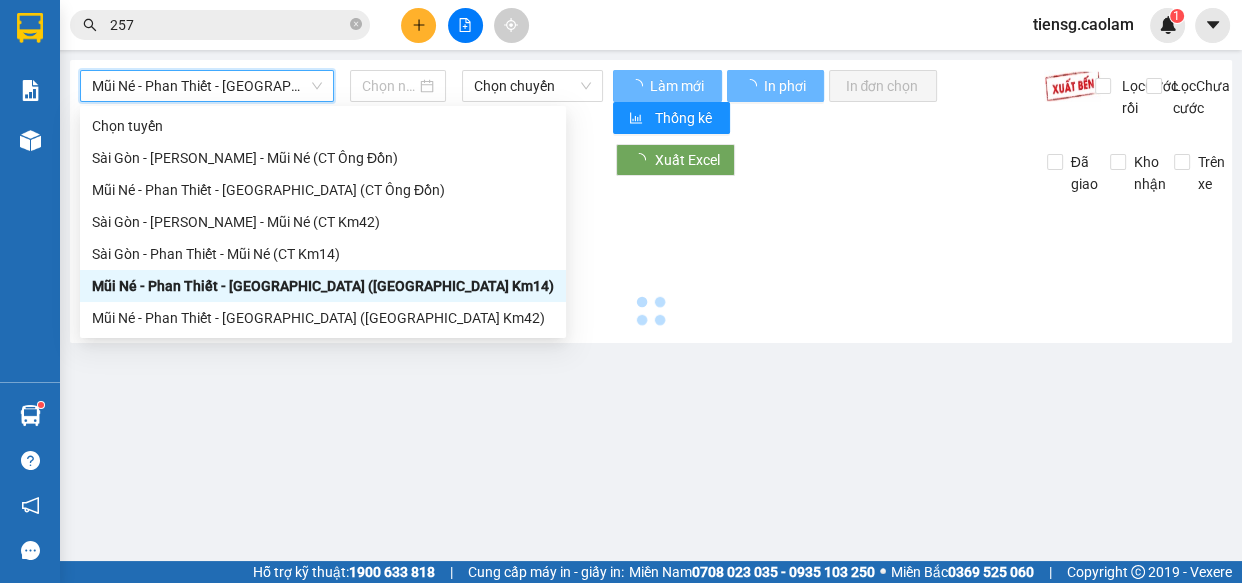 type on "[DATE]" 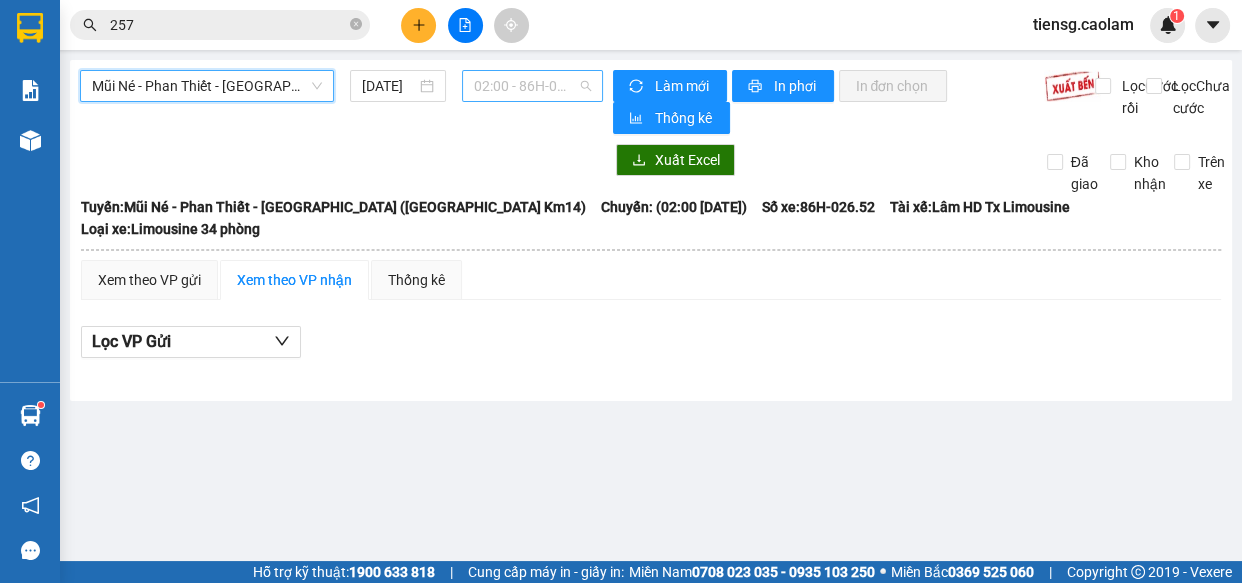 click on "02:00     - 86H-026.52" at bounding box center [532, 86] 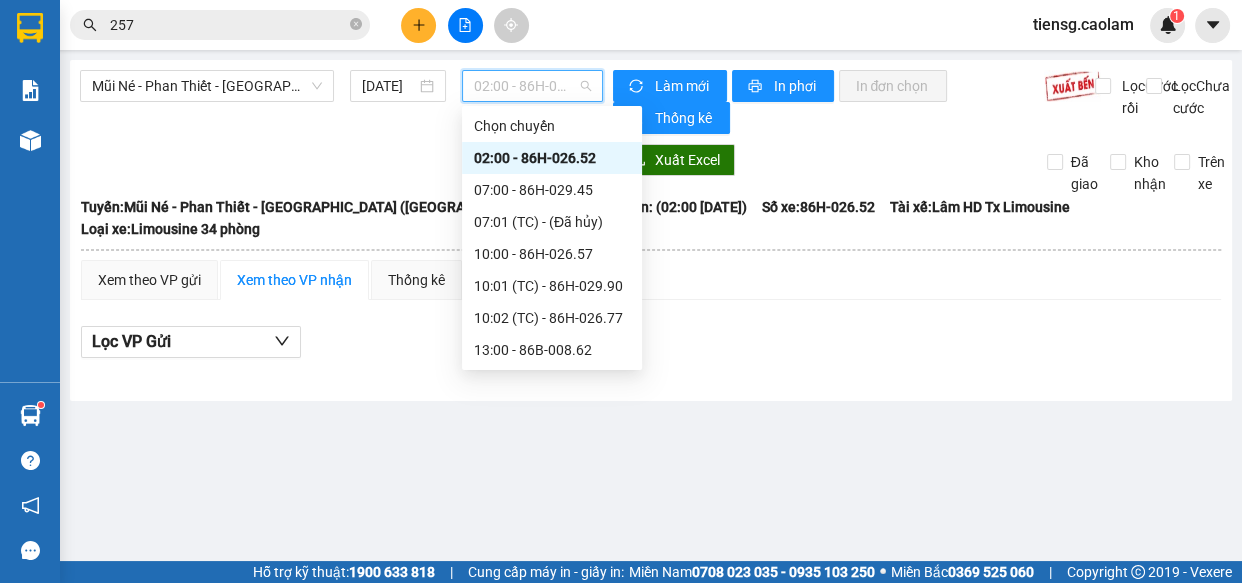 click on "02:00     - 86H-026.52" at bounding box center (532, 86) 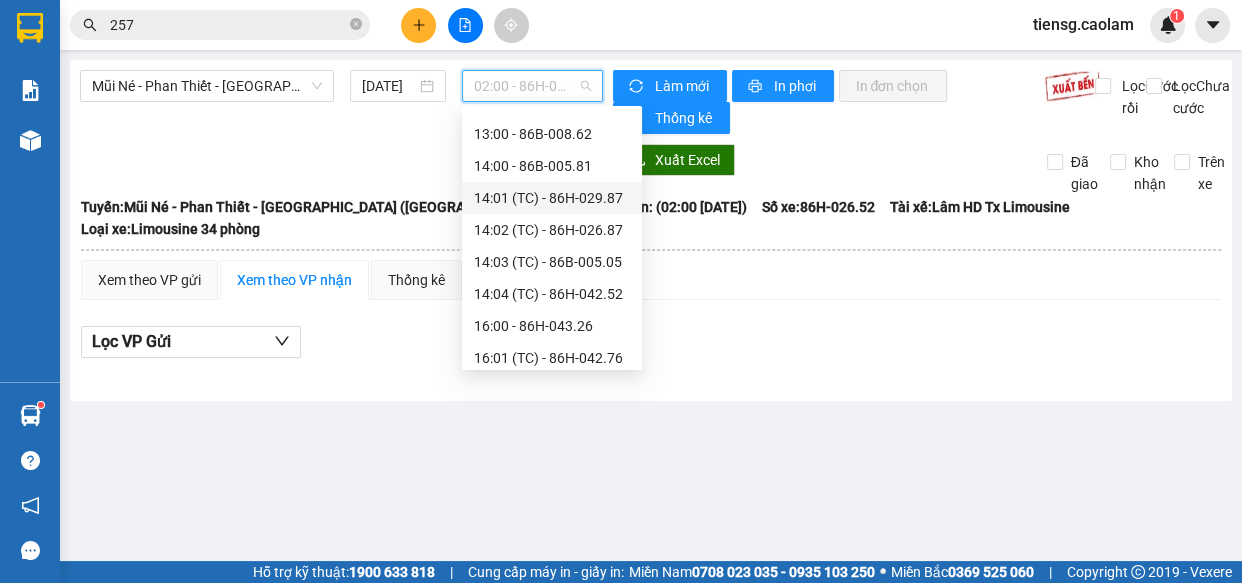 scroll, scrollTop: 181, scrollLeft: 0, axis: vertical 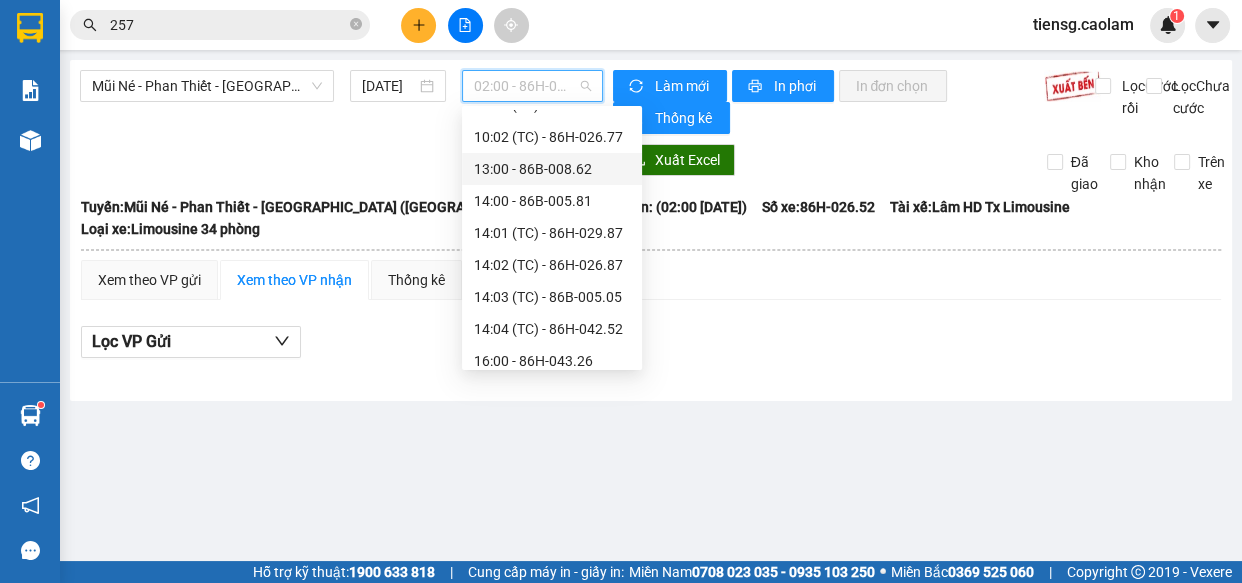 click on "13:00     - 86B-008.62" at bounding box center (552, 169) 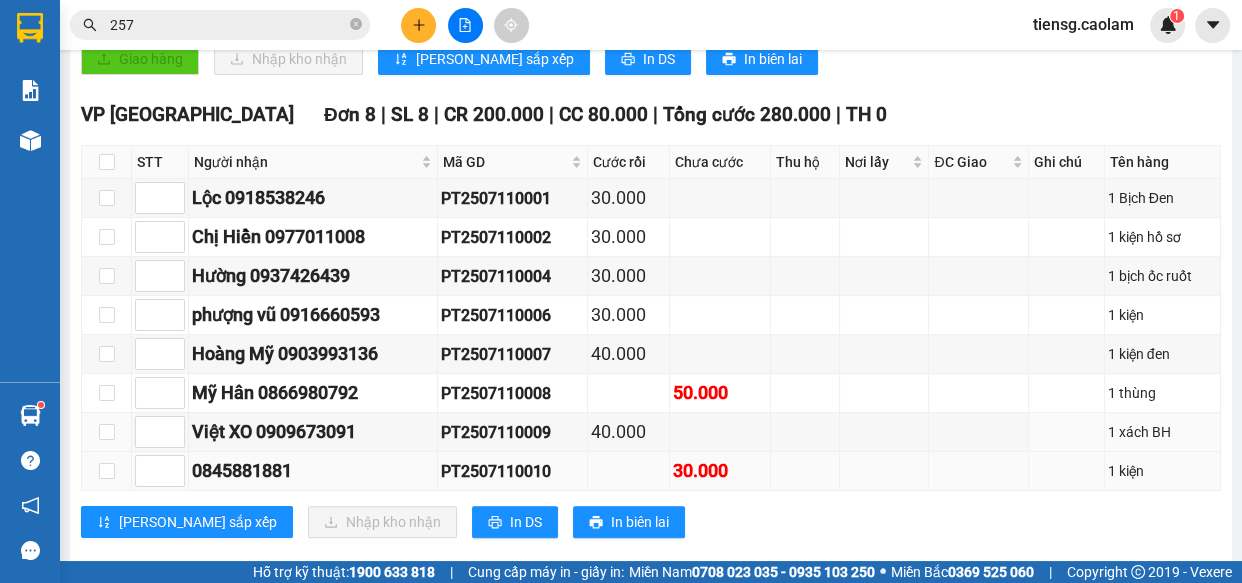 scroll, scrollTop: 592, scrollLeft: 0, axis: vertical 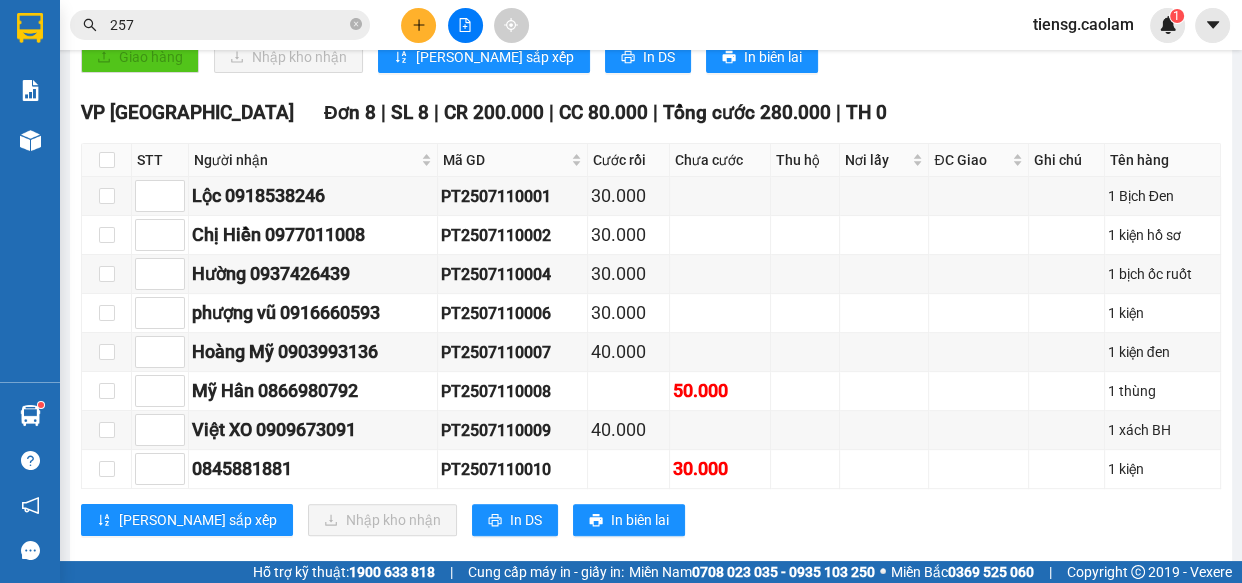 click 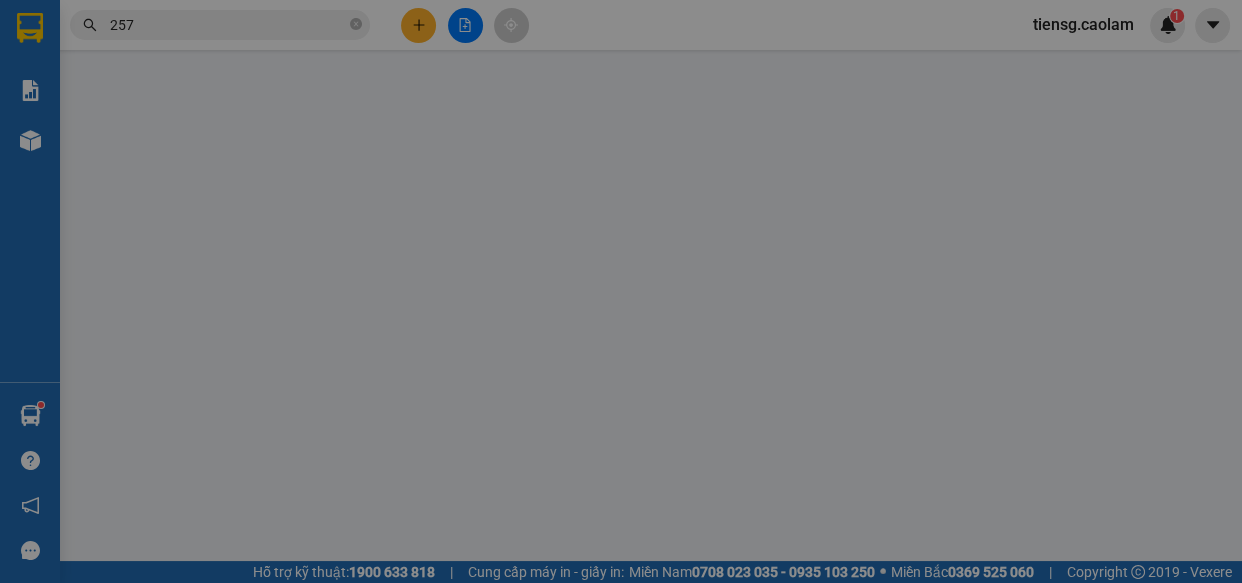 scroll, scrollTop: 0, scrollLeft: 0, axis: both 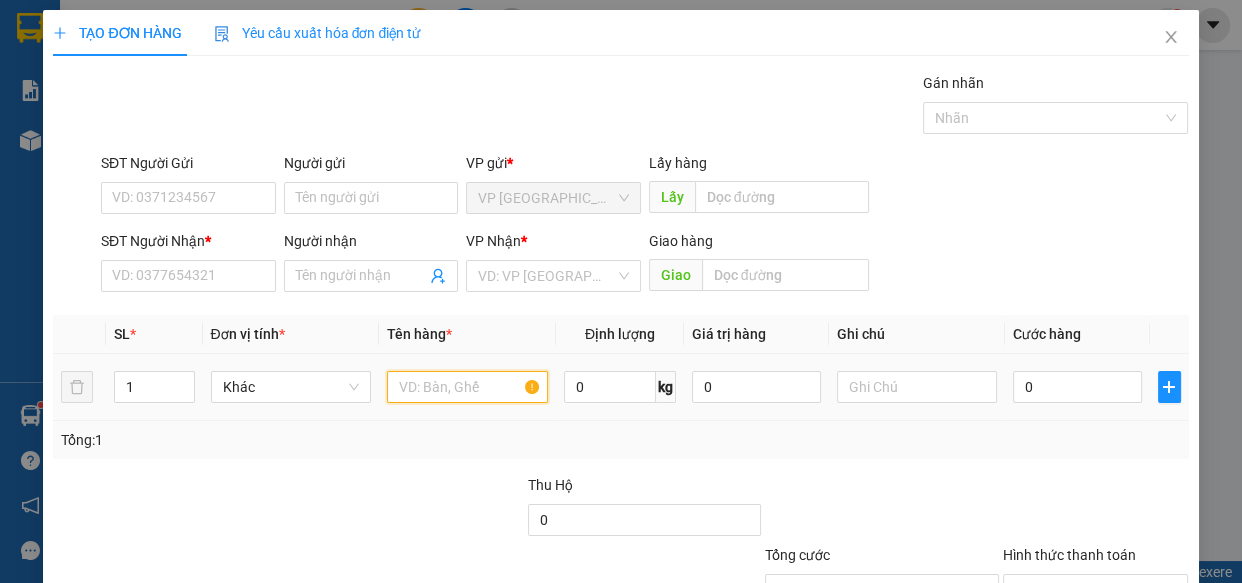 click at bounding box center (467, 387) 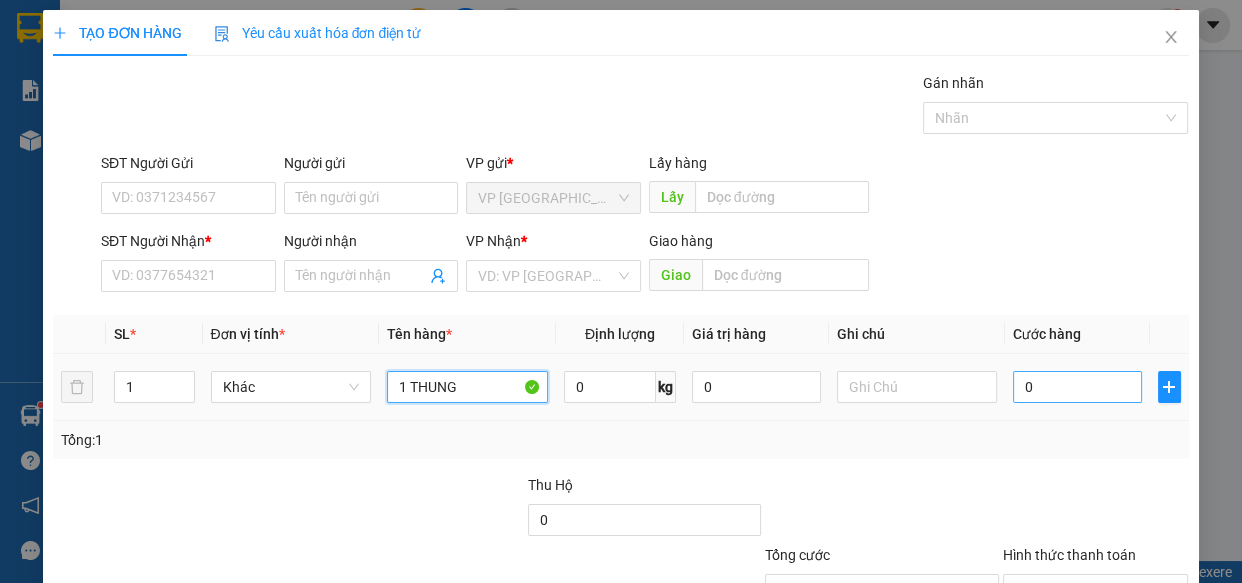 type on "1 THUNG" 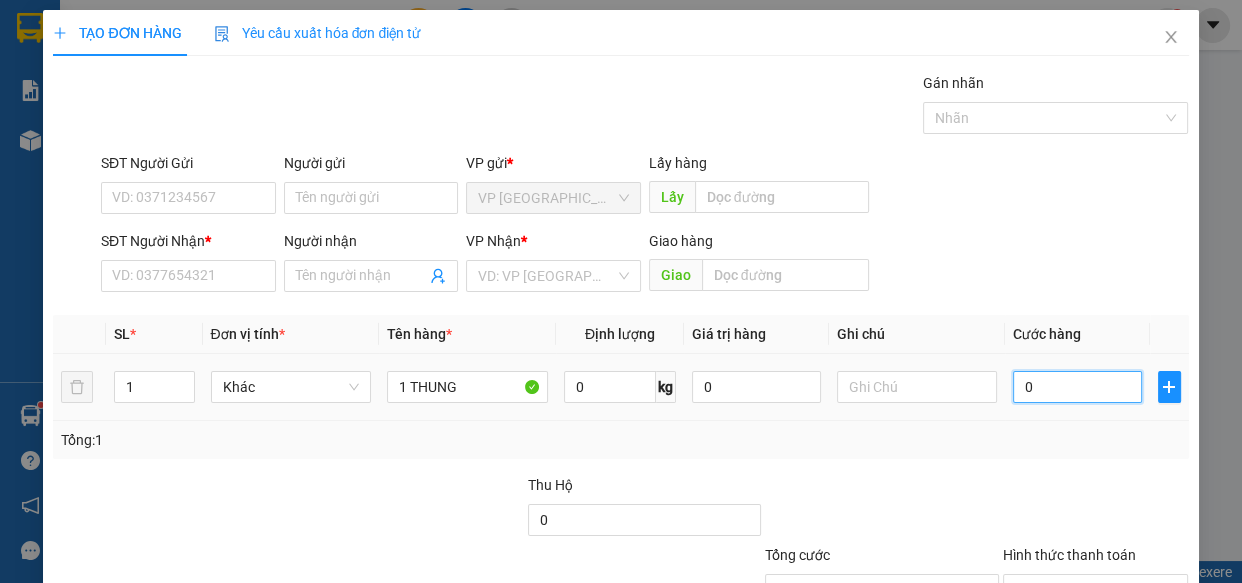 click on "0" at bounding box center [1077, 387] 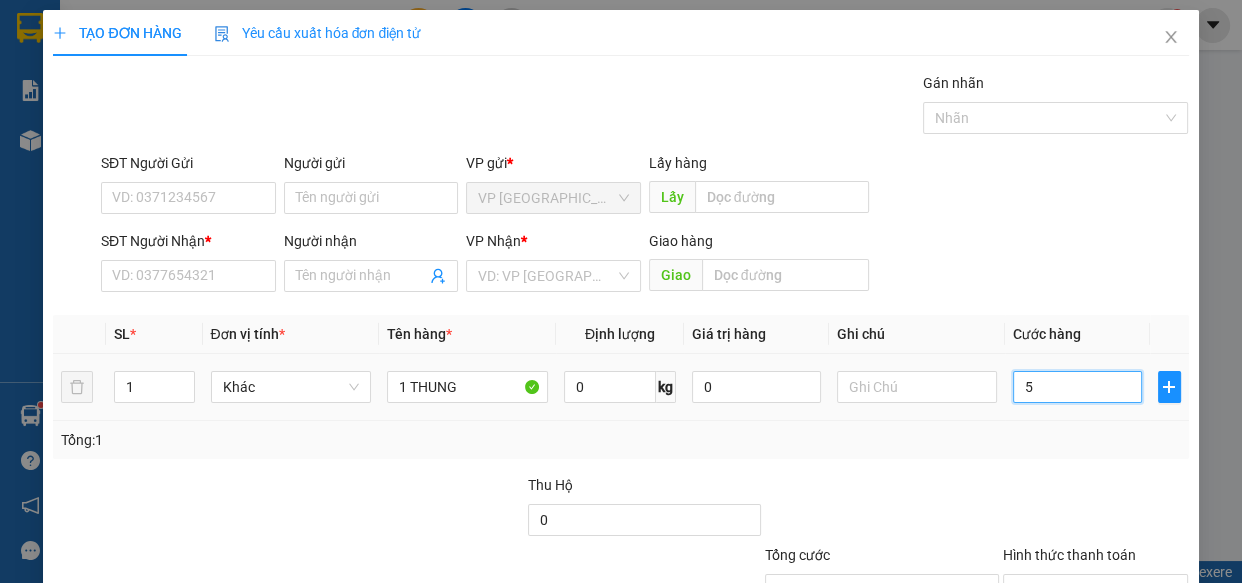 type on "50" 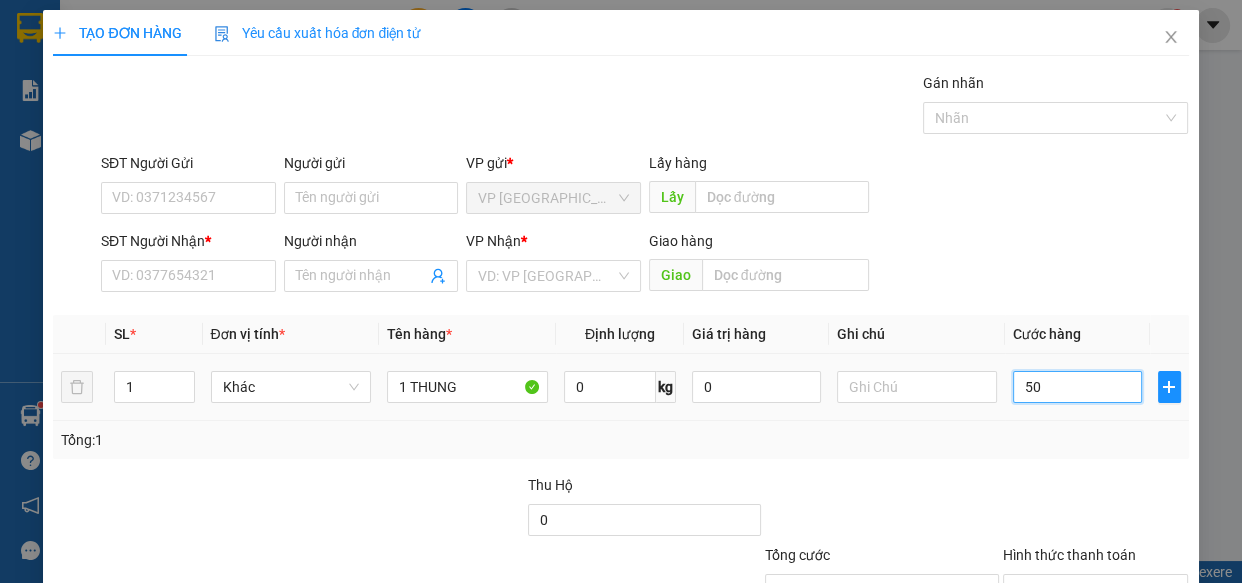 type on "500" 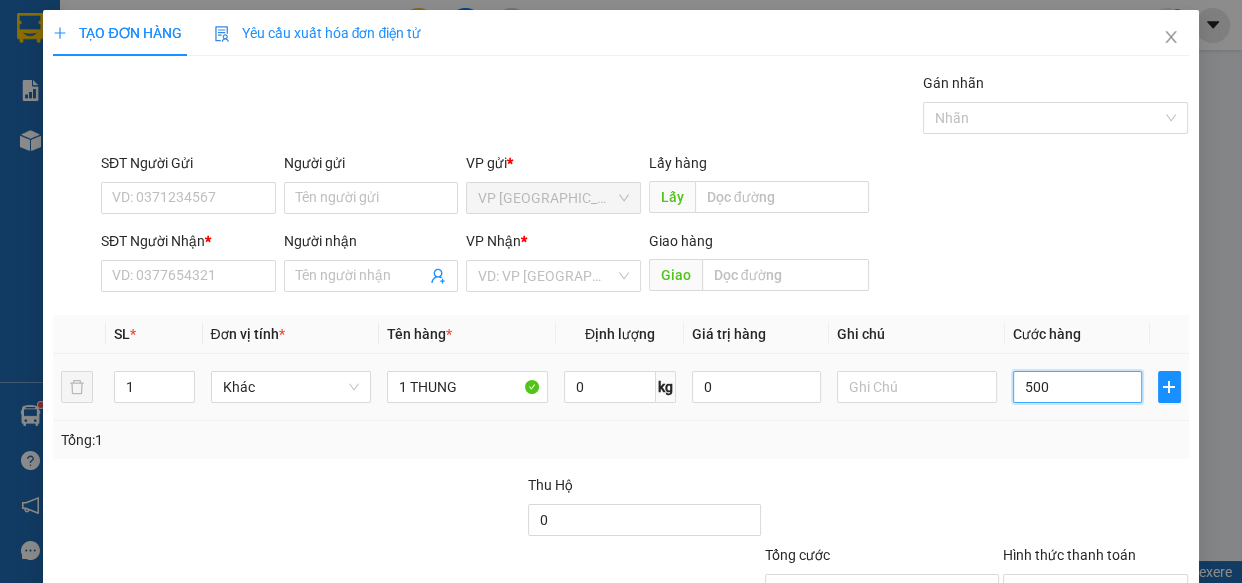 type on "5.000" 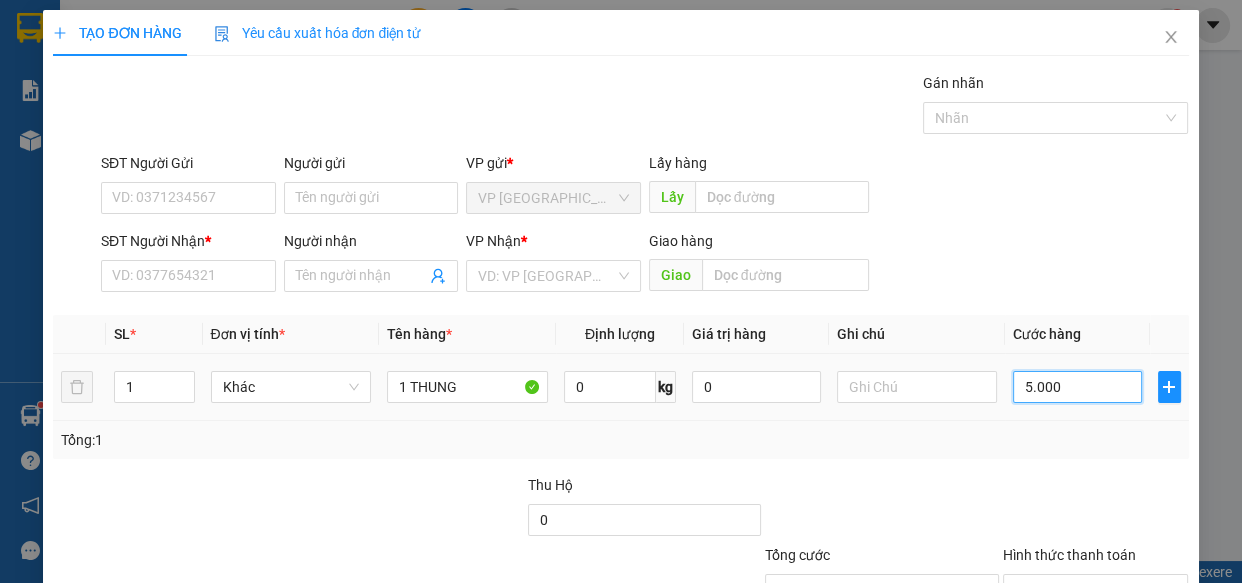type on "5.000" 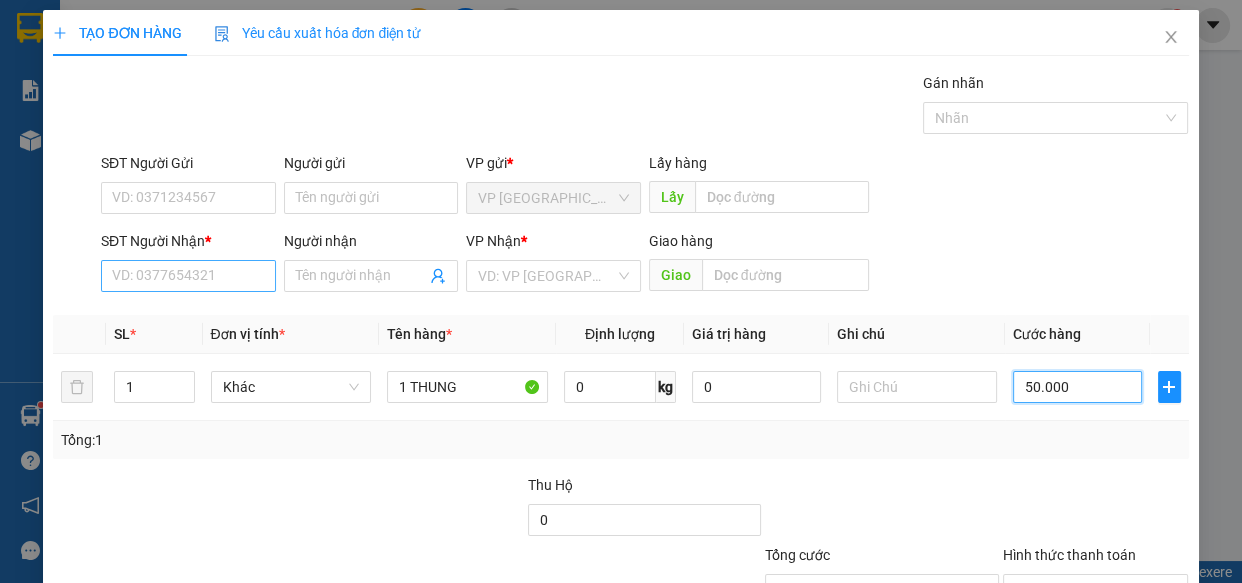 type on "50.000" 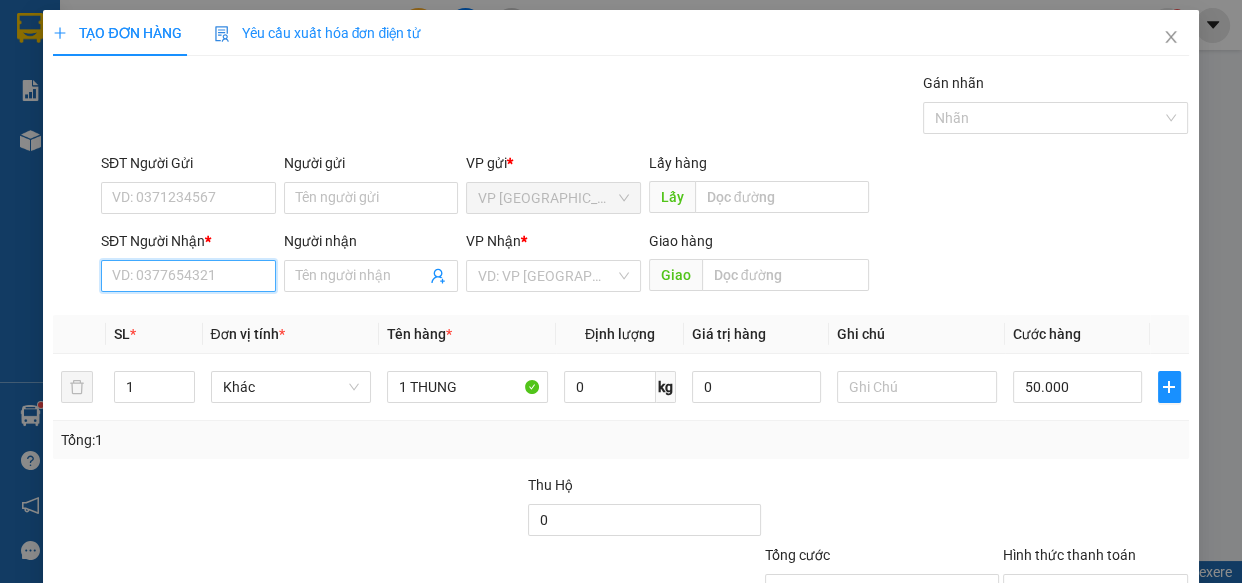 click on "SĐT Người Nhận  *" at bounding box center (188, 276) 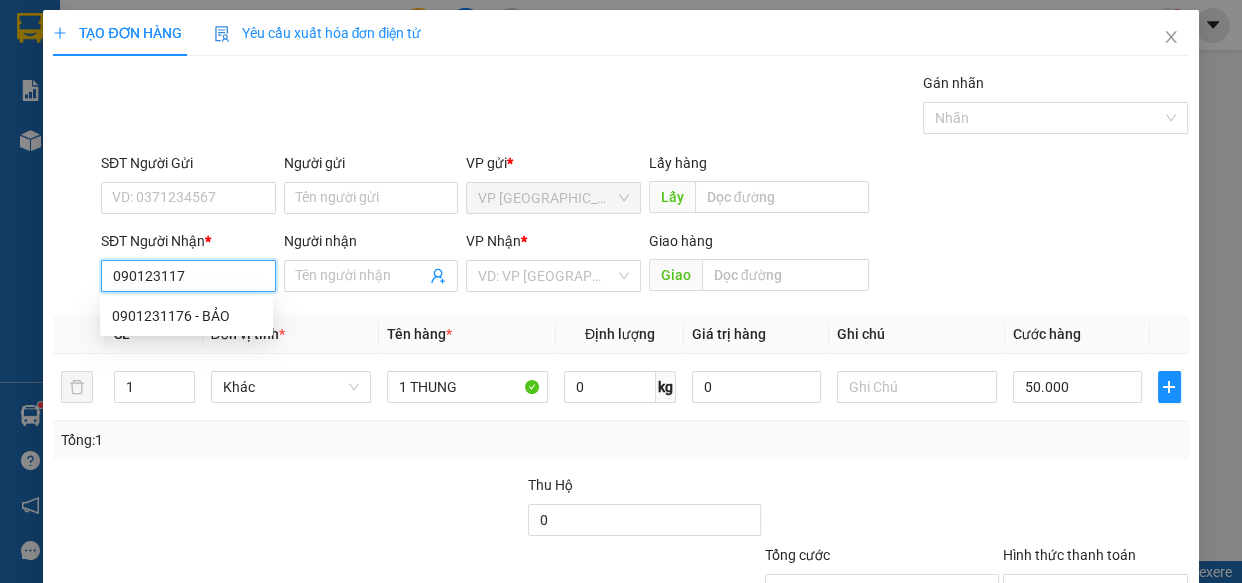 type on "0901231176" 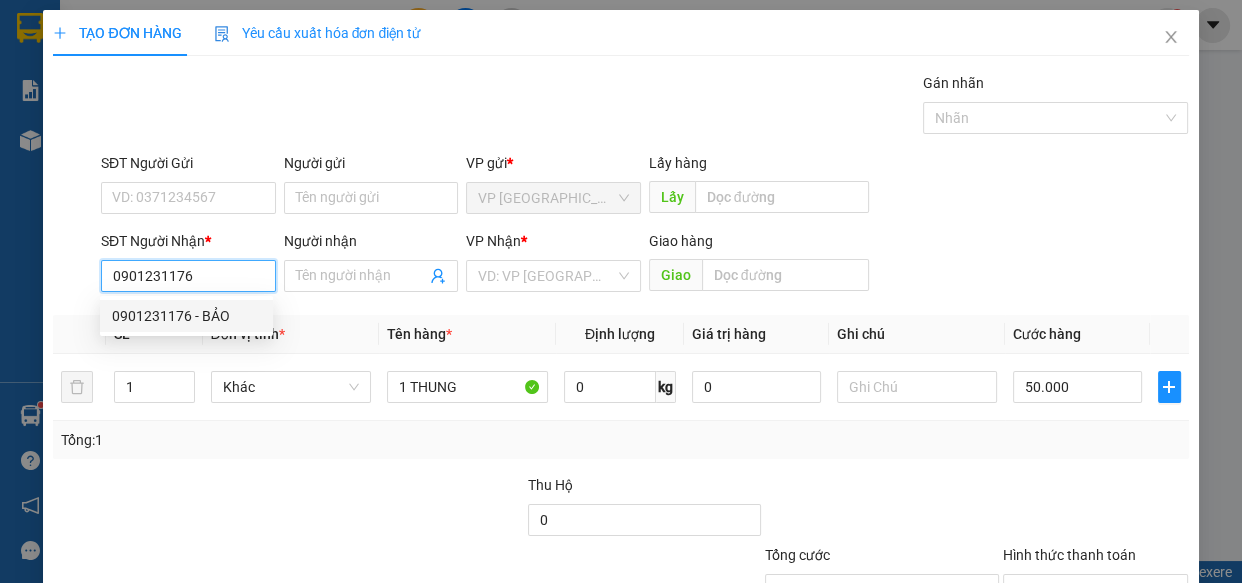drag, startPoint x: 180, startPoint y: 317, endPoint x: 539, endPoint y: 246, distance: 365.95355 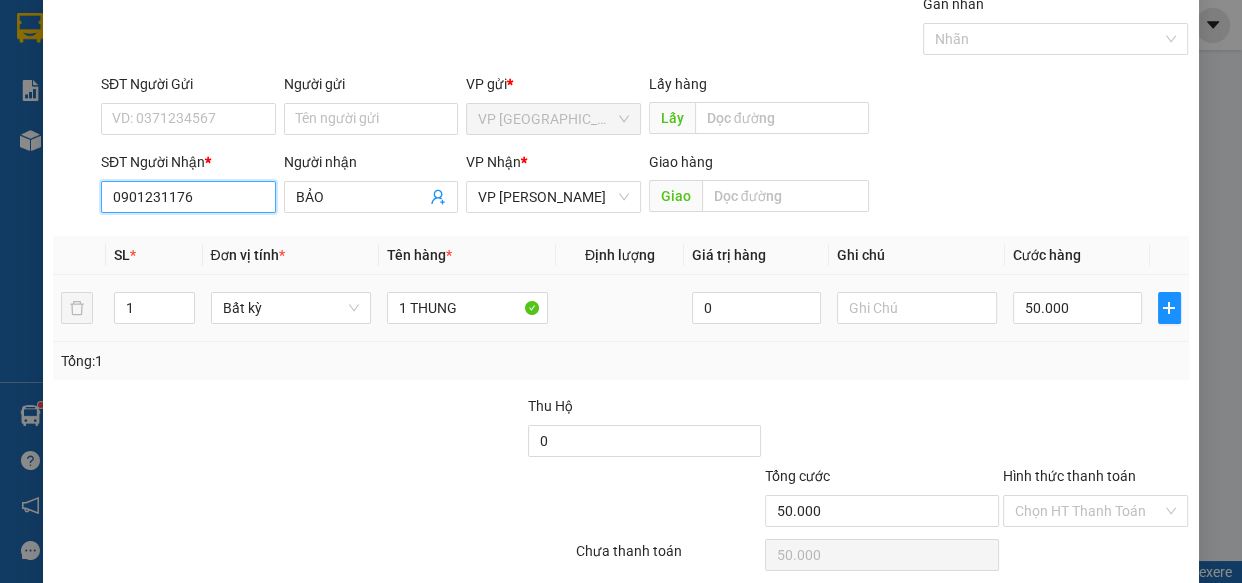 scroll, scrollTop: 156, scrollLeft: 0, axis: vertical 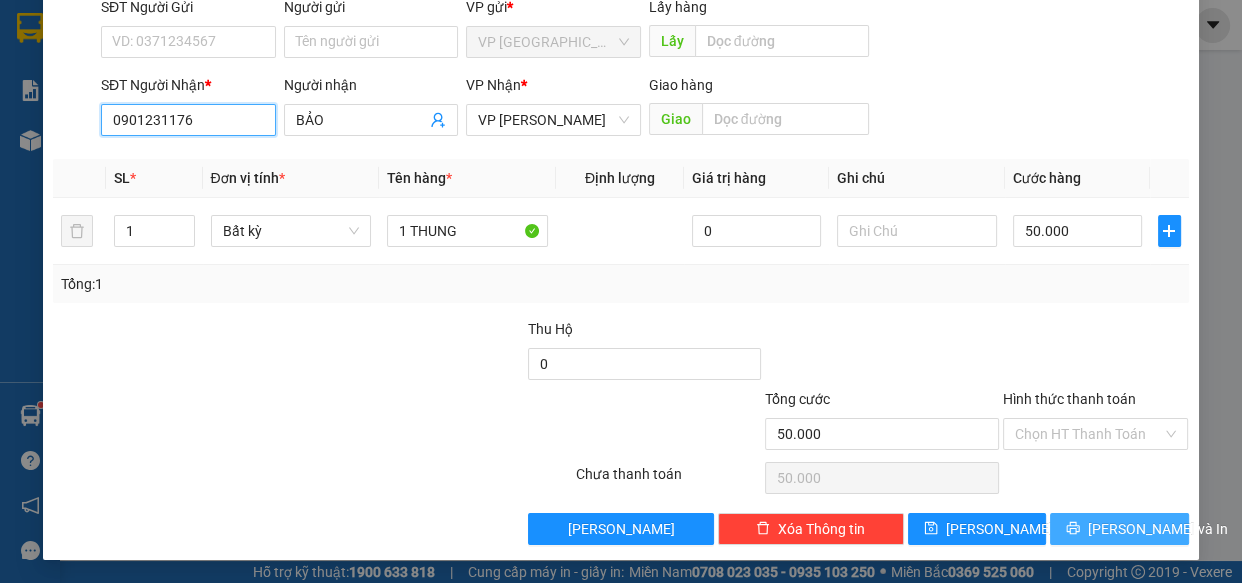 type on "0901231176" 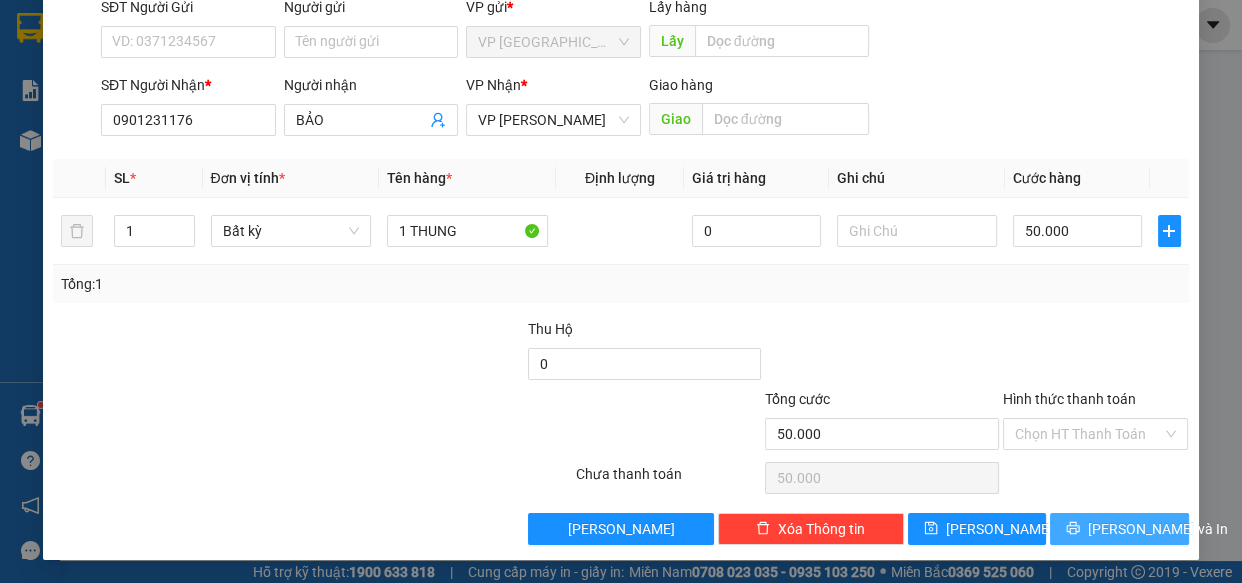 click on "[PERSON_NAME] và In" at bounding box center [1119, 529] 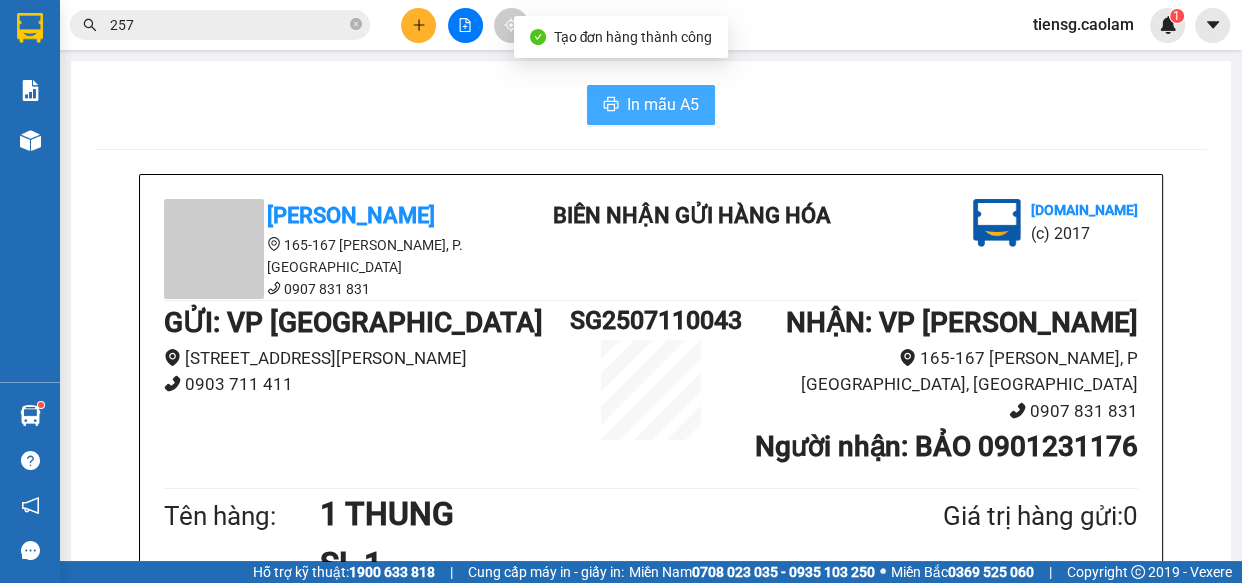 click on "In mẫu A5" at bounding box center [663, 104] 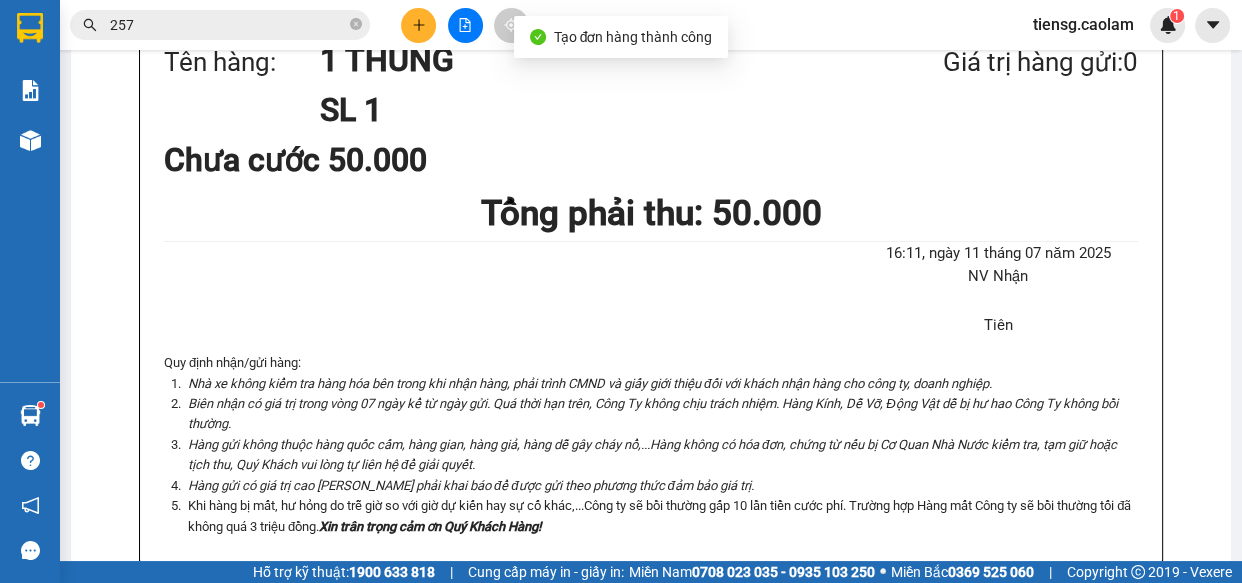 scroll, scrollTop: 0, scrollLeft: 0, axis: both 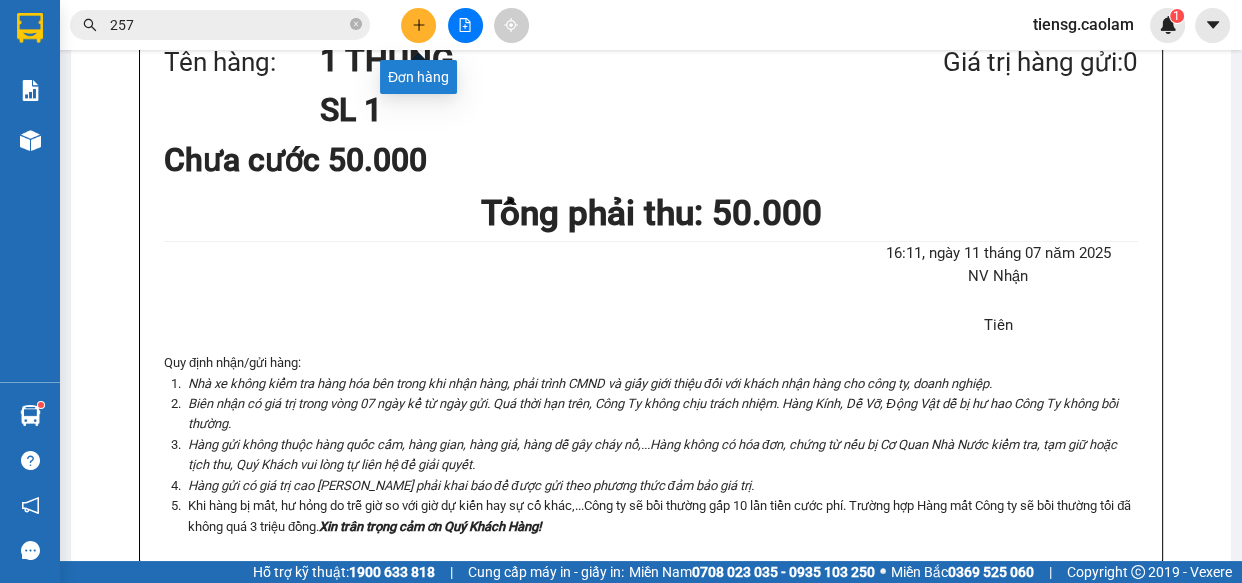 click 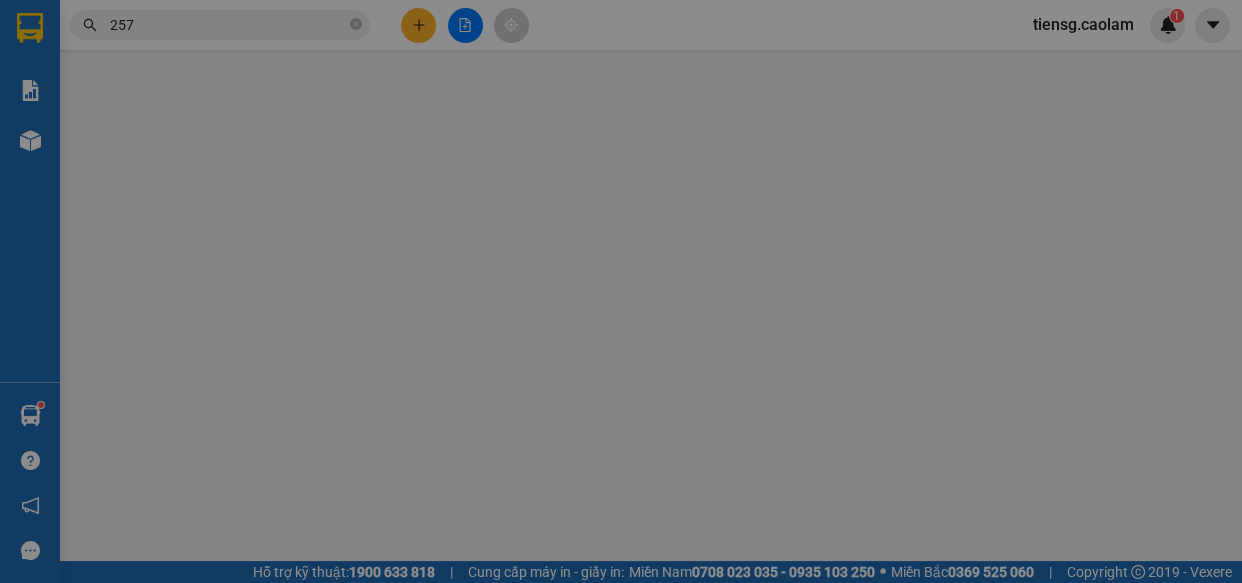 scroll, scrollTop: 0, scrollLeft: 0, axis: both 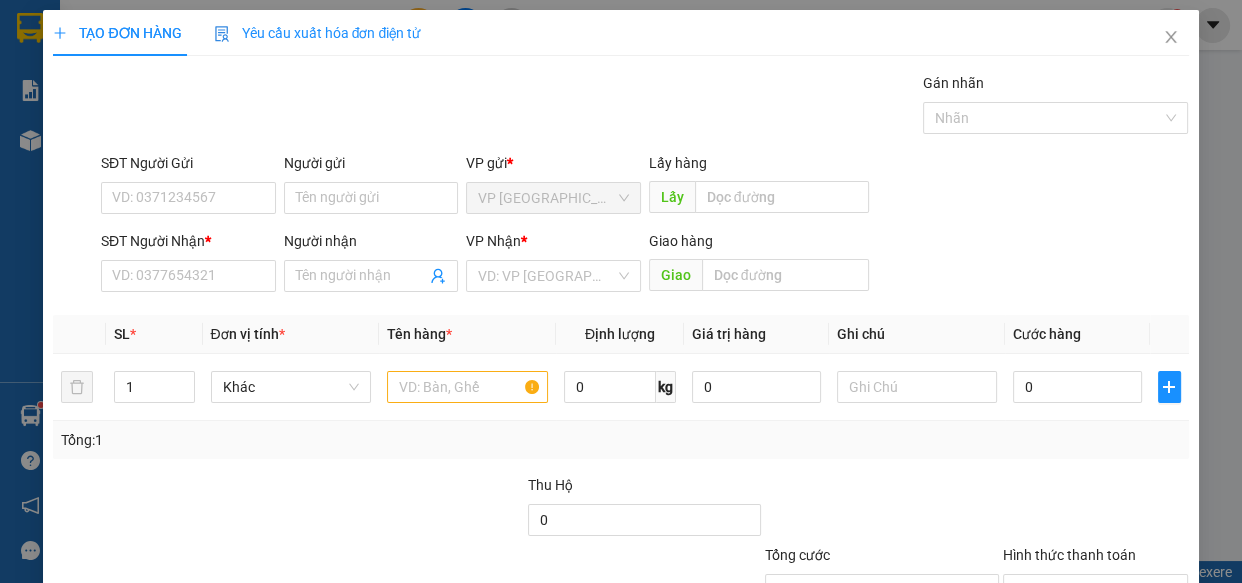 click on "SĐT Người Nhận  *" at bounding box center (188, 245) 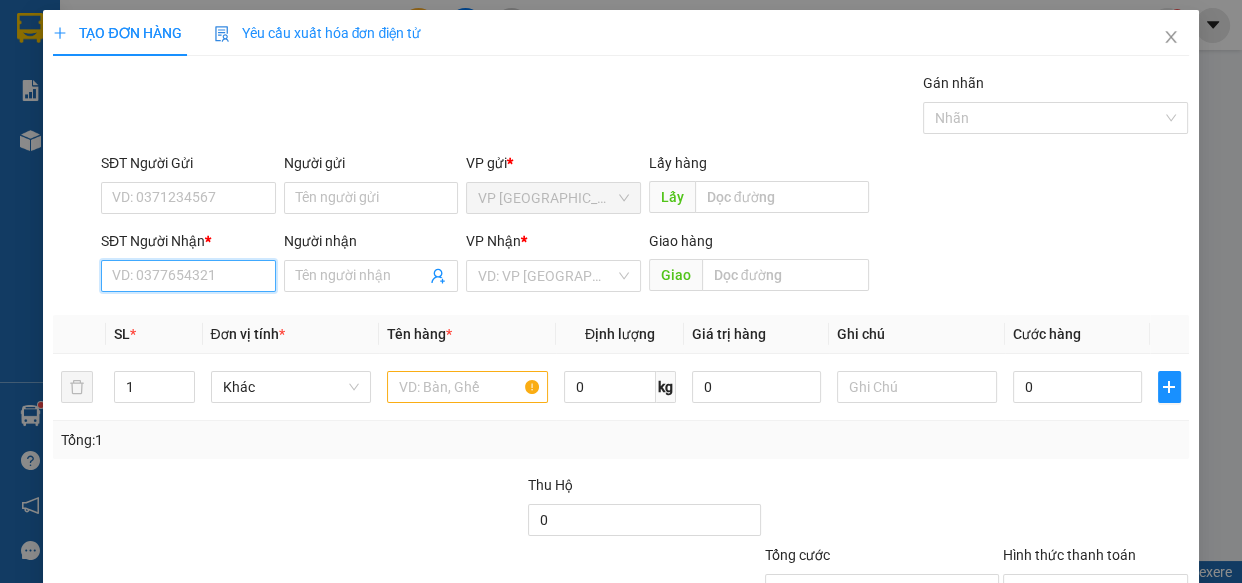 click on "SĐT Người Nhận  *" at bounding box center [188, 276] 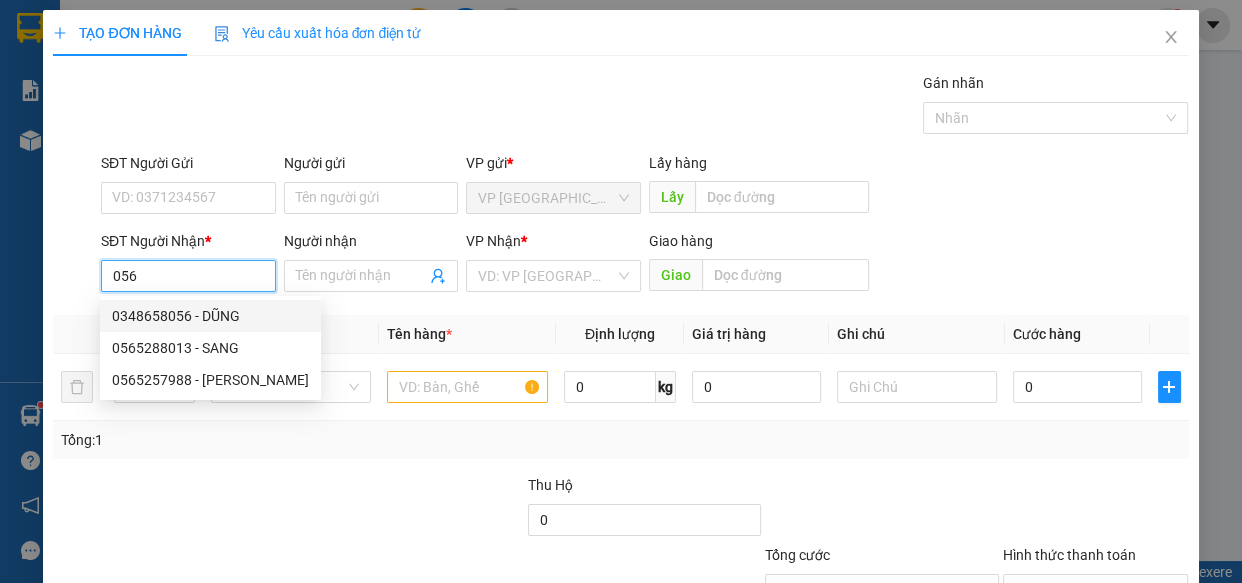 click on "0348658056 - DŨNG" at bounding box center (210, 316) 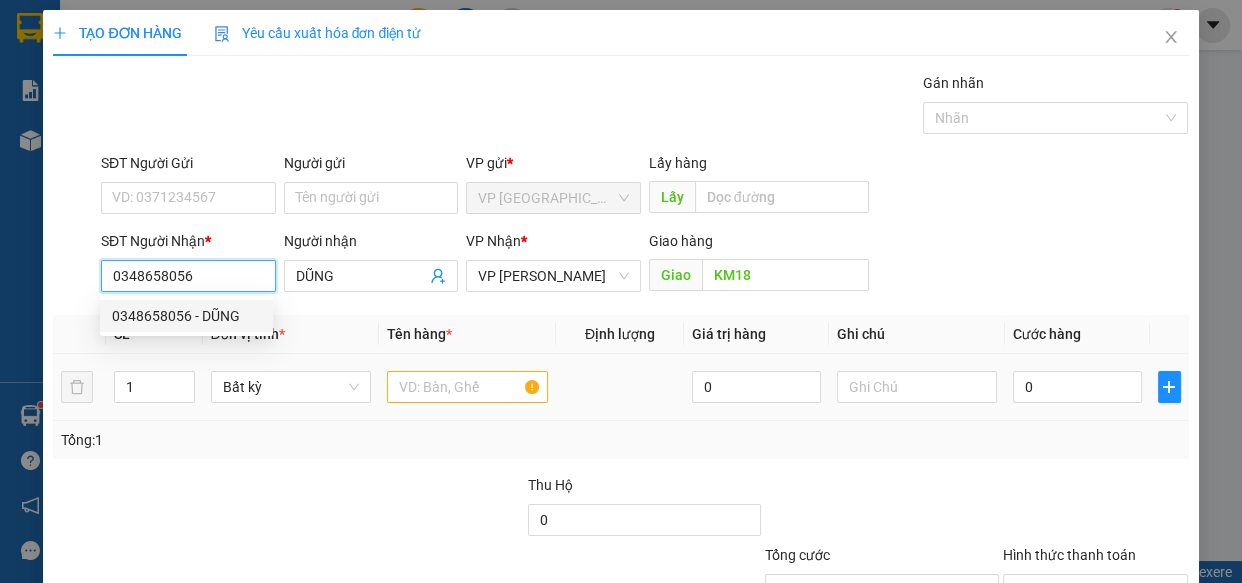 type on "0348658056" 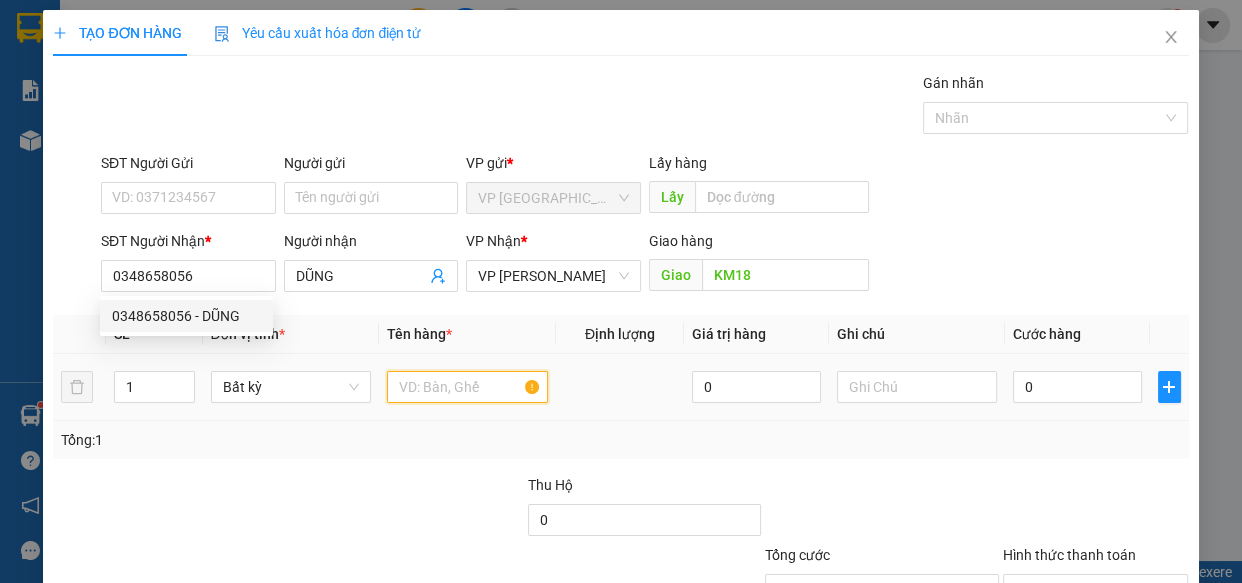click at bounding box center (467, 387) 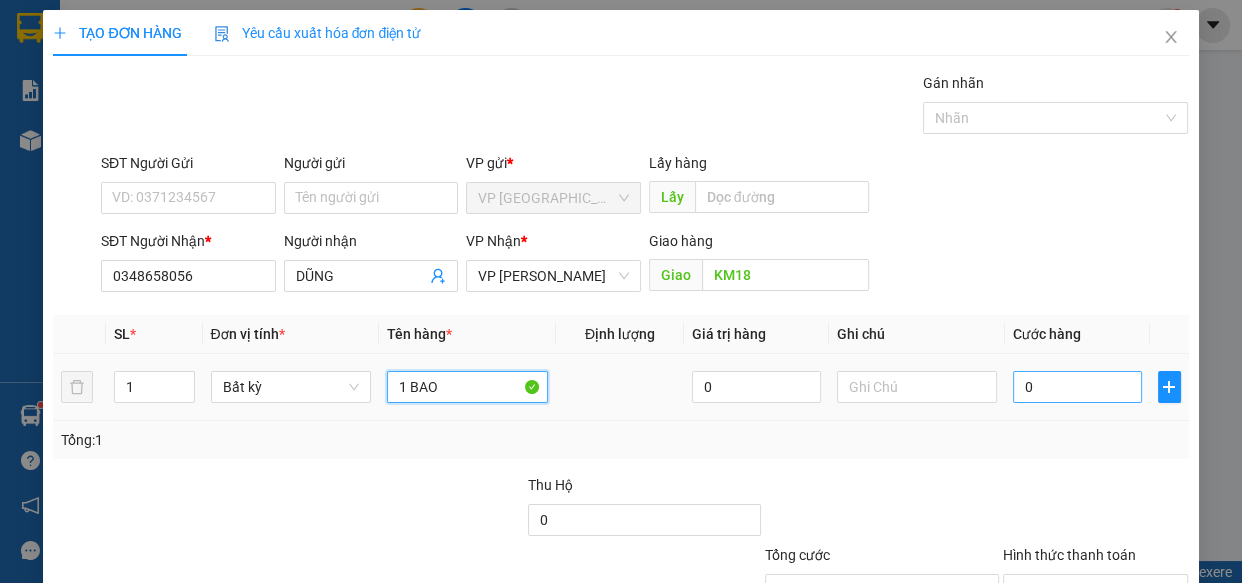 type on "1 BAO" 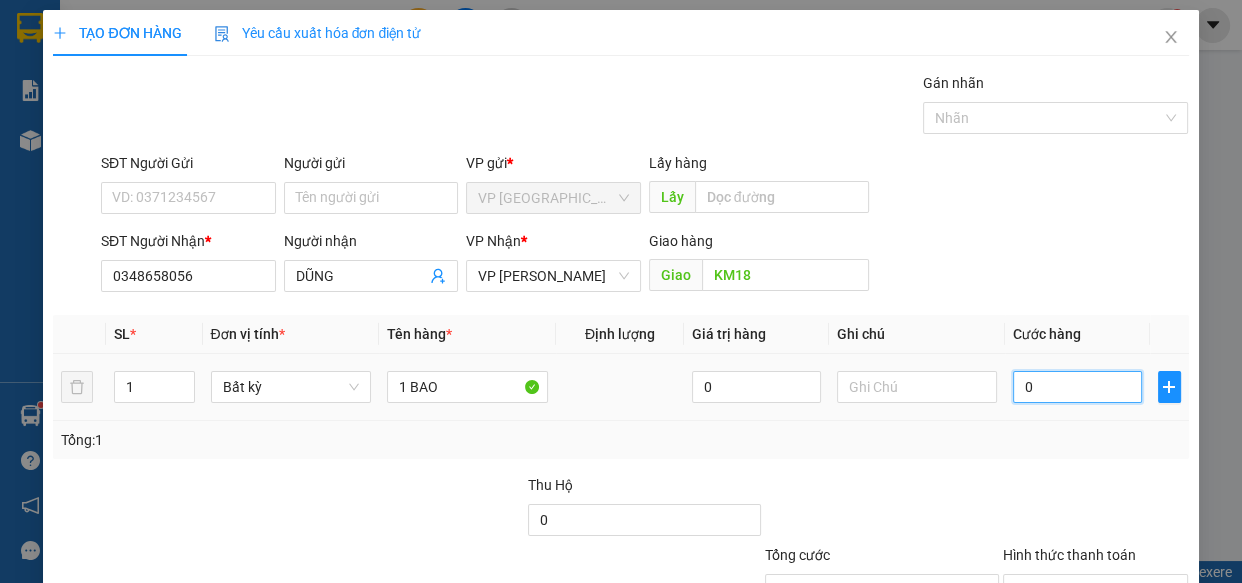 click on "0" at bounding box center [1077, 387] 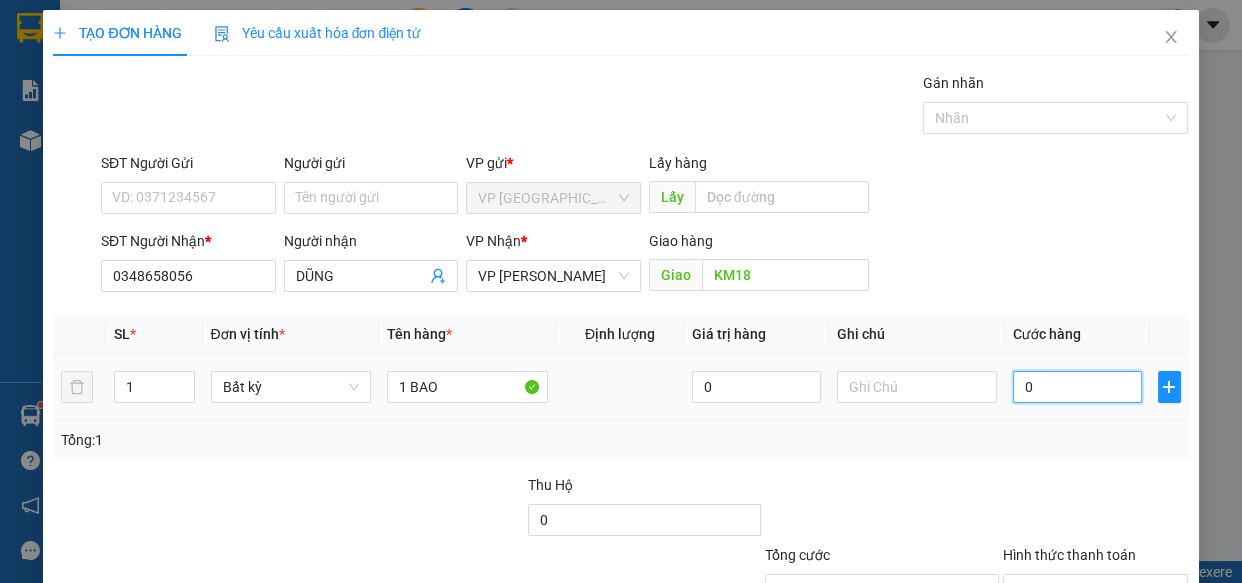 drag, startPoint x: 1074, startPoint y: 398, endPoint x: 1040, endPoint y: 361, distance: 50.24938 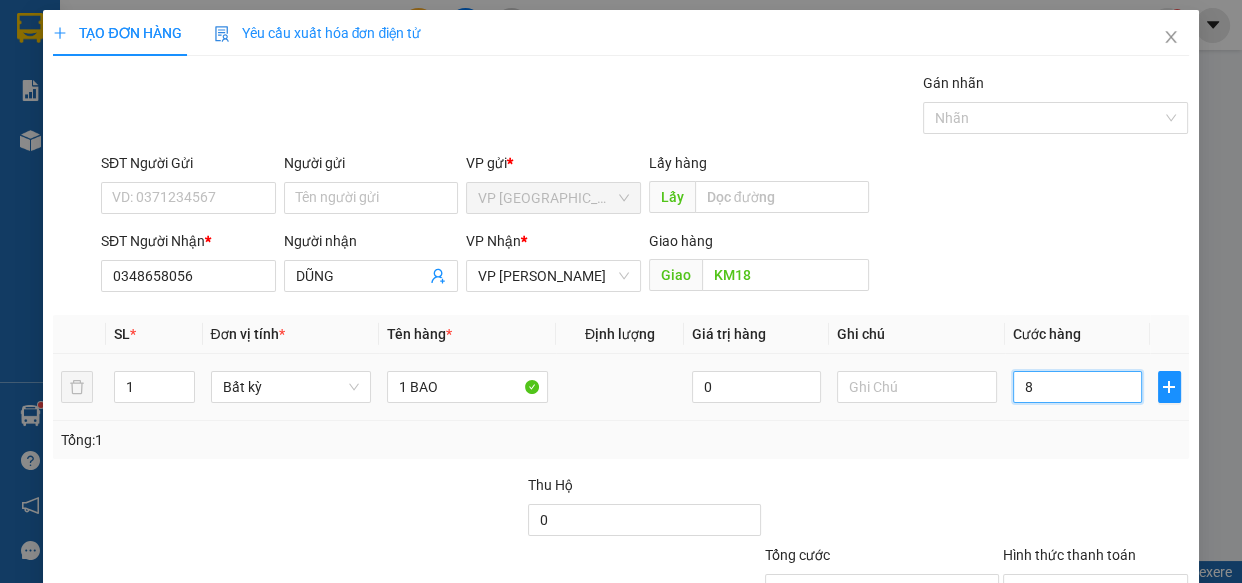 type on "80" 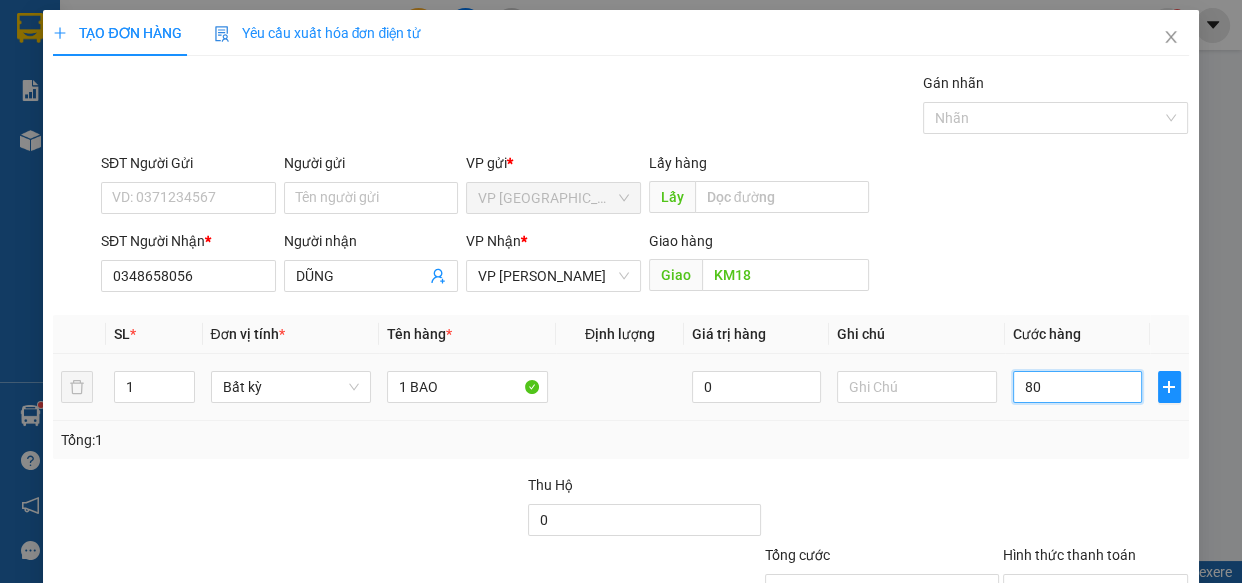 type on "800" 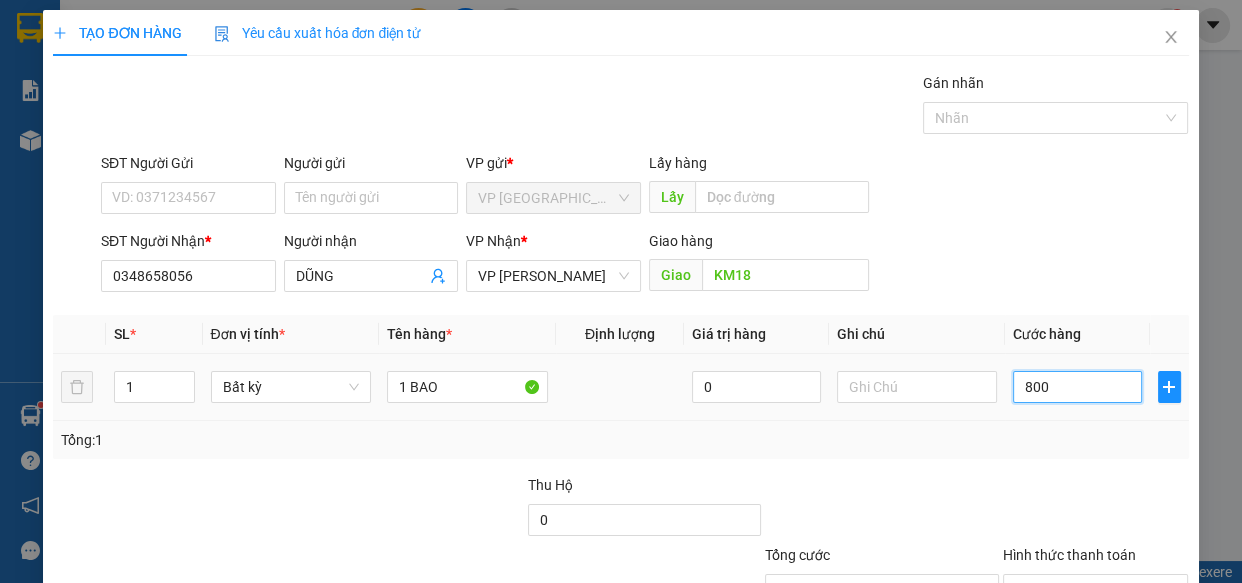 type on "8.000" 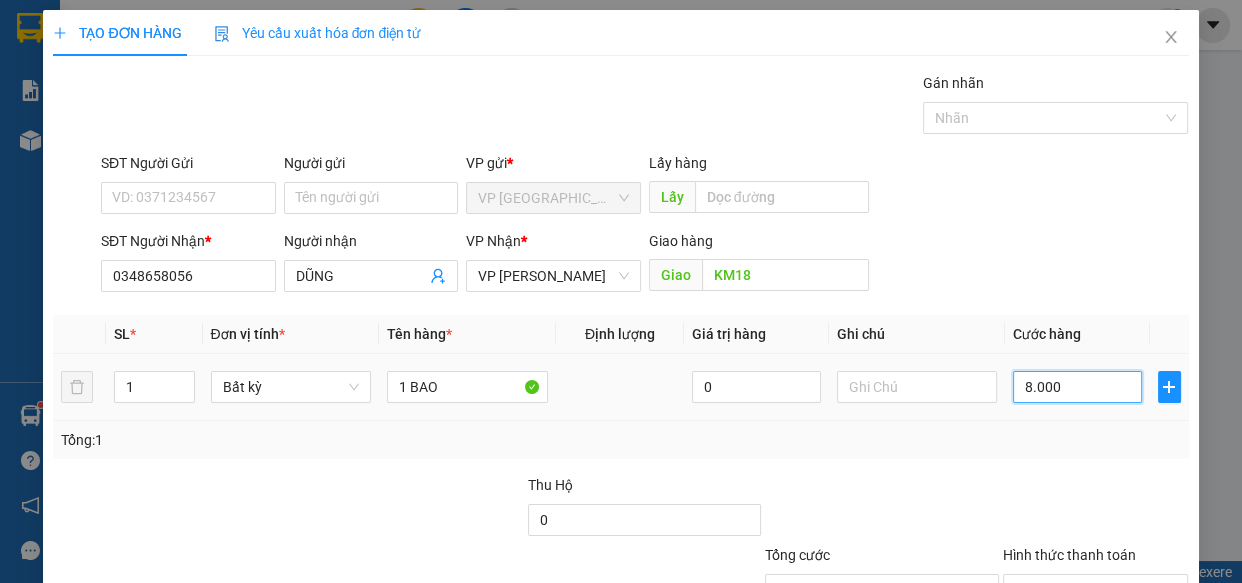 type on "80.000" 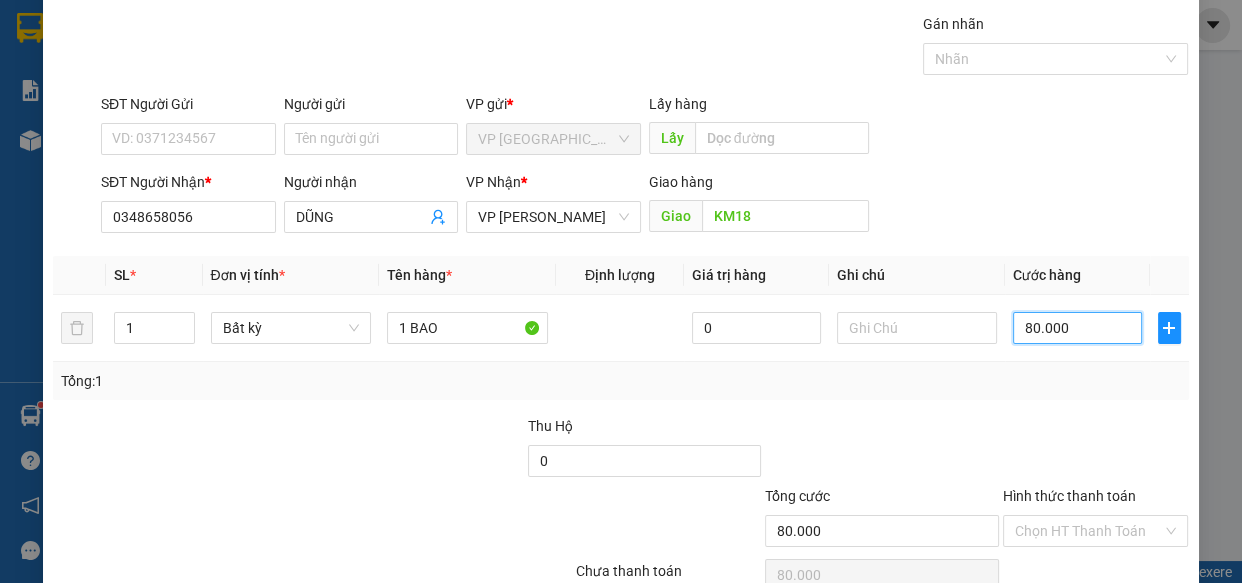 scroll, scrollTop: 156, scrollLeft: 0, axis: vertical 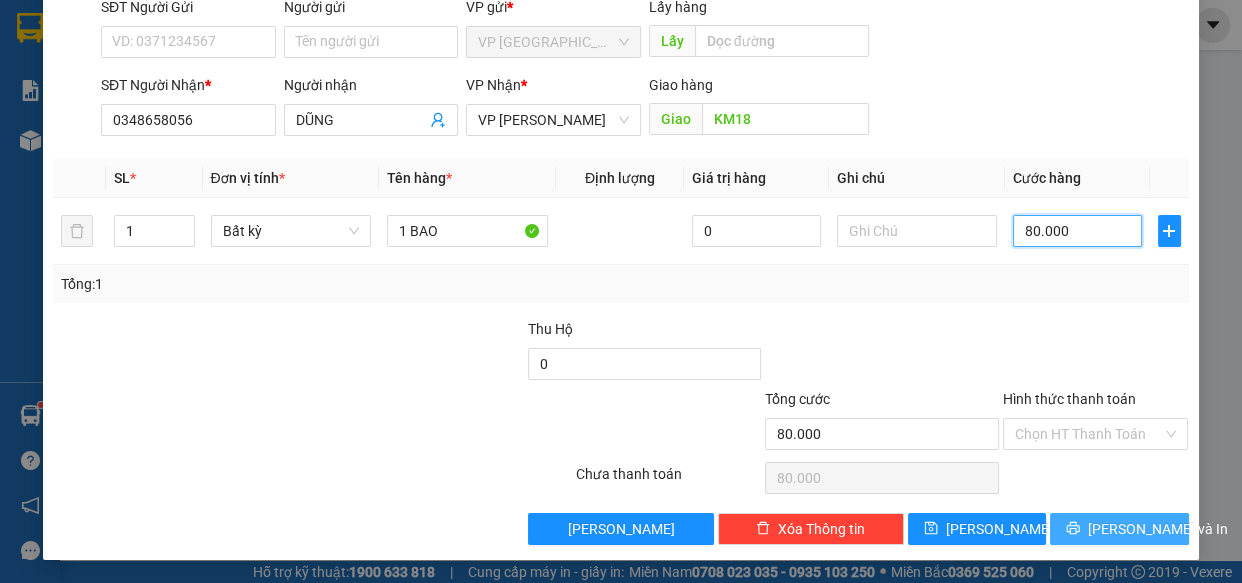 type on "80.000" 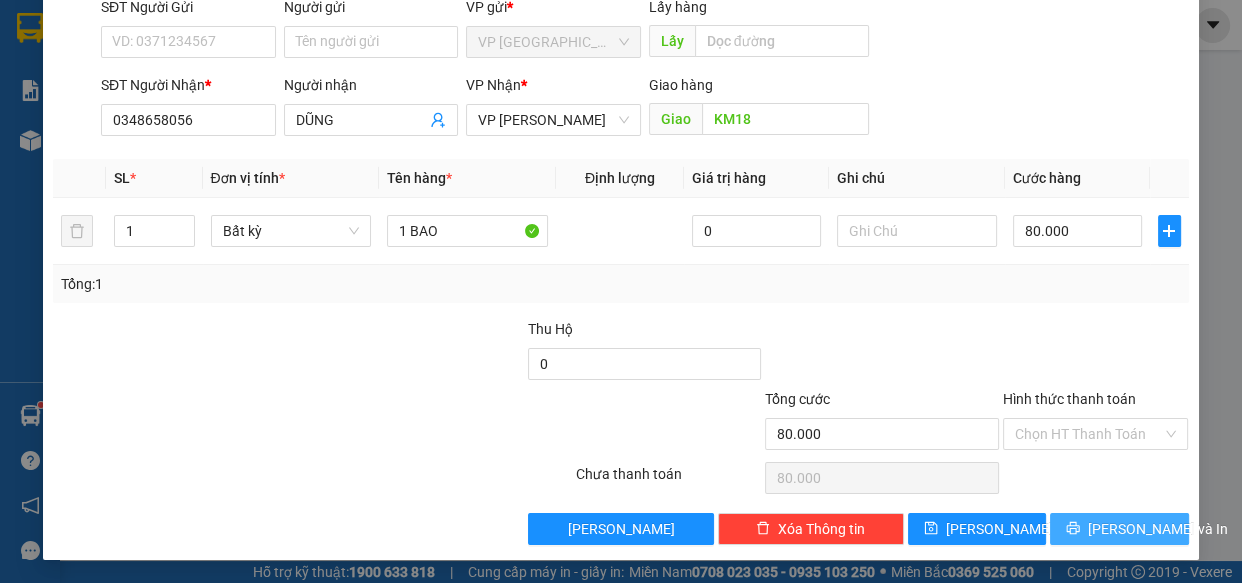 click on "[PERSON_NAME] và In" at bounding box center [1158, 529] 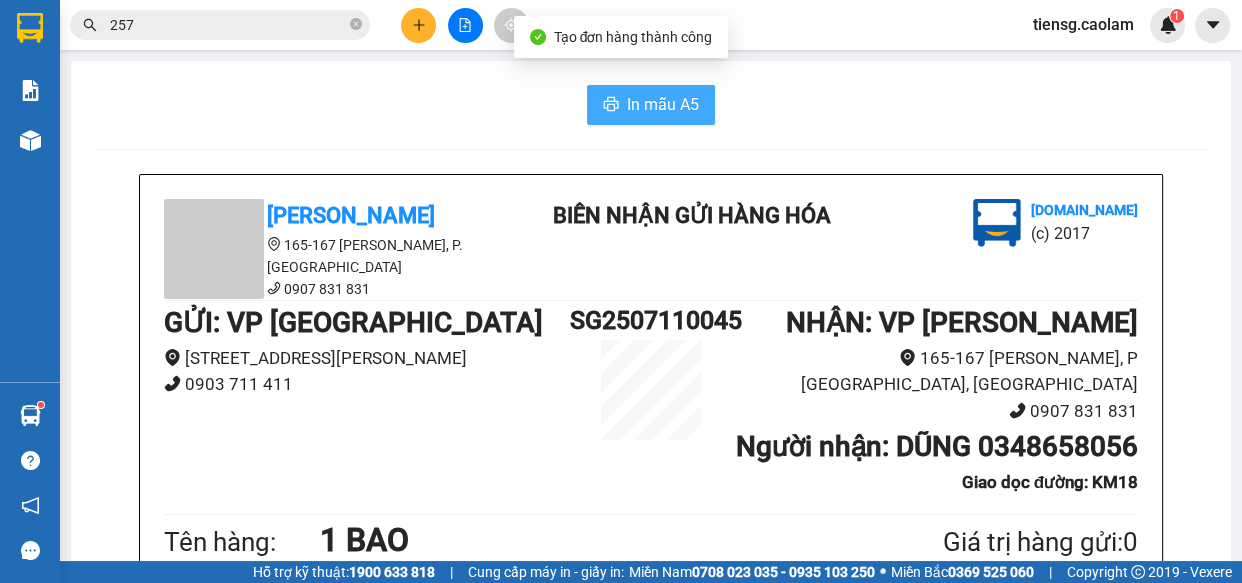 click on "In mẫu A5" at bounding box center [663, 104] 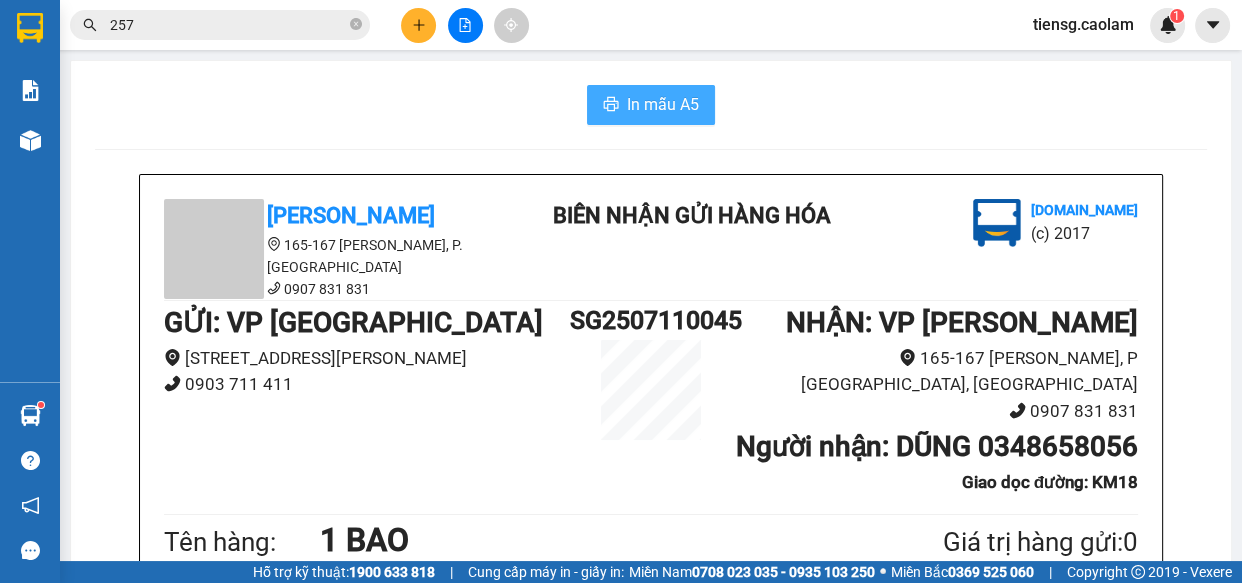 drag, startPoint x: 735, startPoint y: 114, endPoint x: 658, endPoint y: 109, distance: 77.16217 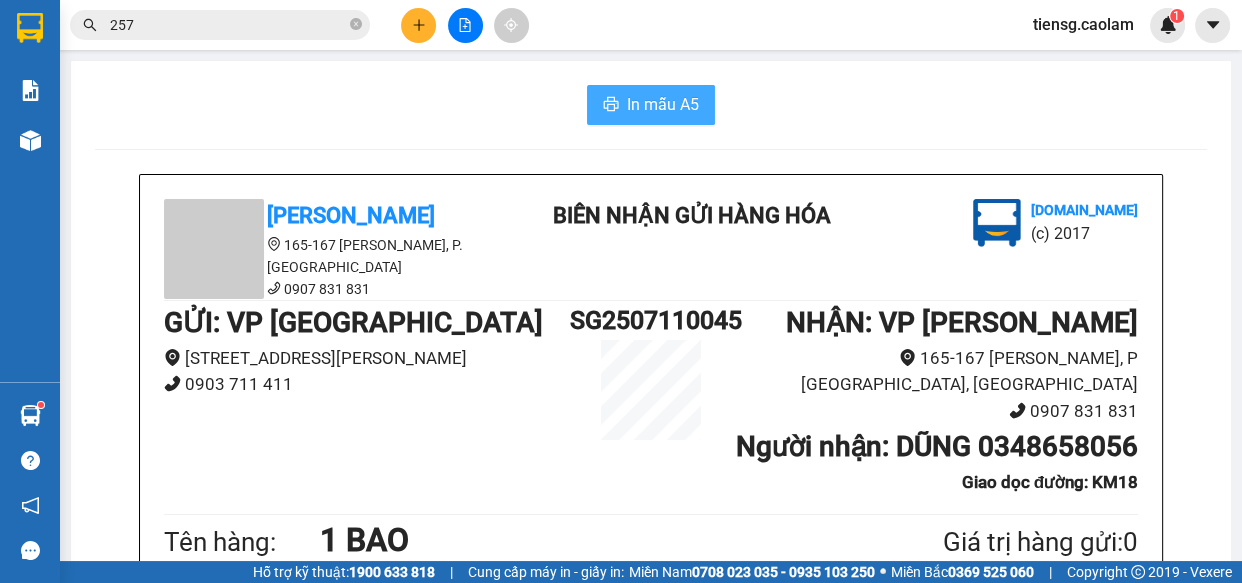scroll, scrollTop: 0, scrollLeft: 0, axis: both 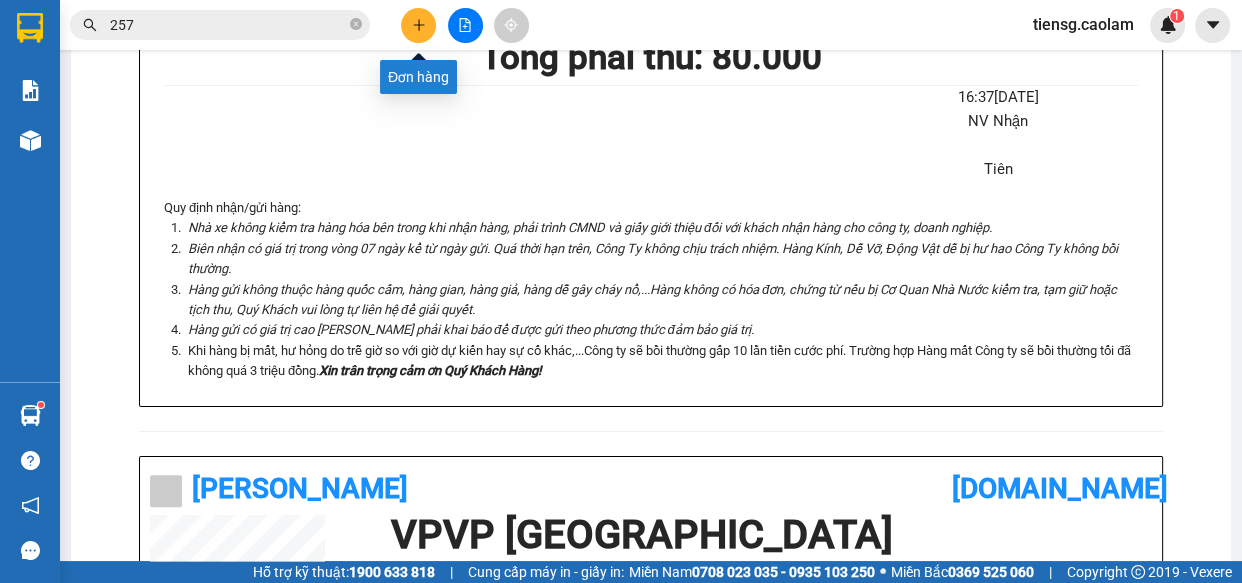 click 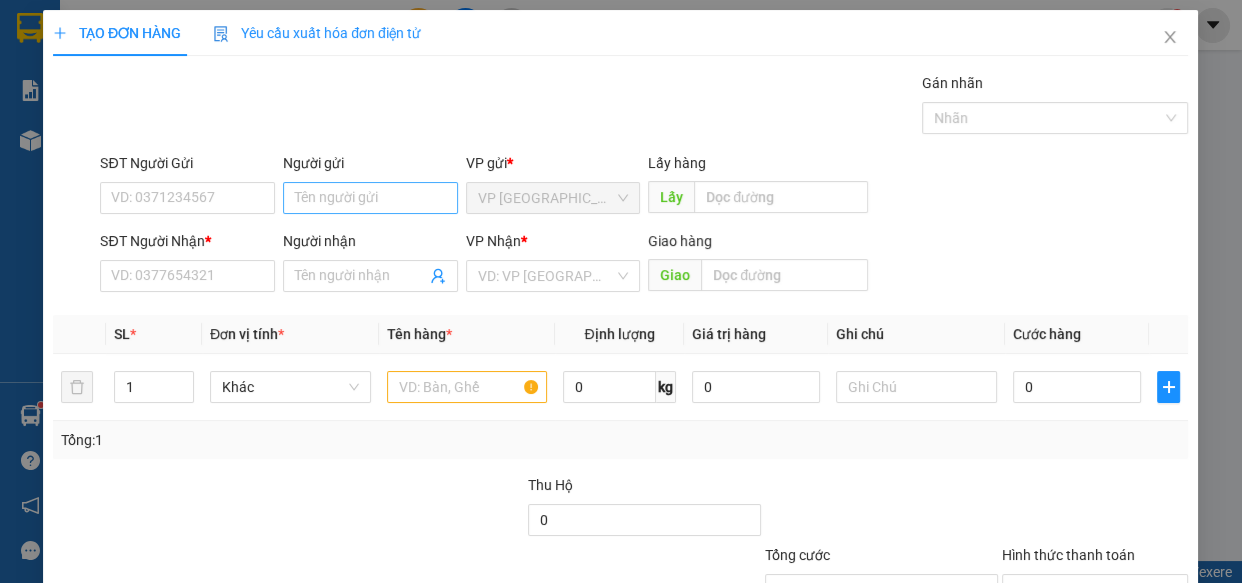scroll, scrollTop: 0, scrollLeft: 0, axis: both 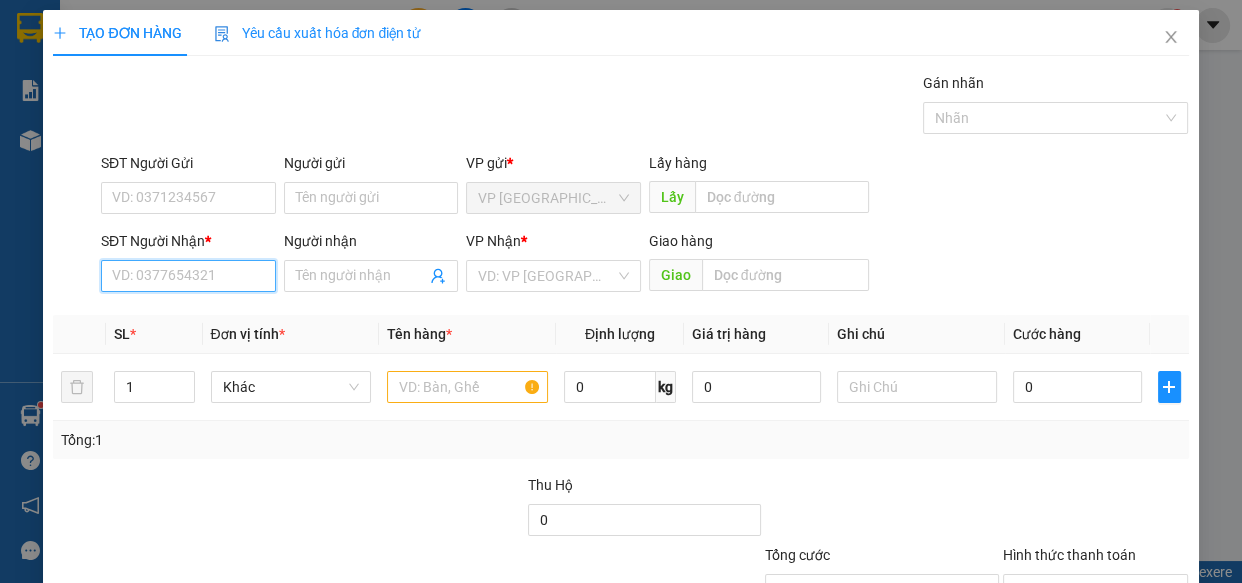 click on "SĐT Người Nhận  *" at bounding box center (188, 276) 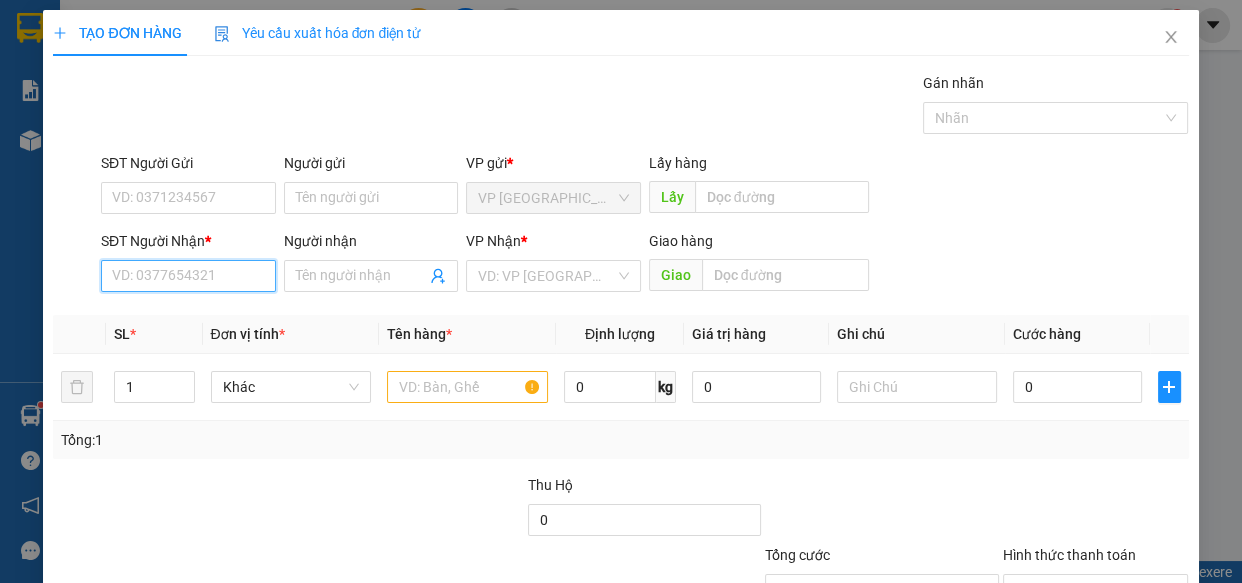 click on "SĐT Người Nhận  *" at bounding box center [188, 276] 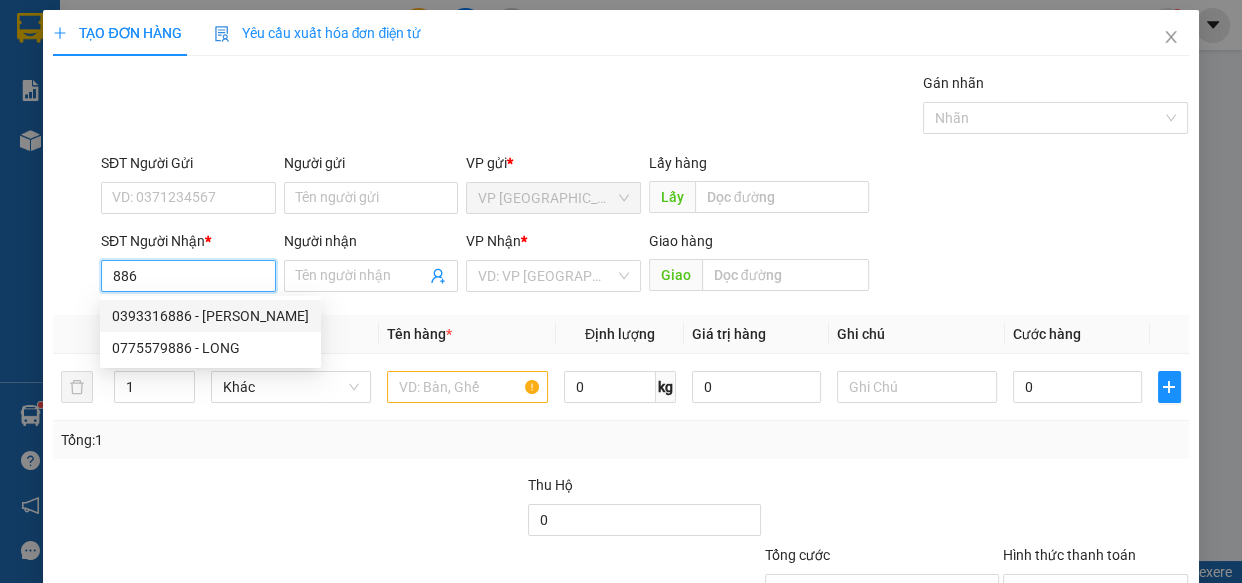 click on "0393316886 - [PERSON_NAME]" at bounding box center (210, 316) 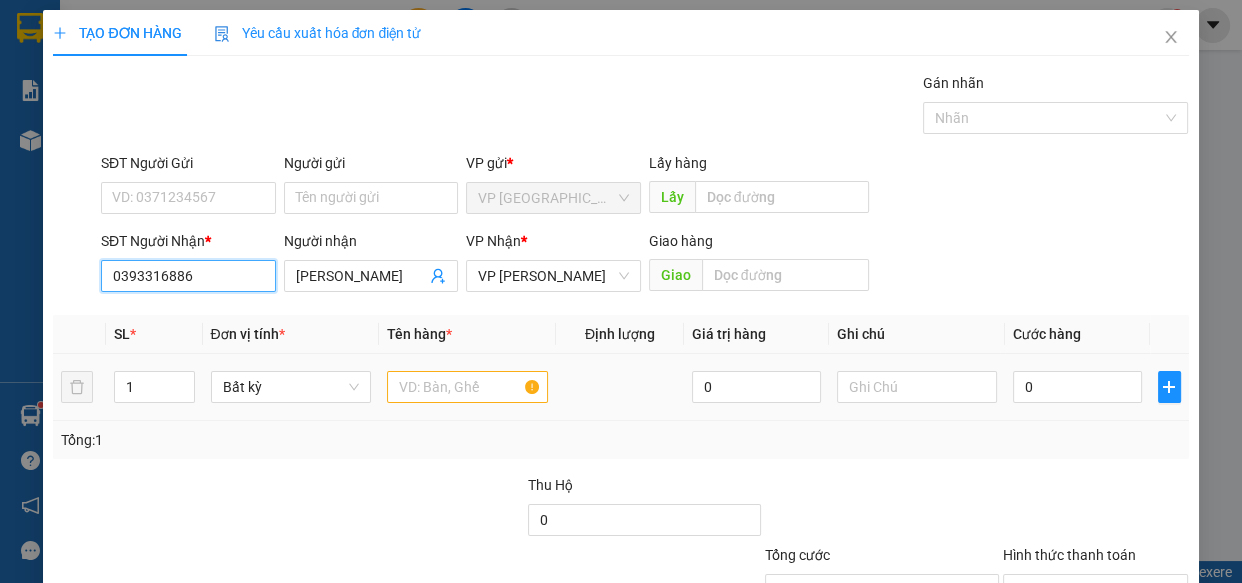 type on "0393316886" 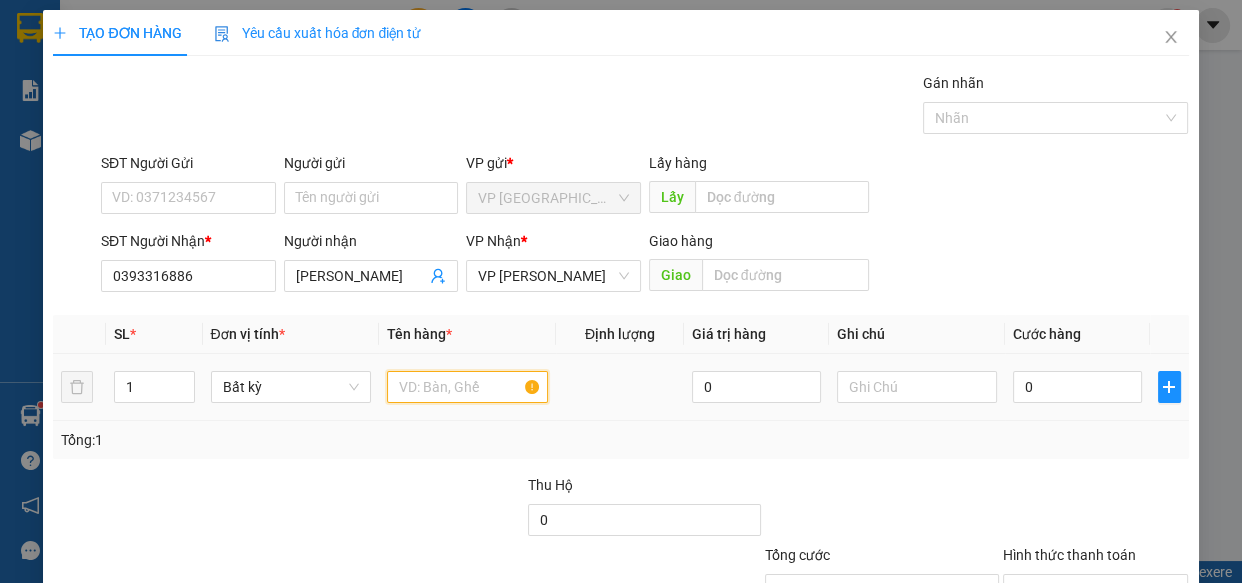 click at bounding box center [467, 387] 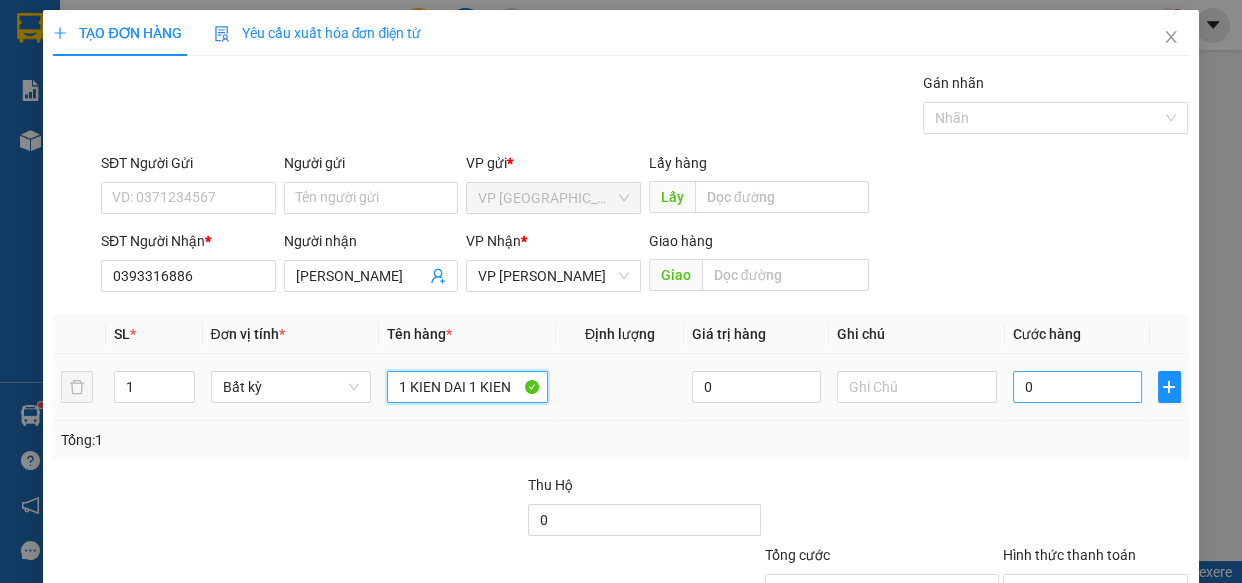 type on "1 KIEN DAI 1 KIEN" 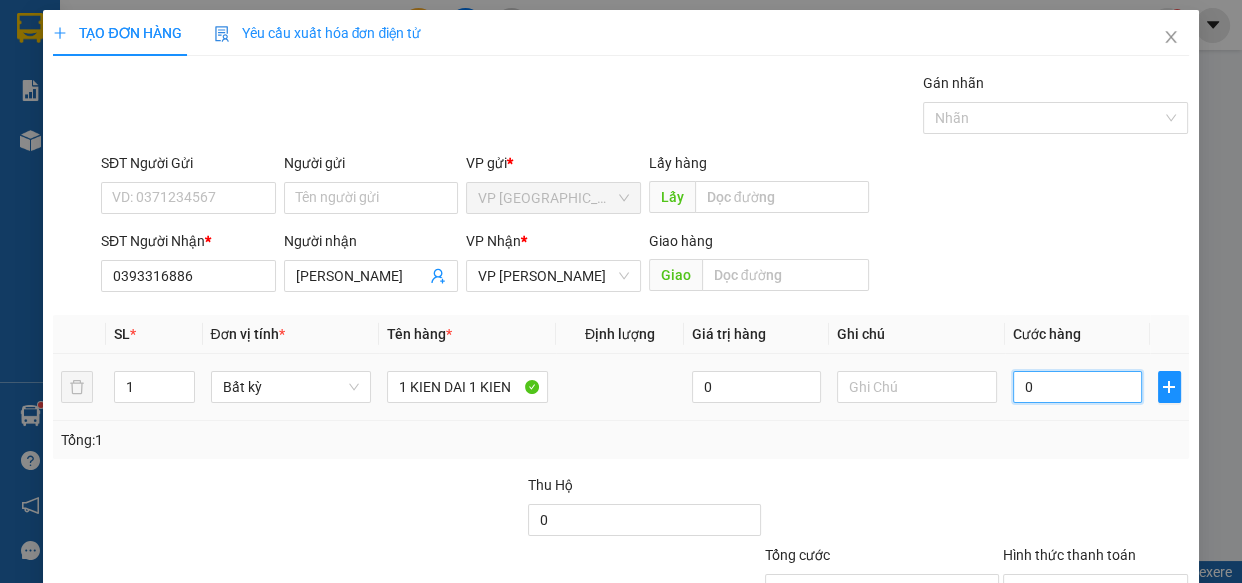 drag, startPoint x: 1069, startPoint y: 374, endPoint x: 1011, endPoint y: 337, distance: 68.7968 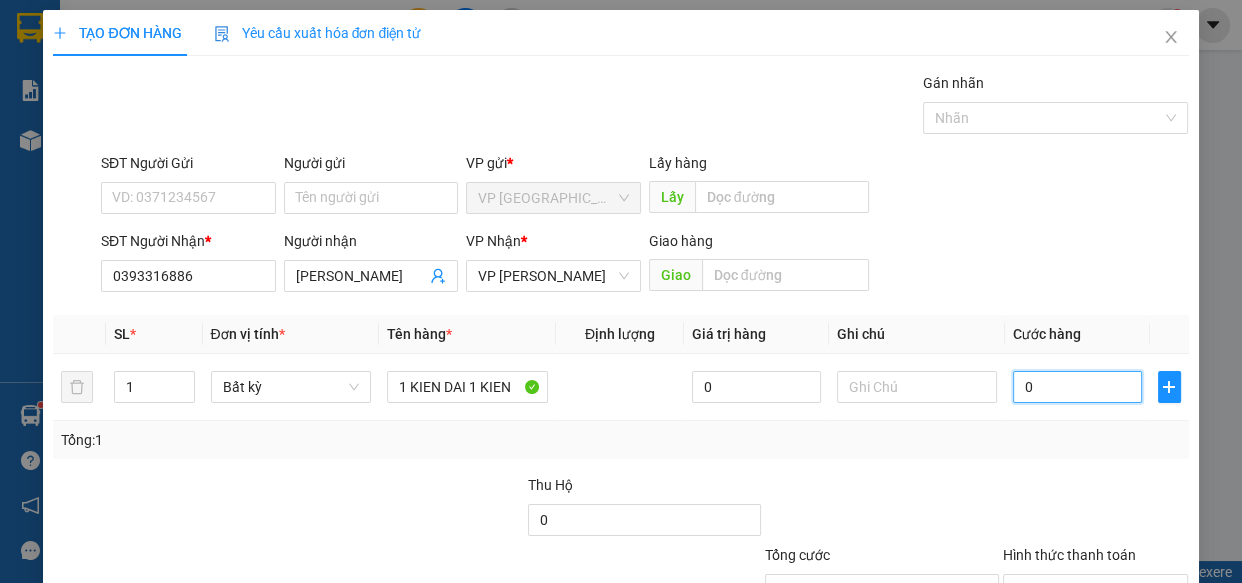 type on "7" 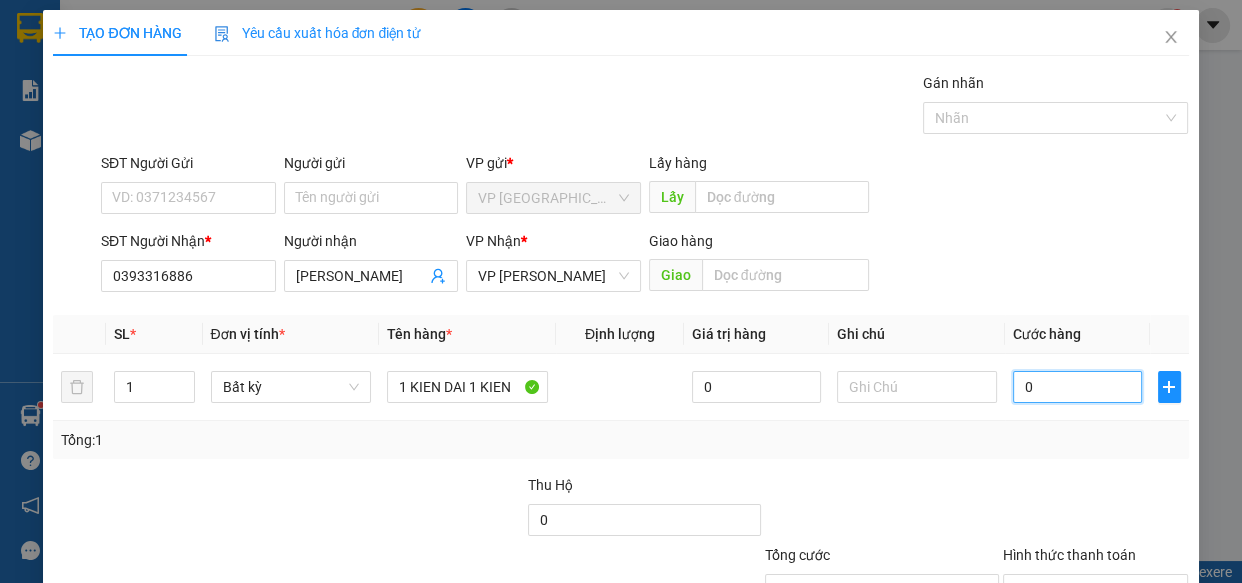 type on "7" 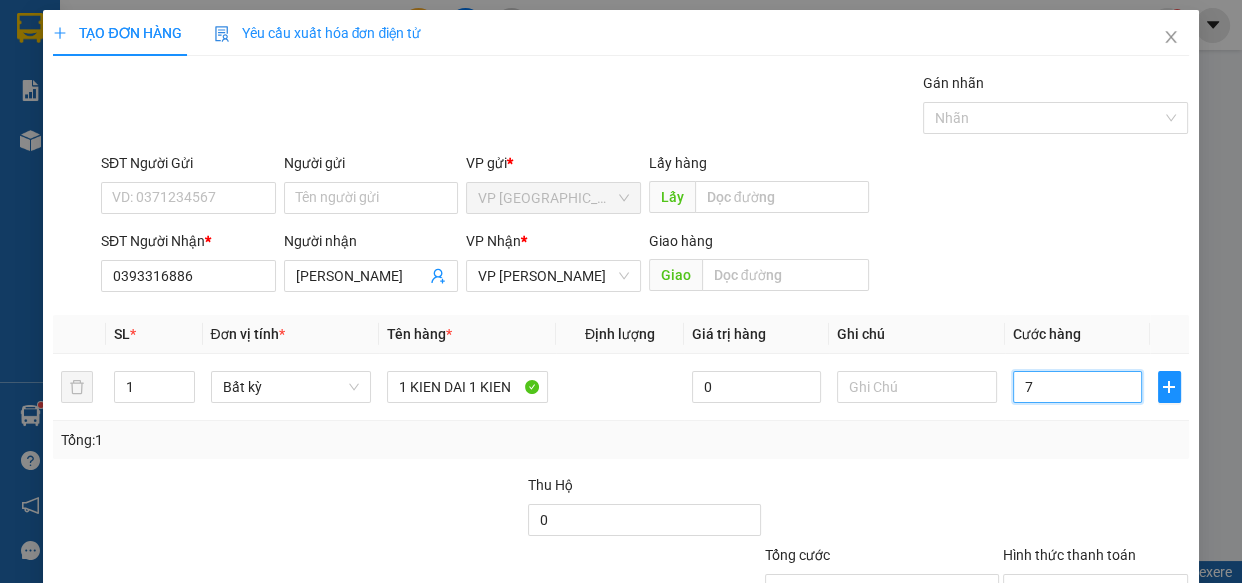 type on "70" 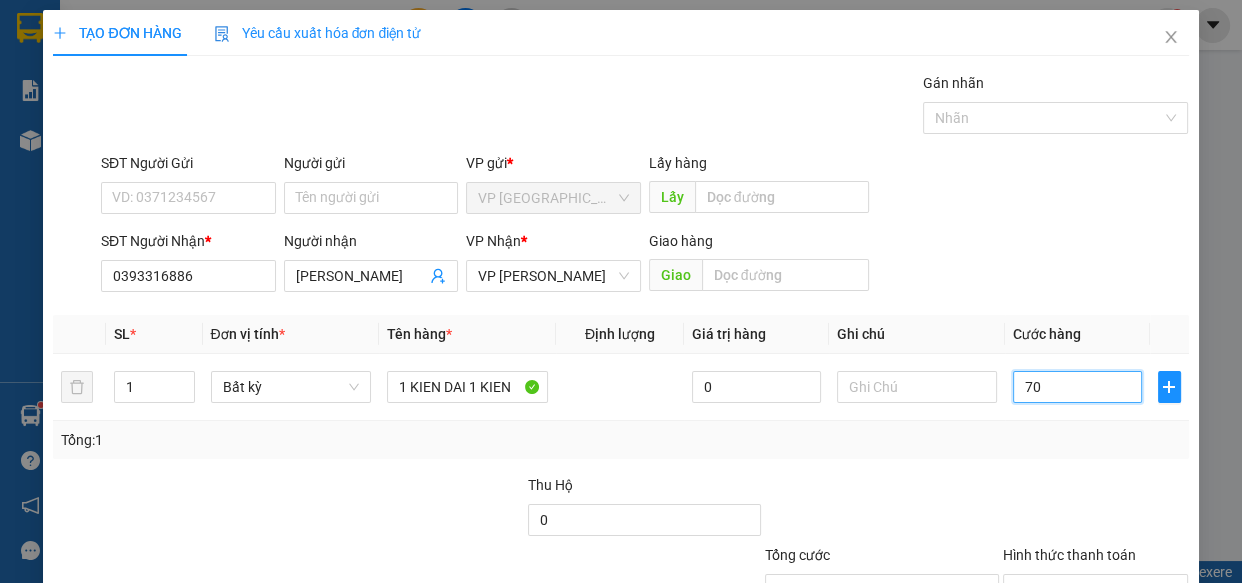 type on "700" 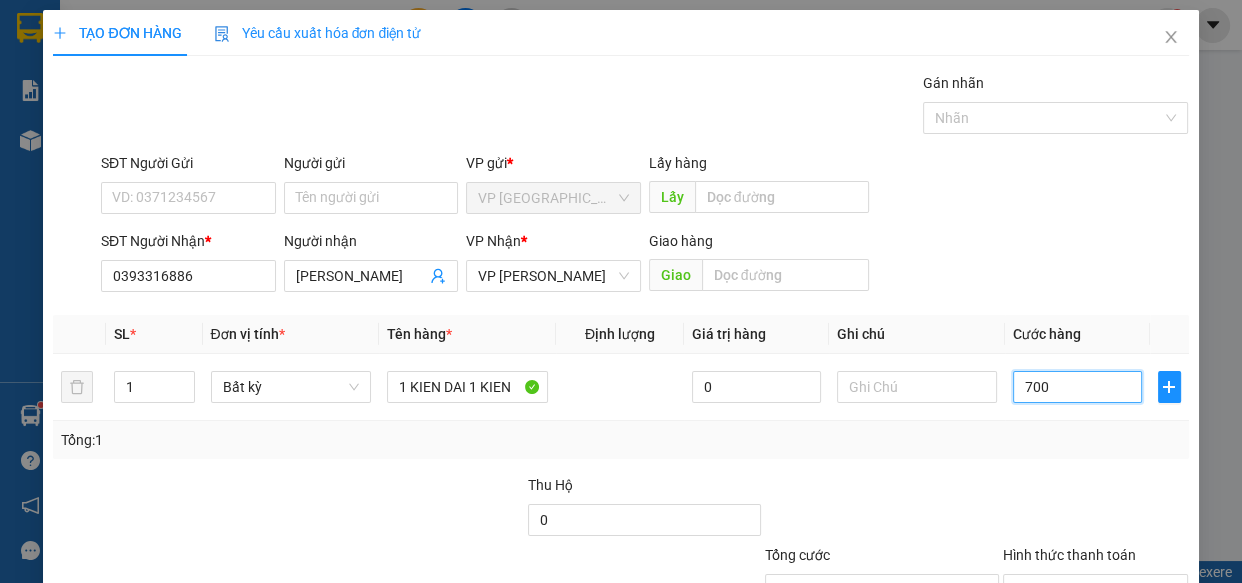 type on "7.000" 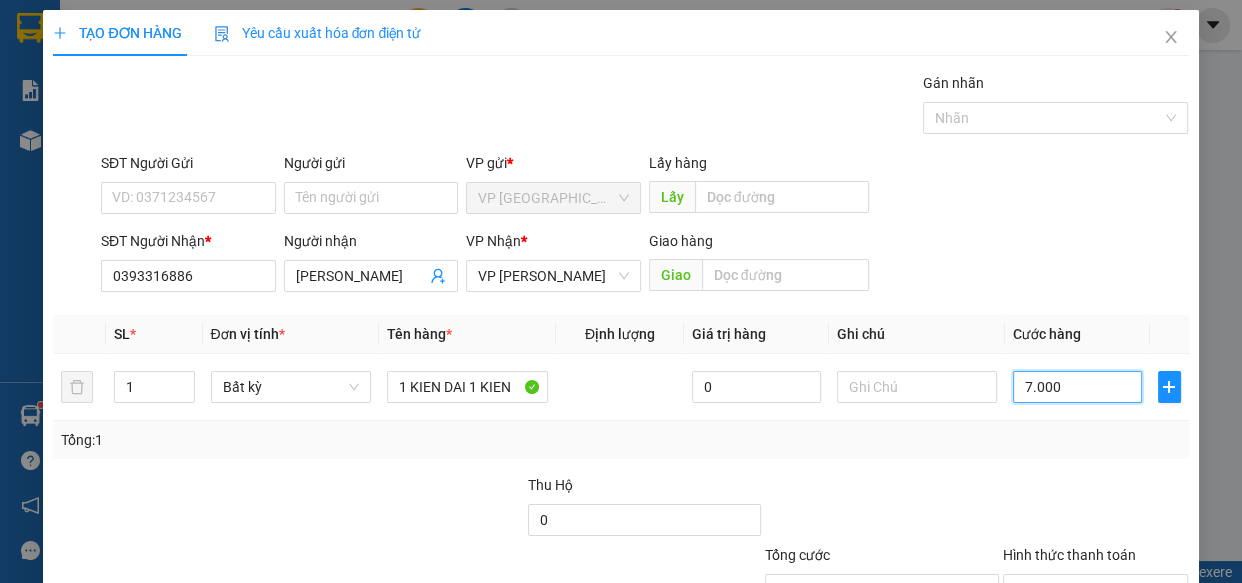 type on "70.000" 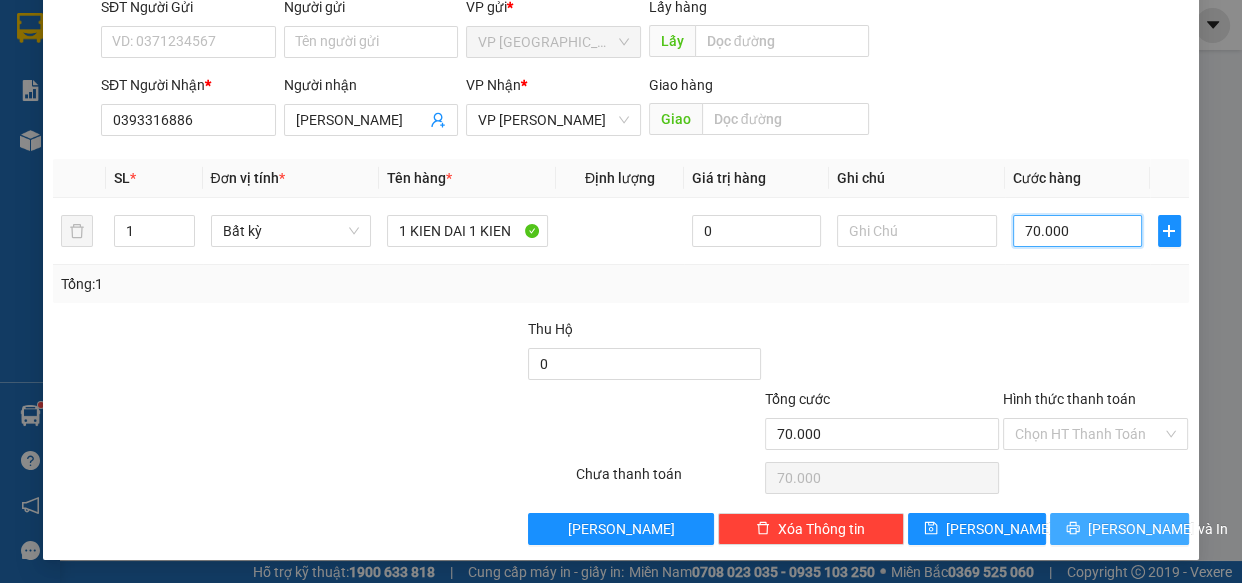 type on "70.000" 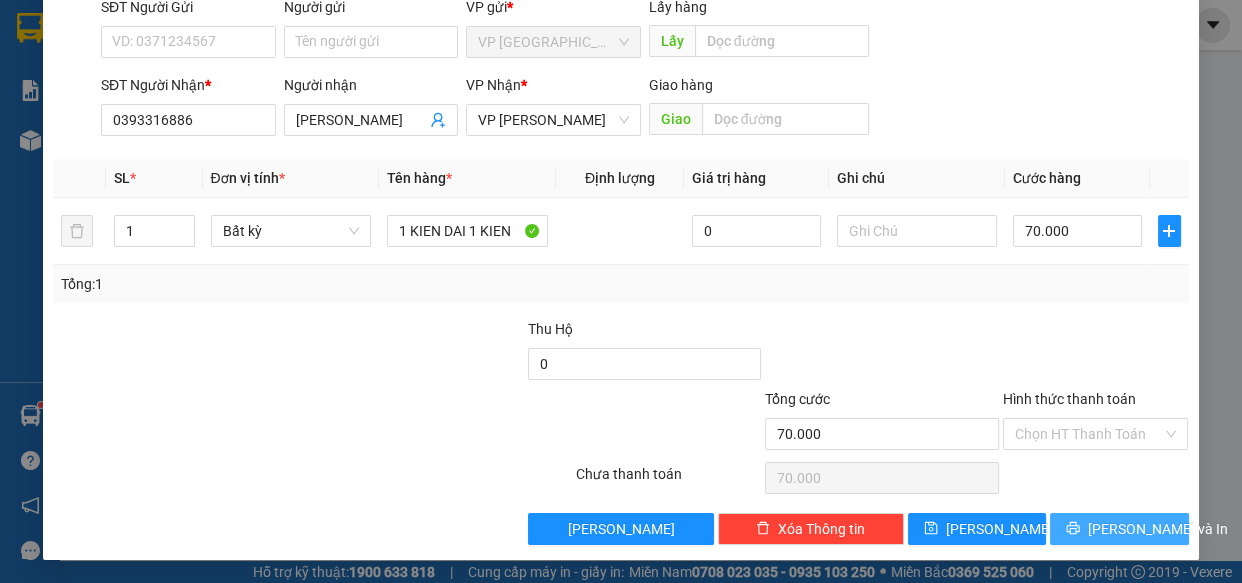 click on "[PERSON_NAME] và In" at bounding box center (1158, 529) 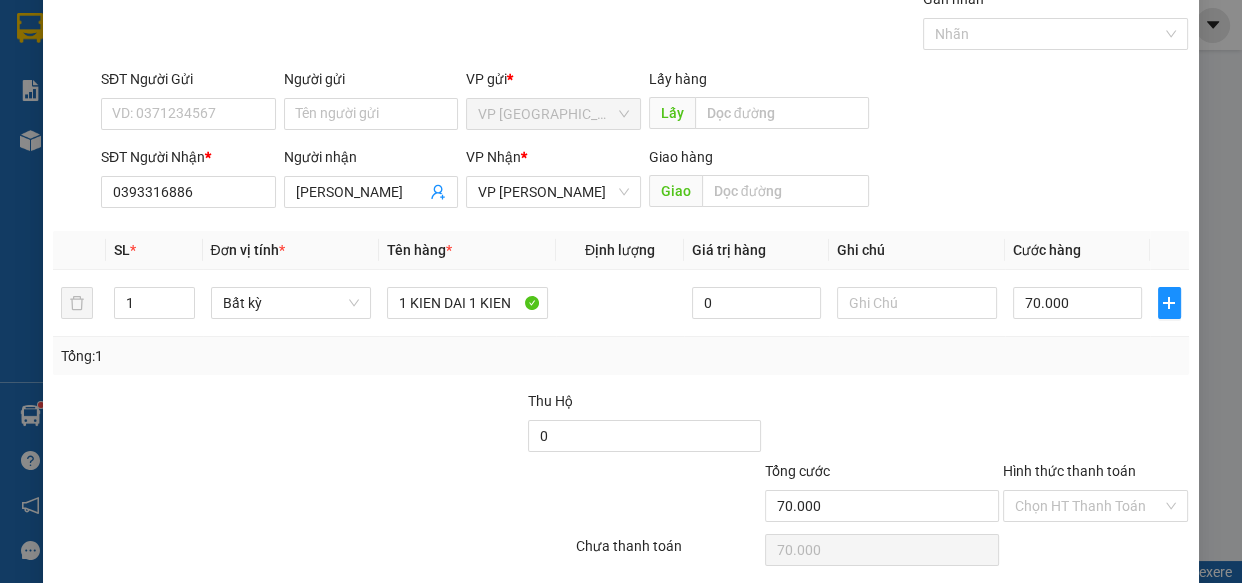 scroll, scrollTop: 0, scrollLeft: 0, axis: both 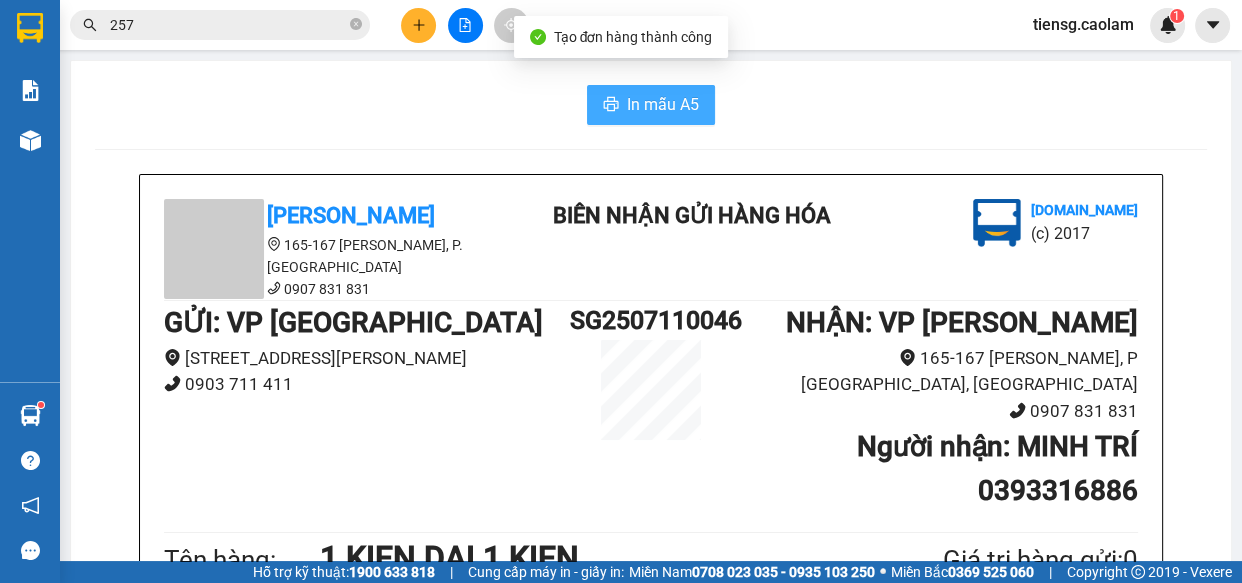 click on "In mẫu A5" at bounding box center [651, 105] 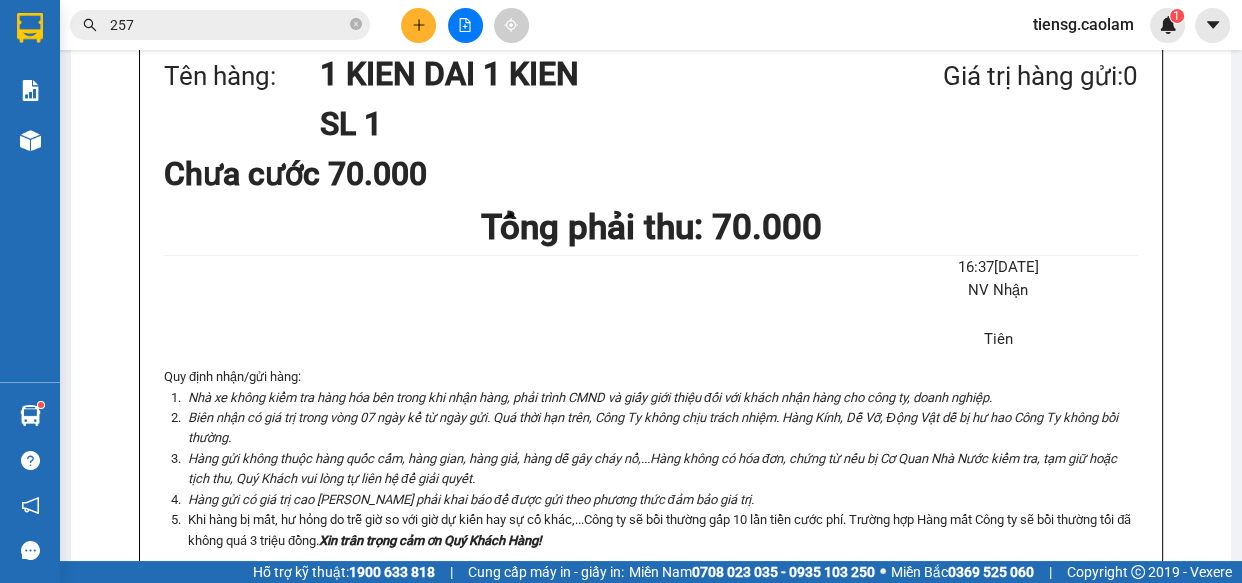 scroll, scrollTop: 0, scrollLeft: 0, axis: both 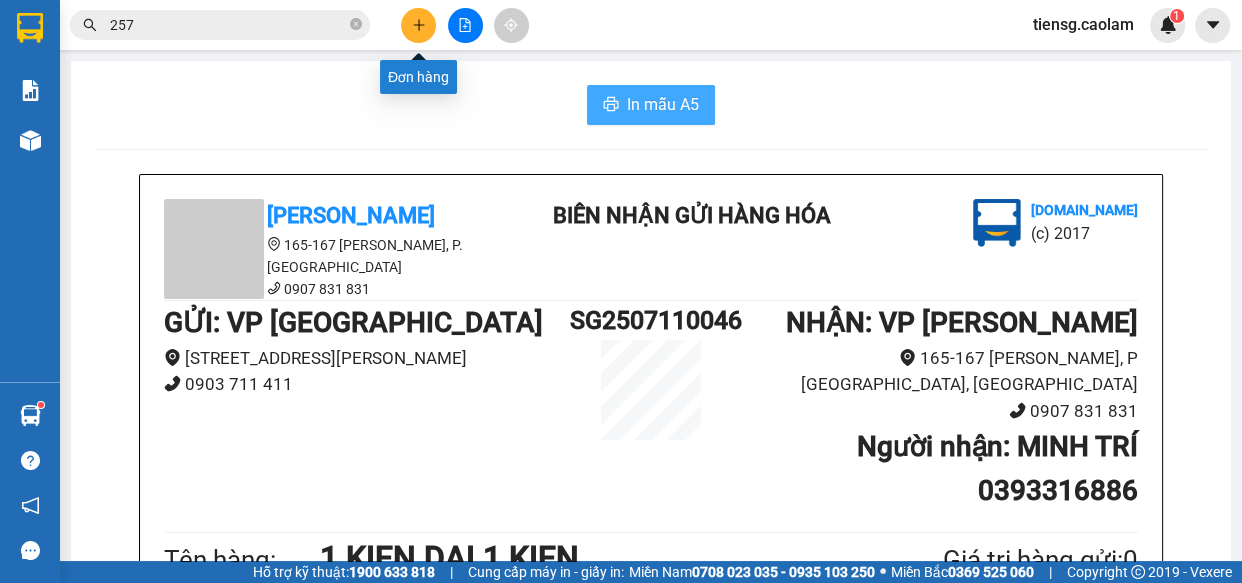 click at bounding box center (418, 25) 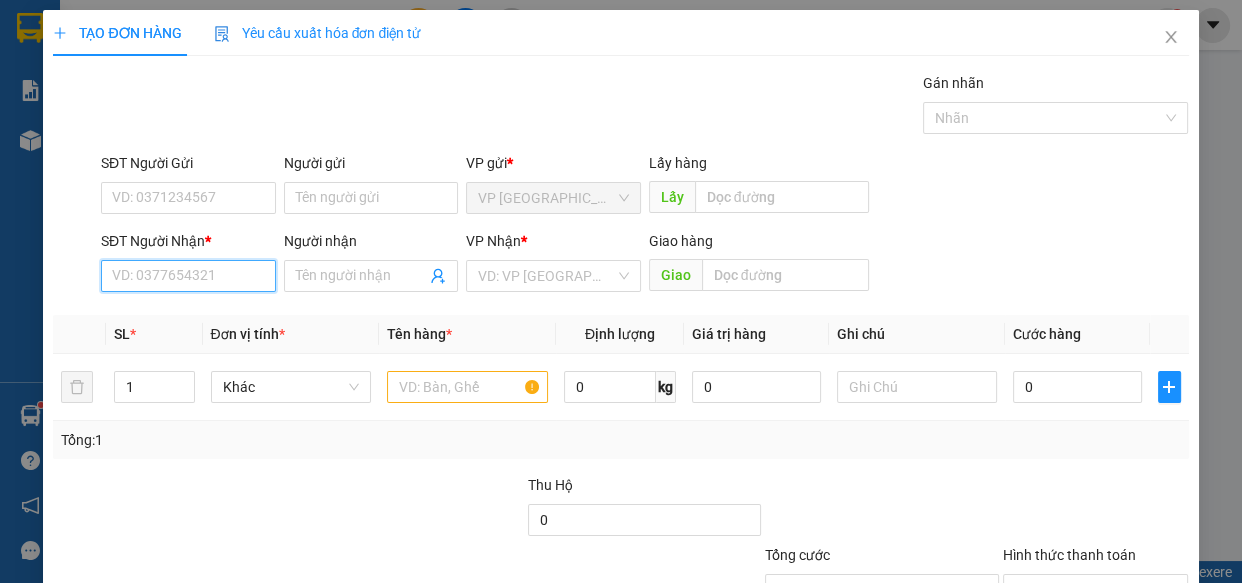 click on "SĐT Người Nhận  *" at bounding box center [188, 276] 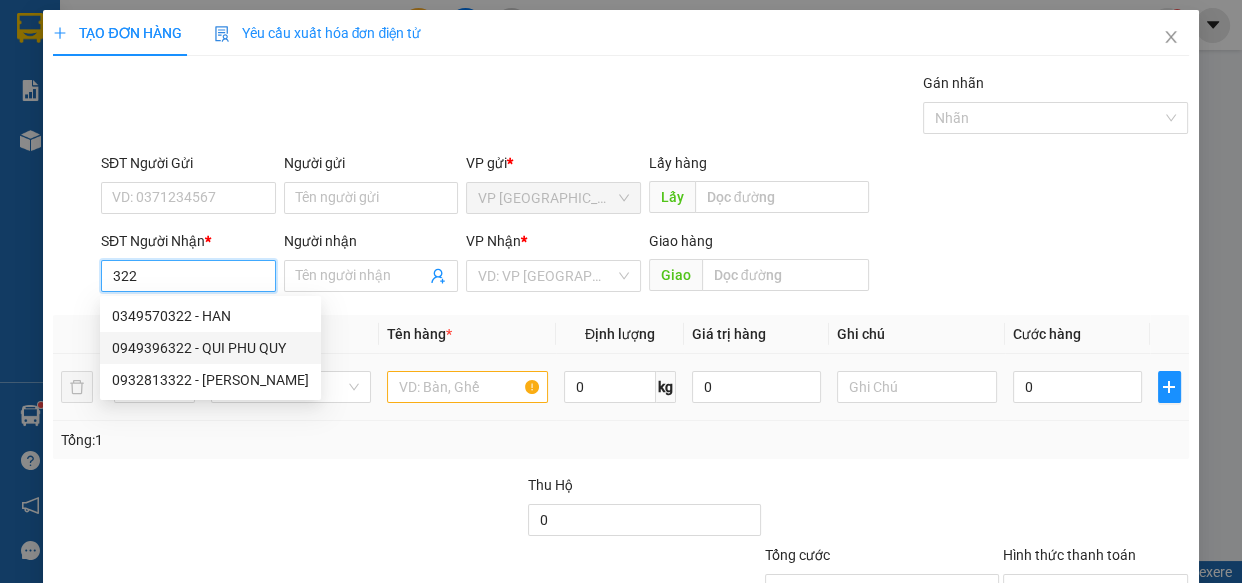 drag, startPoint x: 253, startPoint y: 342, endPoint x: 446, endPoint y: 386, distance: 197.95201 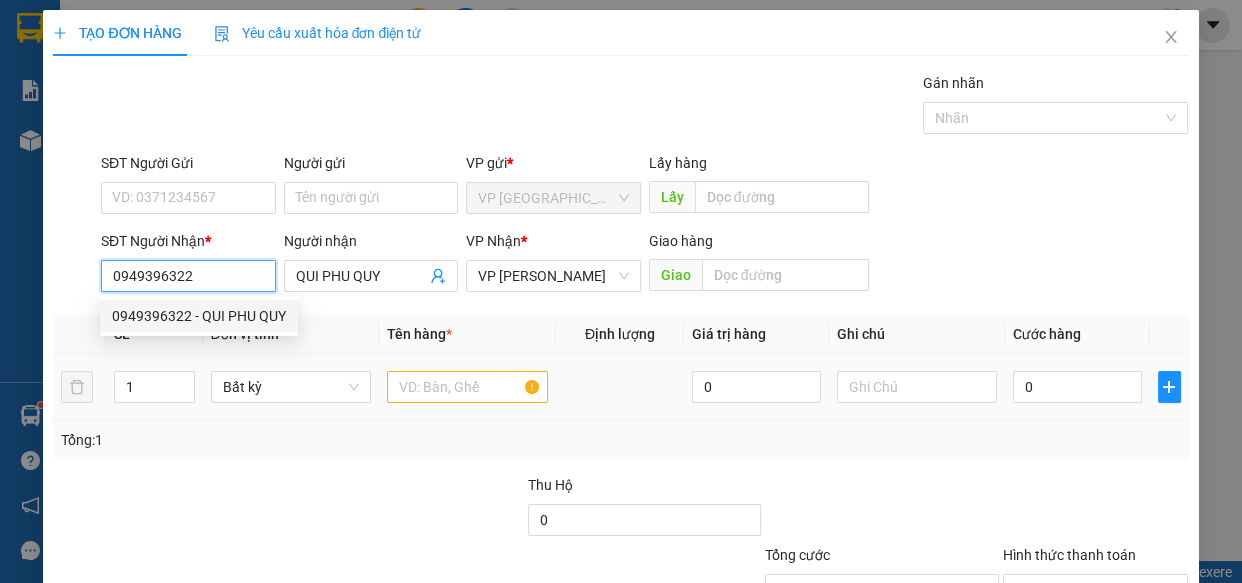 type on "0949396322" 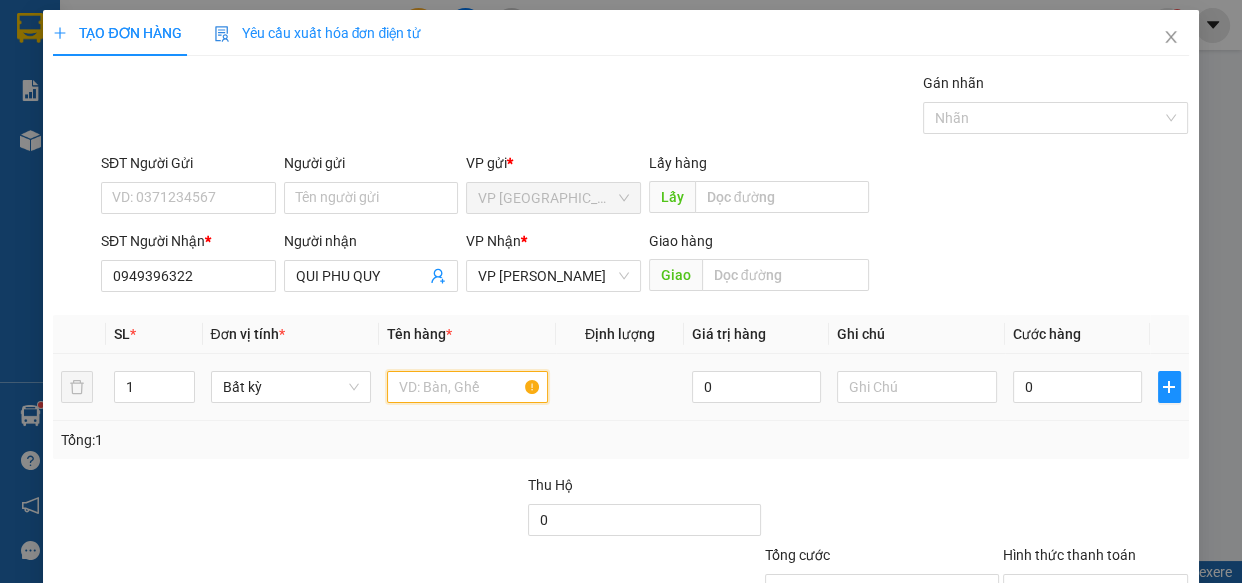 click at bounding box center (467, 387) 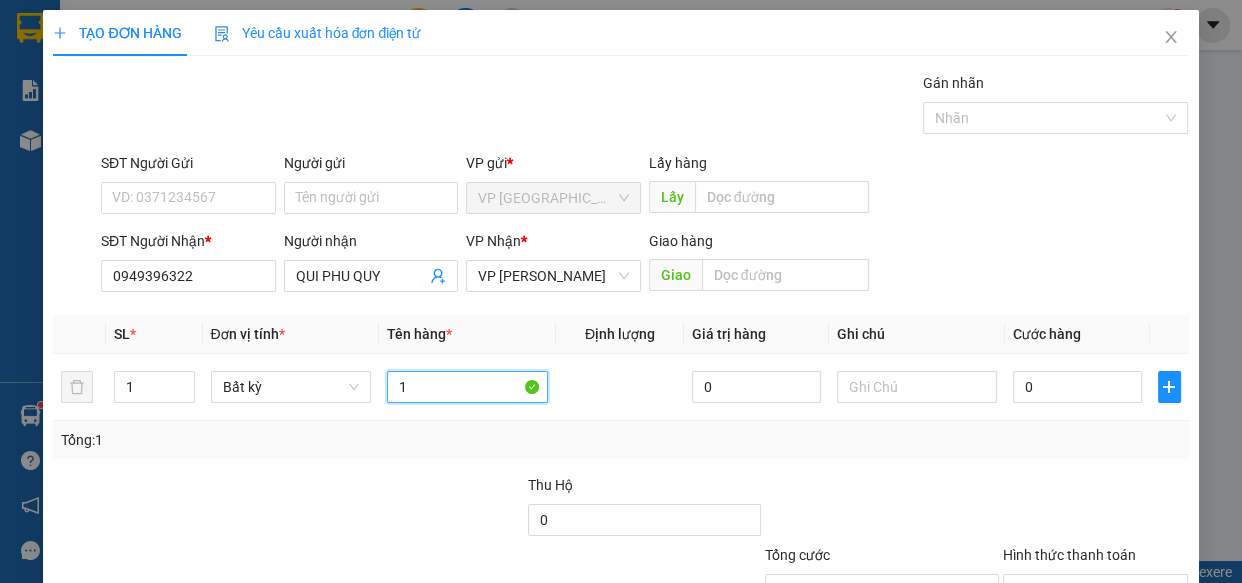 type on "1" 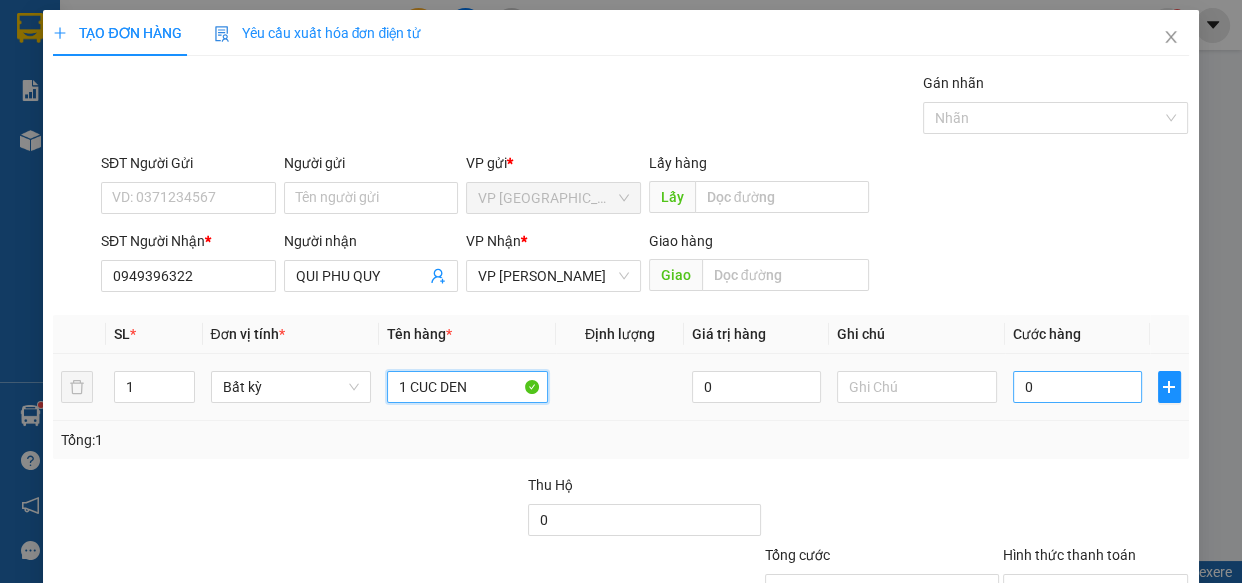 type on "1 CUC DEN" 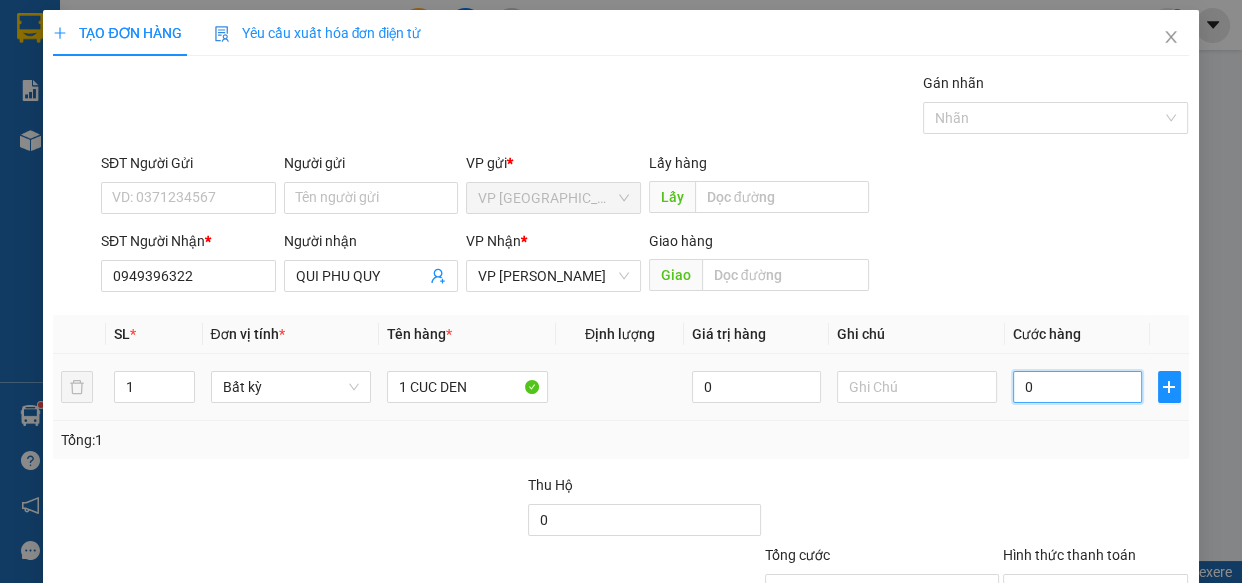 click on "0" at bounding box center (1077, 387) 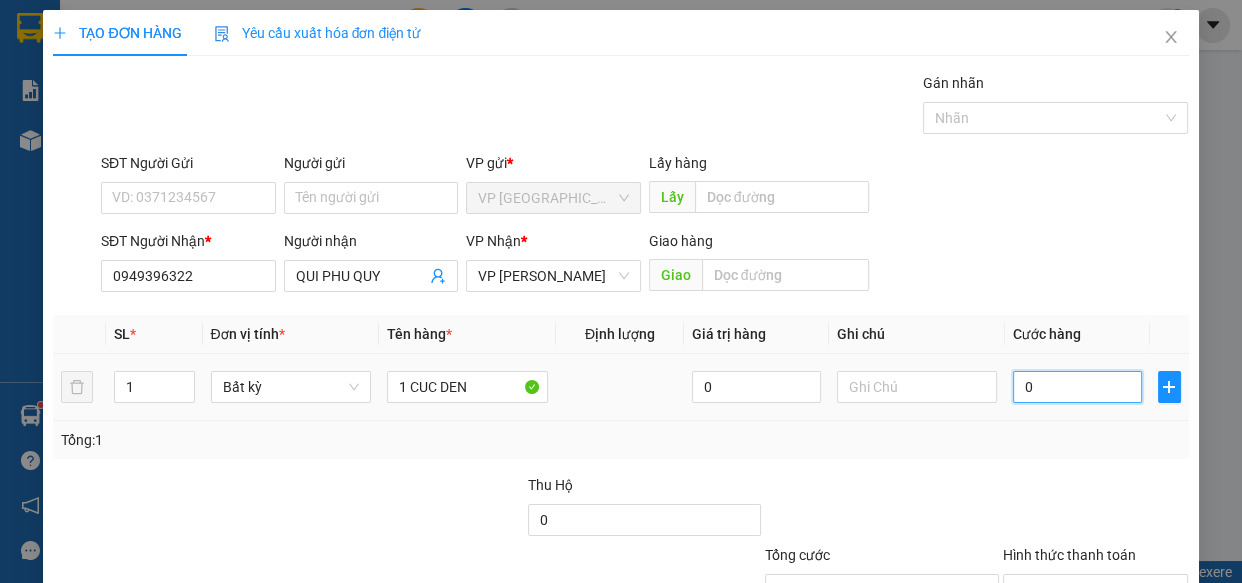 type on "5" 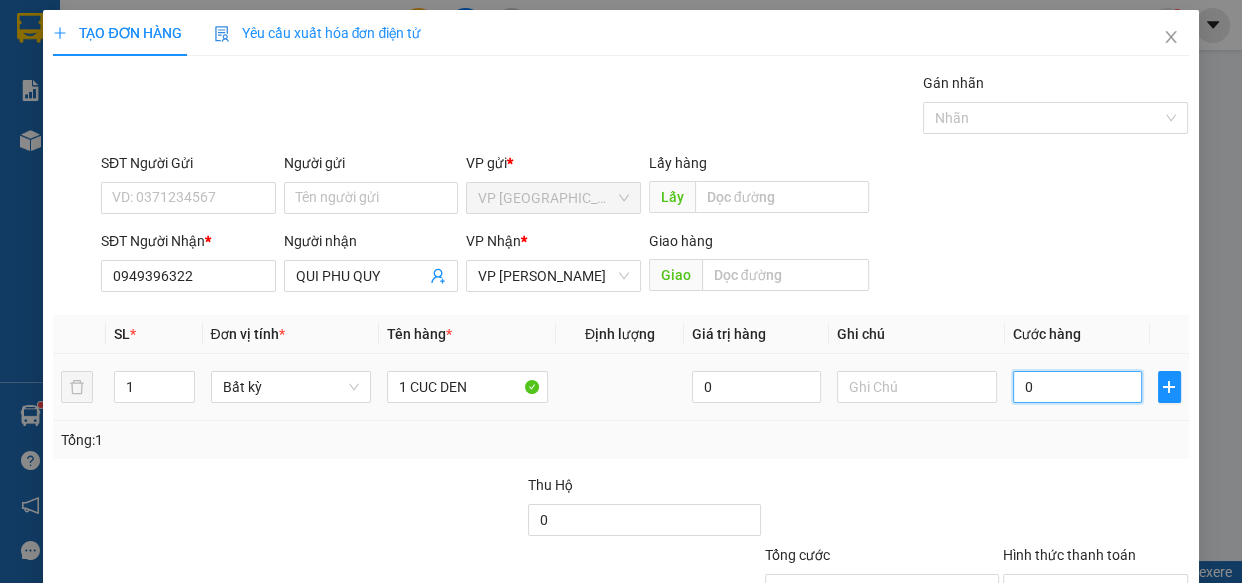 type on "5" 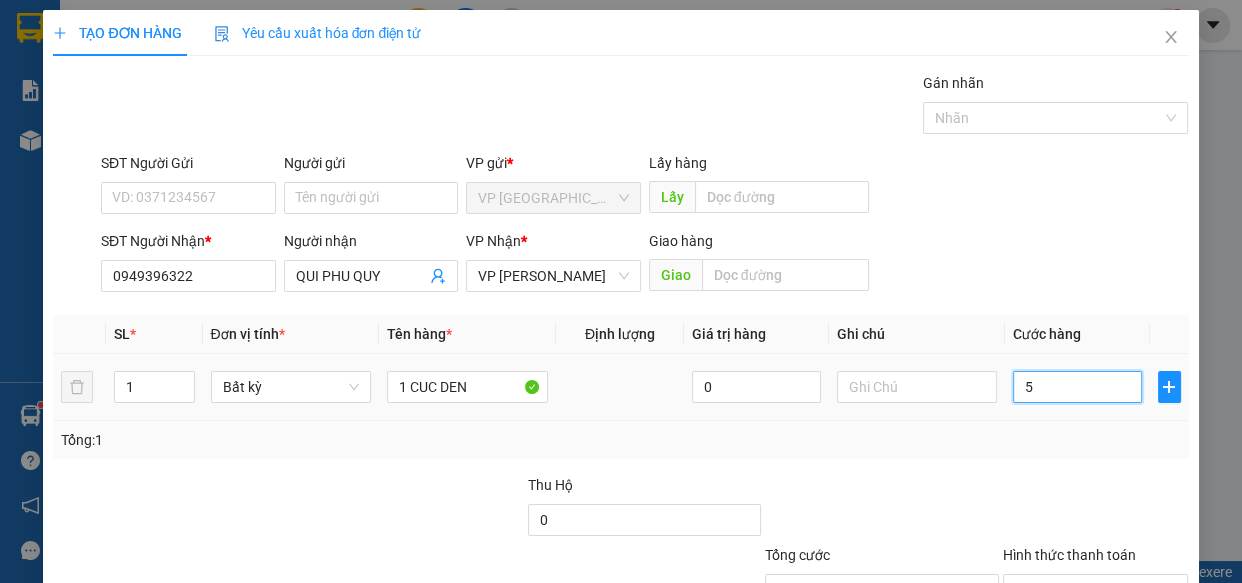 type on "50" 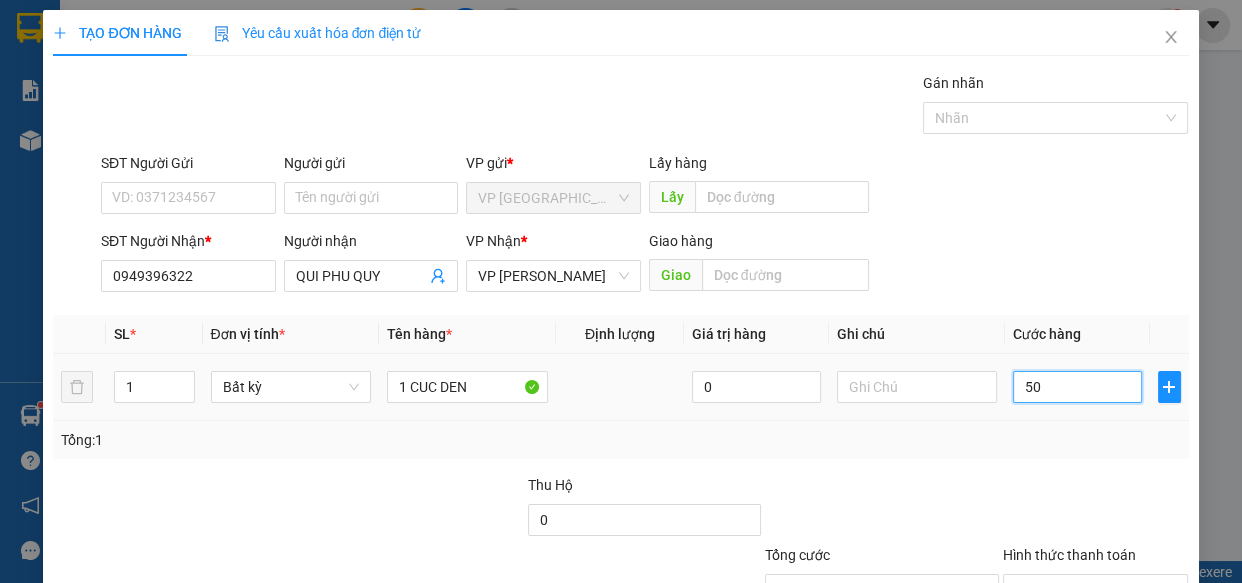 type on "500" 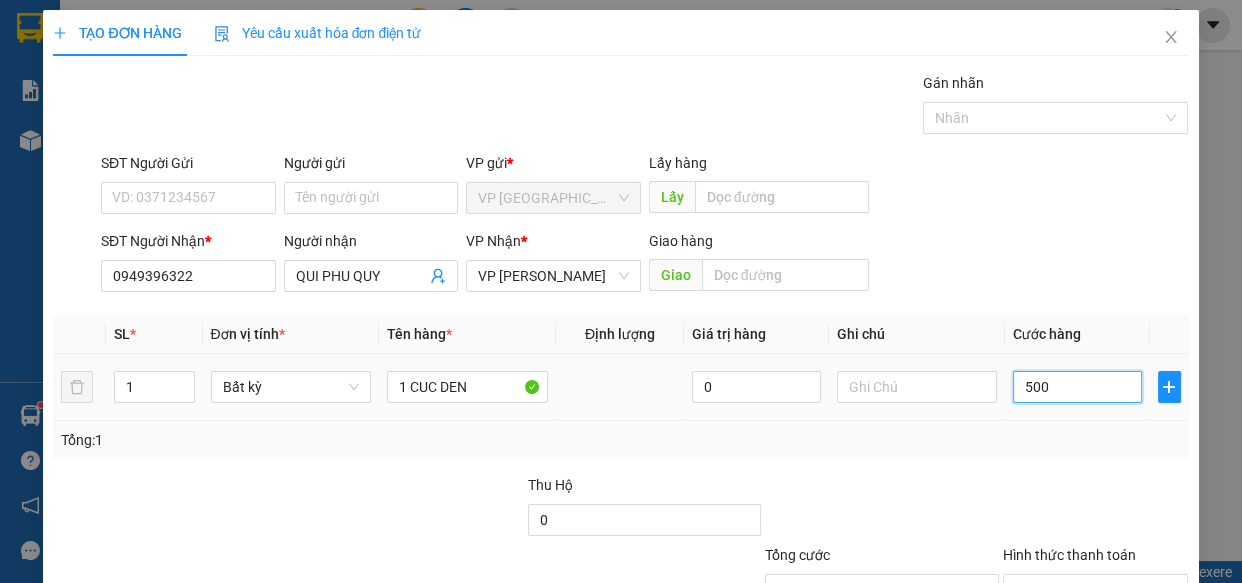 type on "5.000" 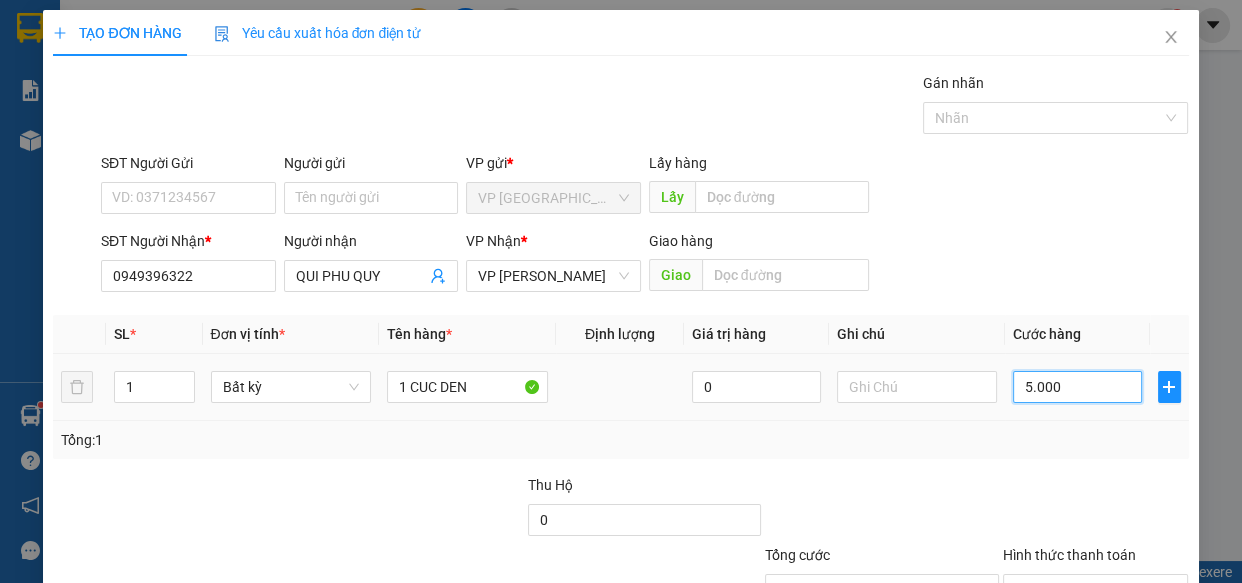 type on "50.000" 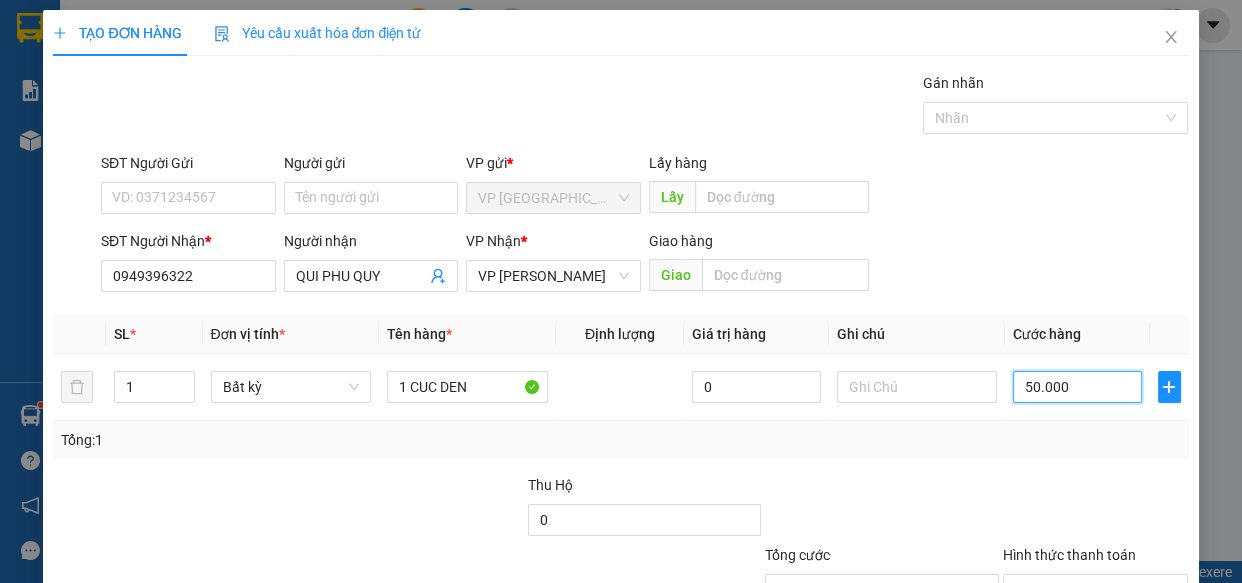 type on "5.000" 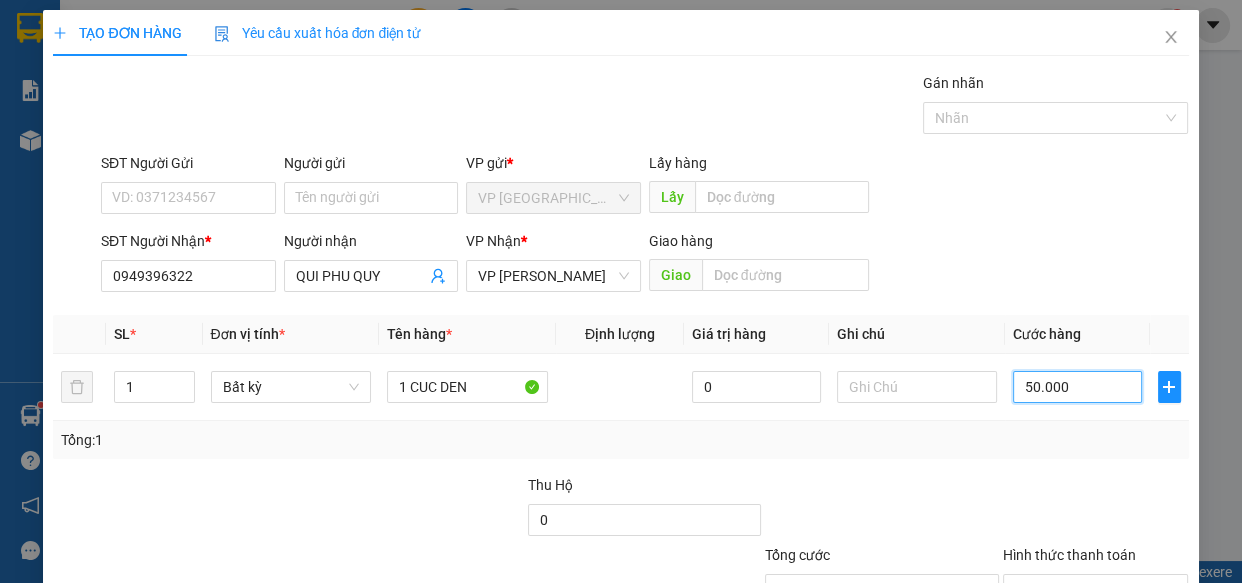 type on "5.000" 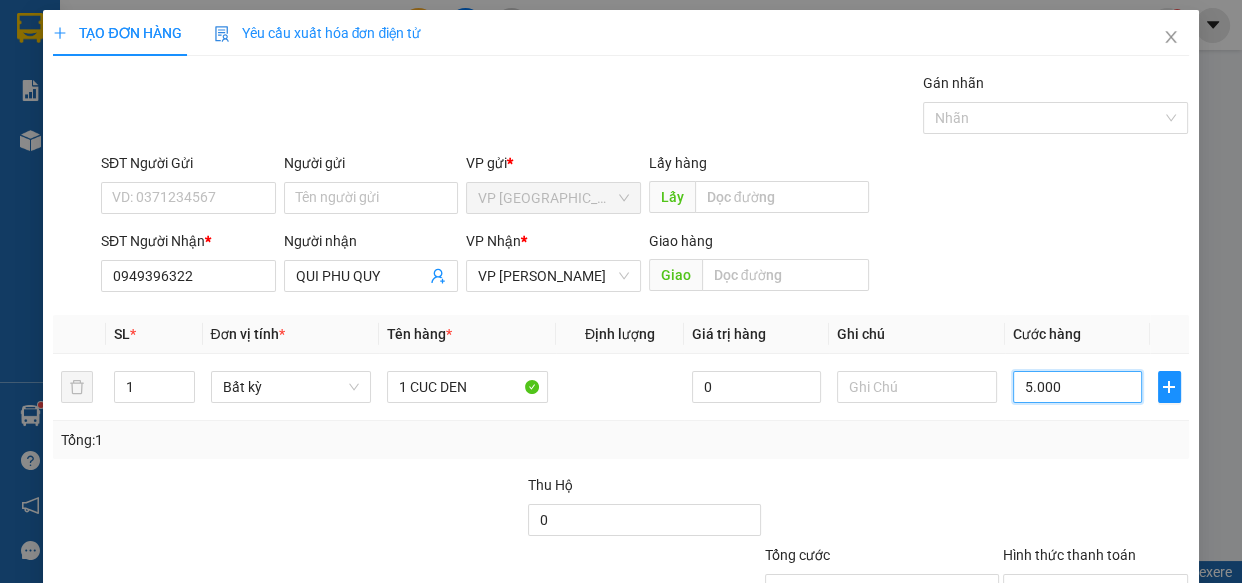 type on "500" 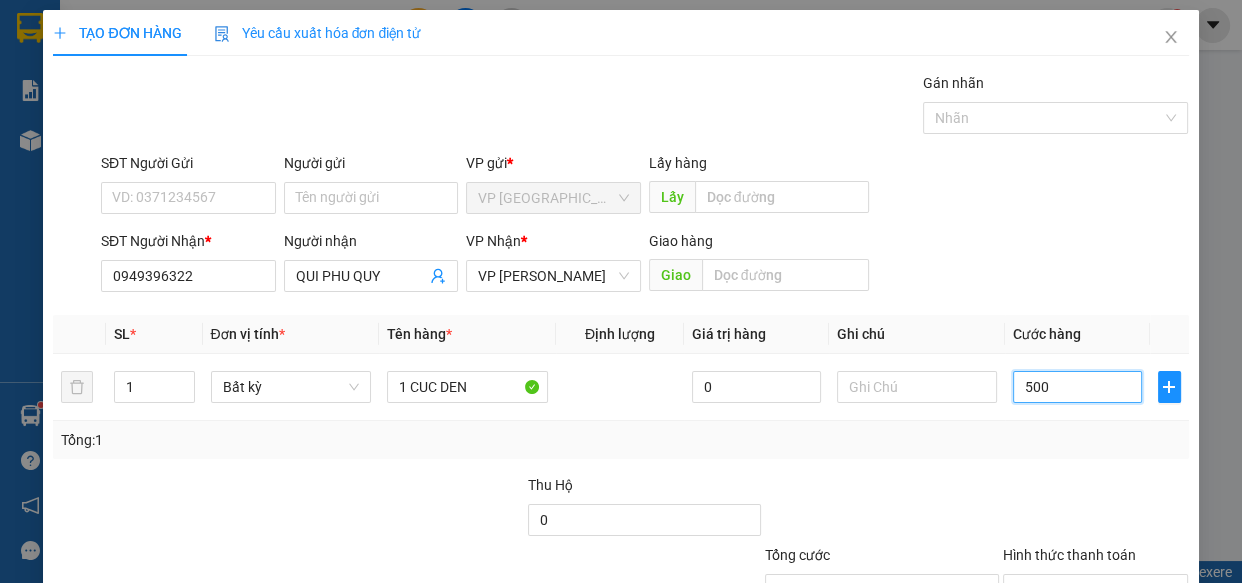 type on "500" 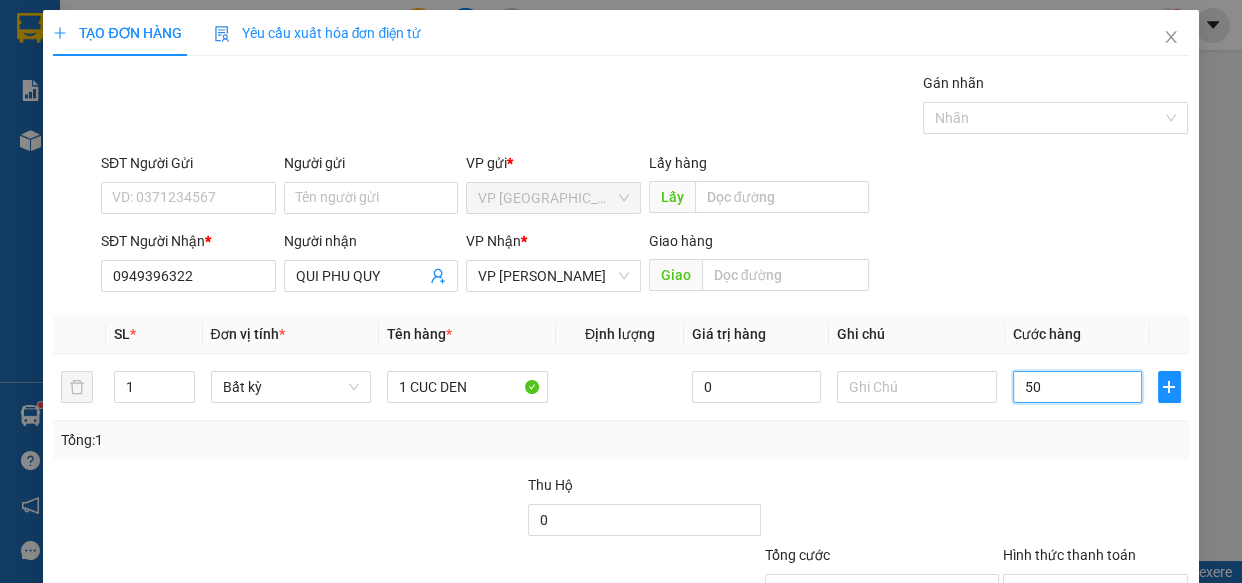 type on "50" 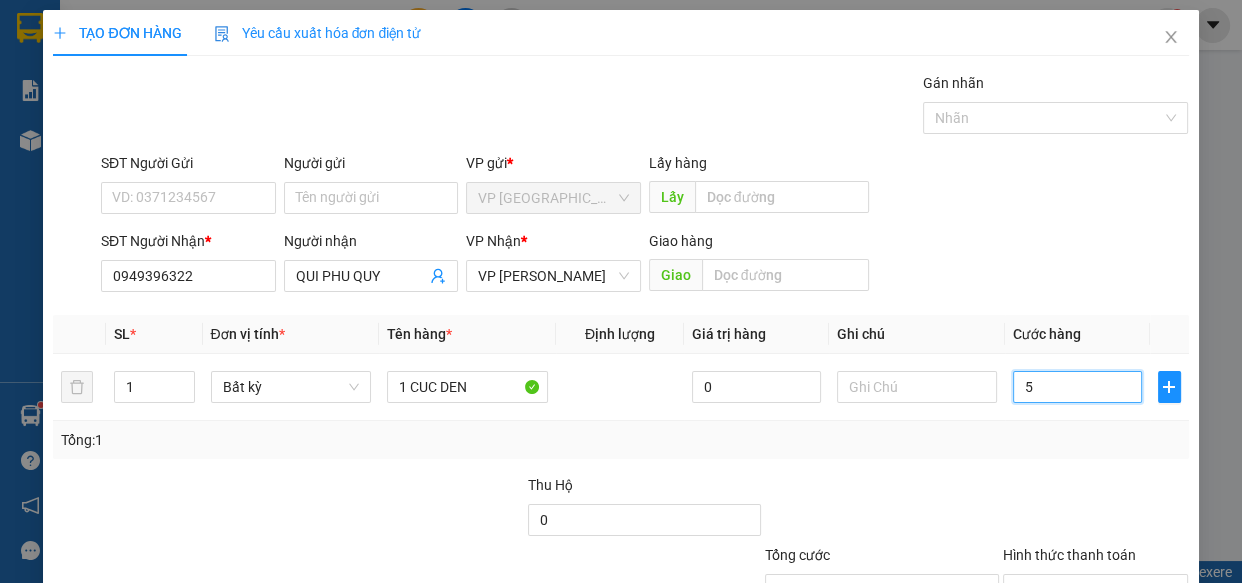type on "0" 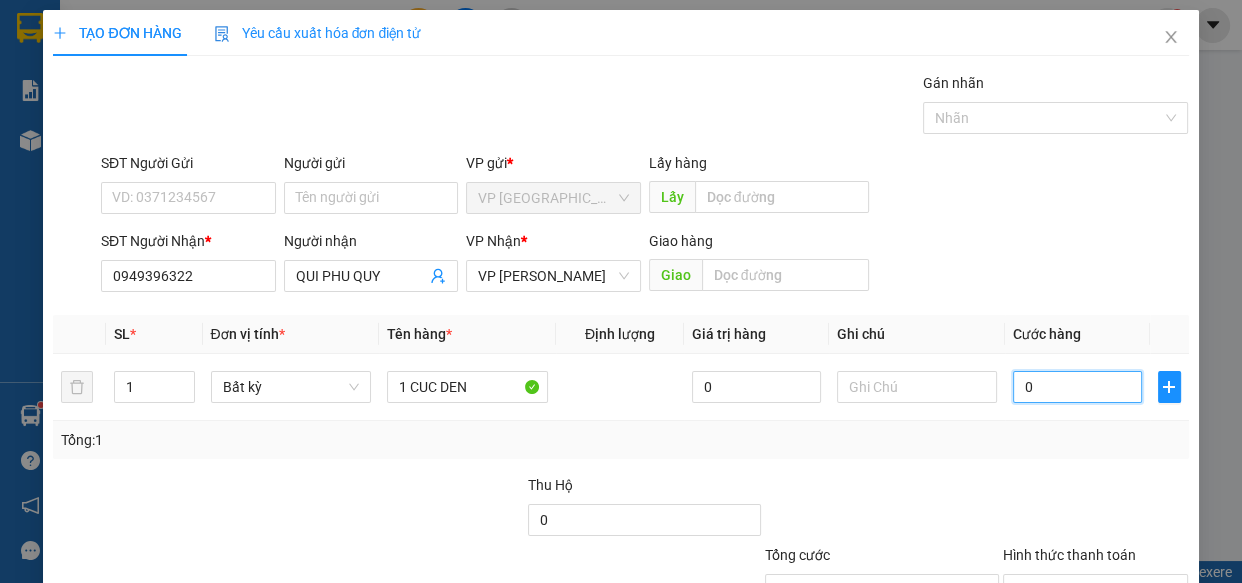 type on "04" 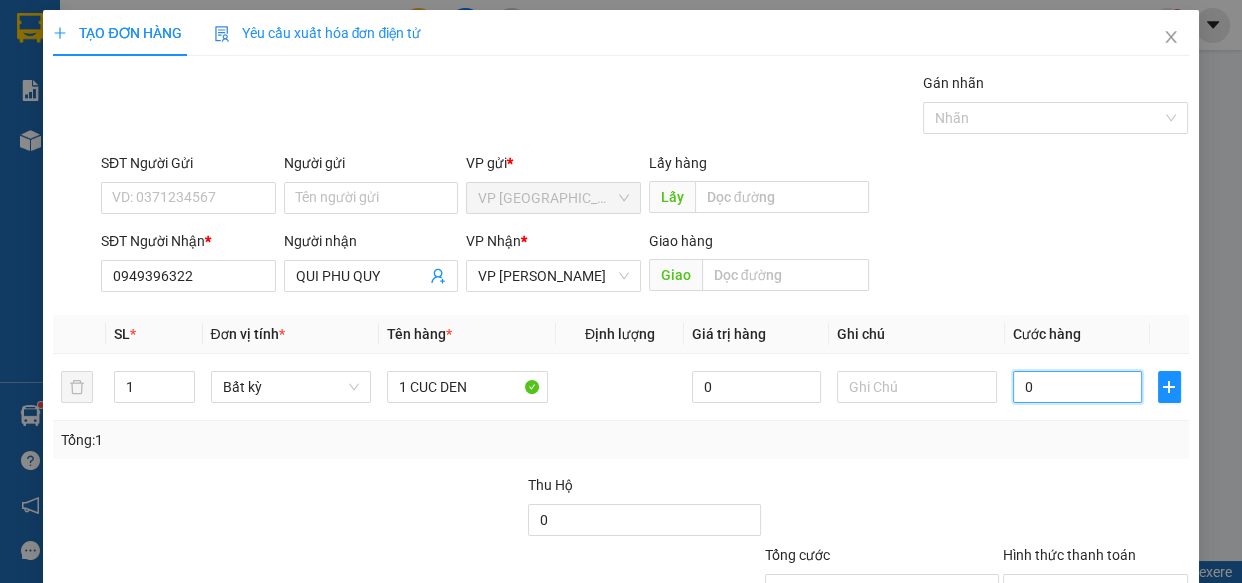 type on "4" 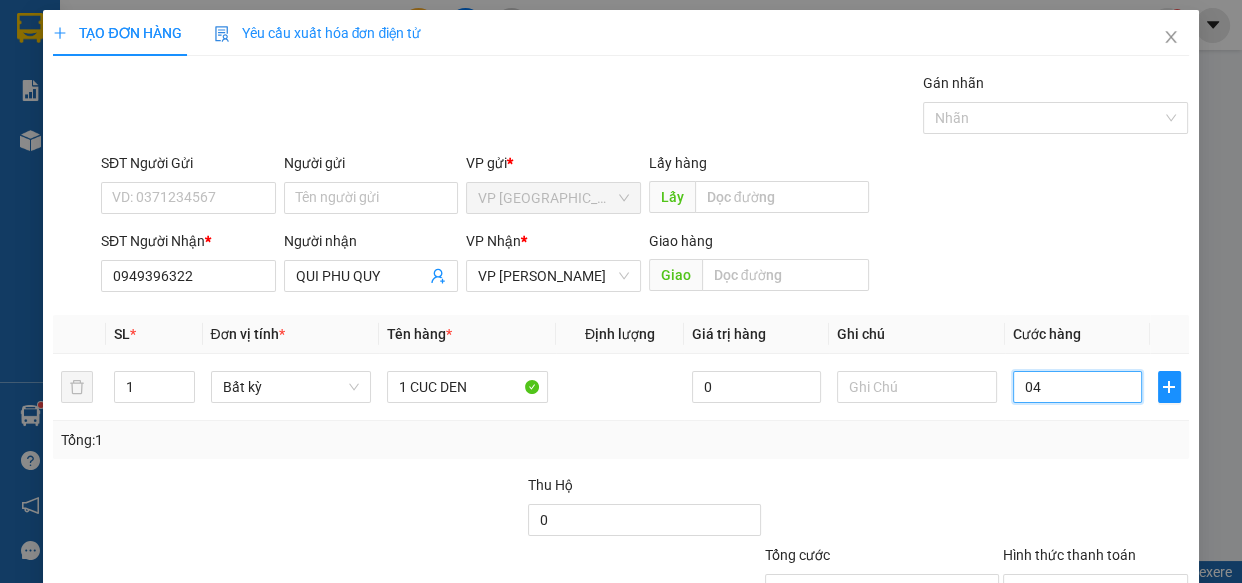 type on "4" 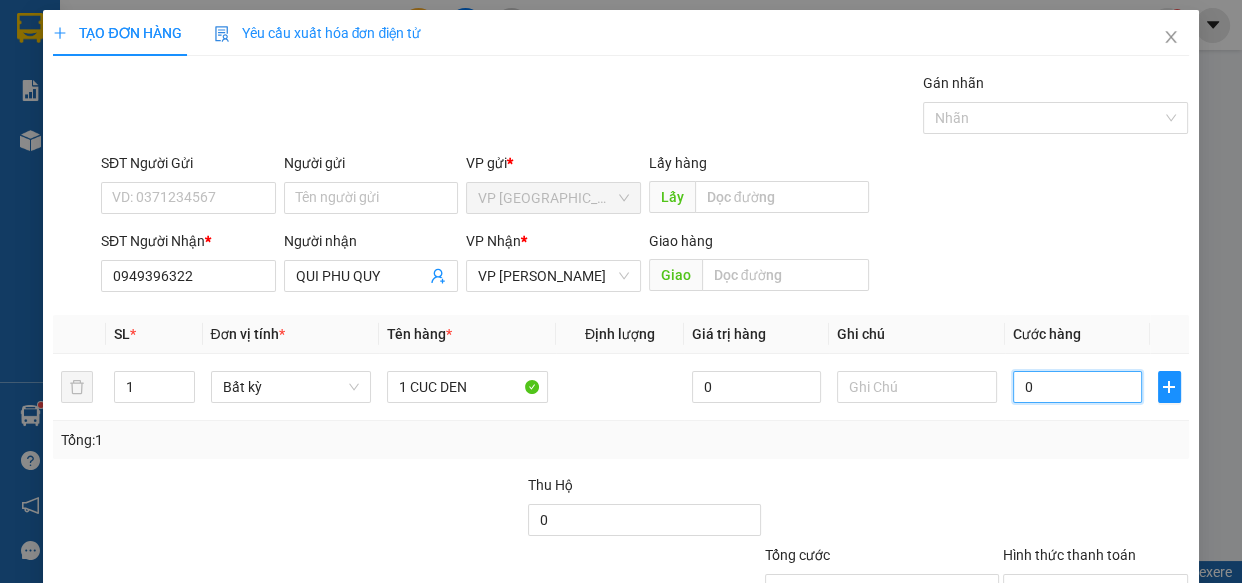 type on "04" 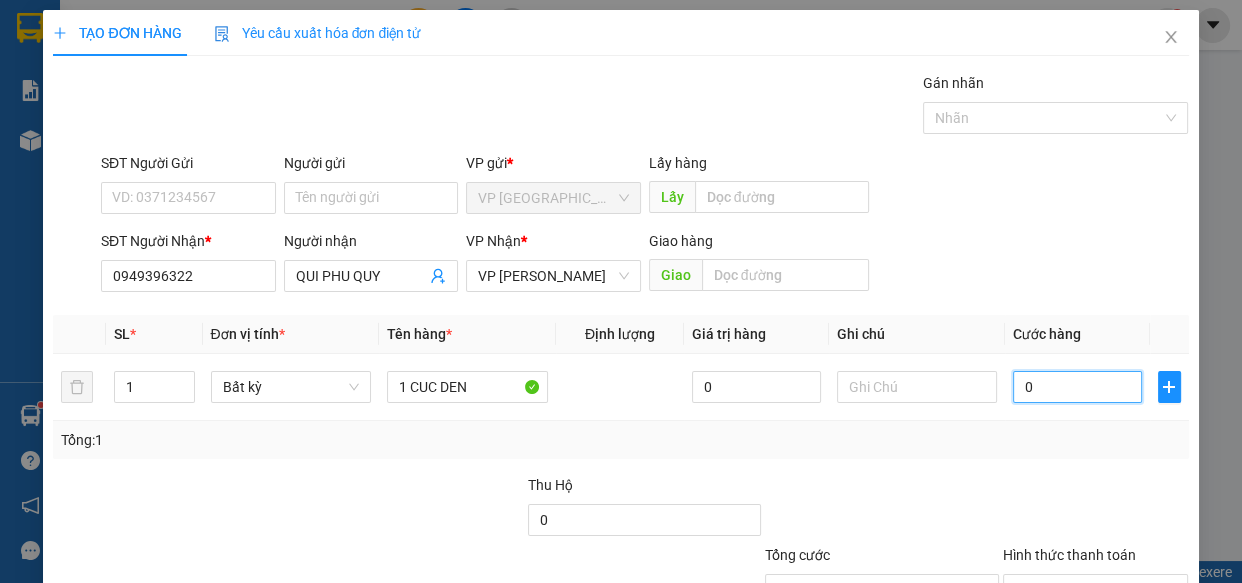 type on "4" 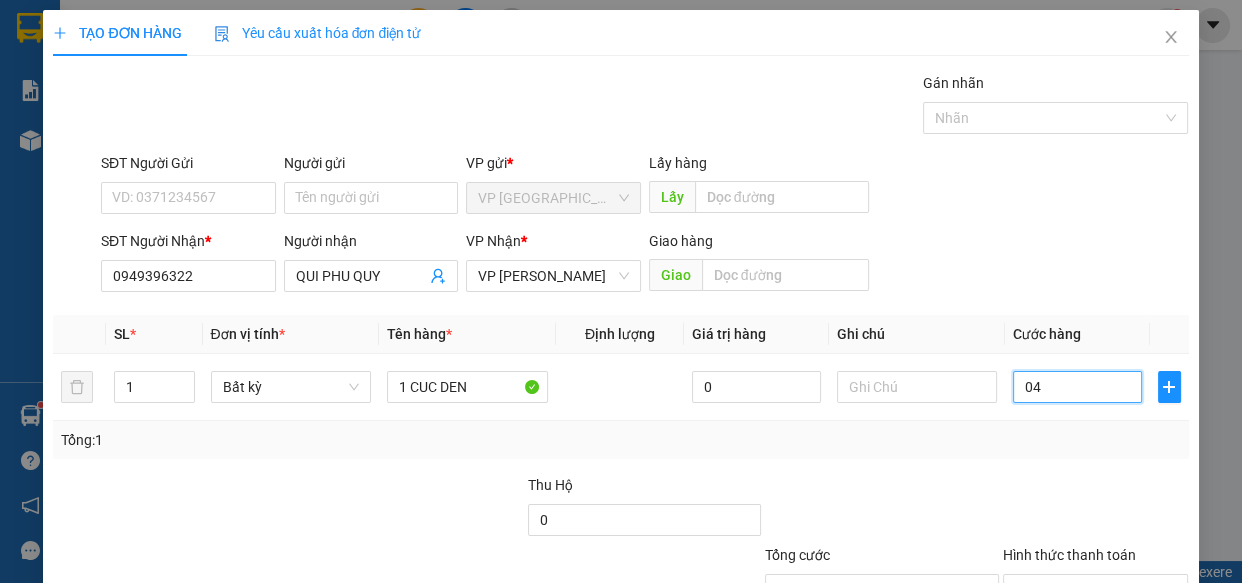 type on "040" 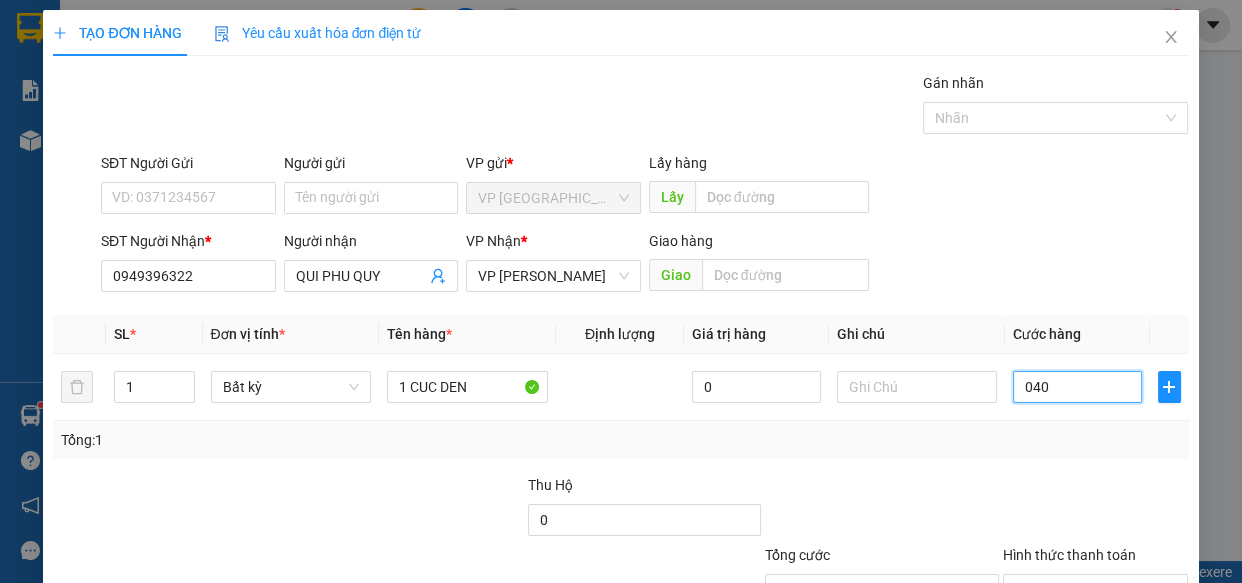 type on "0.400" 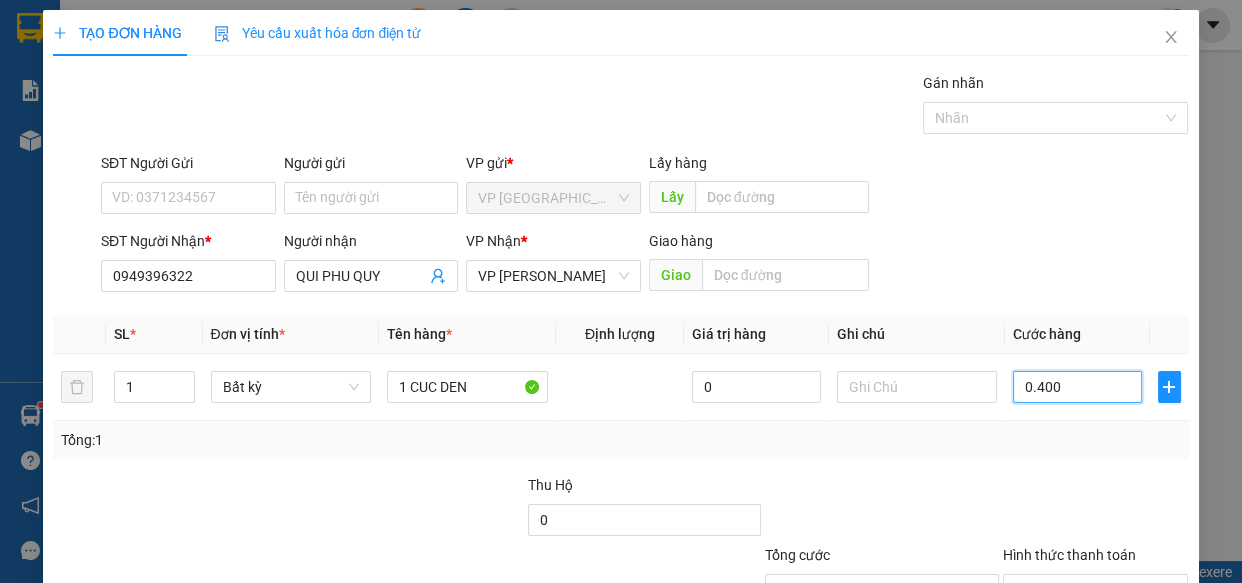 type on "400" 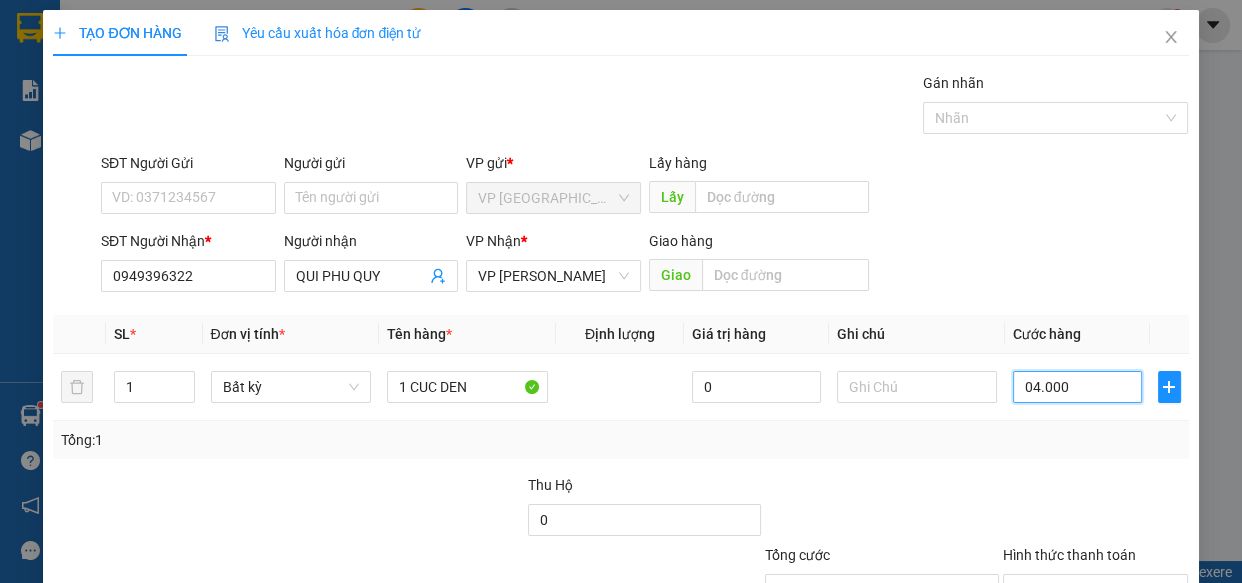 type on "040.000" 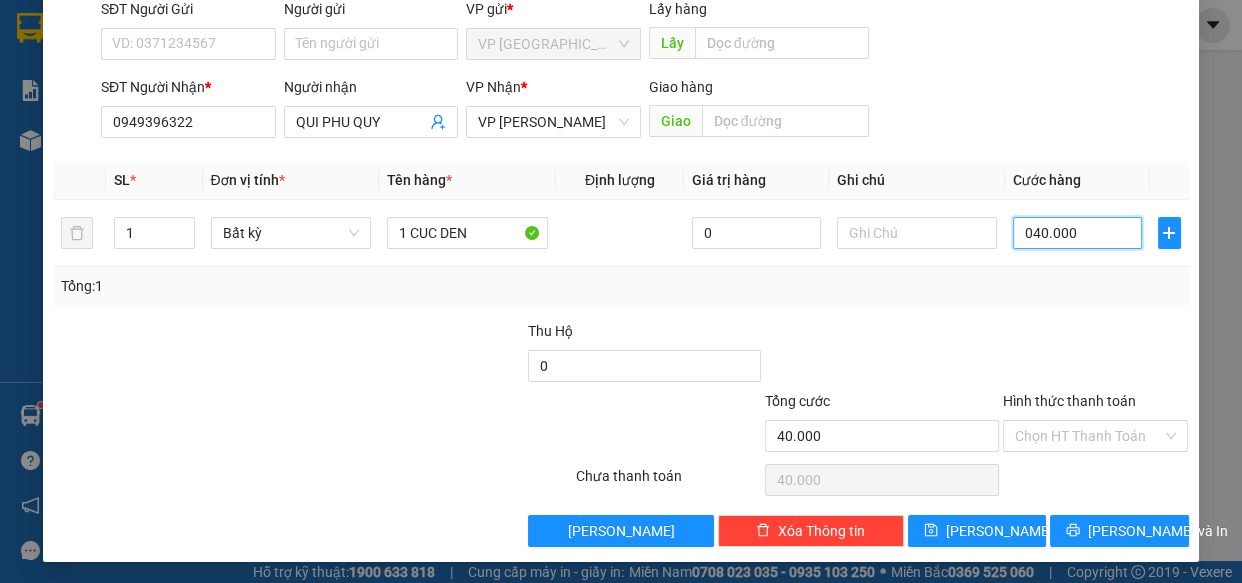 scroll, scrollTop: 156, scrollLeft: 0, axis: vertical 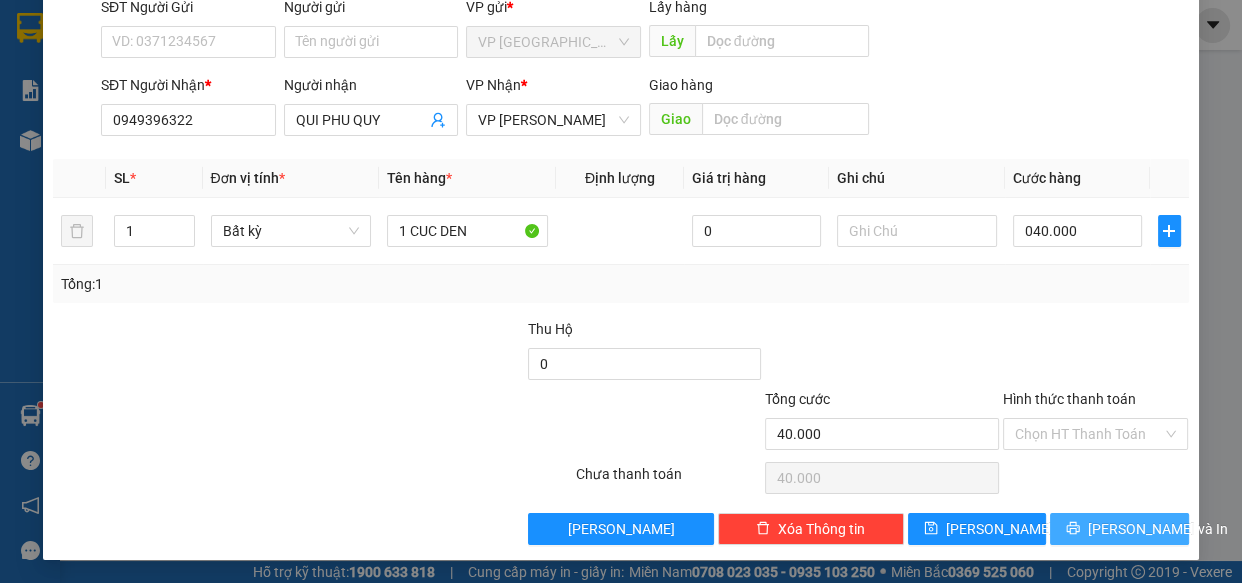 type on "40.000" 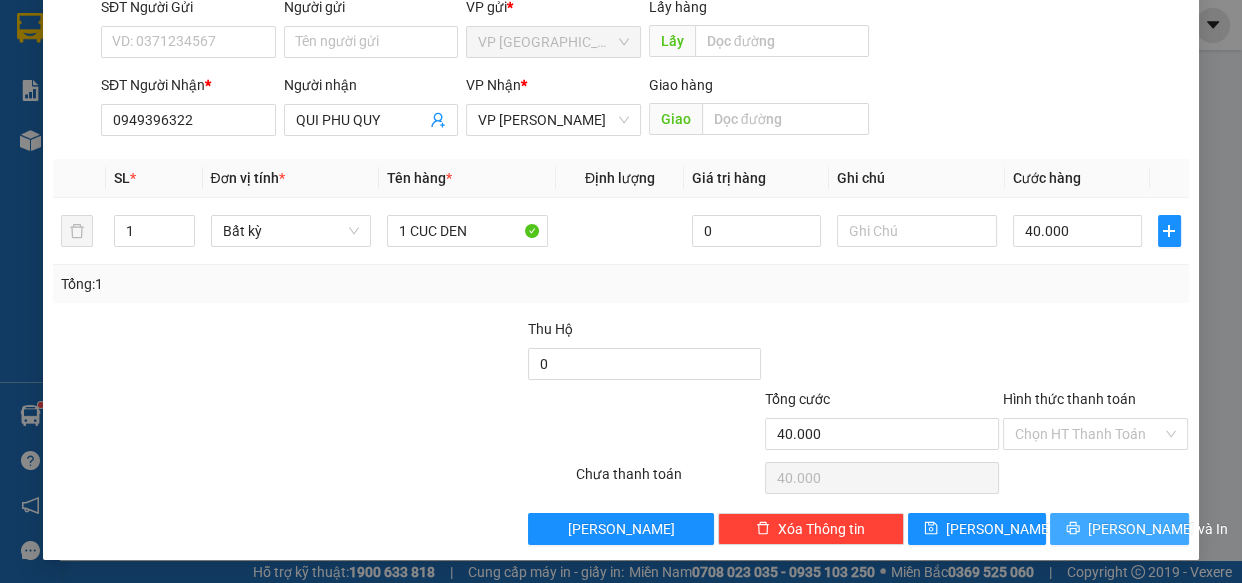 click on "[PERSON_NAME] và In" at bounding box center (1119, 529) 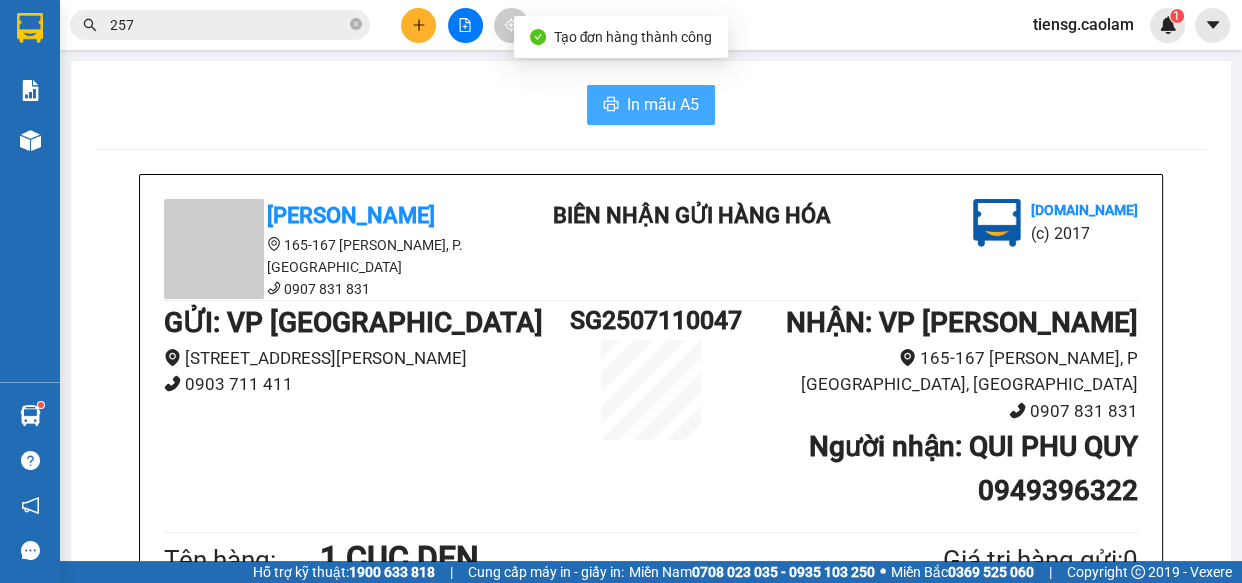 click on "In mẫu A5" at bounding box center [651, 105] 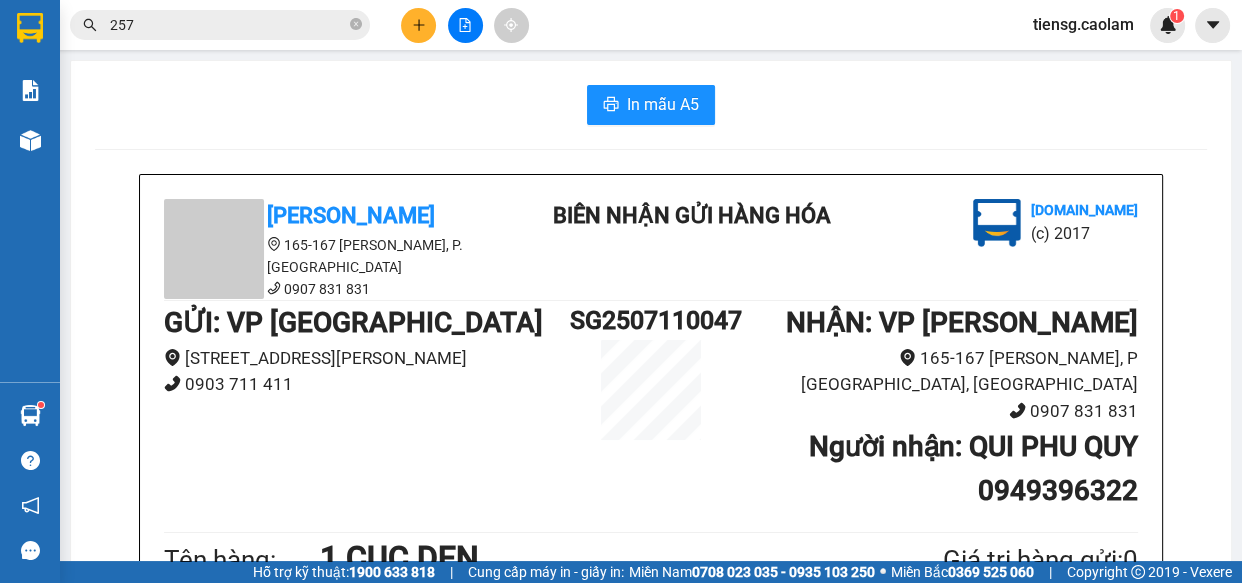 scroll, scrollTop: 454, scrollLeft: 0, axis: vertical 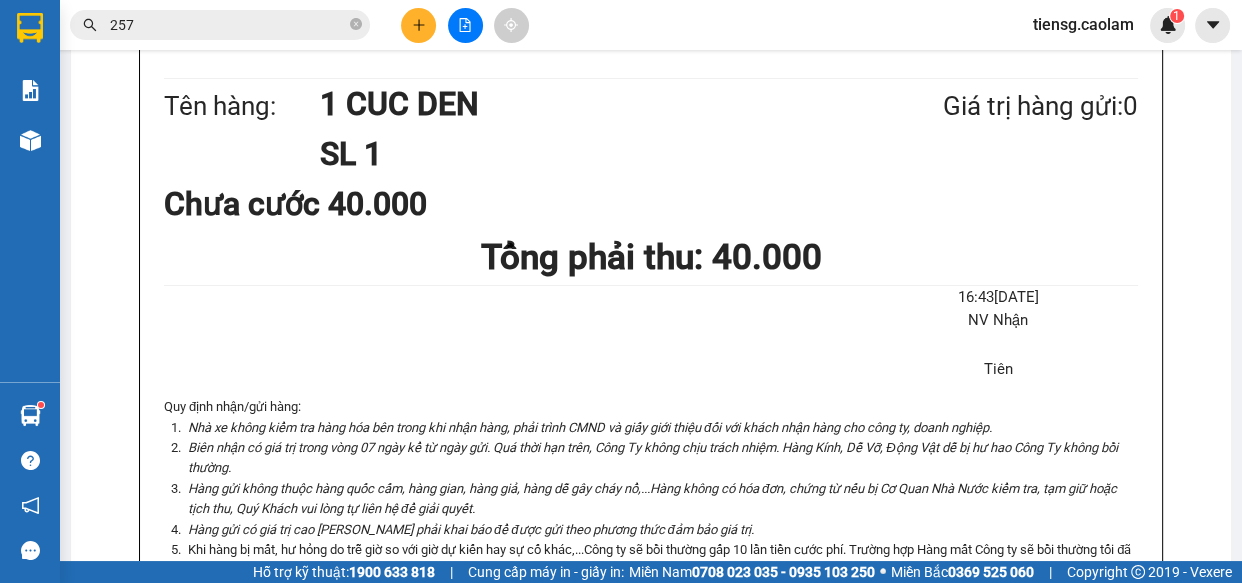 click 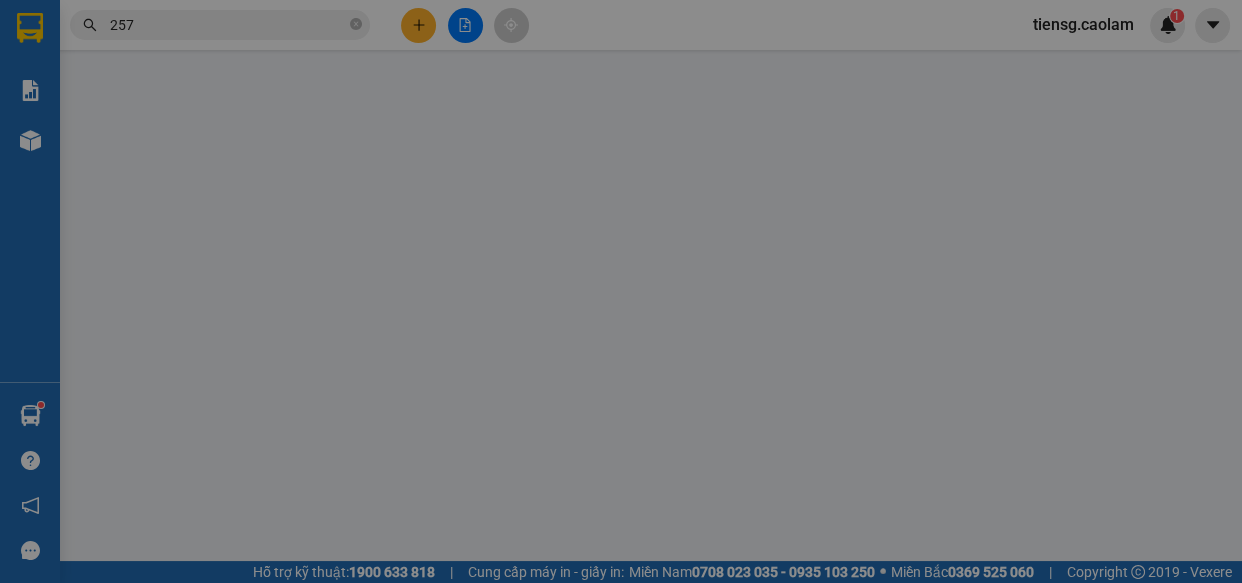 scroll, scrollTop: 0, scrollLeft: 0, axis: both 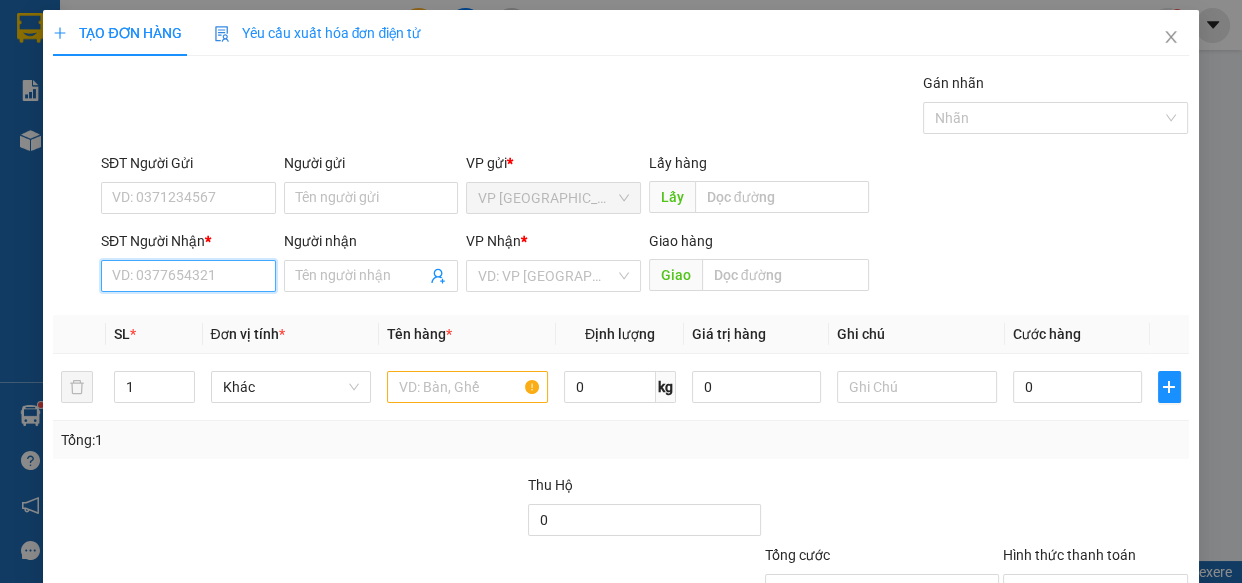 drag, startPoint x: 180, startPoint y: 275, endPoint x: 147, endPoint y: 272, distance: 33.13608 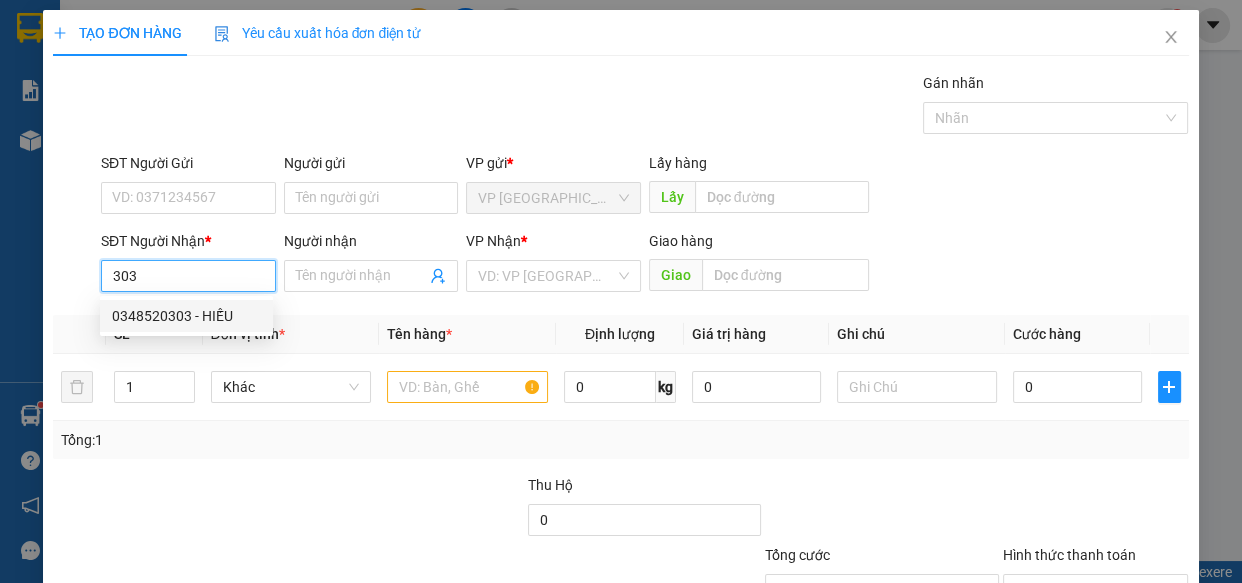 drag, startPoint x: 185, startPoint y: 317, endPoint x: 458, endPoint y: 392, distance: 283.1148 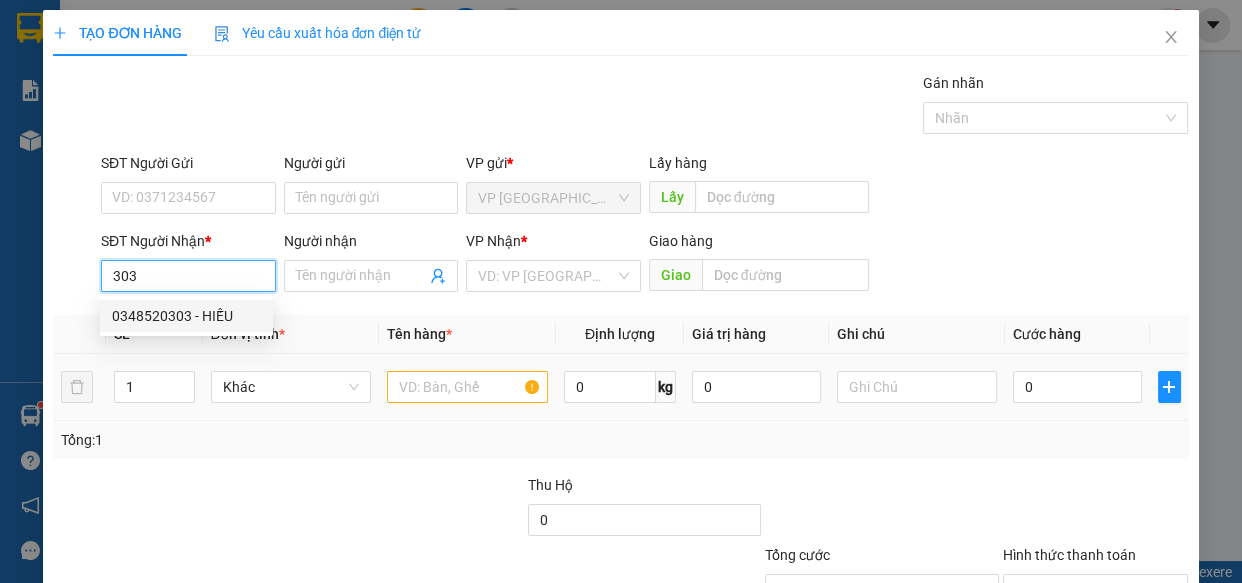 type on "0348520303" 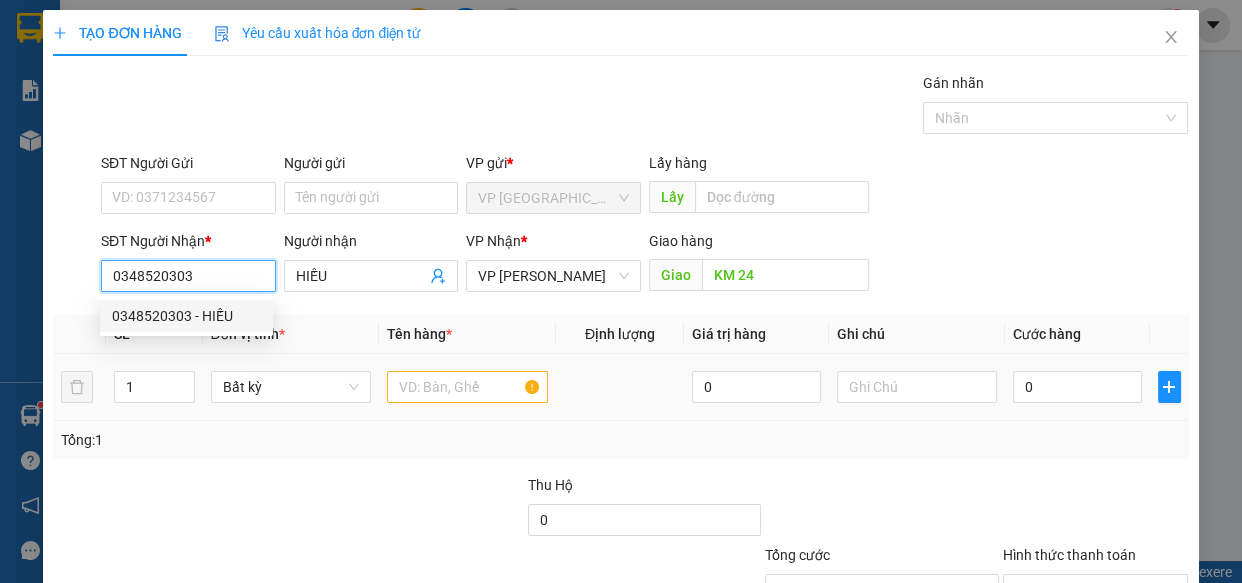 type on "0348520303" 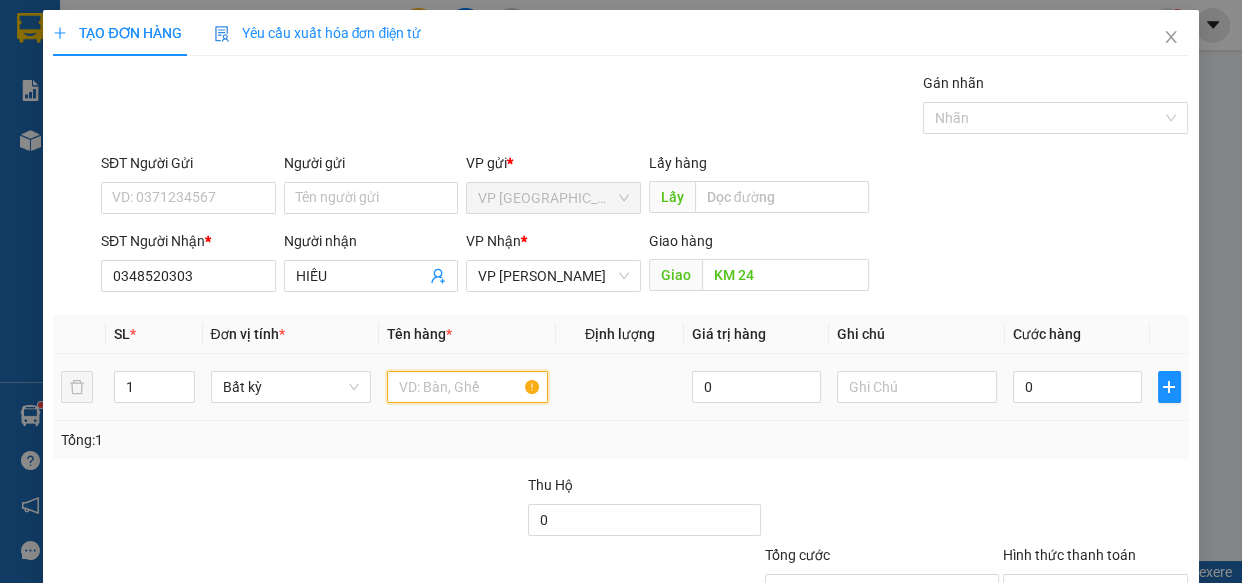 click at bounding box center (467, 387) 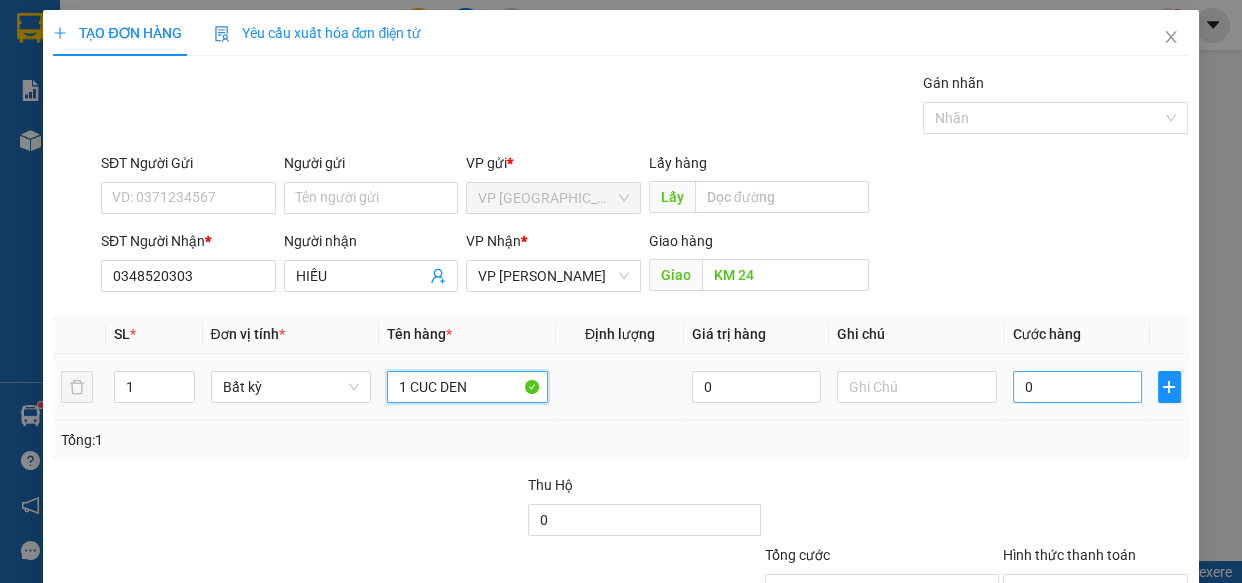 type on "1 CUC DEN" 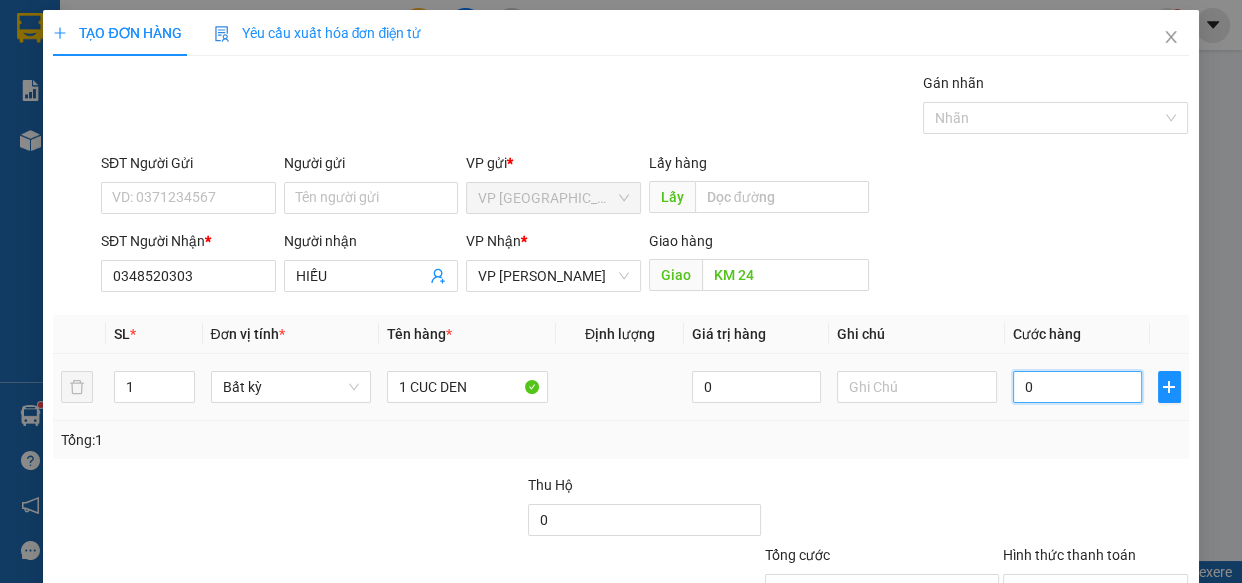 click on "0" at bounding box center (1077, 387) 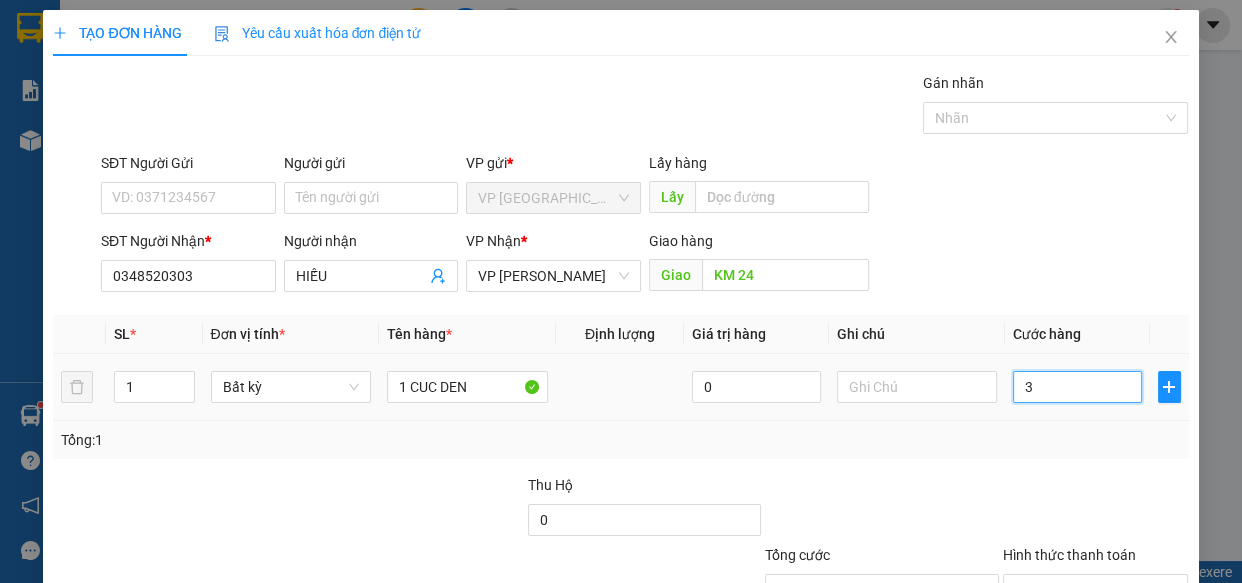 type on "30" 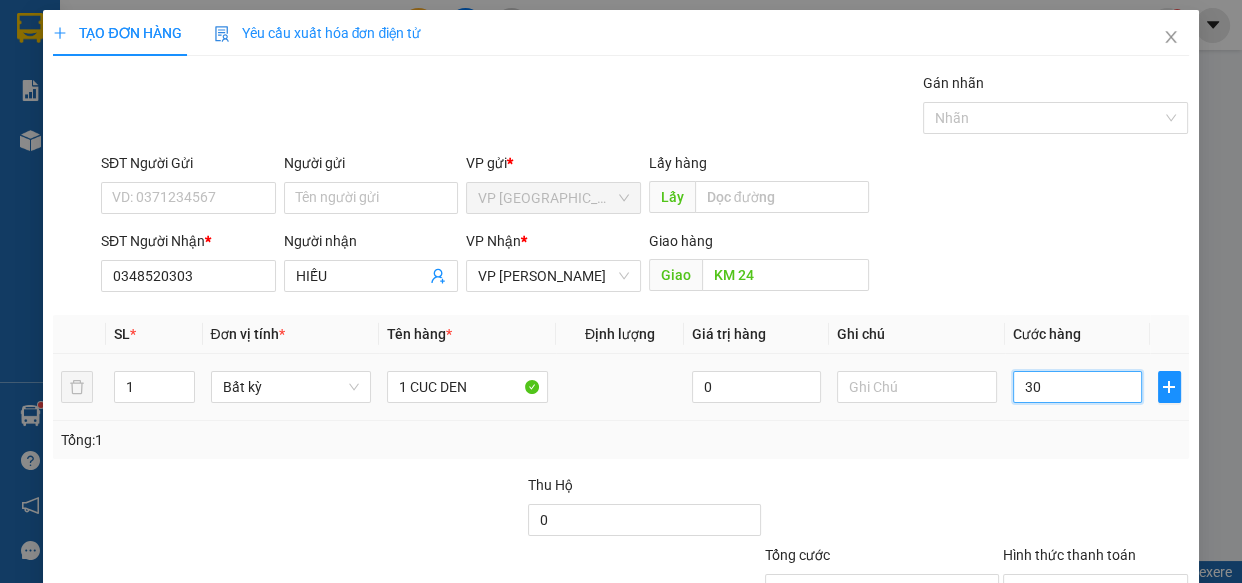 type on "300" 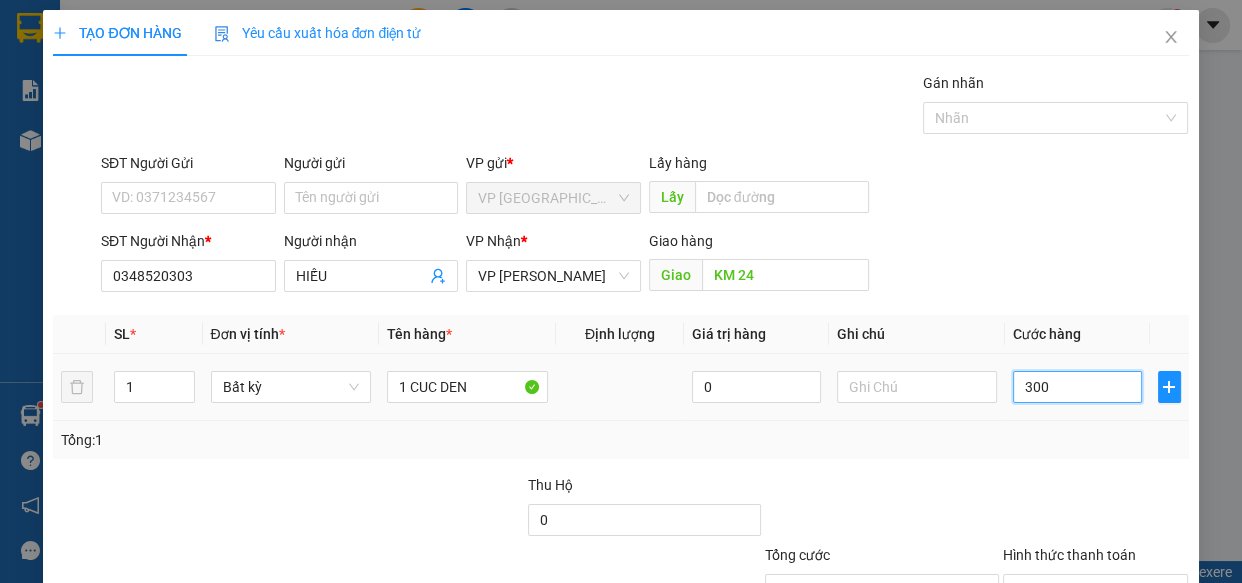 type on "3.000" 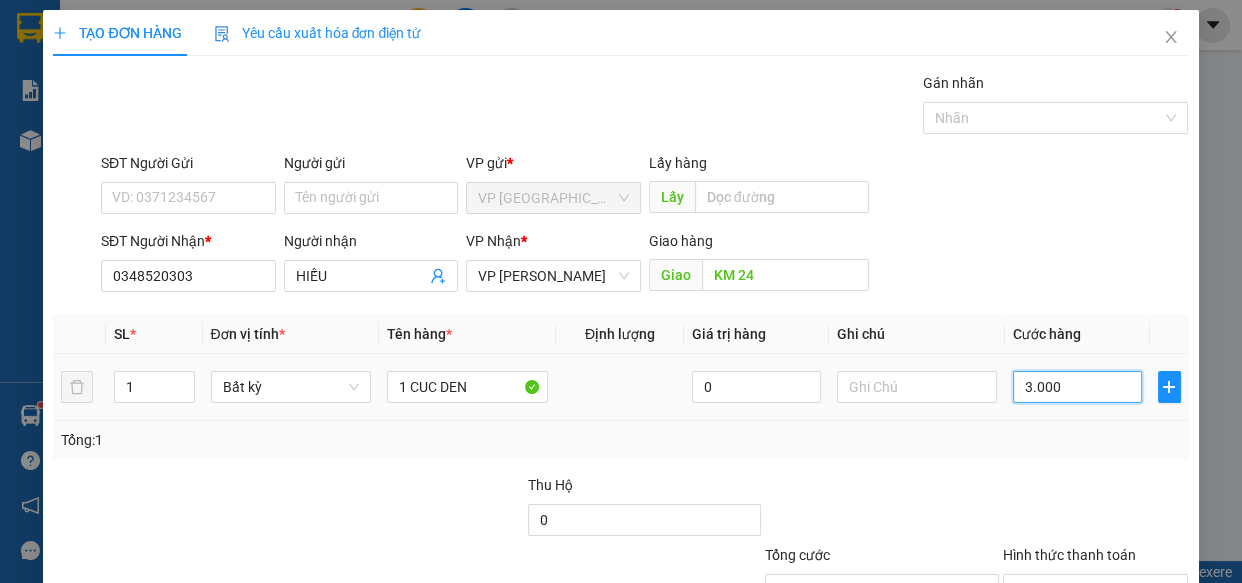 type on "30.000" 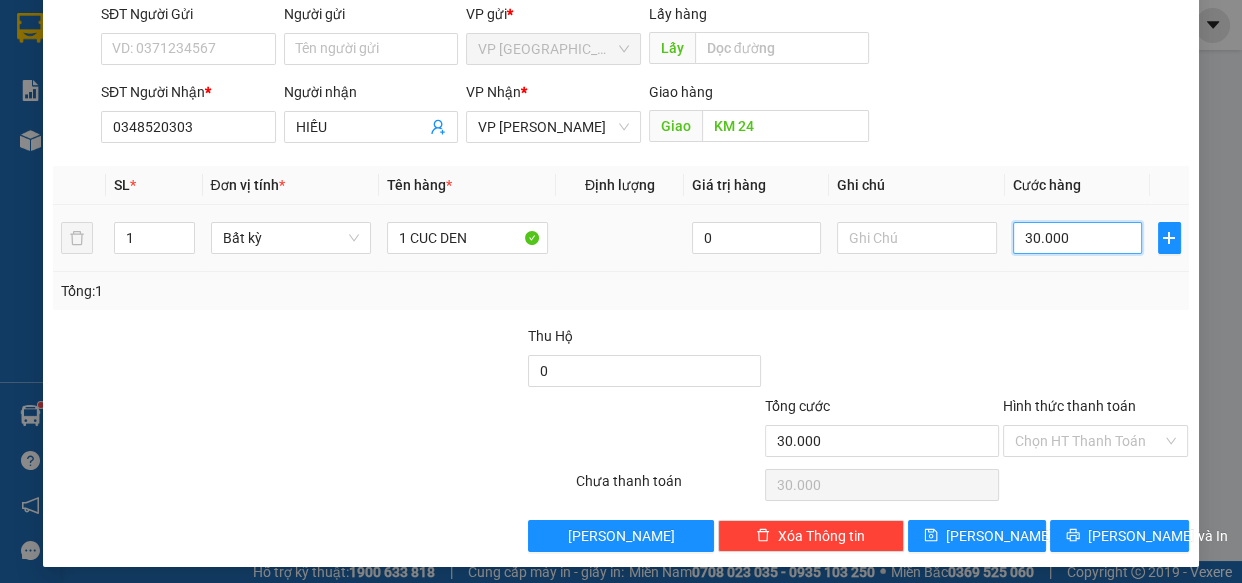 scroll, scrollTop: 156, scrollLeft: 0, axis: vertical 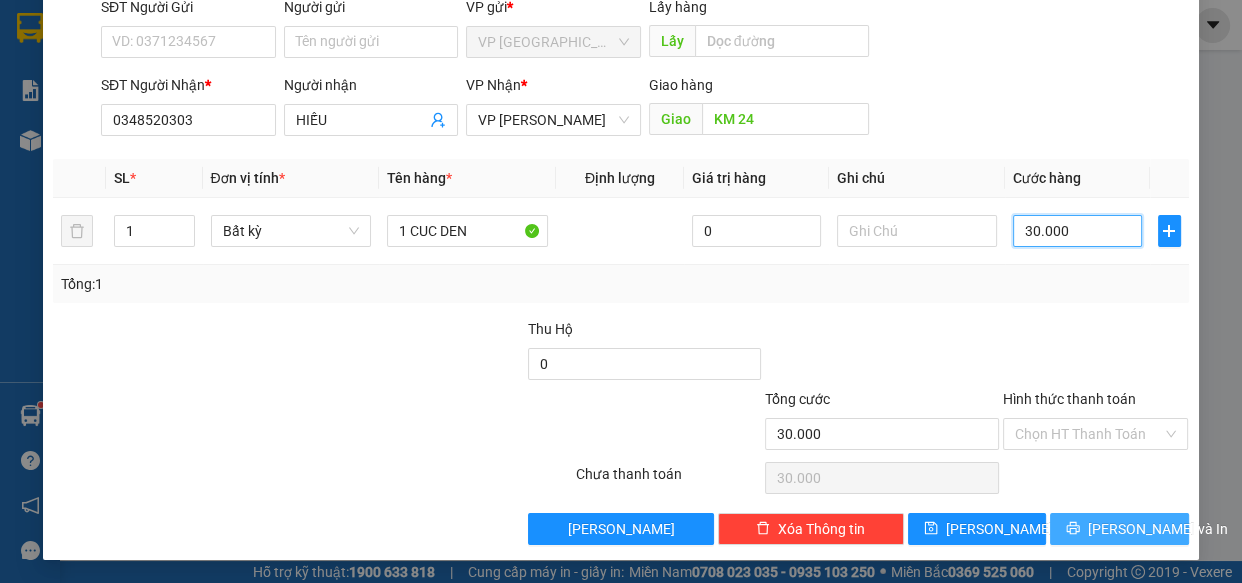 type on "30.000" 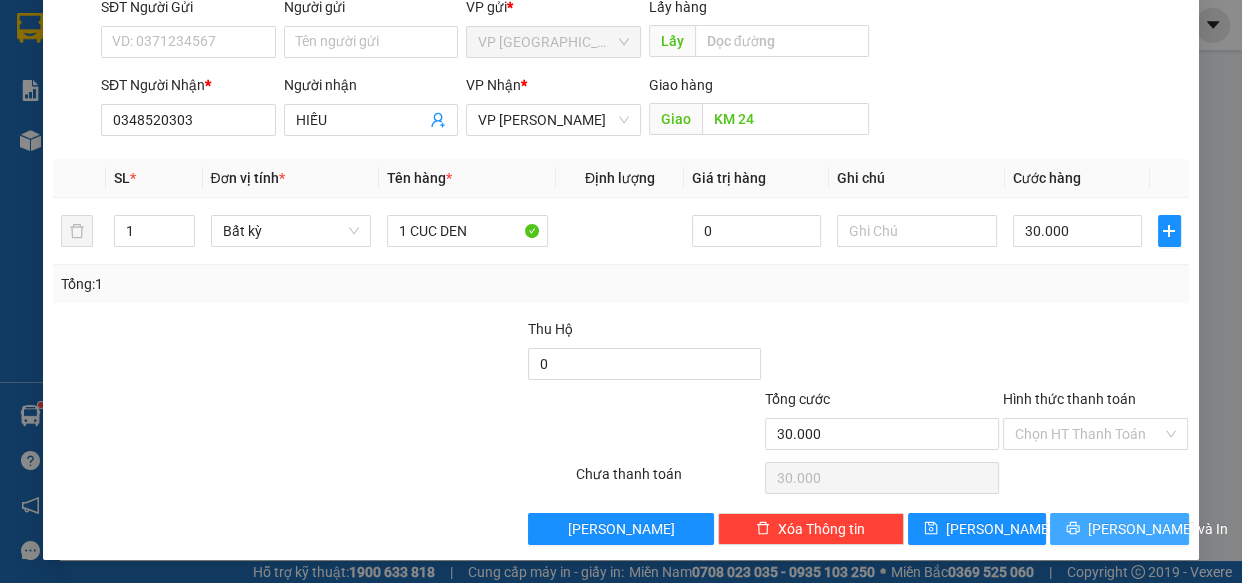 click on "[PERSON_NAME] và In" at bounding box center [1158, 529] 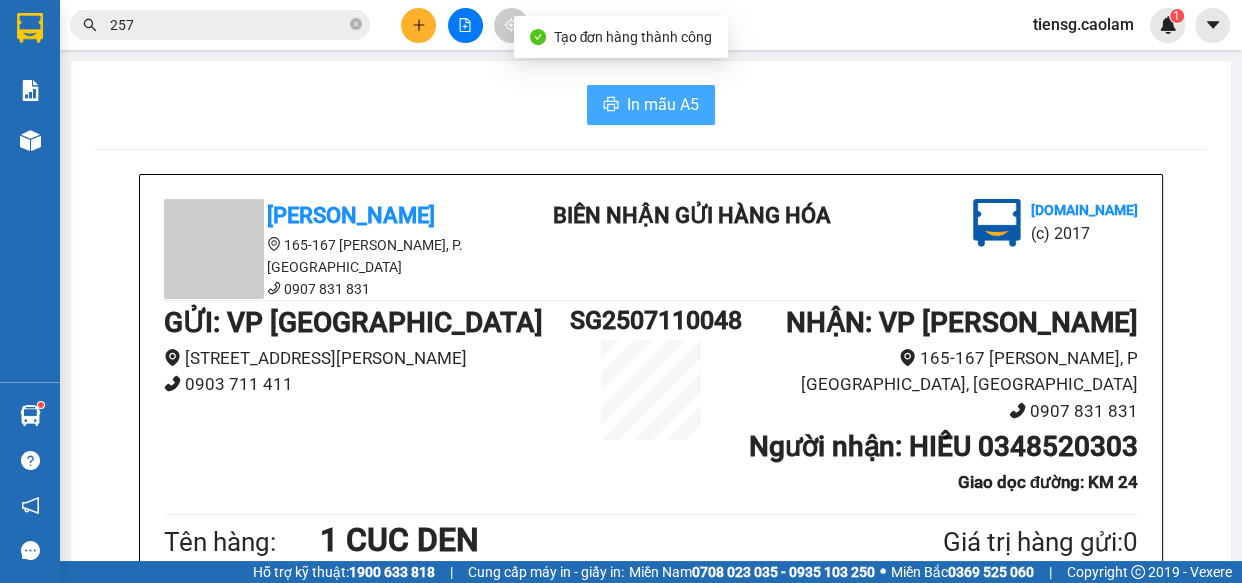 click on "In mẫu A5" at bounding box center (663, 104) 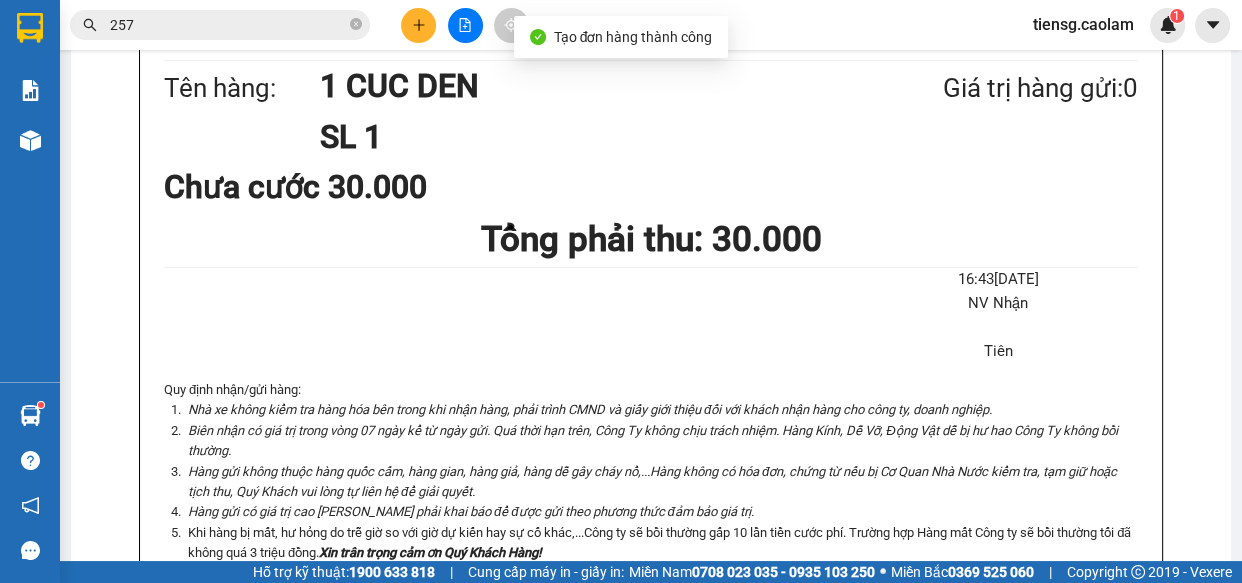 scroll, scrollTop: 0, scrollLeft: 0, axis: both 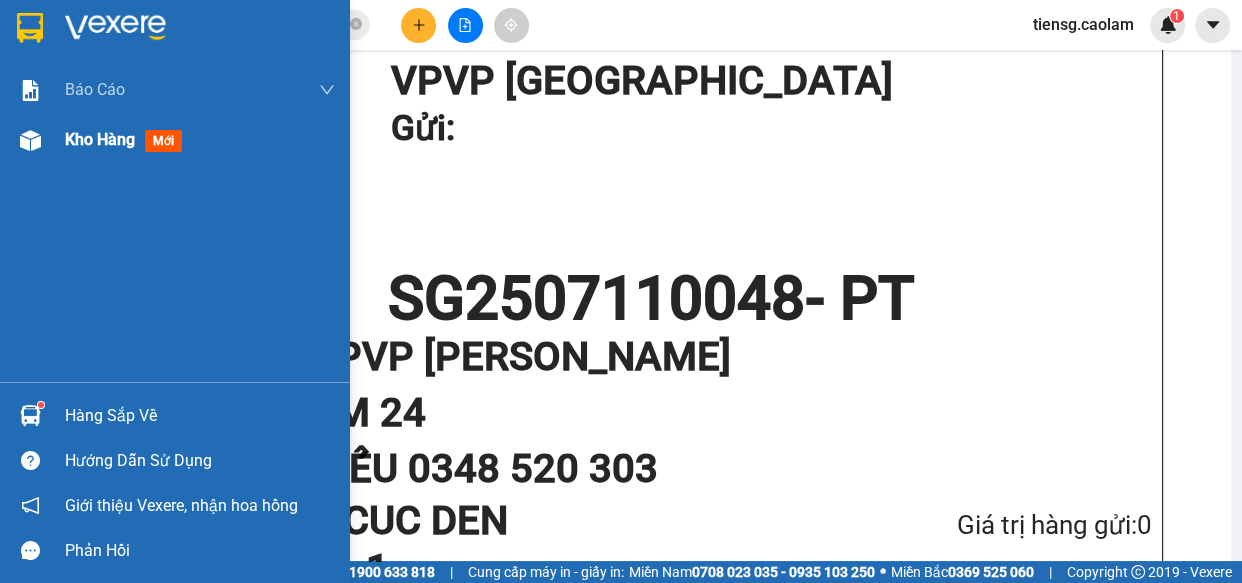click on "Kho hàng" at bounding box center [100, 139] 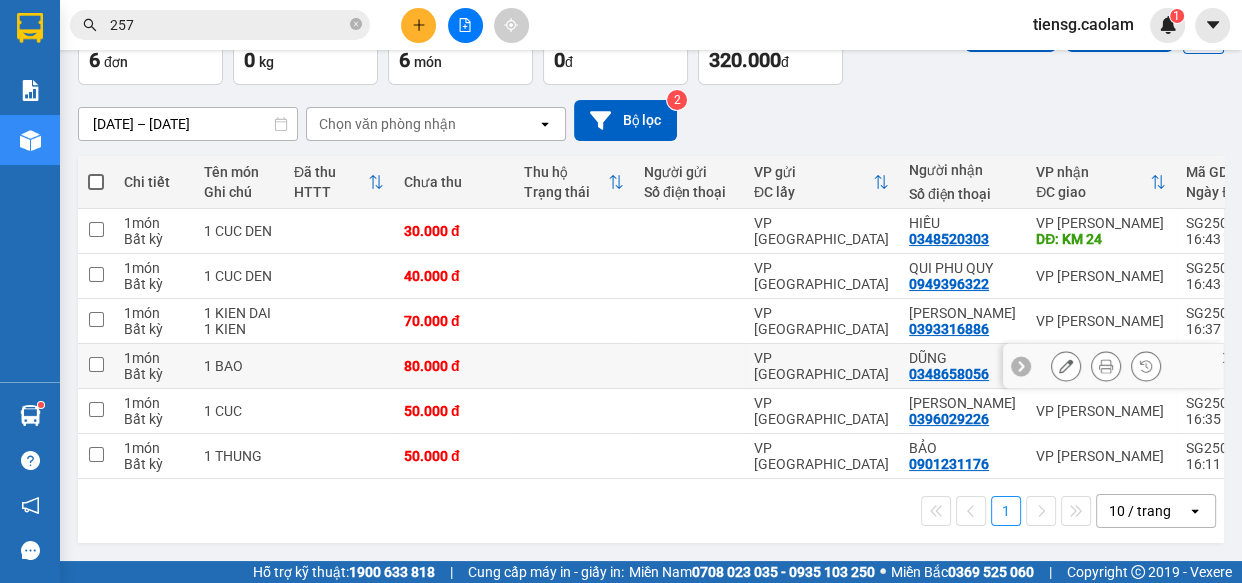 scroll, scrollTop: 132, scrollLeft: 0, axis: vertical 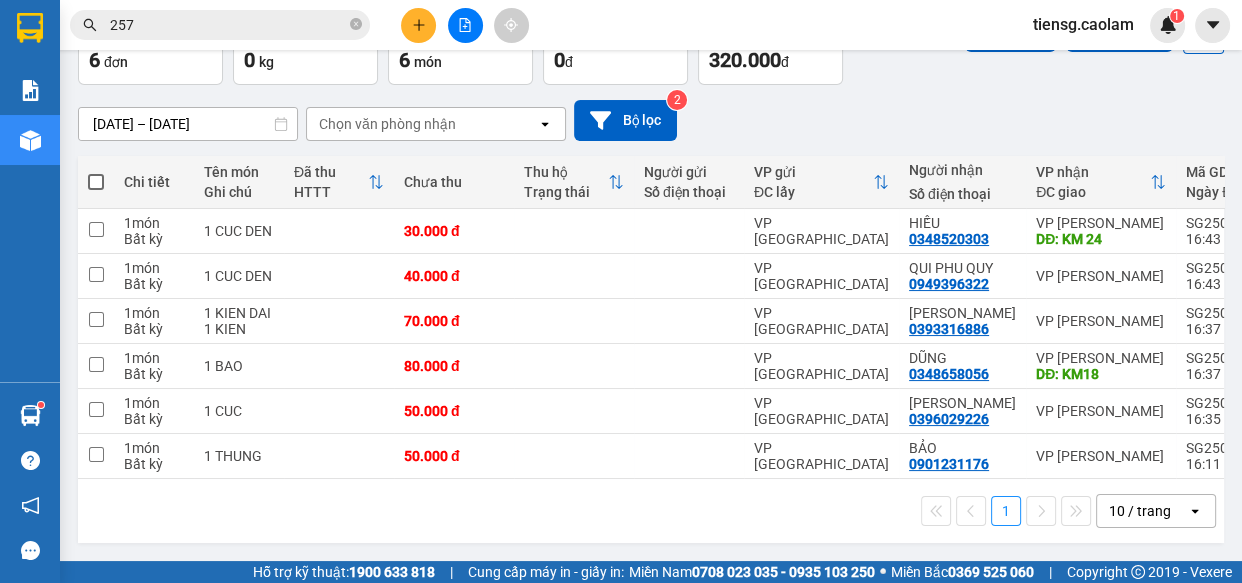 click at bounding box center [418, 25] 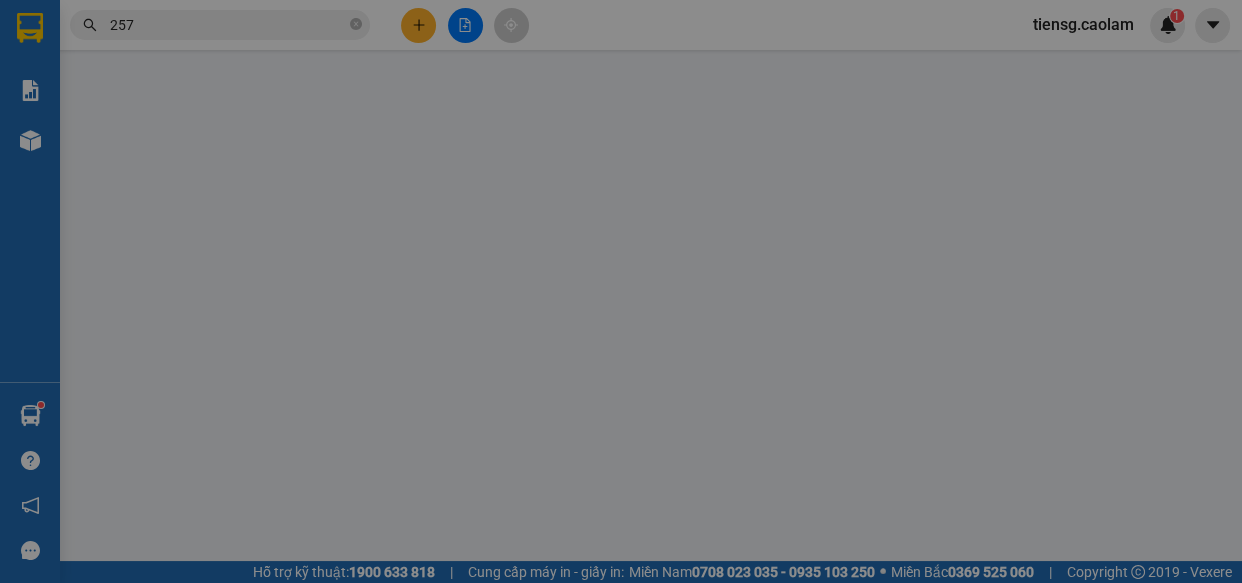scroll, scrollTop: 0, scrollLeft: 0, axis: both 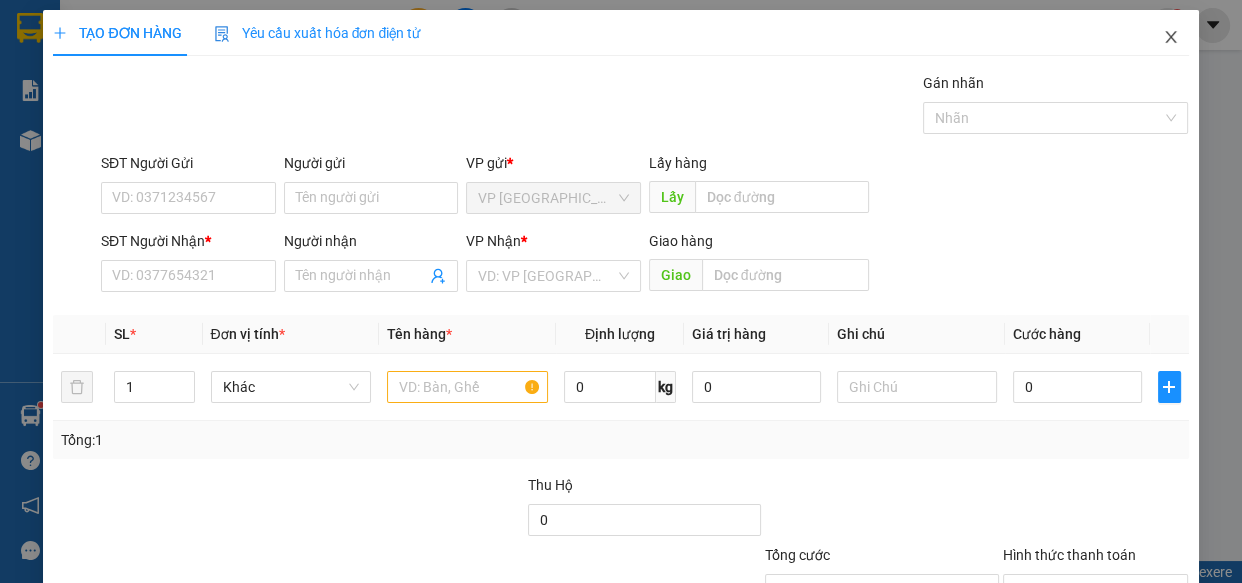 click 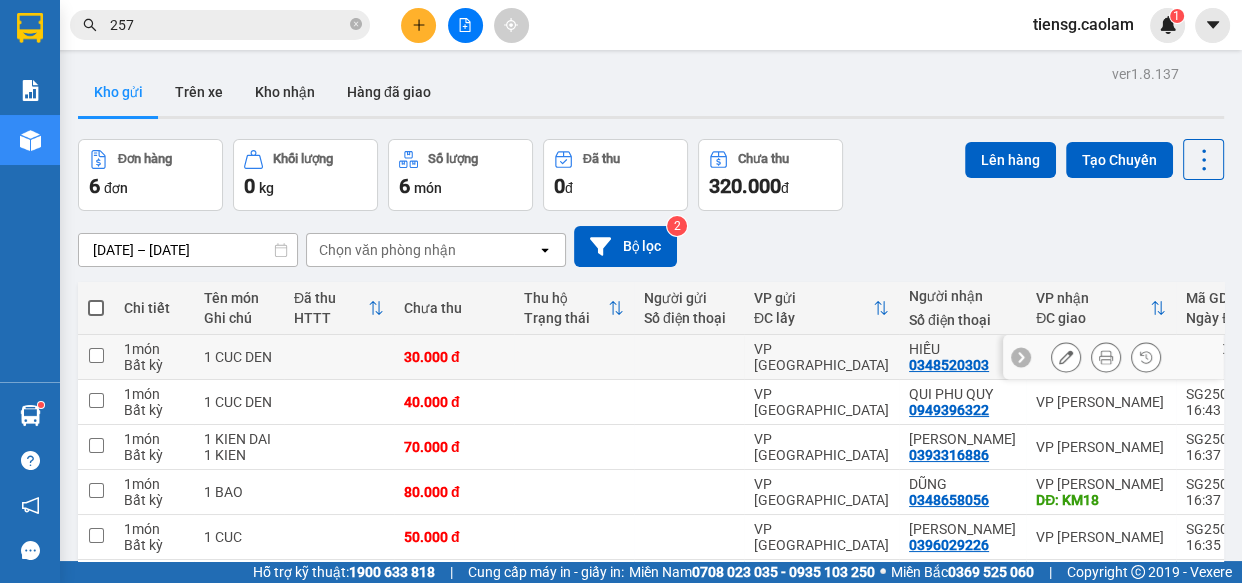 scroll, scrollTop: 132, scrollLeft: 0, axis: vertical 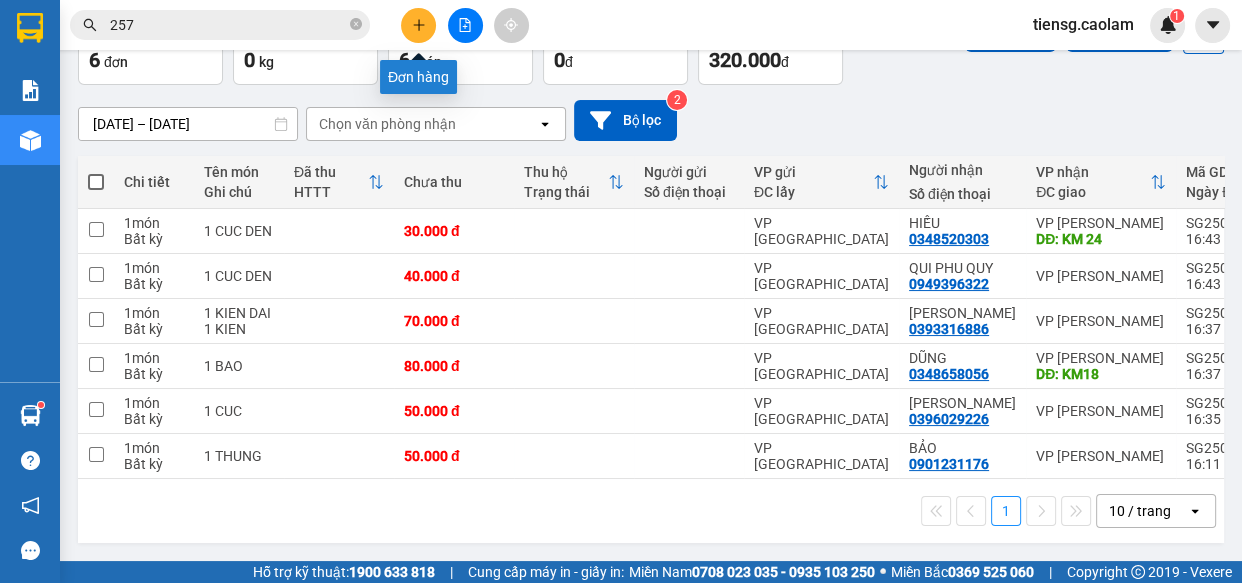 click 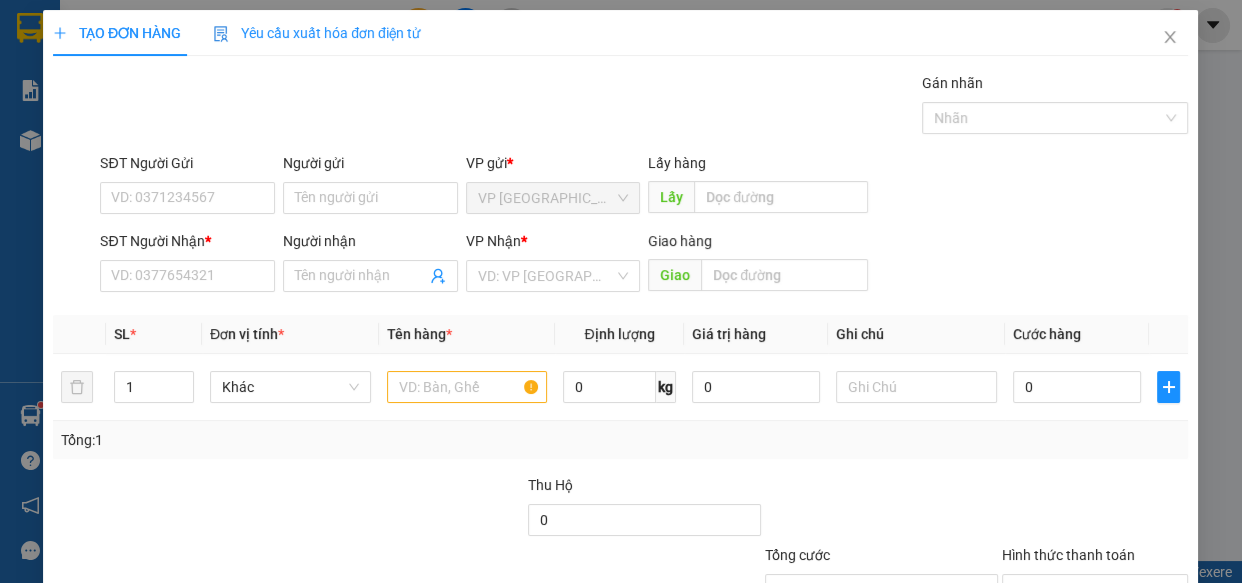 scroll, scrollTop: 0, scrollLeft: 0, axis: both 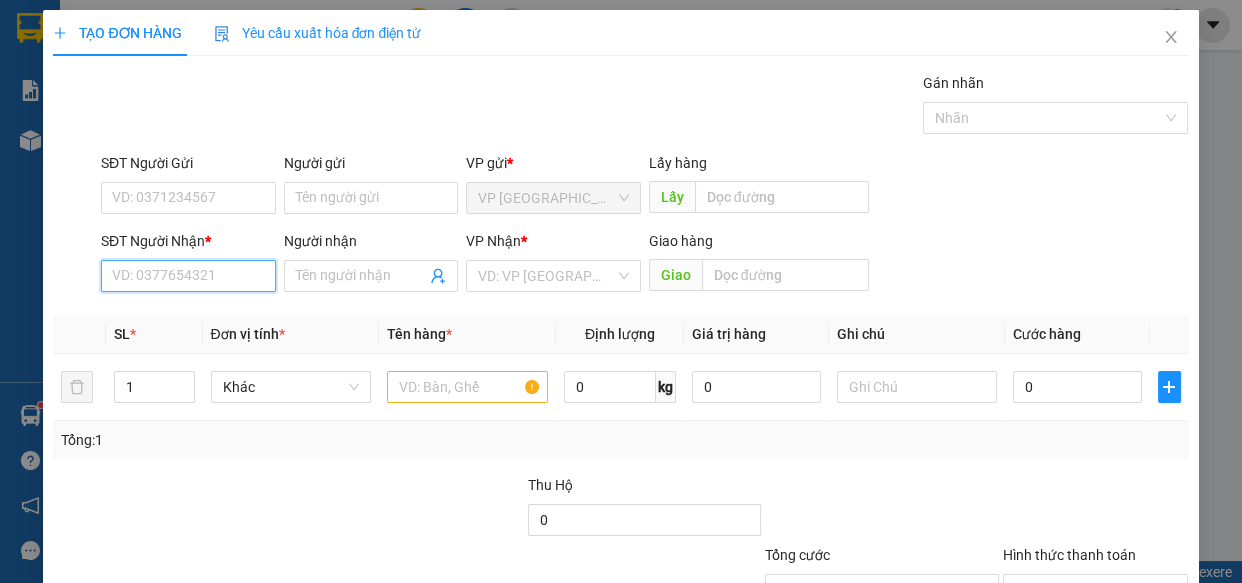 drag, startPoint x: 211, startPoint y: 282, endPoint x: 204, endPoint y: 239, distance: 43.56604 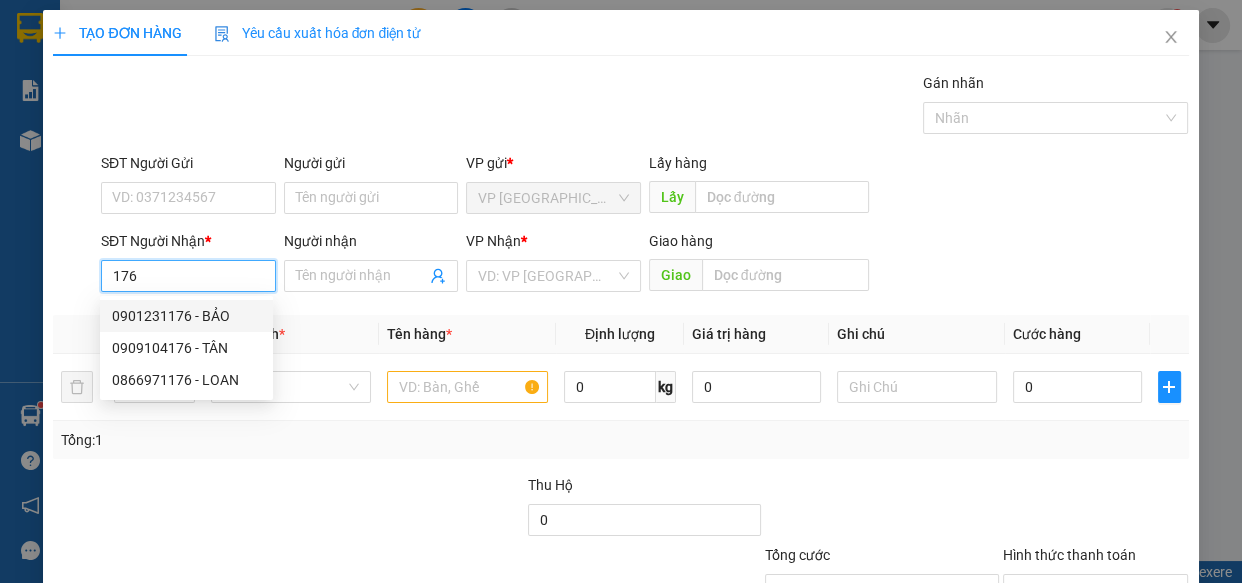 click on "0901231176 - BẢO" at bounding box center (186, 316) 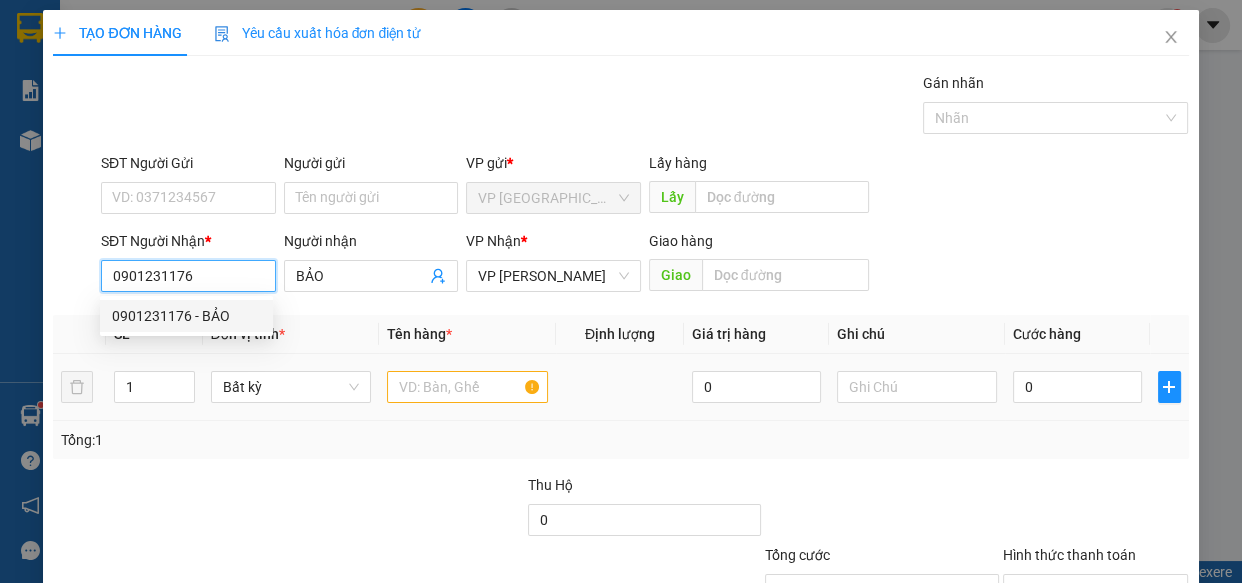 type on "0901231176" 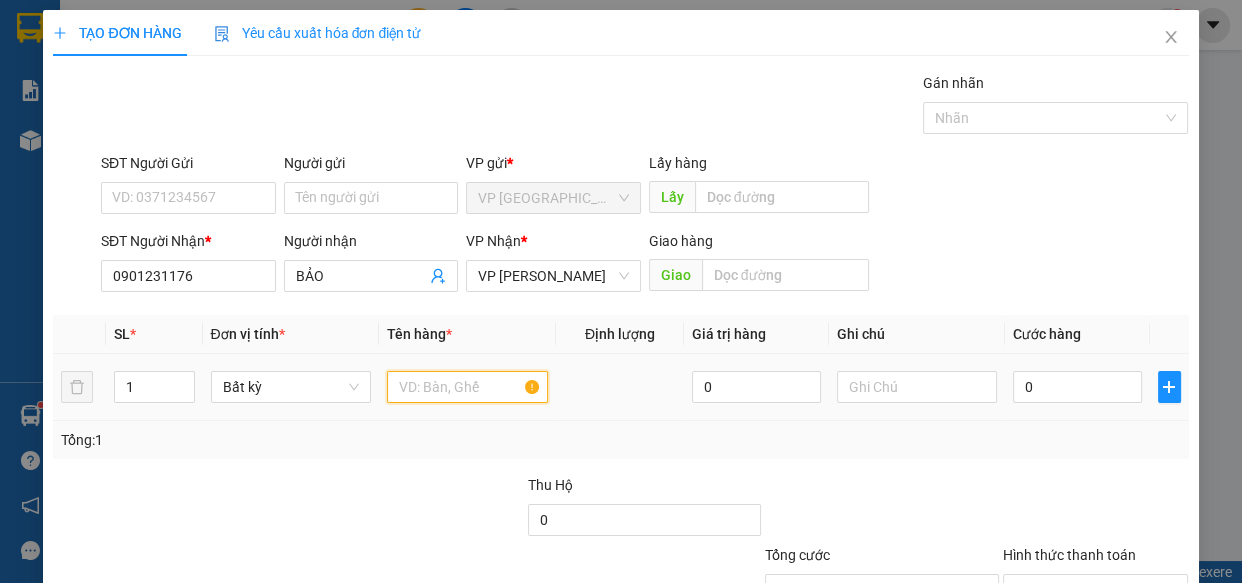 drag, startPoint x: 471, startPoint y: 393, endPoint x: 469, endPoint y: 382, distance: 11.18034 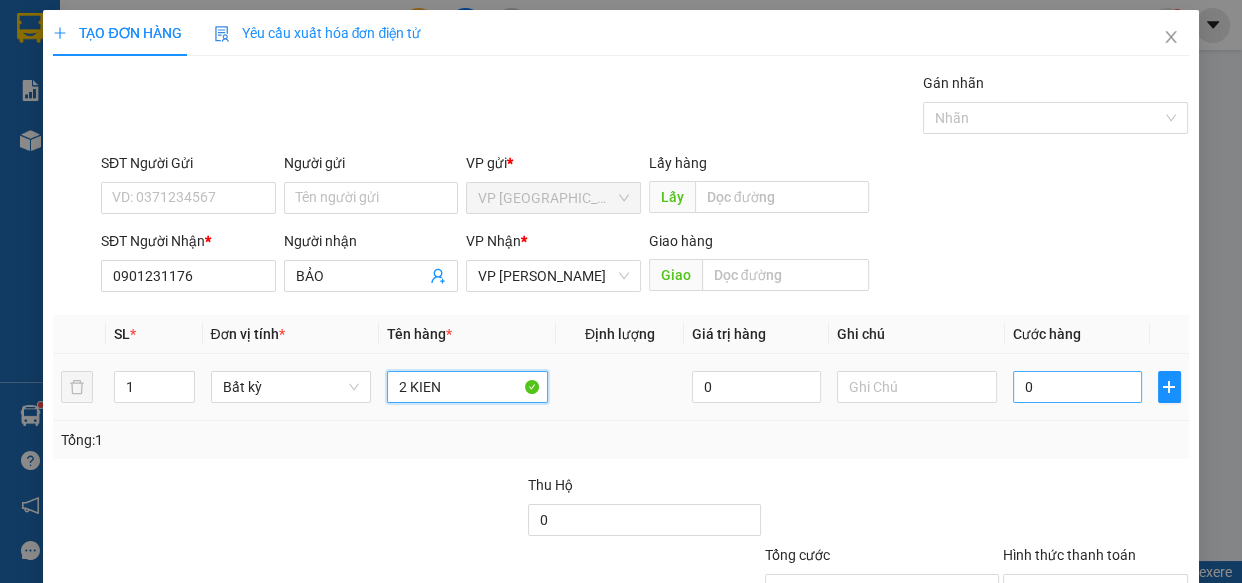 type on "2 KIEN" 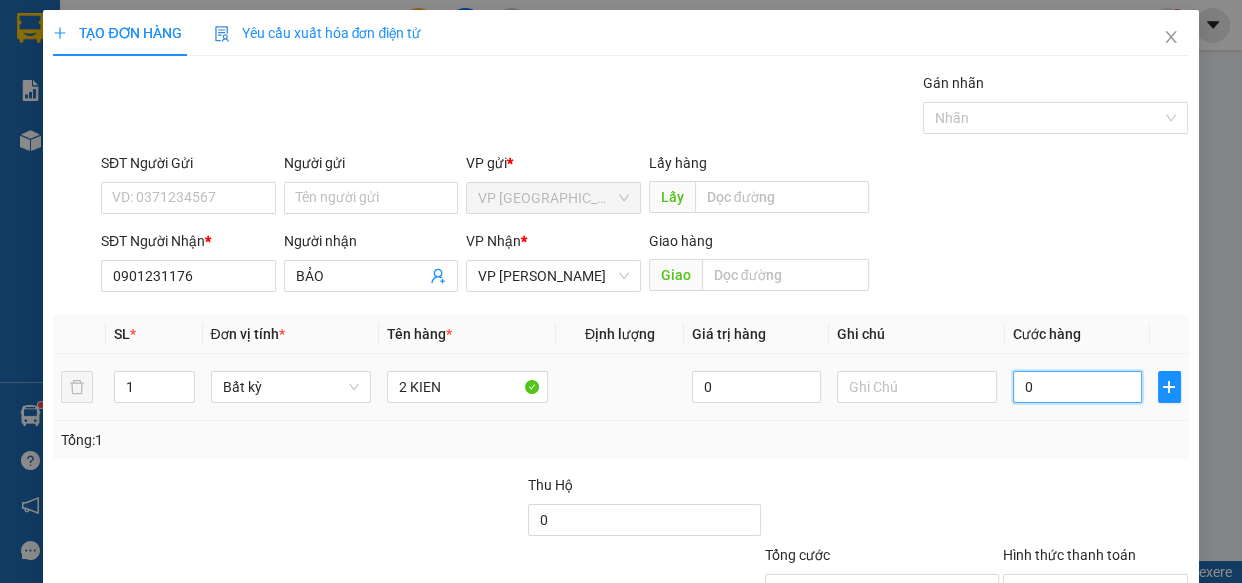 drag, startPoint x: 1057, startPoint y: 389, endPoint x: 972, endPoint y: 325, distance: 106.400185 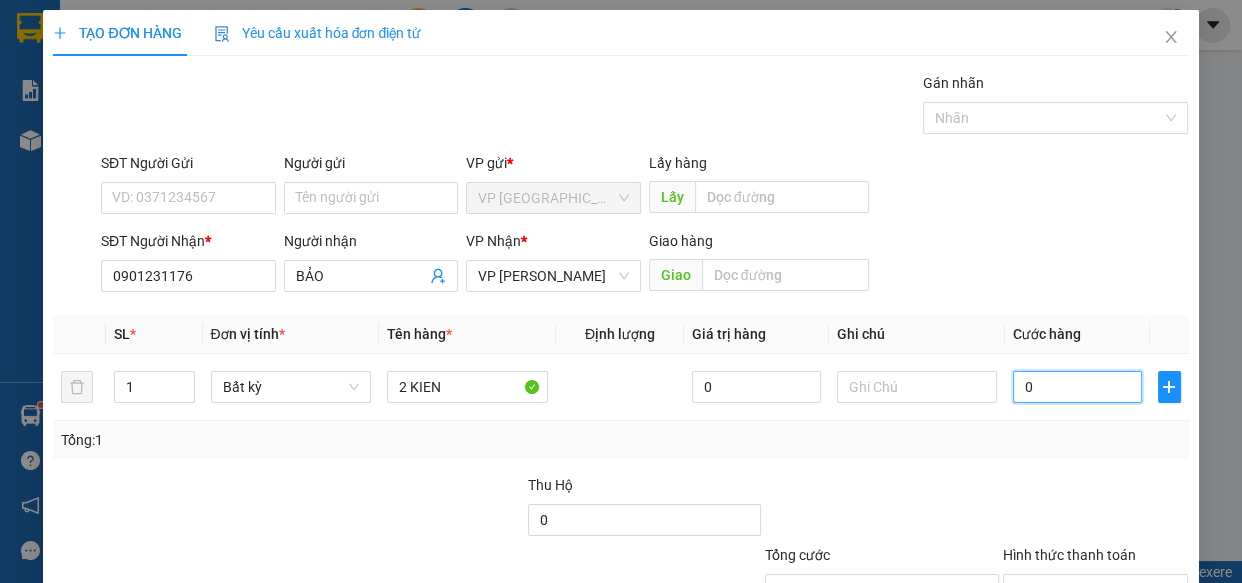 type on "1" 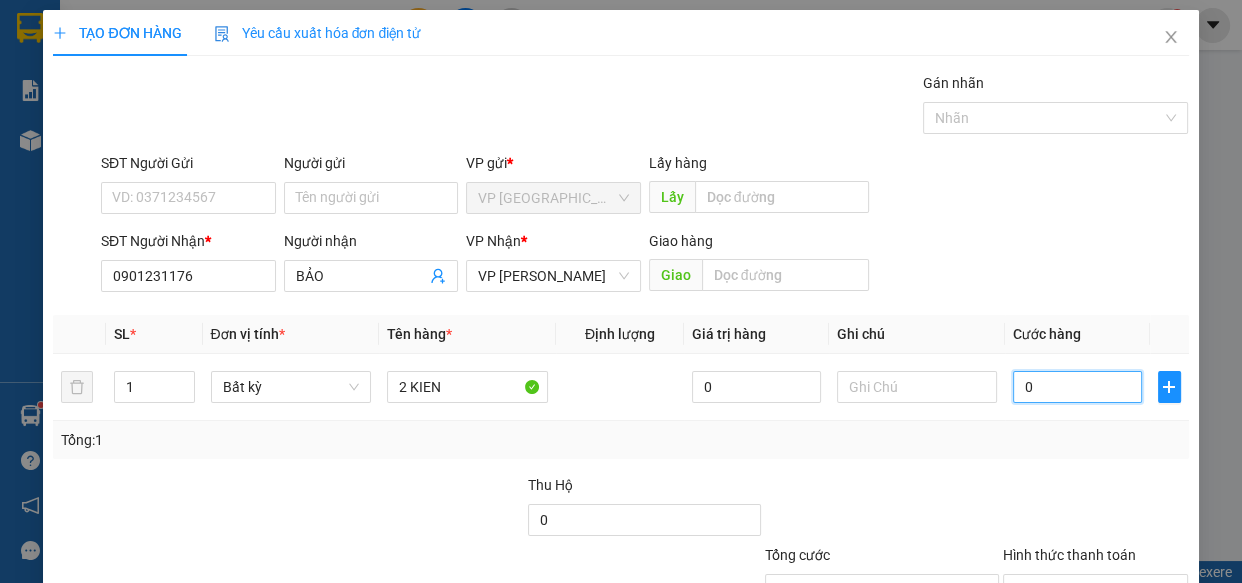 type on "1" 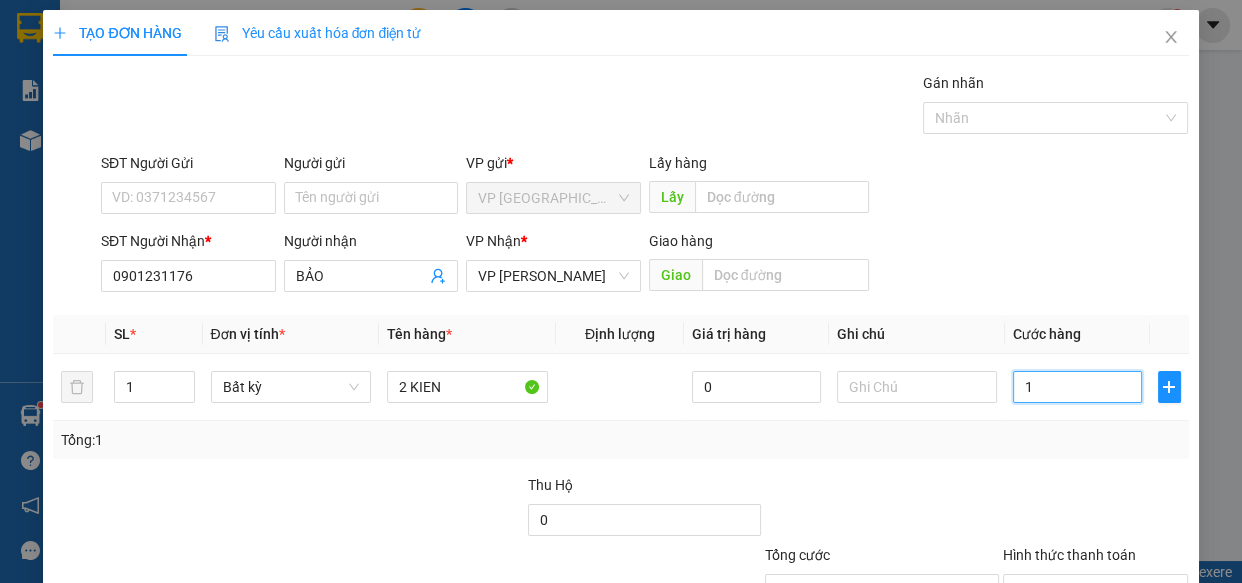 type on "10" 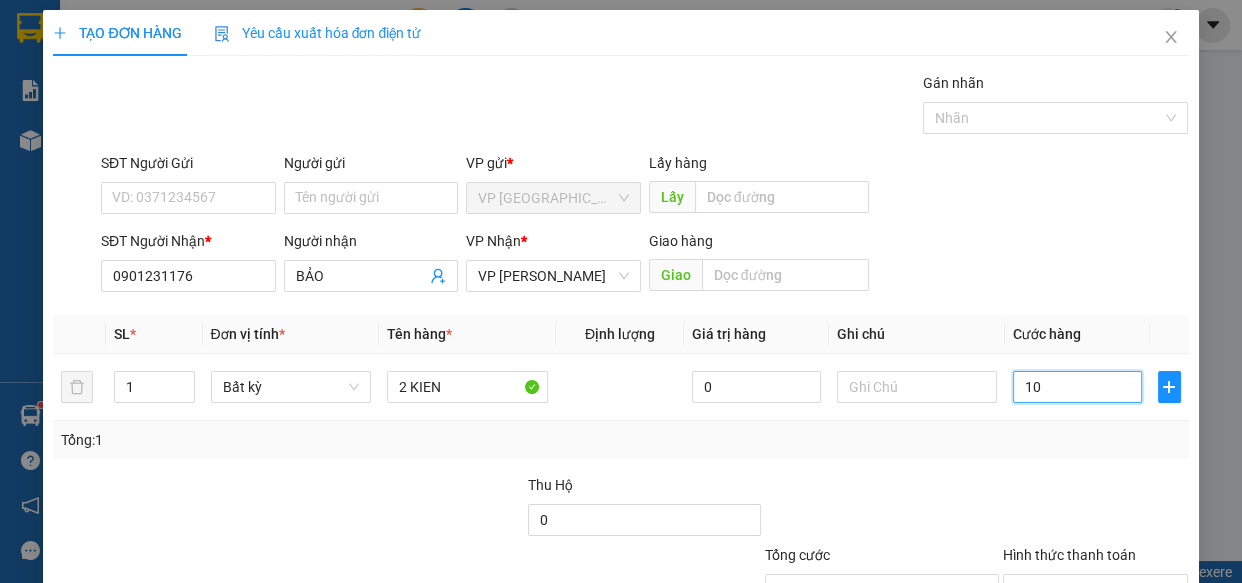 type on "100" 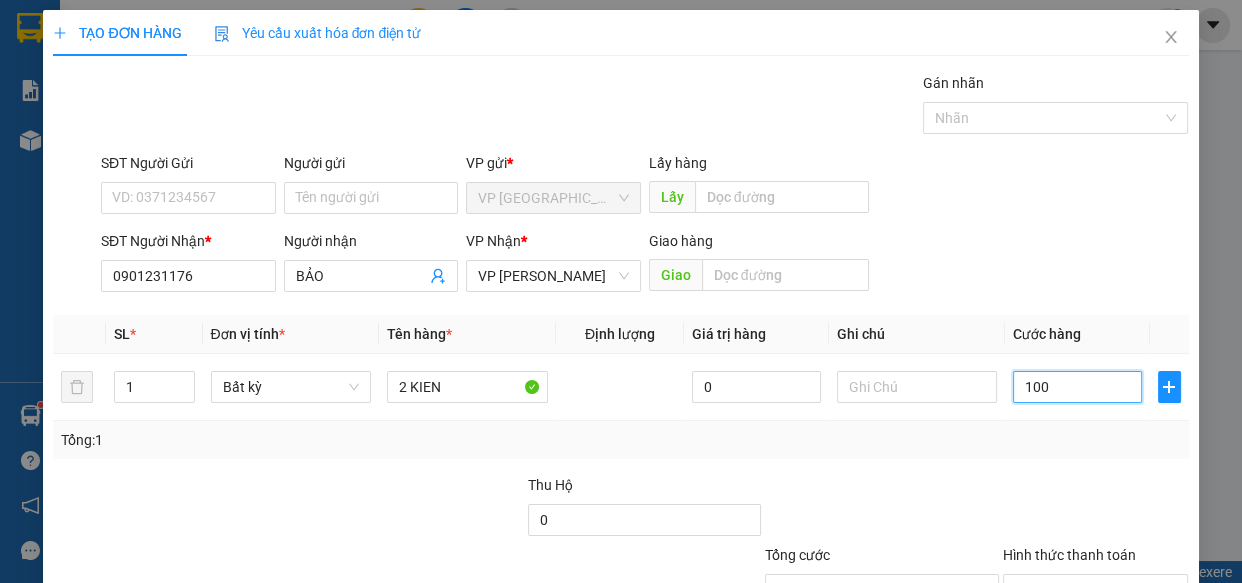 type on "1.000" 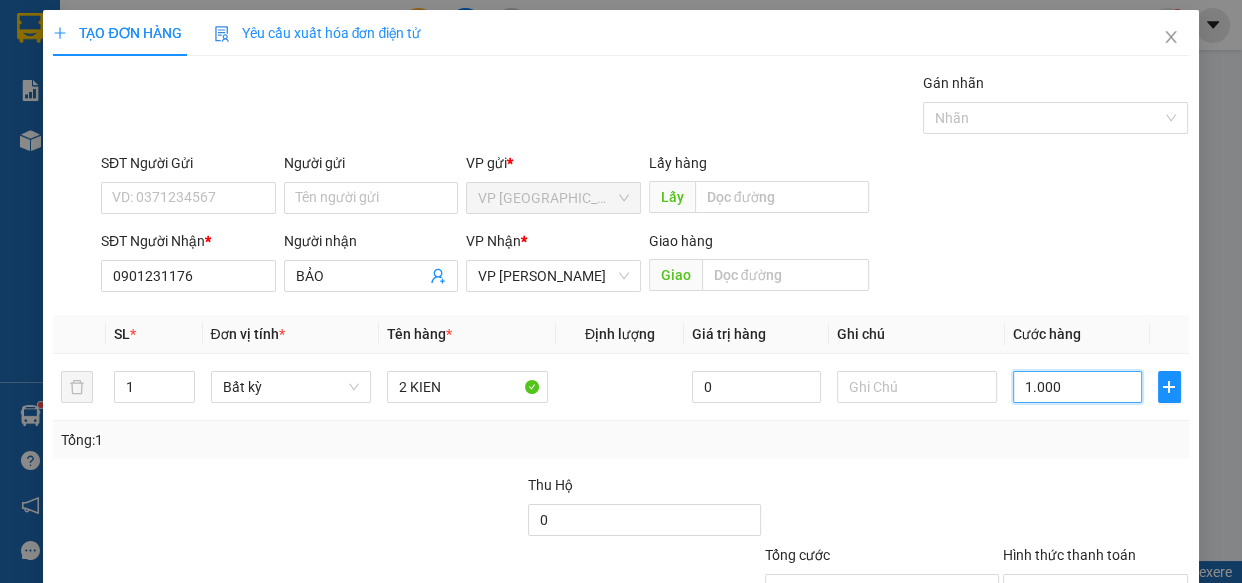 type on "10.000" 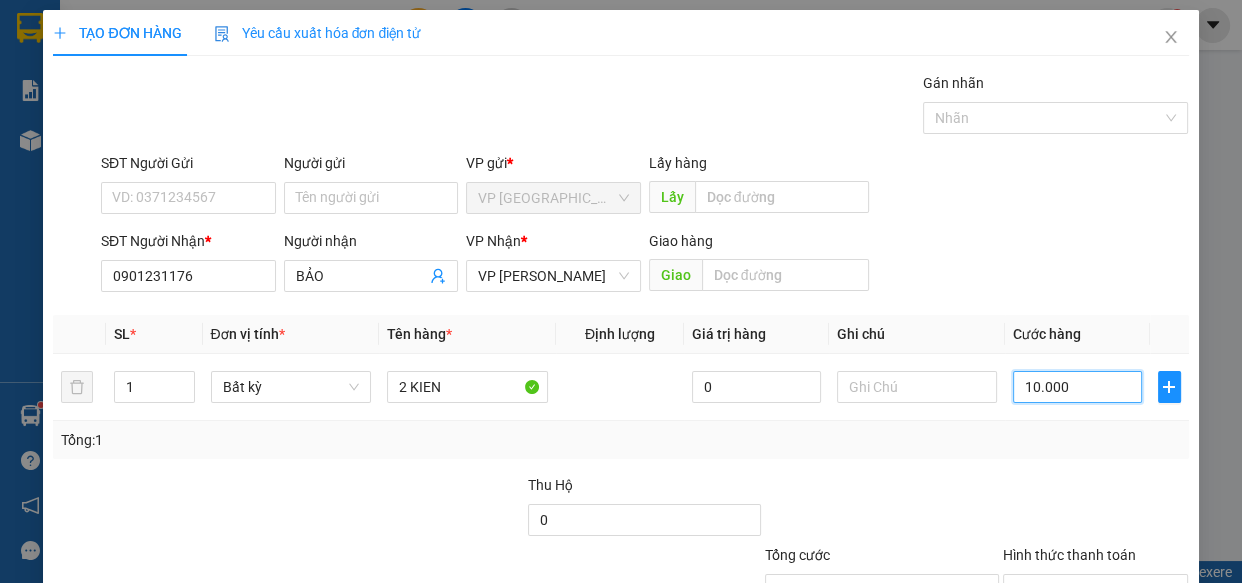 type on "100.000" 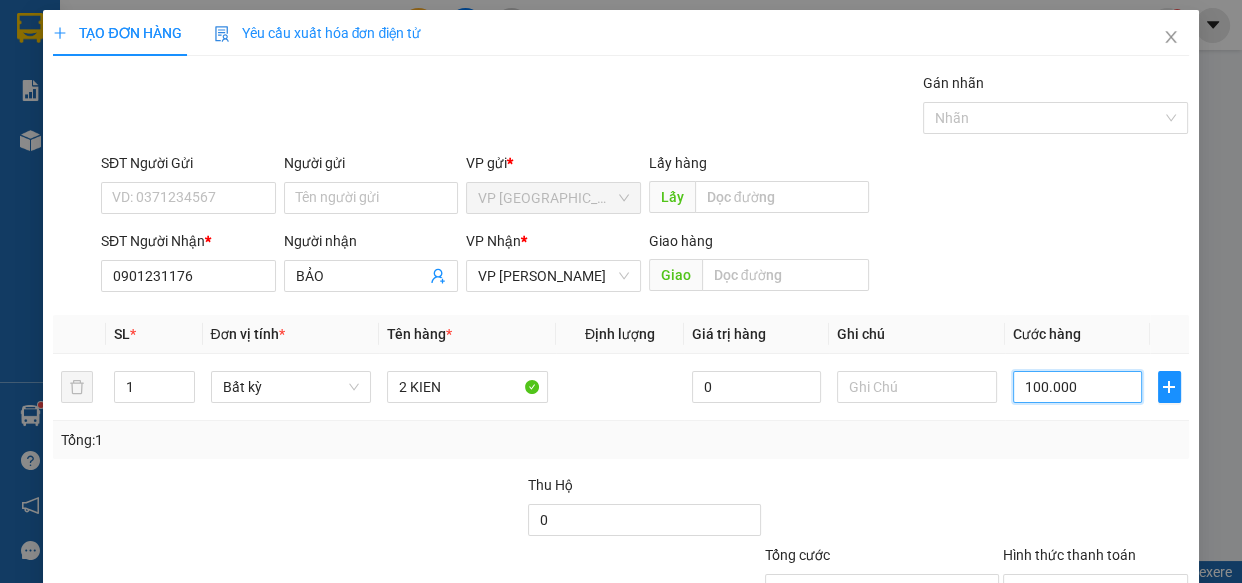 scroll, scrollTop: 156, scrollLeft: 0, axis: vertical 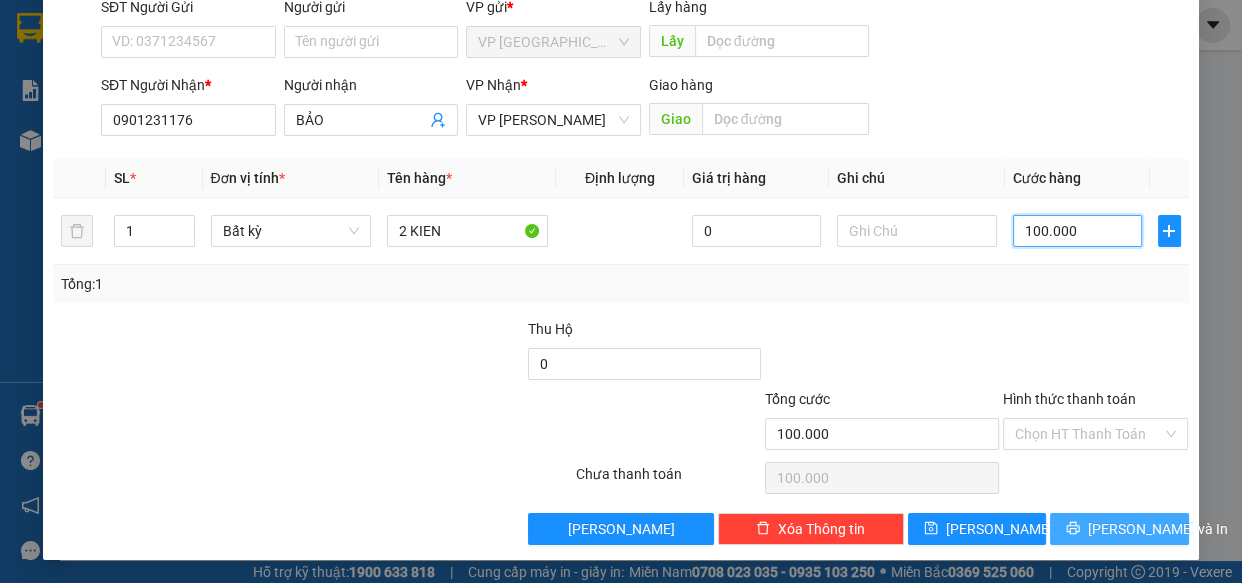 type on "100.000" 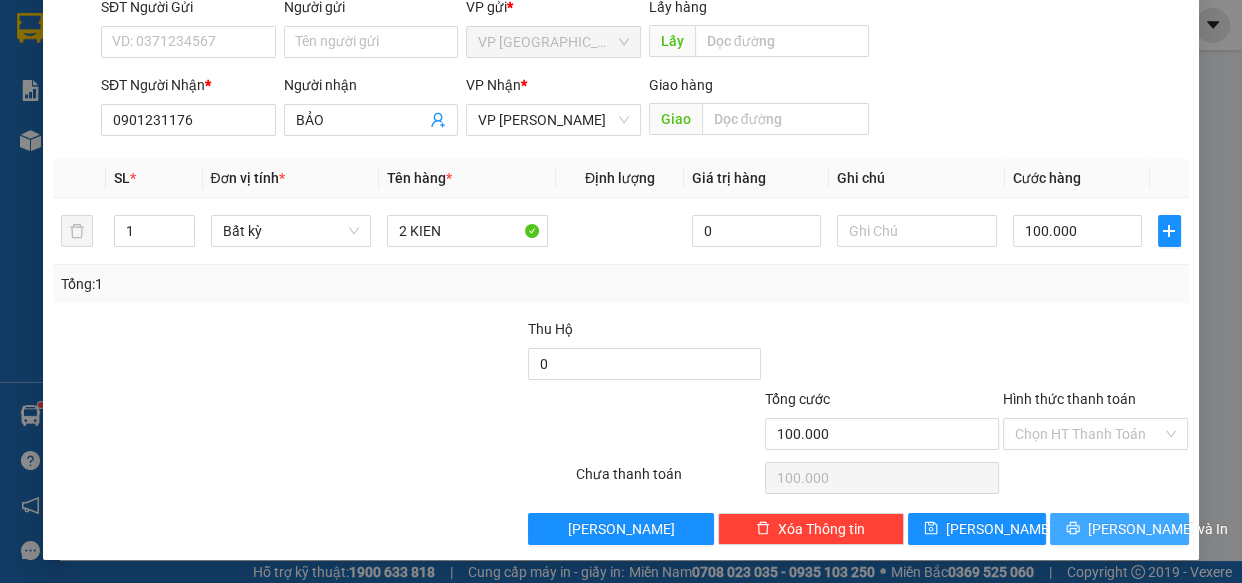 click on "[PERSON_NAME] và In" at bounding box center [1158, 529] 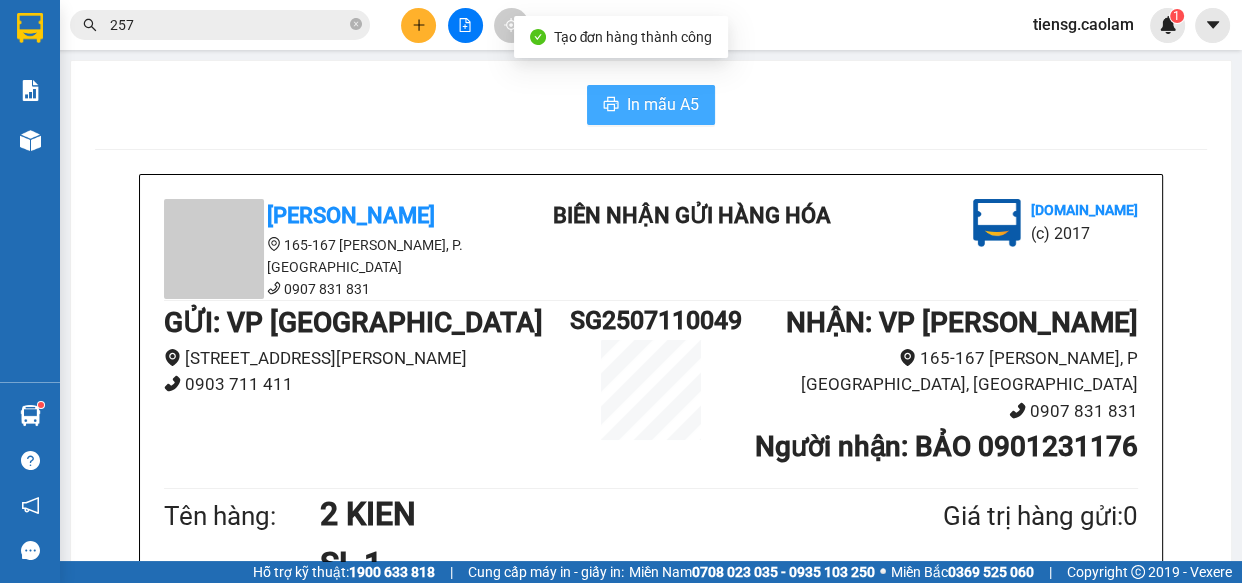 click on "In mẫu A5" at bounding box center (663, 104) 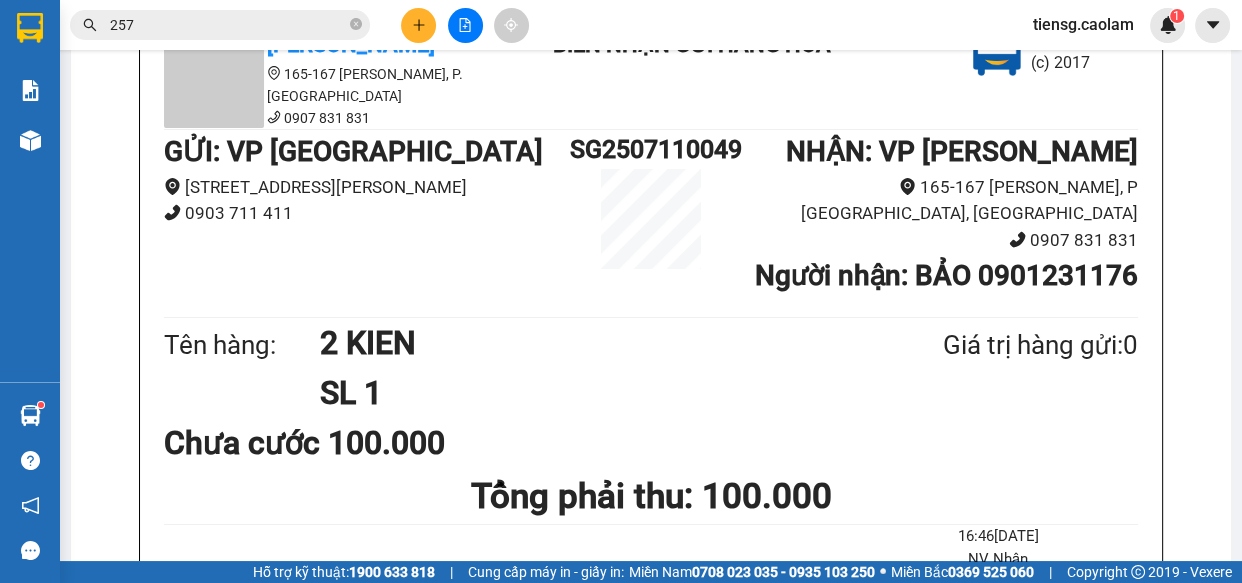 scroll, scrollTop: 272, scrollLeft: 0, axis: vertical 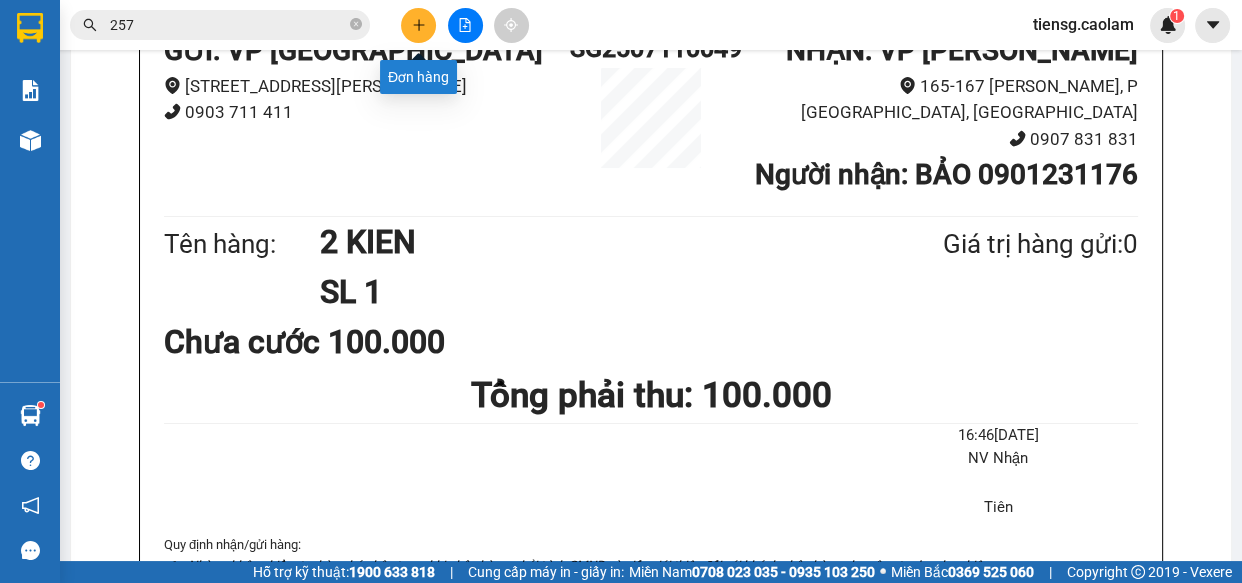 click 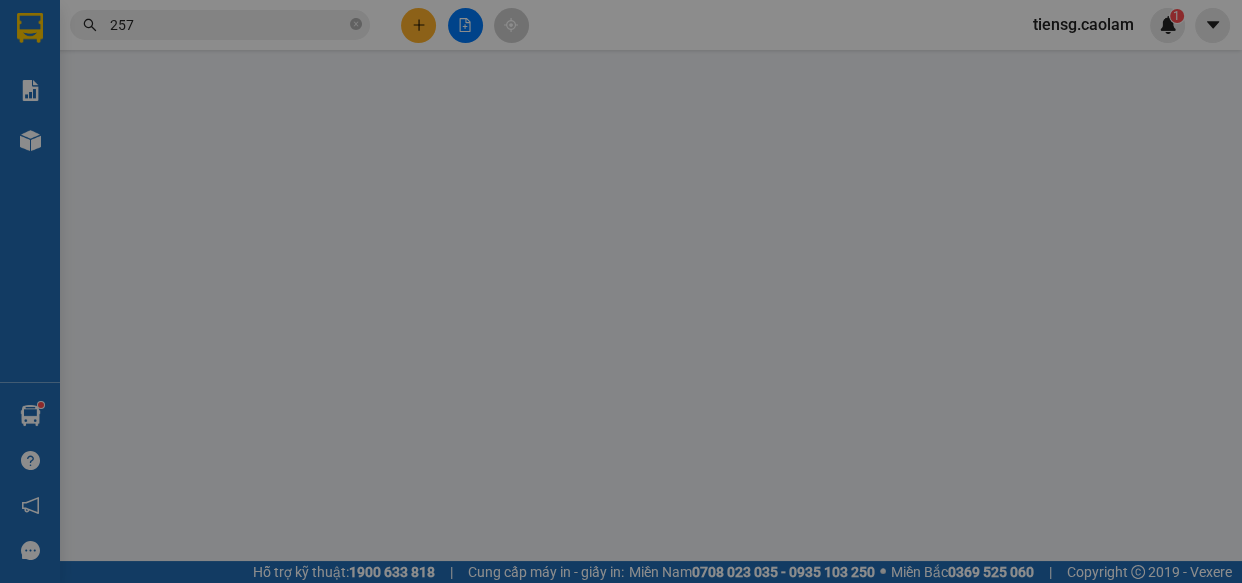 scroll, scrollTop: 0, scrollLeft: 0, axis: both 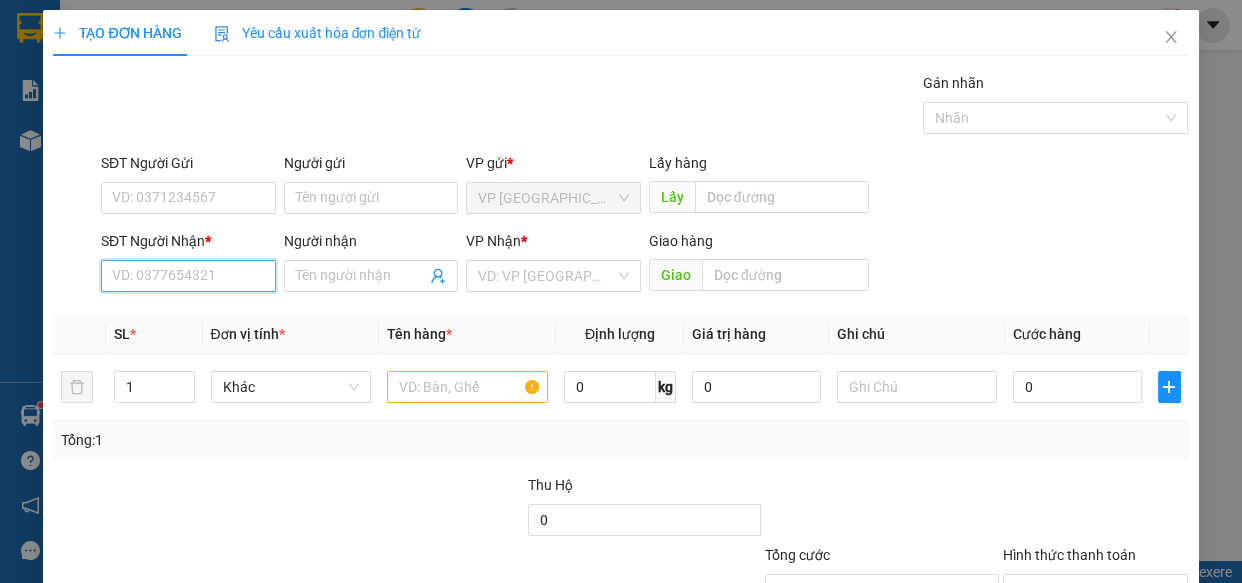 drag, startPoint x: 145, startPoint y: 268, endPoint x: 124, endPoint y: 239, distance: 35.805027 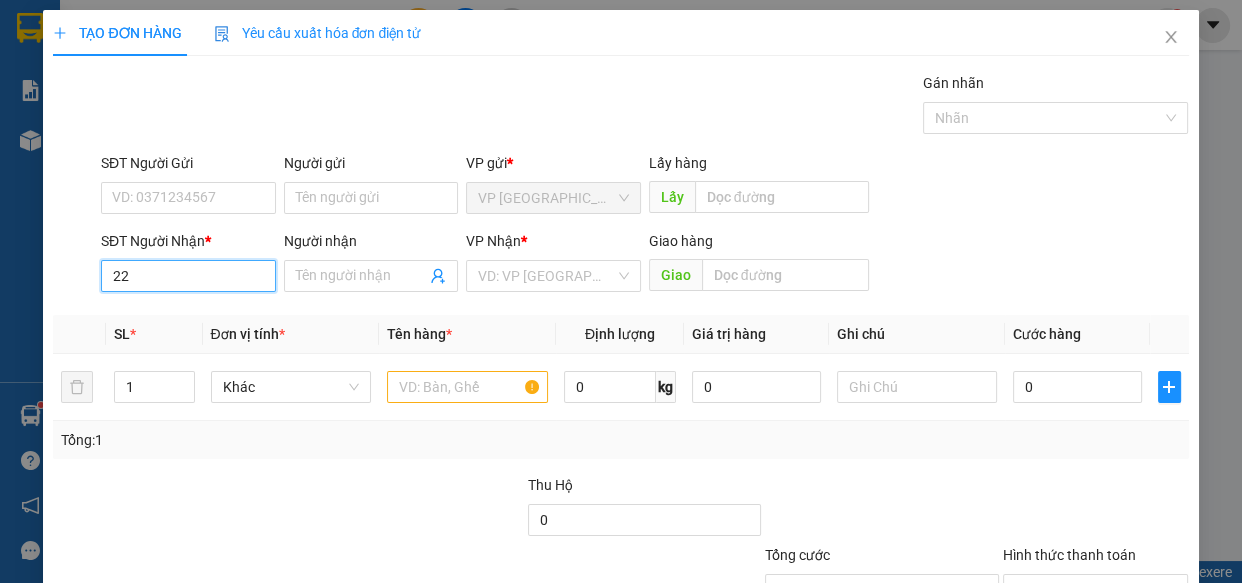 type on "2" 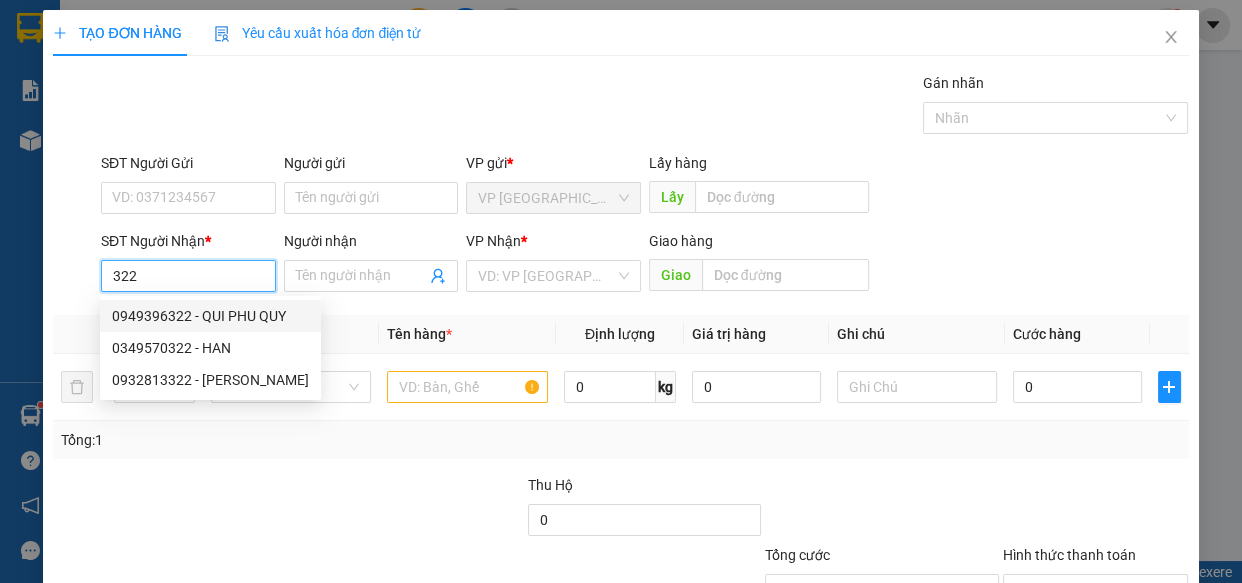 click on "0949396322 - QUI PHU QUY" at bounding box center (210, 316) 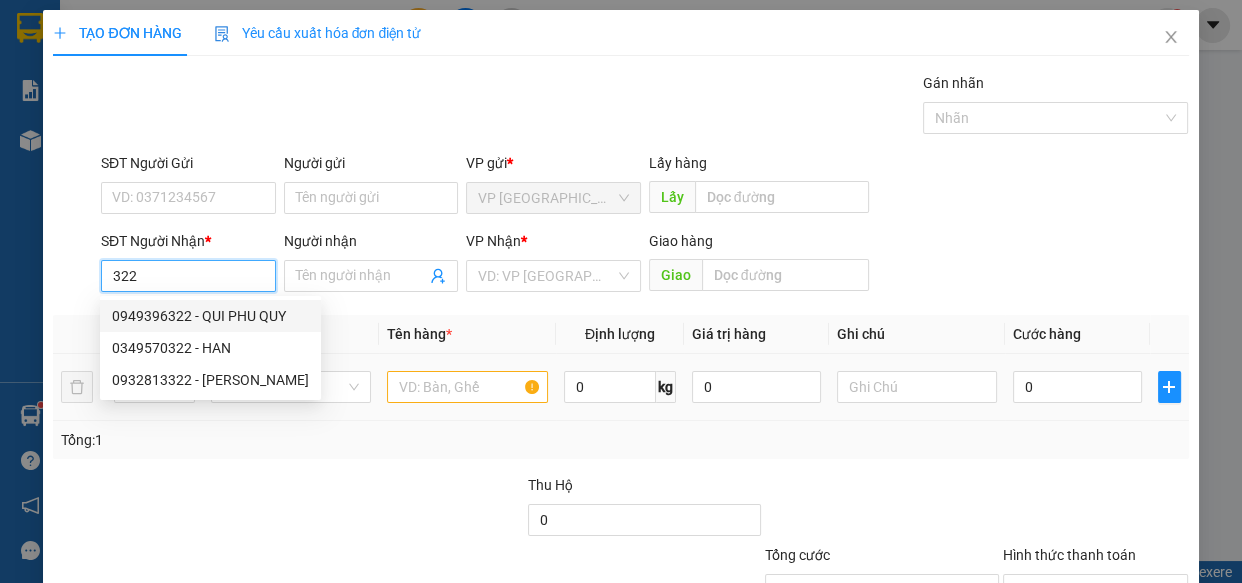 type on "0949396322" 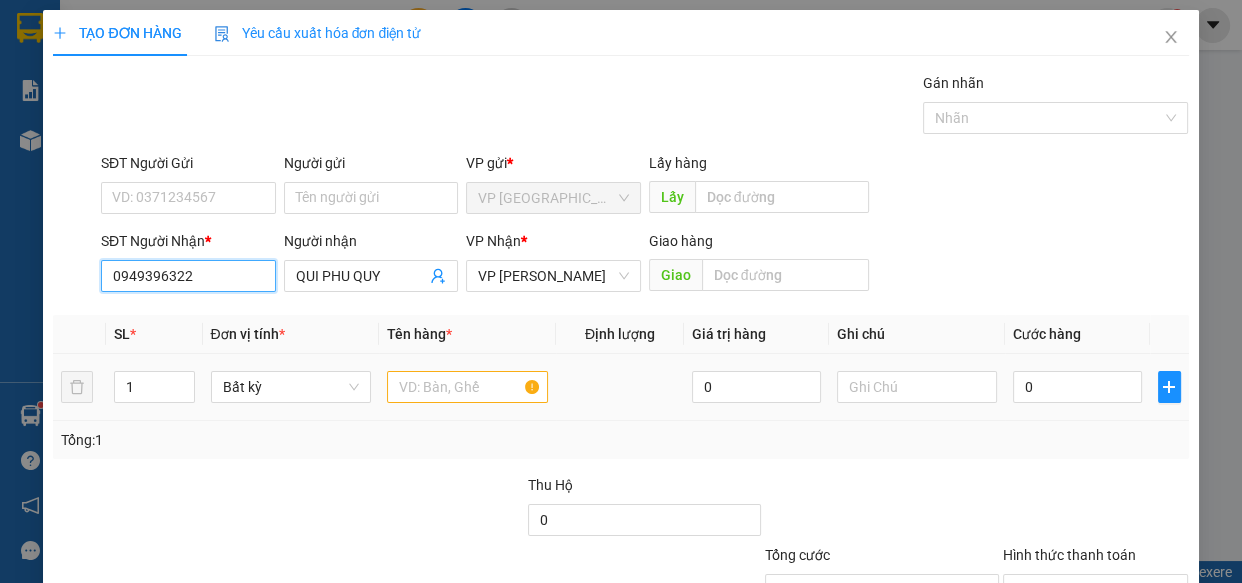 type on "0949396322" 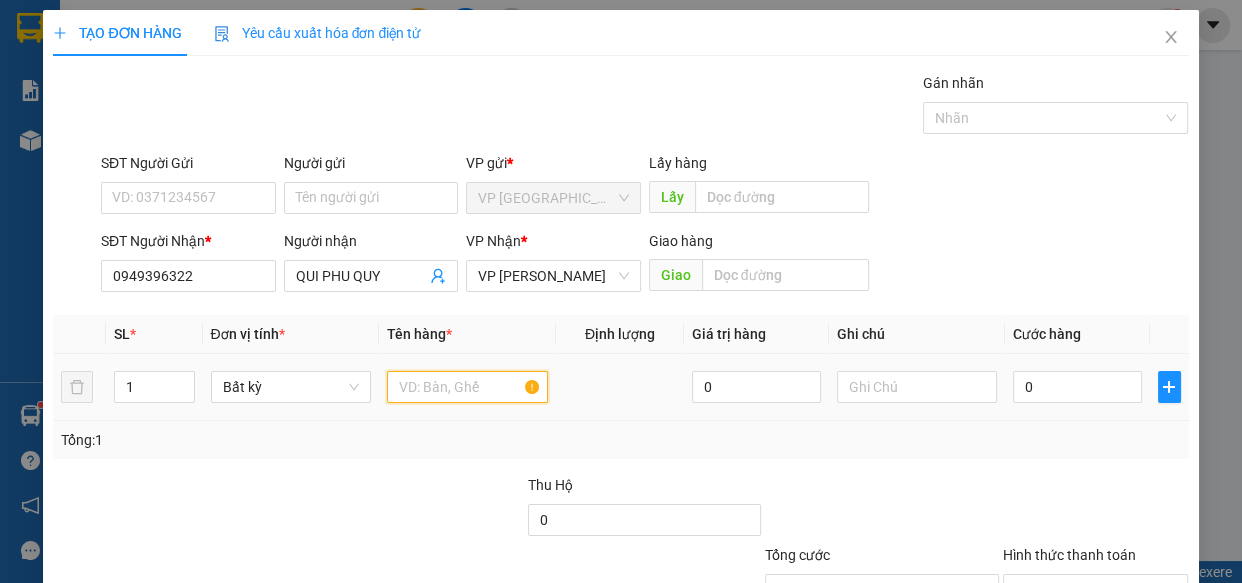 click at bounding box center (467, 387) 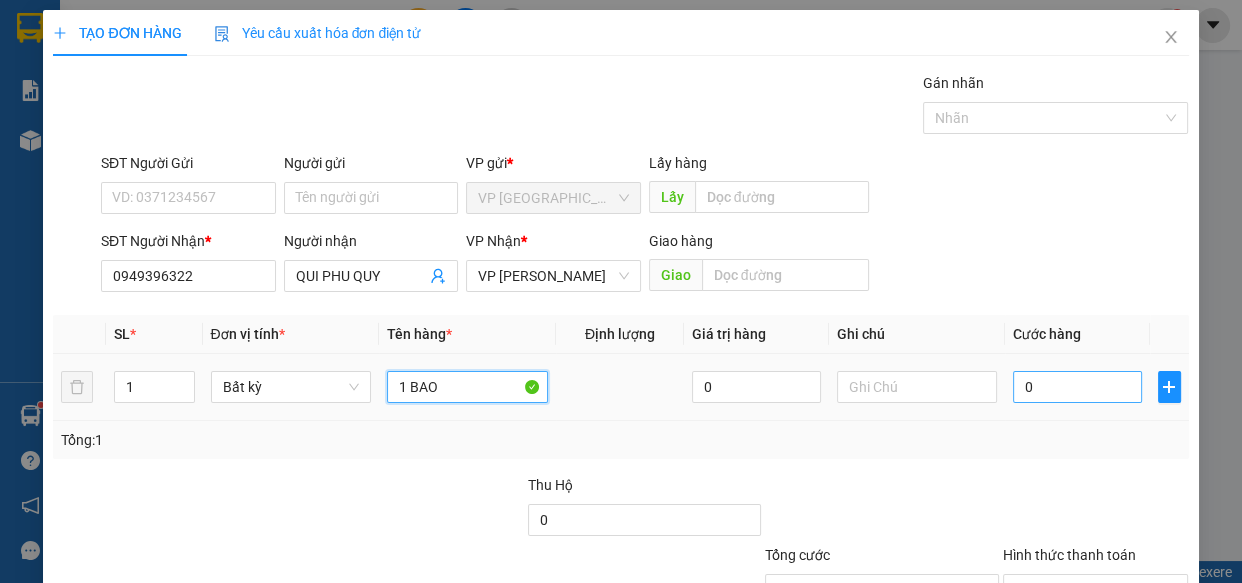 type 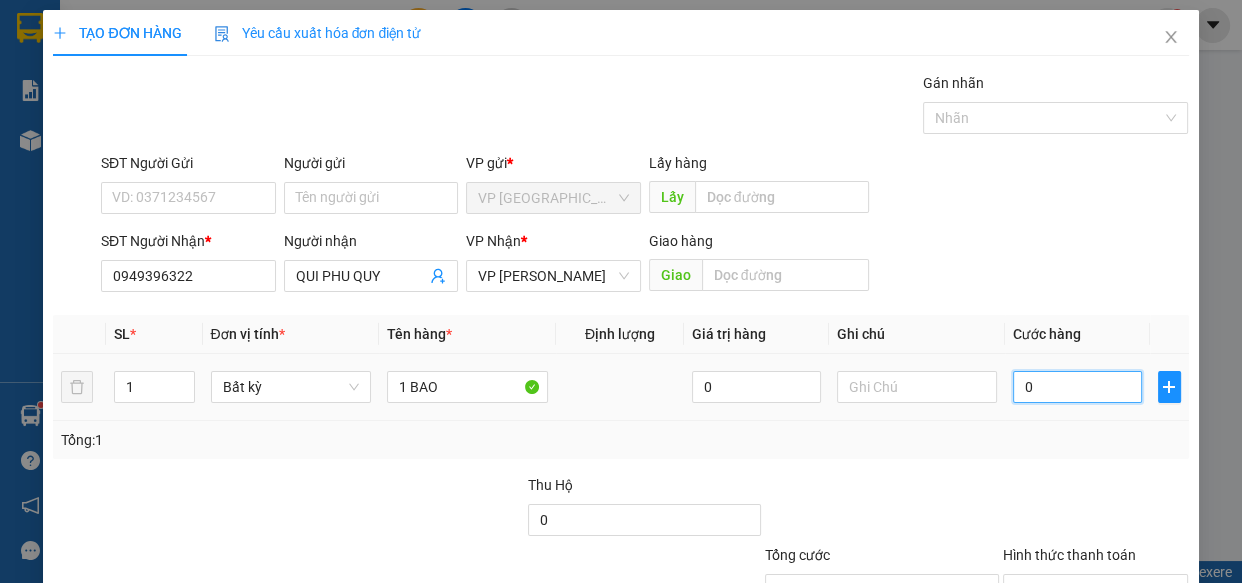 drag, startPoint x: 1070, startPoint y: 389, endPoint x: 1057, endPoint y: 382, distance: 14.764823 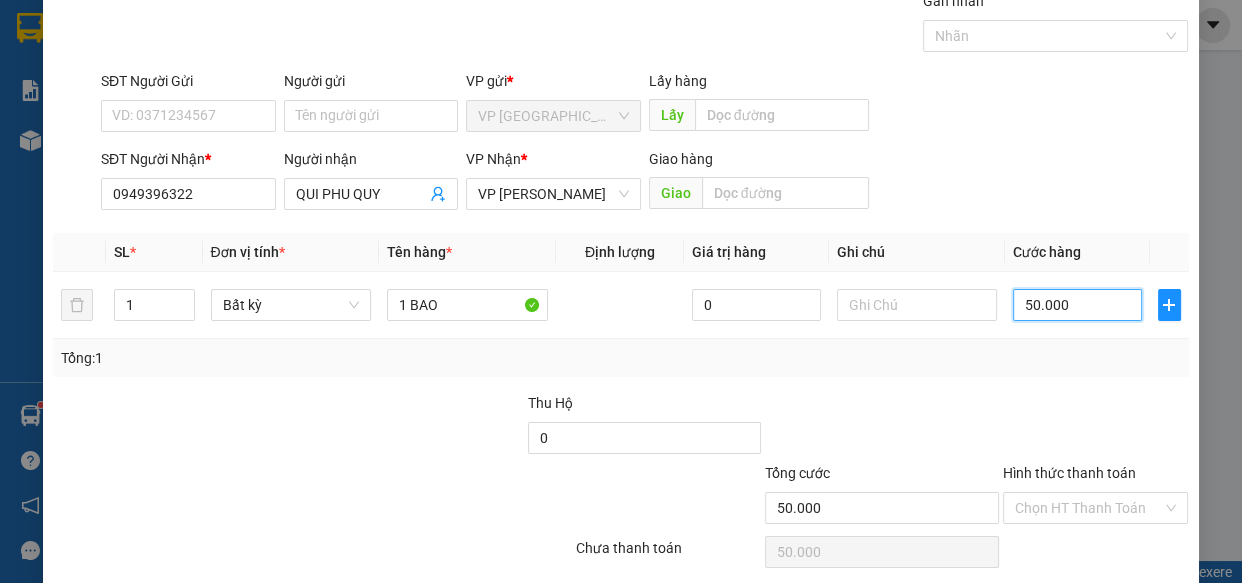 scroll, scrollTop: 156, scrollLeft: 0, axis: vertical 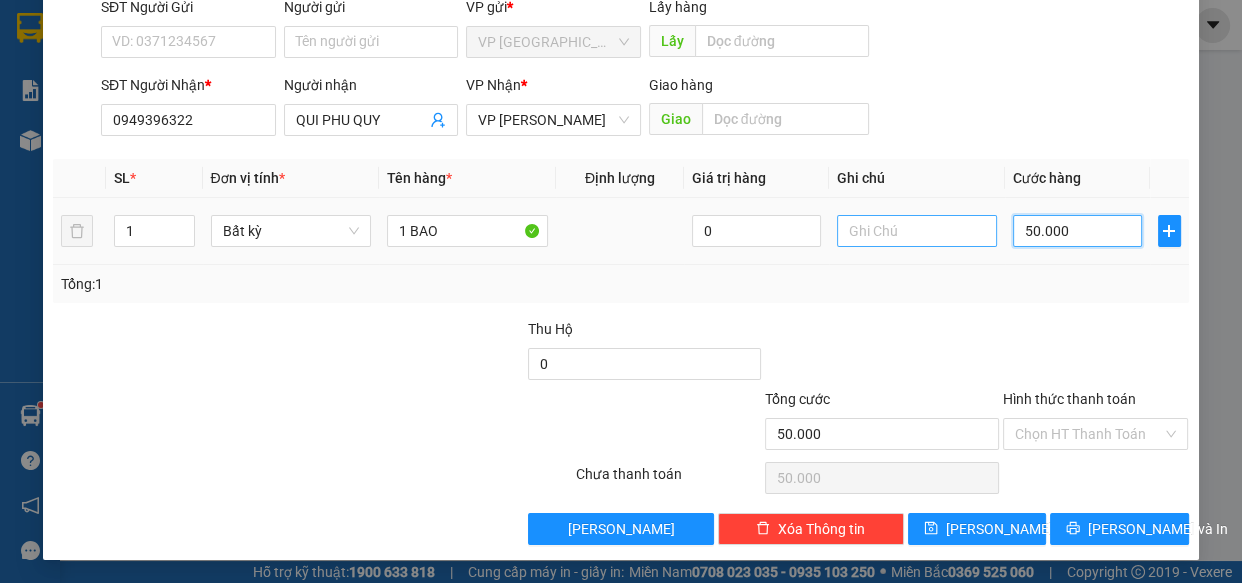 drag, startPoint x: 1083, startPoint y: 233, endPoint x: 921, endPoint y: 225, distance: 162.19742 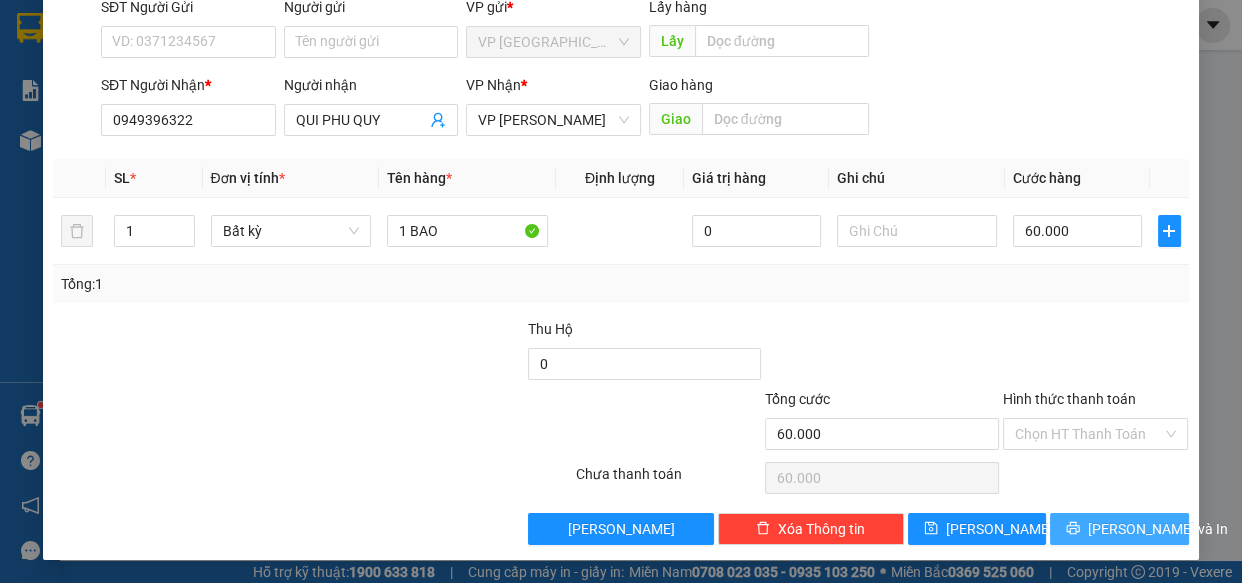 click on "[PERSON_NAME] và In" at bounding box center (1119, 529) 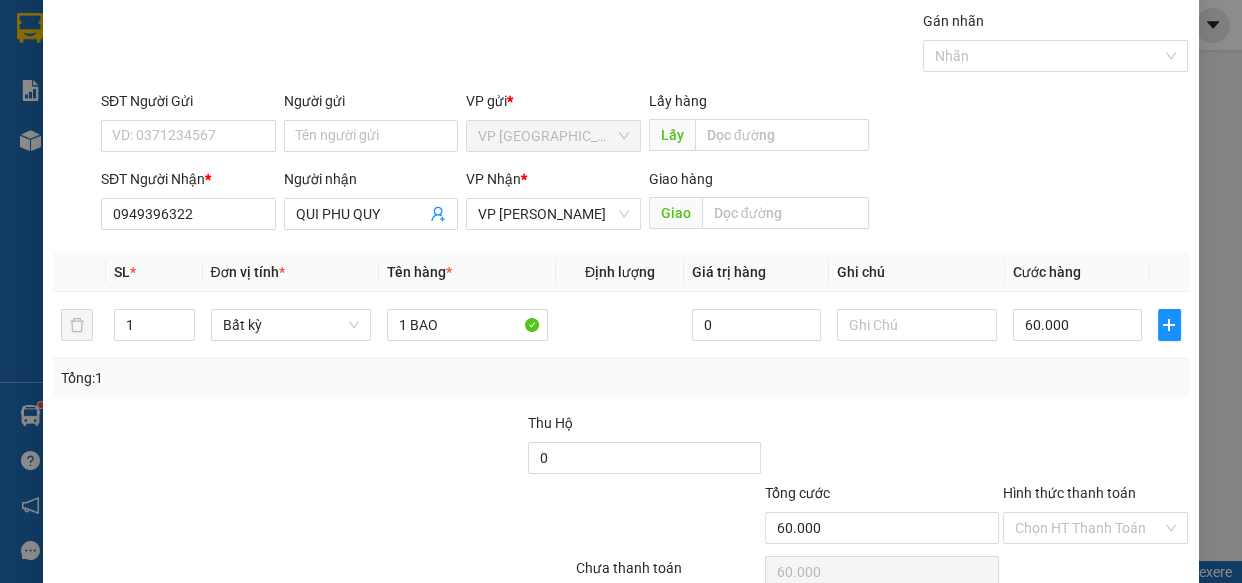scroll, scrollTop: 0, scrollLeft: 0, axis: both 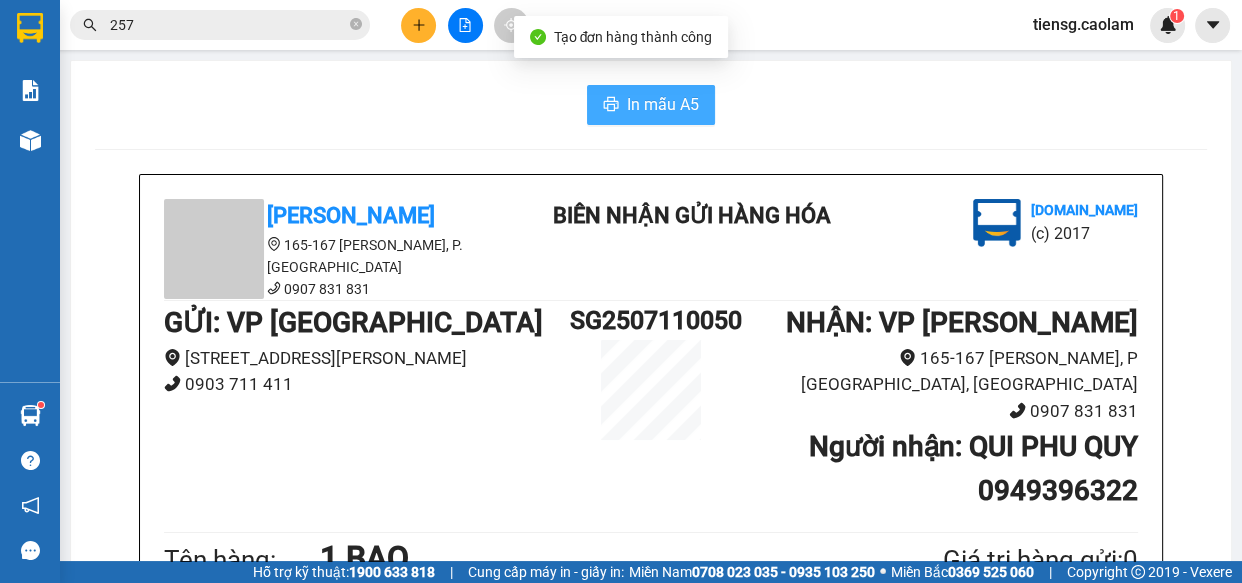 click on "In mẫu A5" at bounding box center (663, 104) 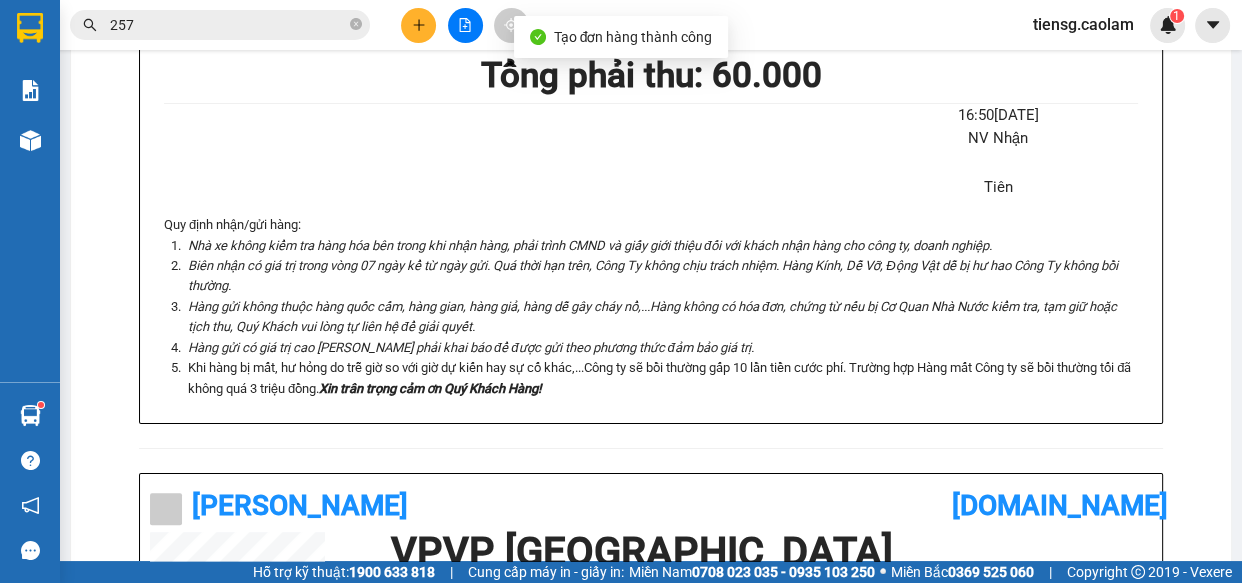 scroll, scrollTop: 0, scrollLeft: 0, axis: both 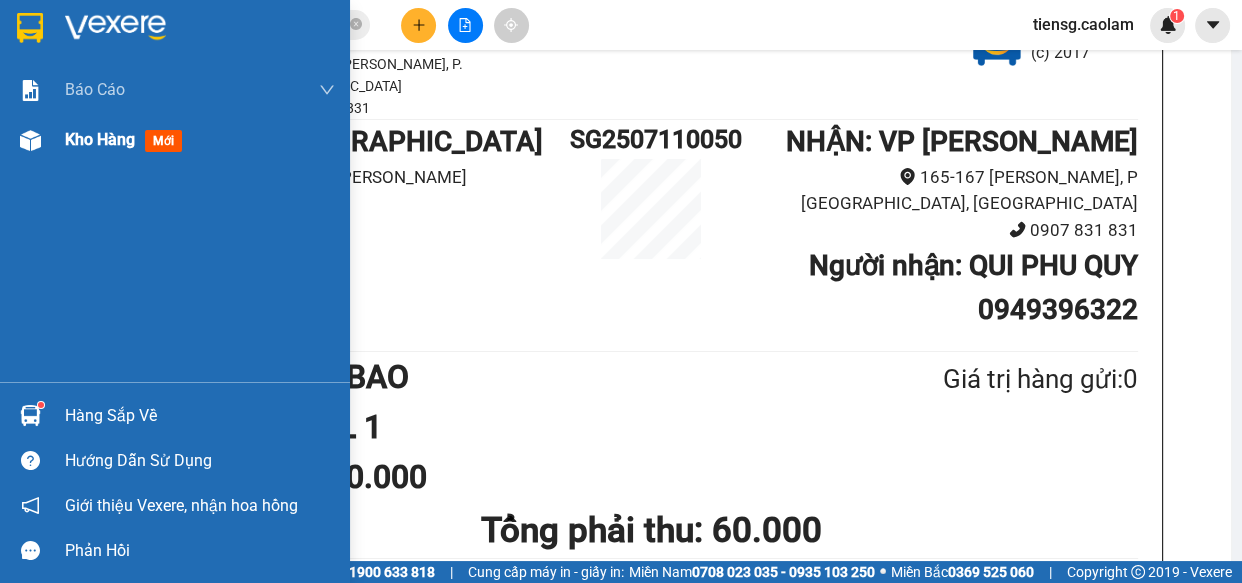 click on "Kho hàng mới" at bounding box center [175, 140] 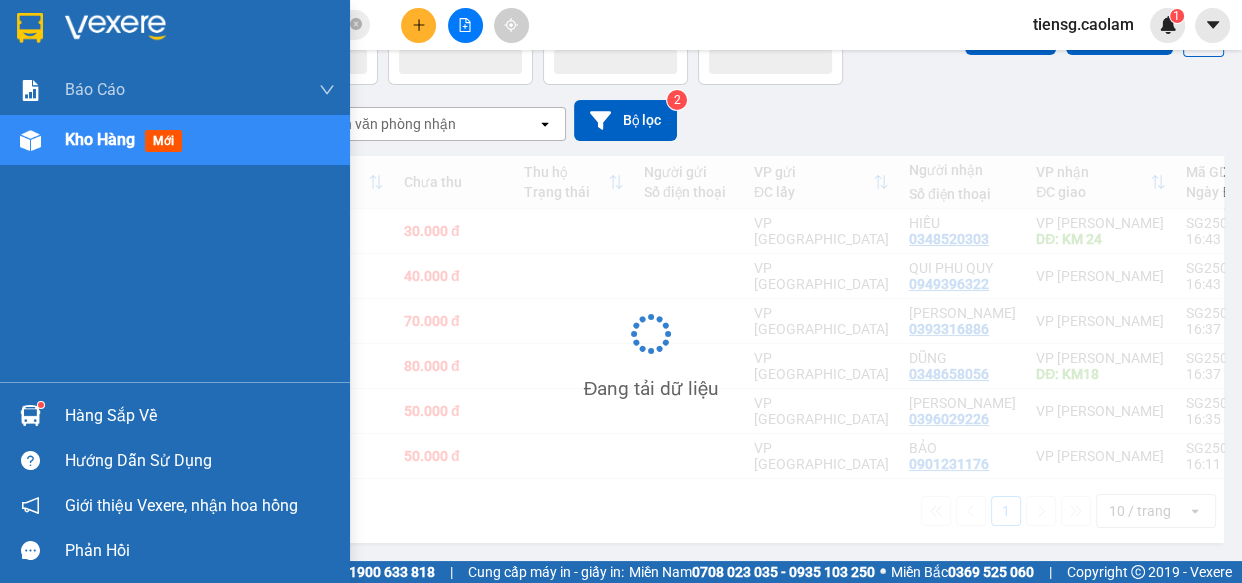 scroll, scrollTop: 0, scrollLeft: 0, axis: both 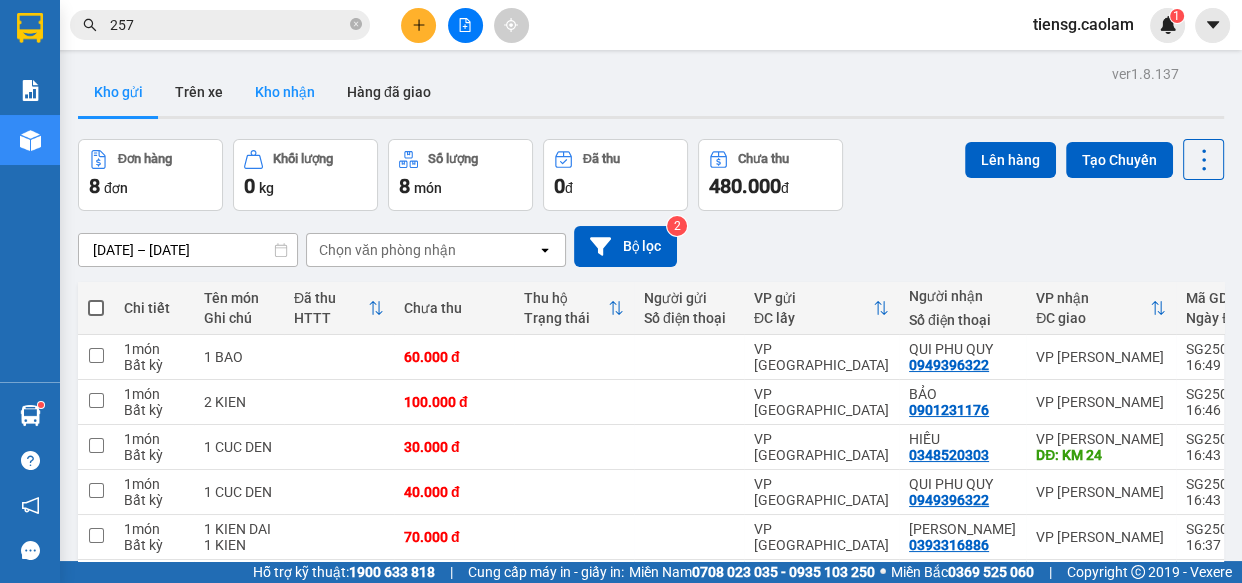 click on "Kho nhận" at bounding box center (285, 92) 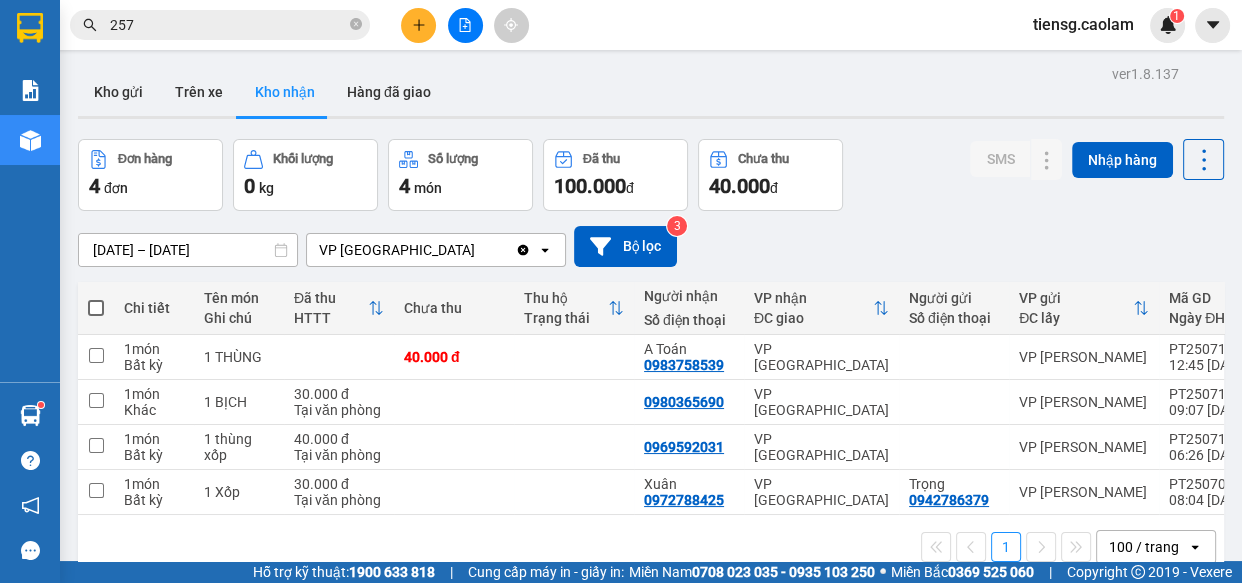 click 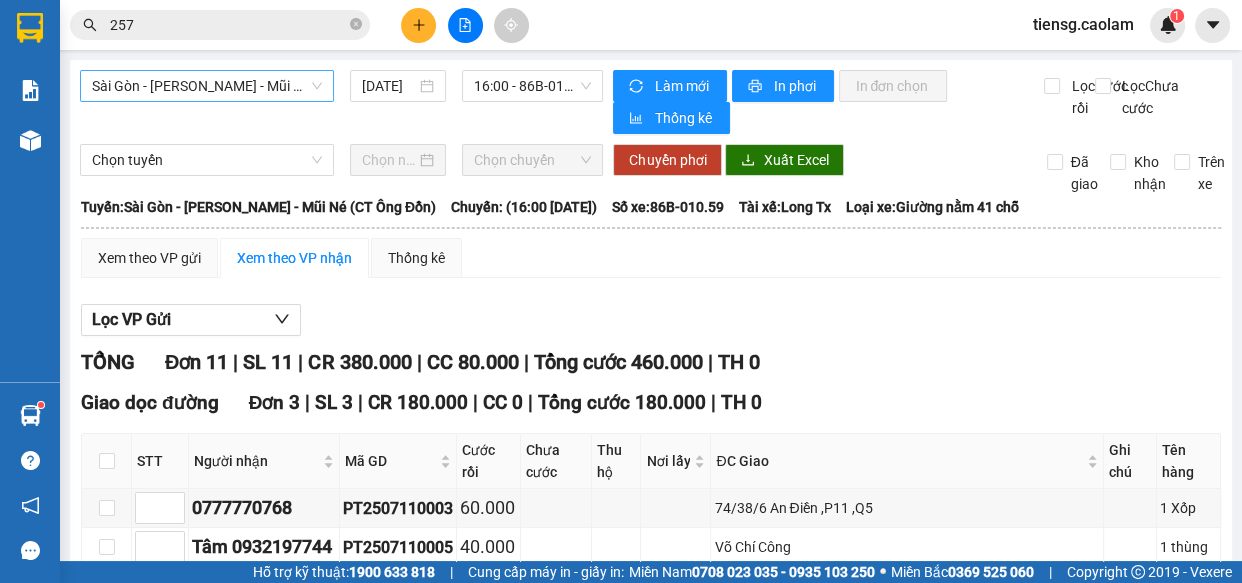 click on "Sài Gòn - [PERSON_NAME] - Mũi Né (CT Ông Đồn)" at bounding box center (207, 86) 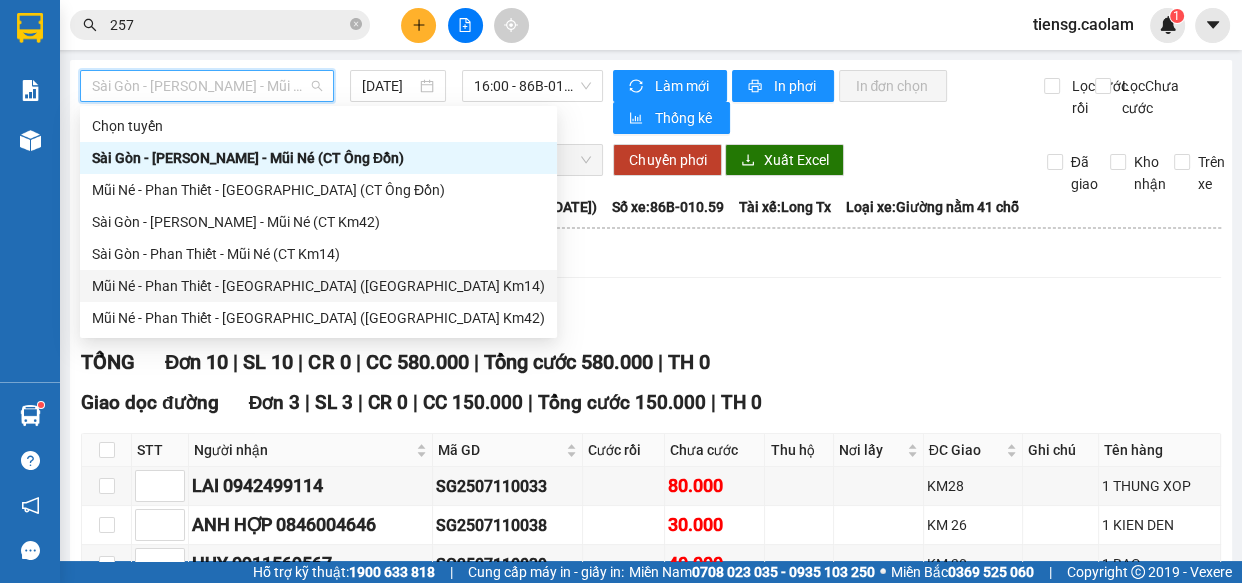 click on "Mũi Né - Phan Thiết - [GEOGRAPHIC_DATA] ([GEOGRAPHIC_DATA] Km14)" at bounding box center (318, 286) 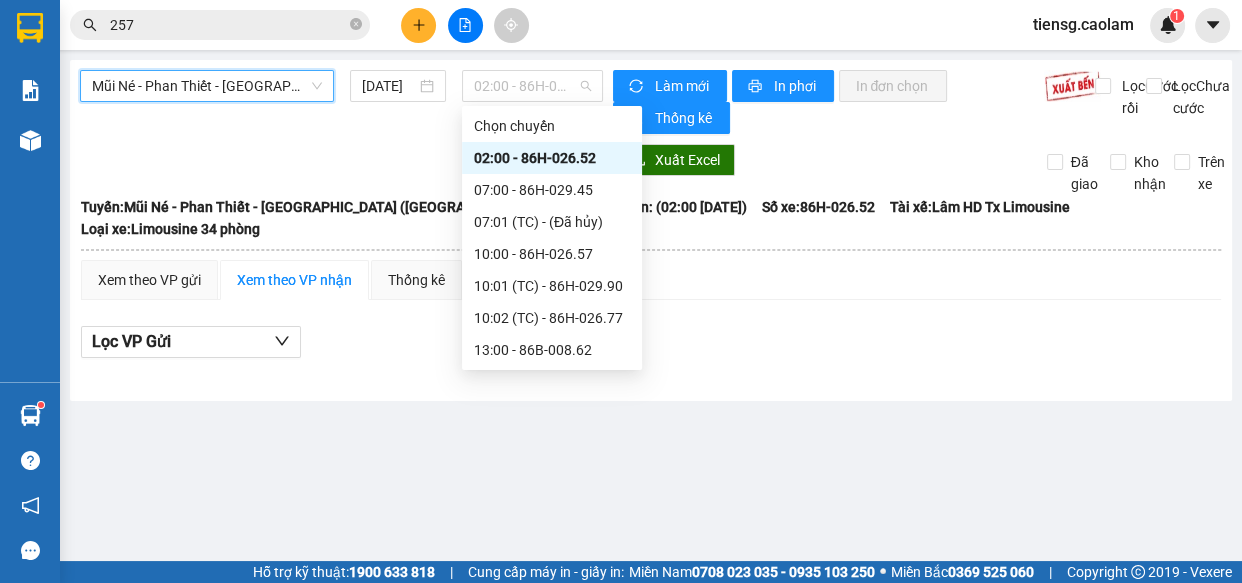 drag, startPoint x: 516, startPoint y: 83, endPoint x: 521, endPoint y: 129, distance: 46.270943 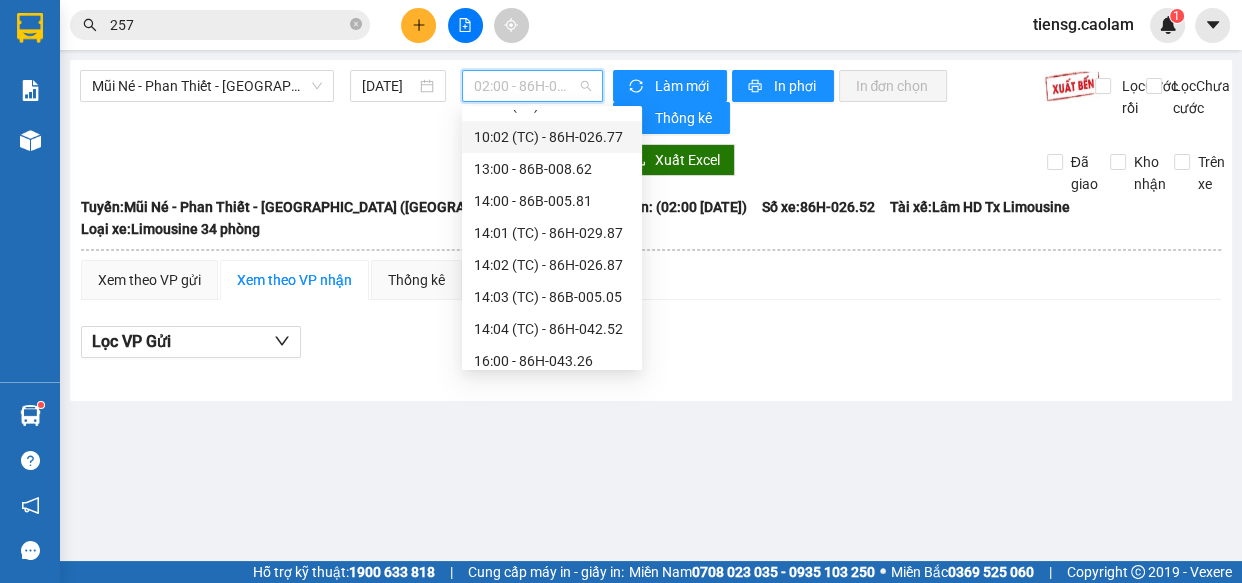 scroll, scrollTop: 90, scrollLeft: 0, axis: vertical 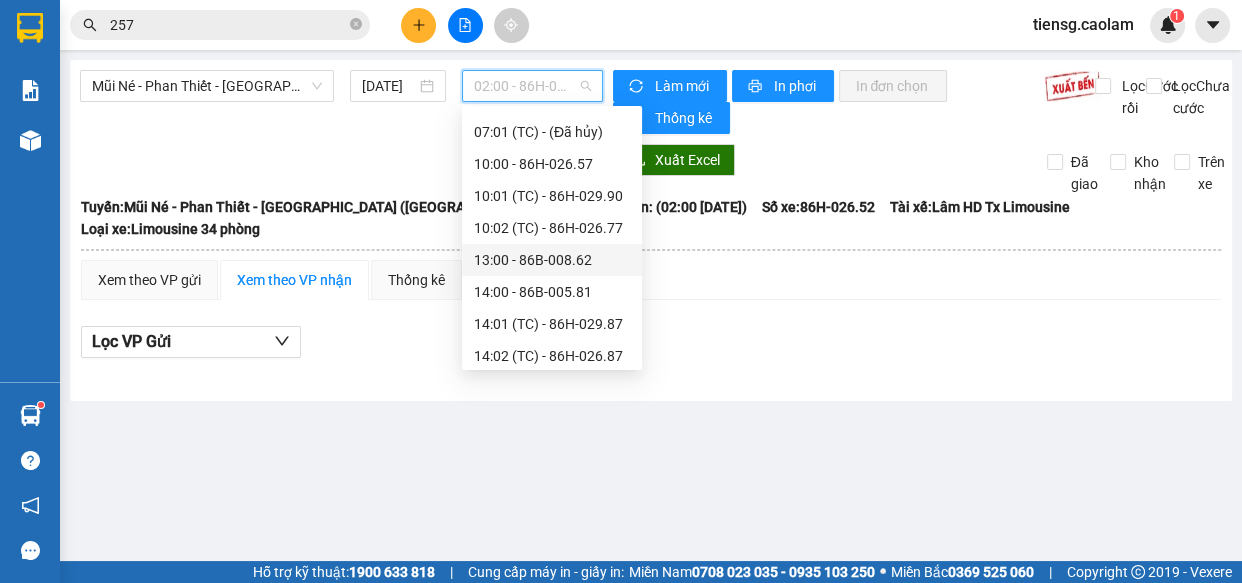 click on "13:00     - 86B-008.62" at bounding box center (552, 260) 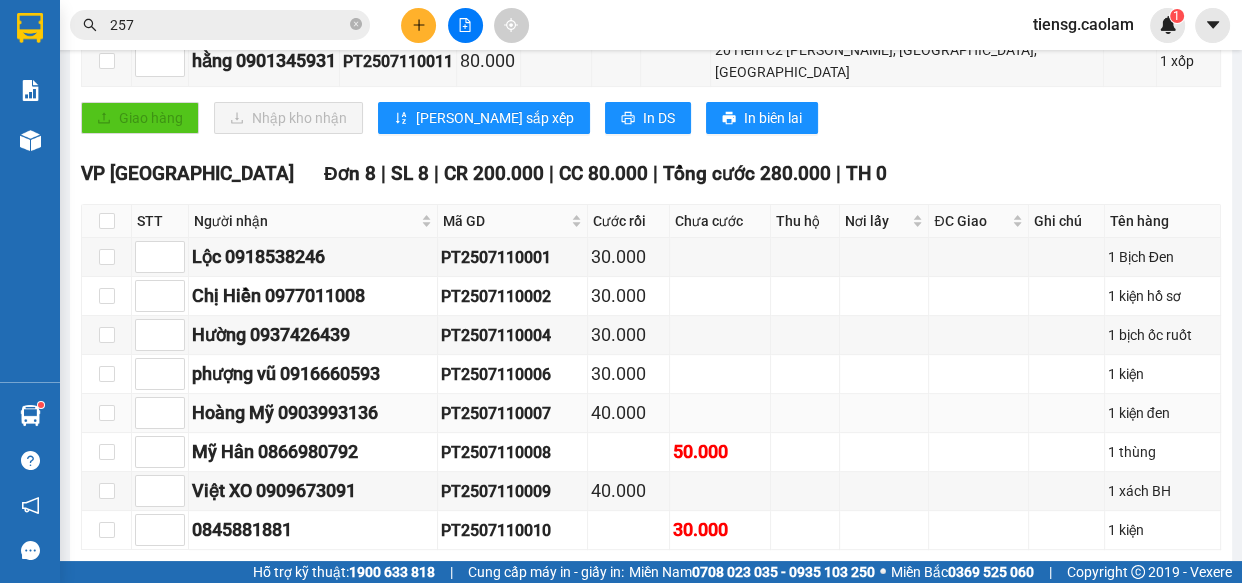 scroll, scrollTop: 545, scrollLeft: 0, axis: vertical 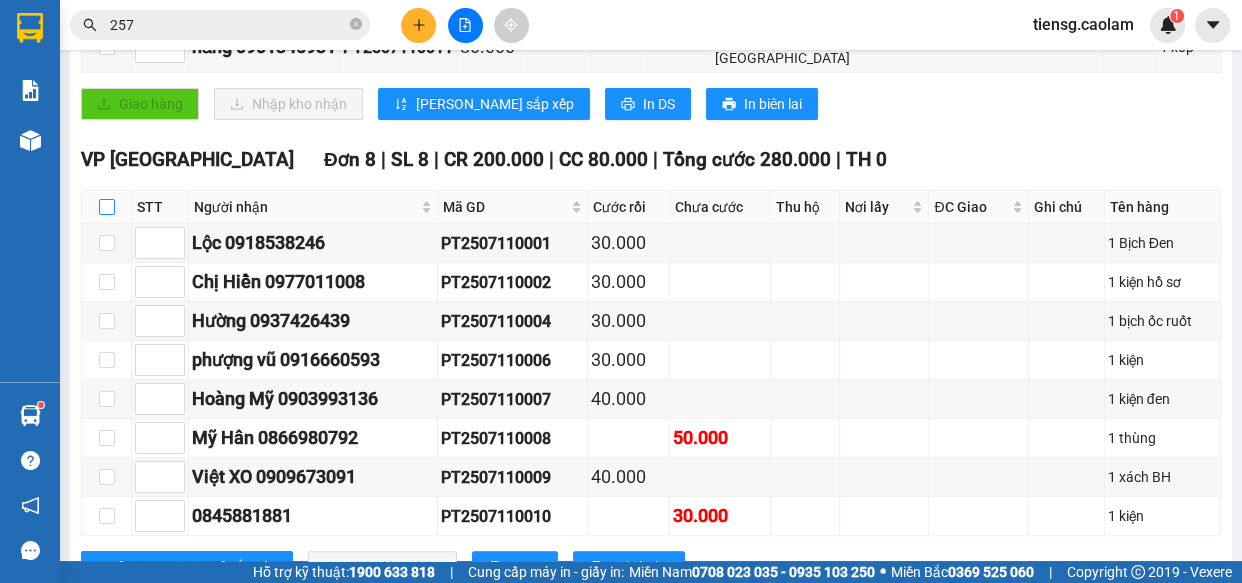 click at bounding box center [107, 207] 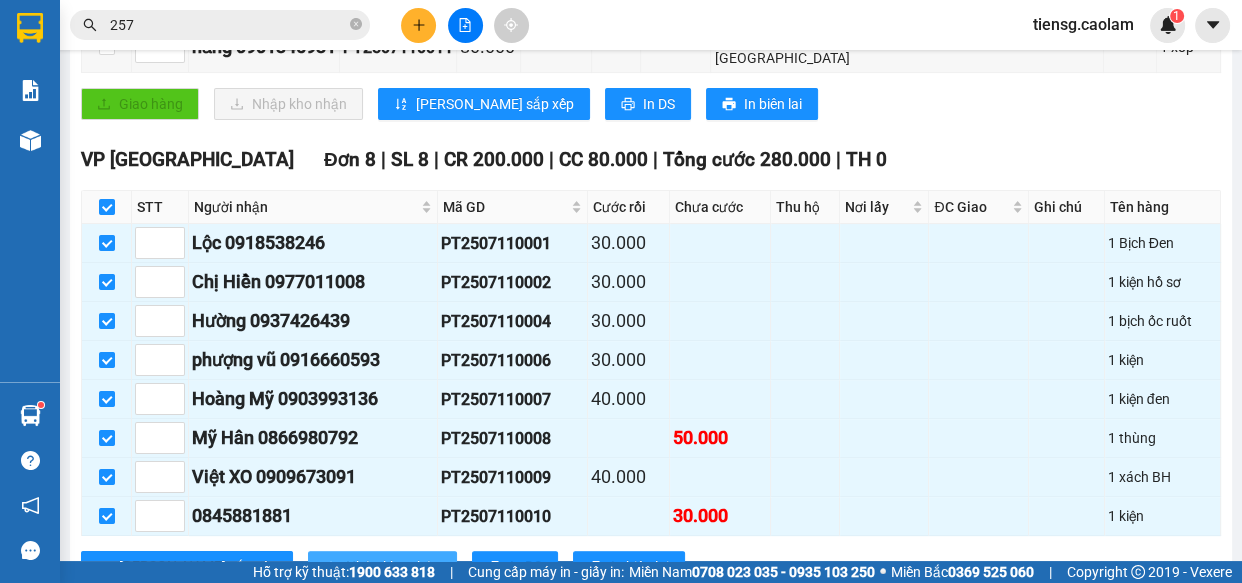 click on "Nhập kho nhận" at bounding box center (393, 567) 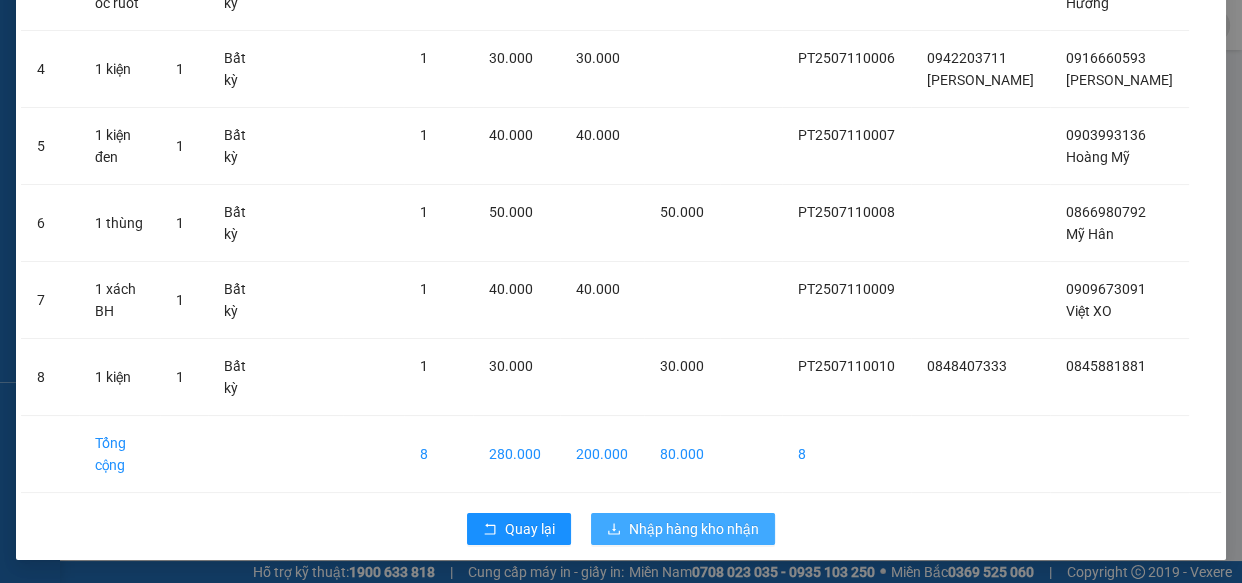 click on "Nhập hàng kho nhận" at bounding box center (694, 529) 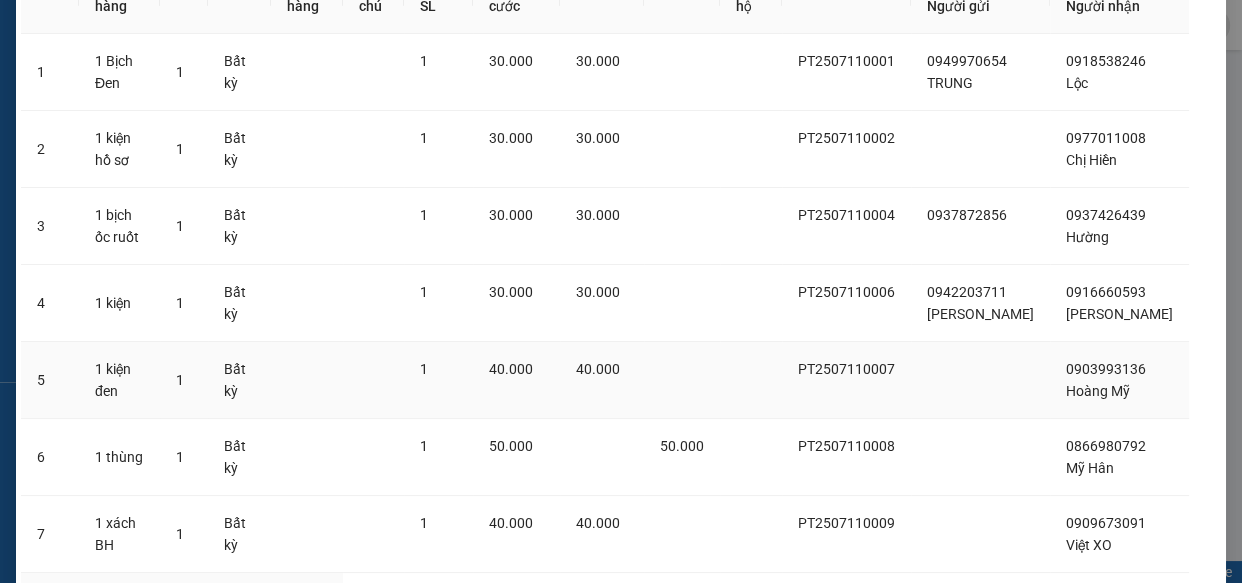 scroll, scrollTop: 0, scrollLeft: 0, axis: both 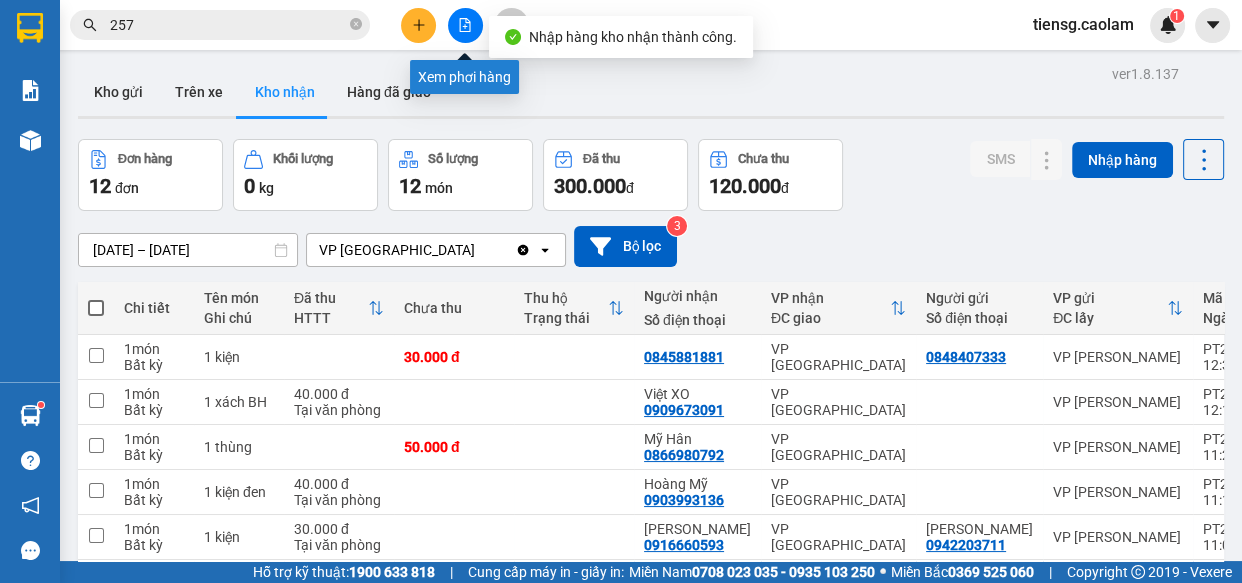 click at bounding box center (465, 25) 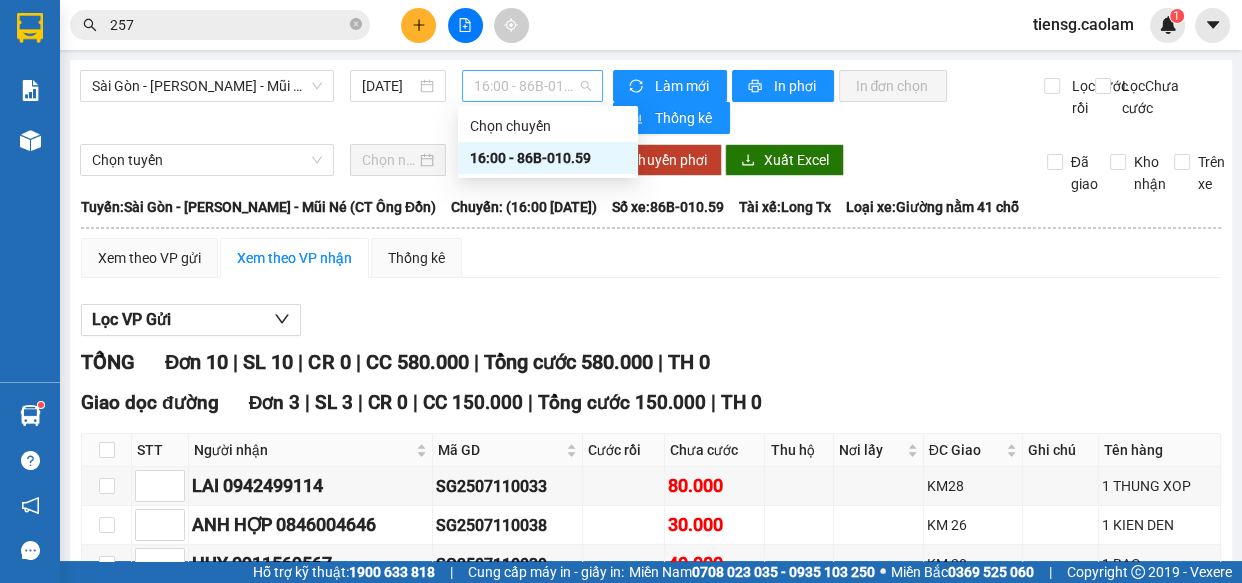 click on "16:00     - 86B-010.59" at bounding box center (532, 86) 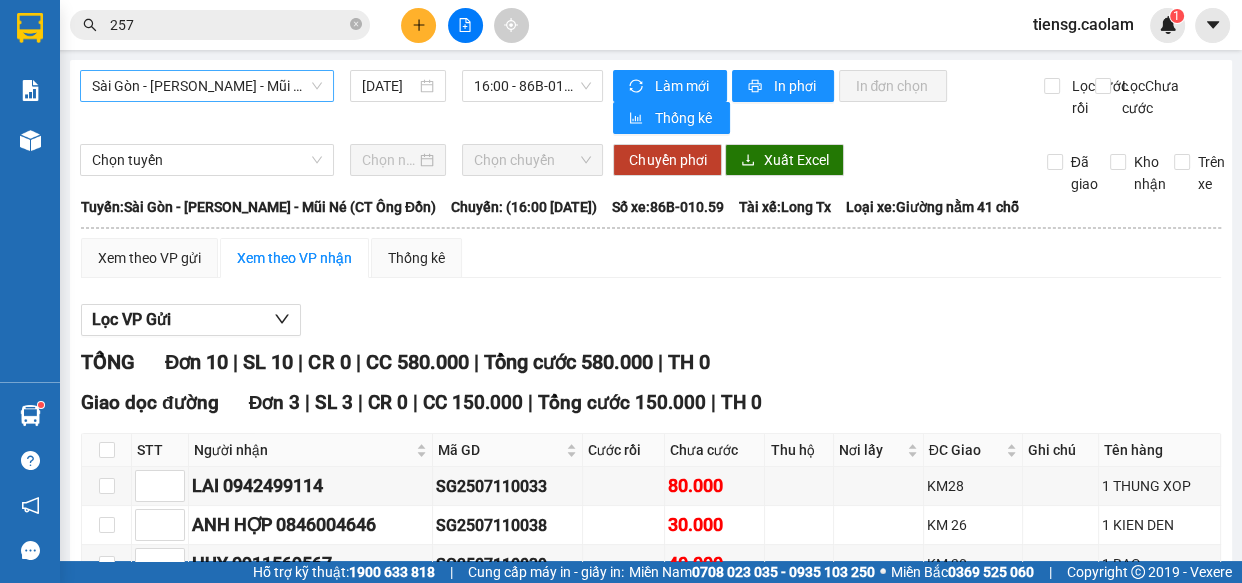 click on "Sài Gòn - [PERSON_NAME] - Mũi Né (CT Ông Đồn) [DATE] 16:00     - 86B-010.59  Làm mới In phơi In đơn chọn Thống kê Lọc  Cước rồi Lọc  Chưa cước Chọn tuyến Chọn chuyến Chuyển phơi Xuất Excel Đã giao Kho nhận Trên xe Cao Lâm   0907 831 831   165-167 [PERSON_NAME], P. [GEOGRAPHIC_DATA] PHƠI HÀNG 17:11 [DATE] [GEOGRAPHIC_DATA]:  [GEOGRAPHIC_DATA] - [GEOGRAPHIC_DATA] - [GEOGRAPHIC_DATA] ([GEOGRAPHIC_DATA]) [GEOGRAPHIC_DATA]:   (16:00 [DATE]) Tài xế:  Long Tx   Số xe:  86B-010.59 Loại xe:  [GEOGRAPHIC_DATA] nằm 41 chỗ [GEOGRAPHIC_DATA]:  [GEOGRAPHIC_DATA] - [GEOGRAPHIC_DATA] - [GEOGRAPHIC_DATA] (CT [GEOGRAPHIC_DATA]) [GEOGRAPHIC_DATA]:   (16:00 [DATE]) Số xe:  86B-010.59 Tài xế:  Long Tx Loại xe:  Giường nằm 41 chỗ Xem theo VP gửi Xem theo VP nhận Thống kê Lọc VP Gửi TỔNG Đơn   10 | SL   10 | CR   0 | CC   580.000 | Tổng cước   580.000 | TH   0 Giao dọc đường Đơn   3 | SL   3 | CR   0 | CC   150.000 | Tổng cước   150.000 | TH   0 STT Người nhận Mã GD Cước rồi Chưa cước" at bounding box center (651, 580) 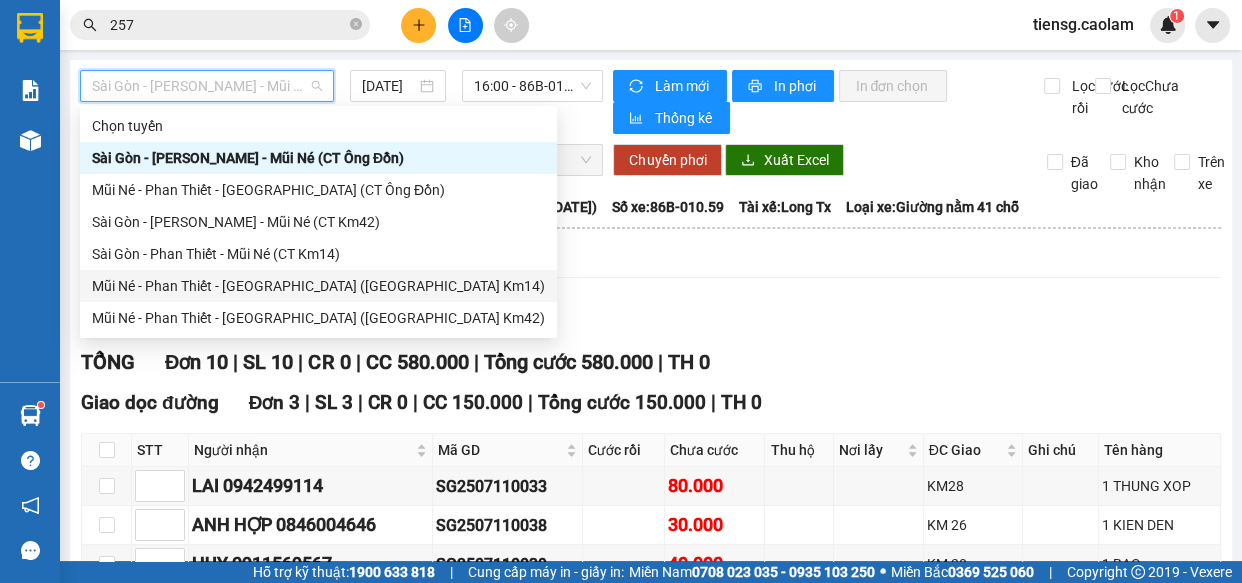 click on "Mũi Né - Phan Thiết - [GEOGRAPHIC_DATA] ([GEOGRAPHIC_DATA] Km14)" at bounding box center [318, 286] 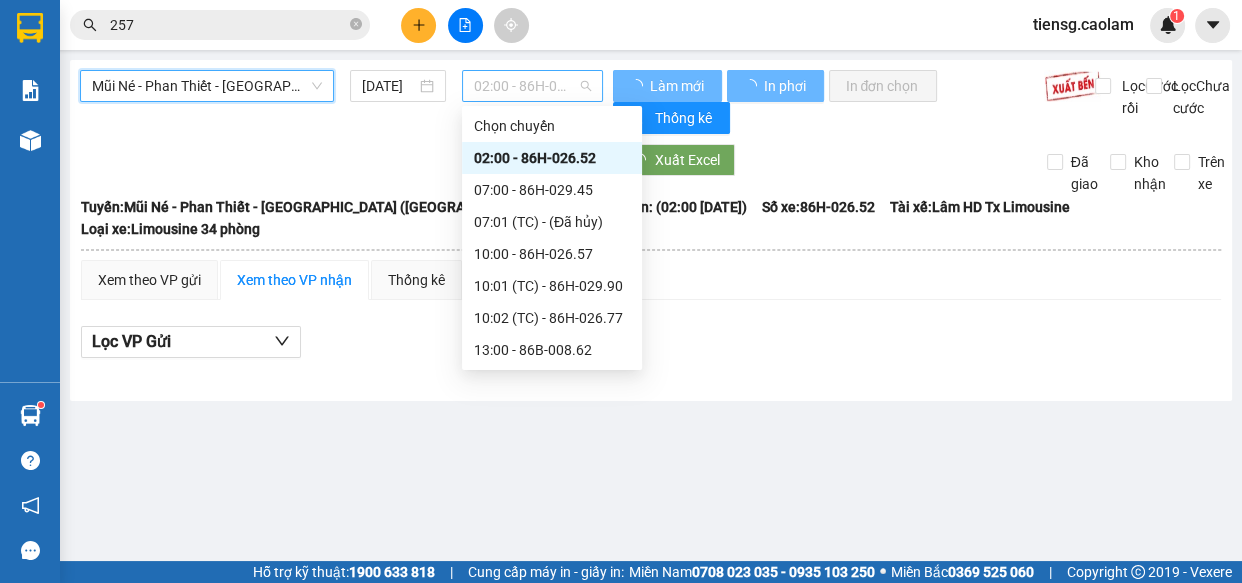 click on "02:00     - 86H-026.52" at bounding box center [532, 86] 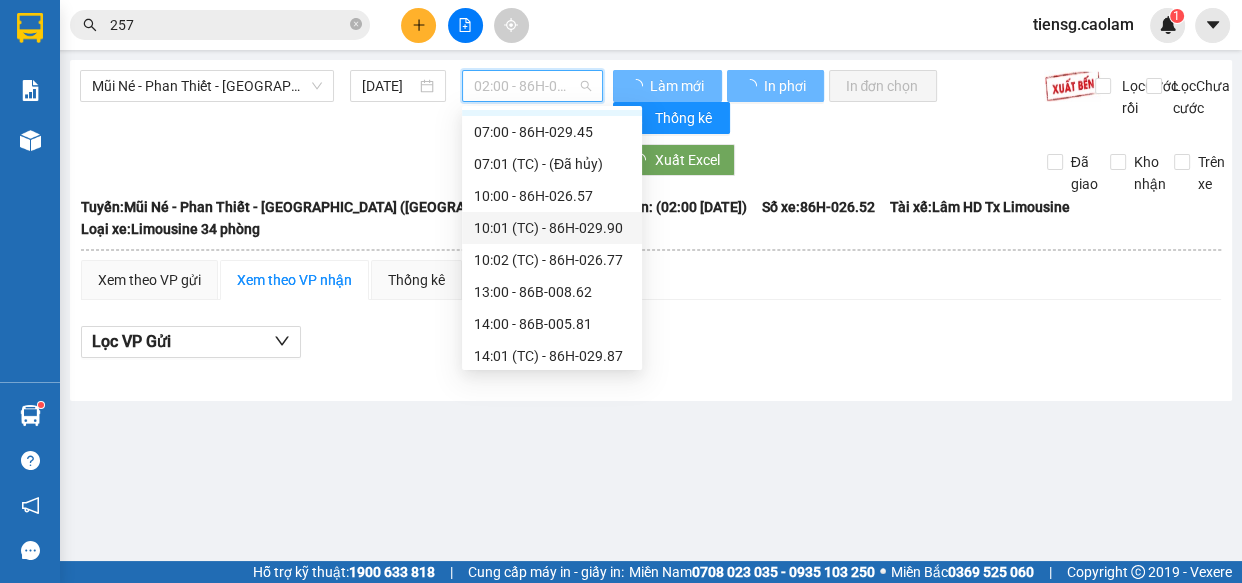 scroll, scrollTop: 90, scrollLeft: 0, axis: vertical 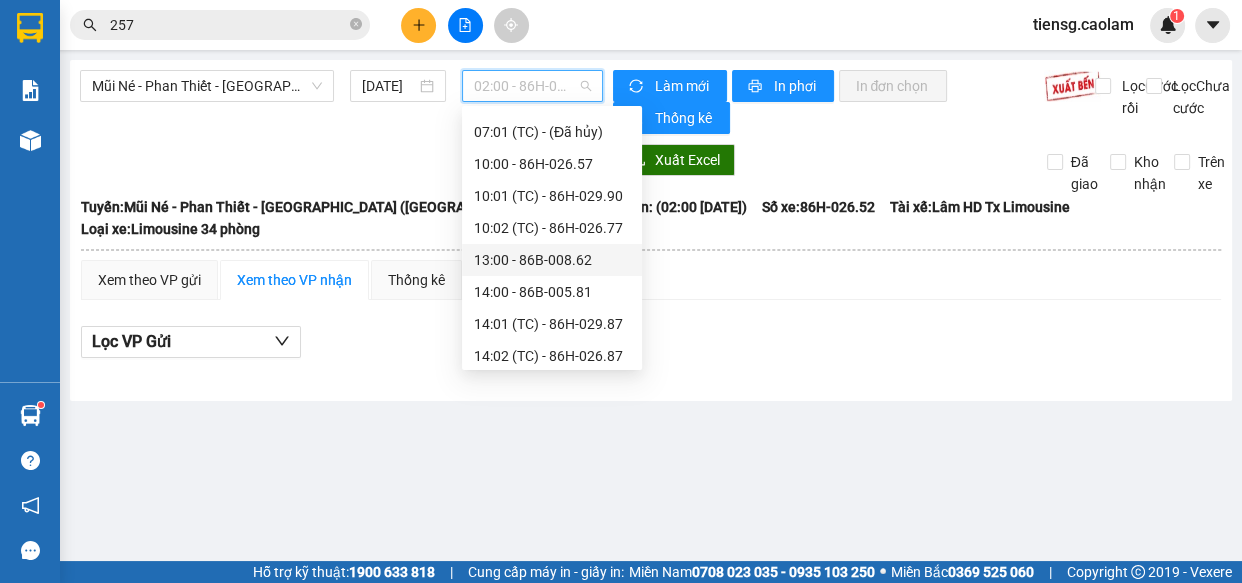 click on "13:00     - 86B-008.62" at bounding box center [552, 260] 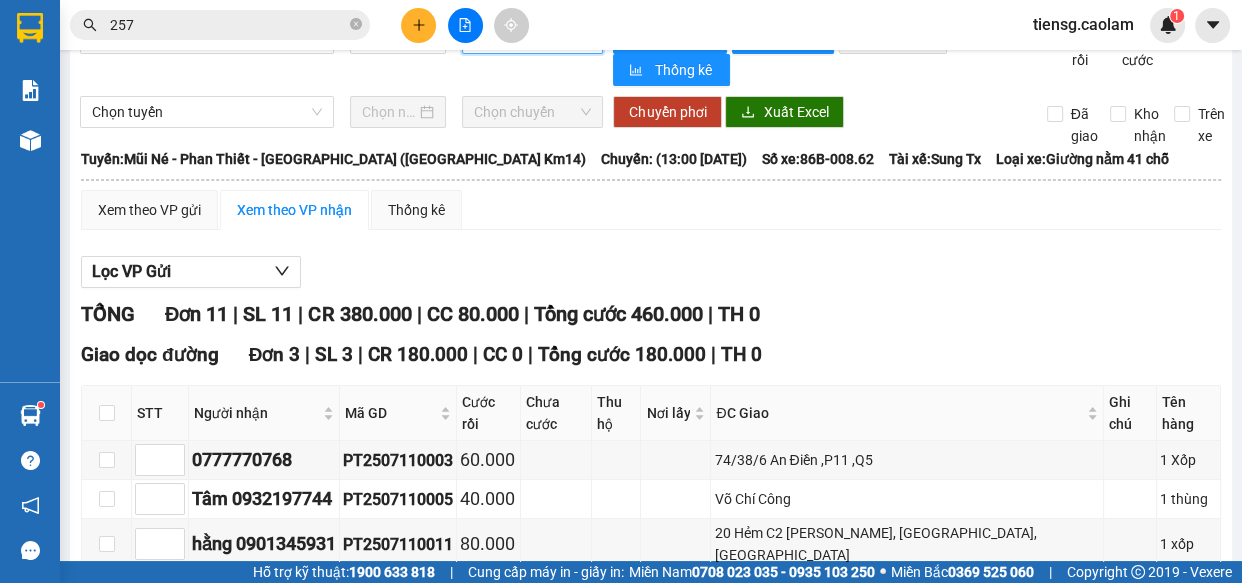 scroll, scrollTop: 181, scrollLeft: 0, axis: vertical 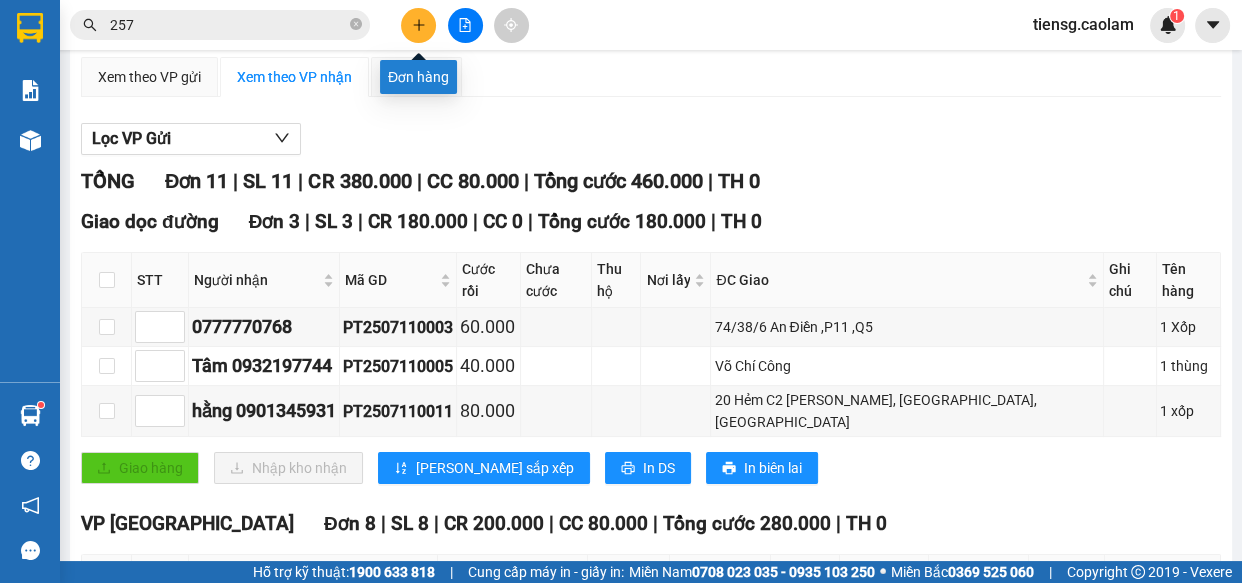 click 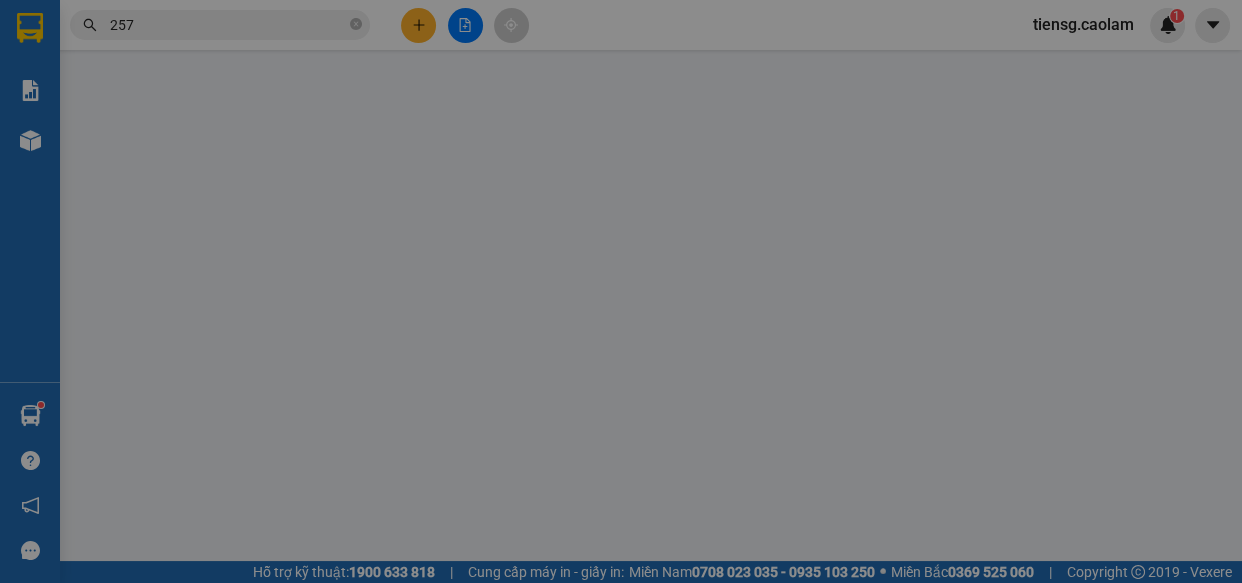 scroll, scrollTop: 0, scrollLeft: 0, axis: both 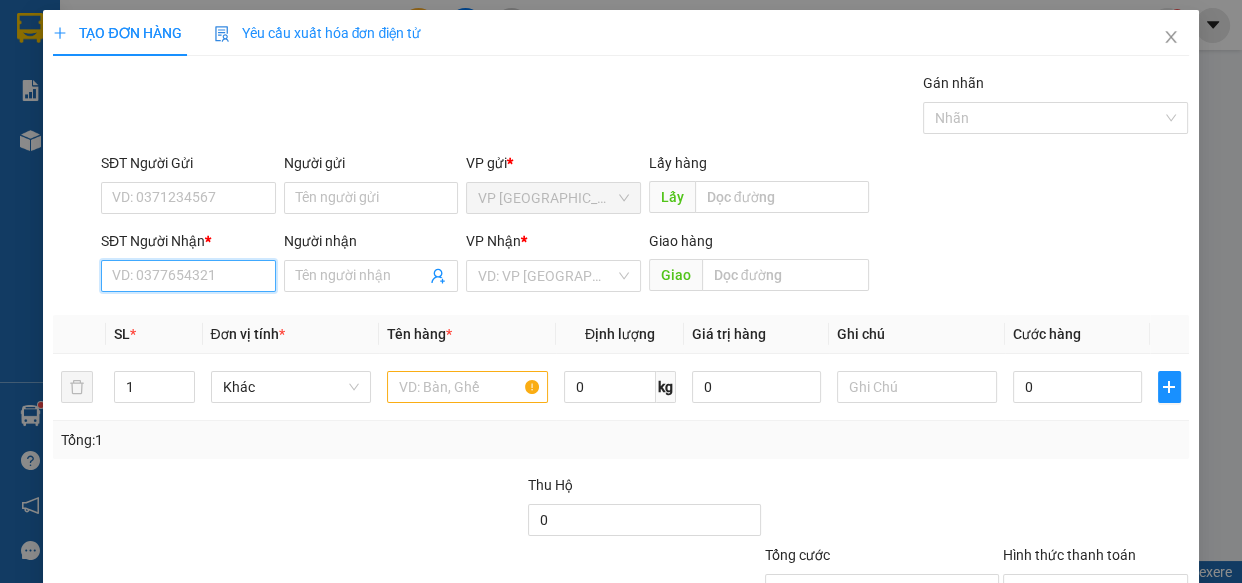 click on "SĐT Người Nhận  *" at bounding box center [188, 276] 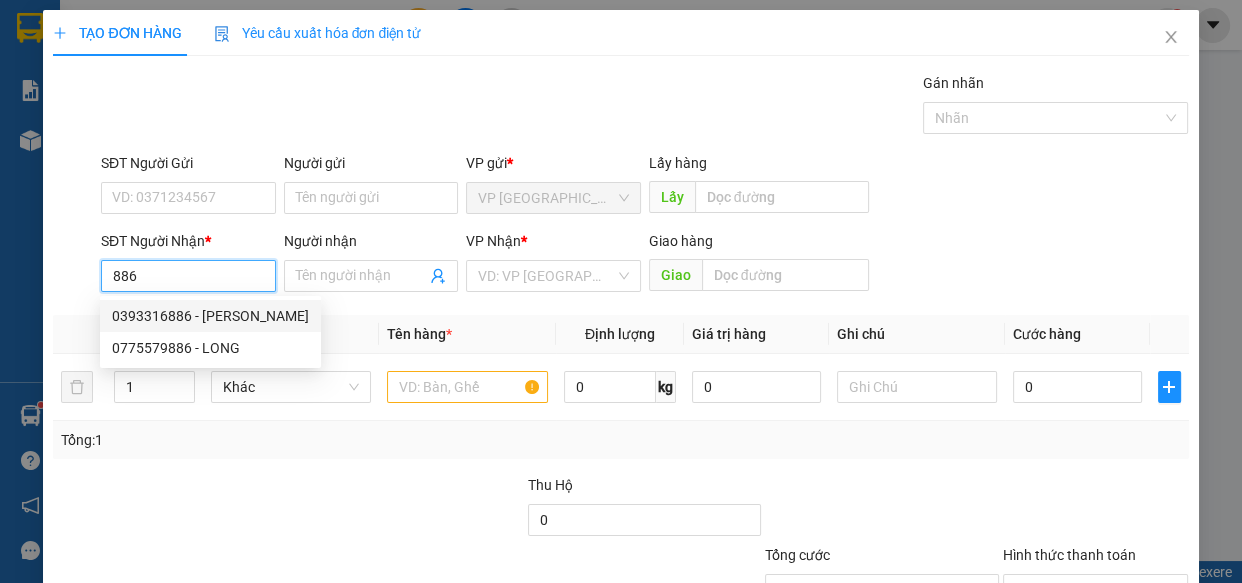 click on "0393316886 - [PERSON_NAME]" at bounding box center (210, 316) 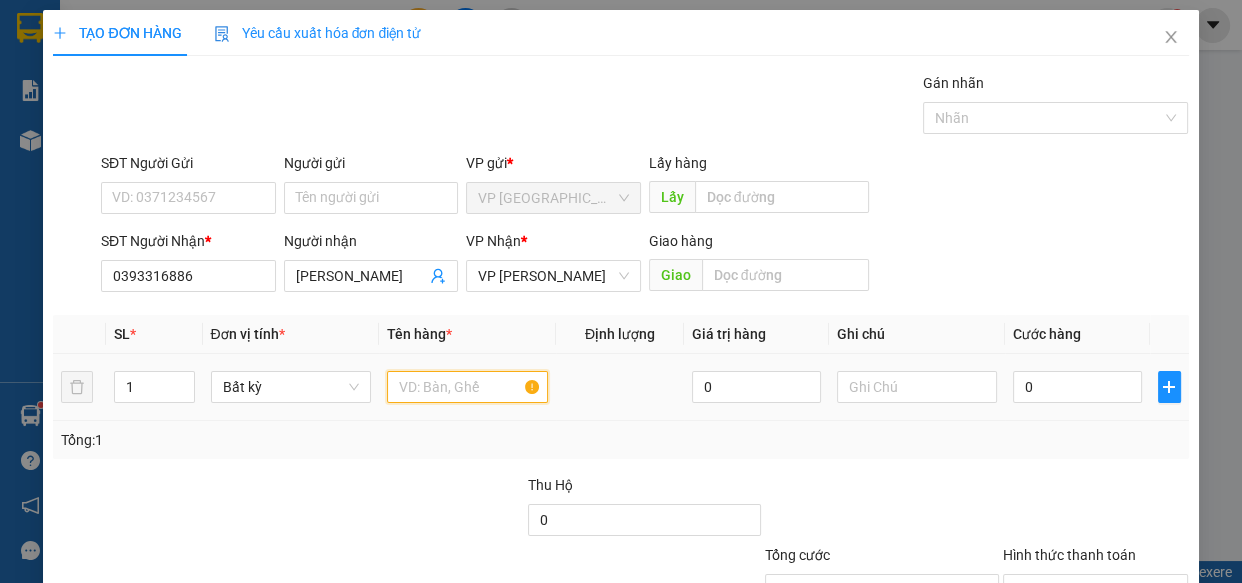 click at bounding box center [467, 387] 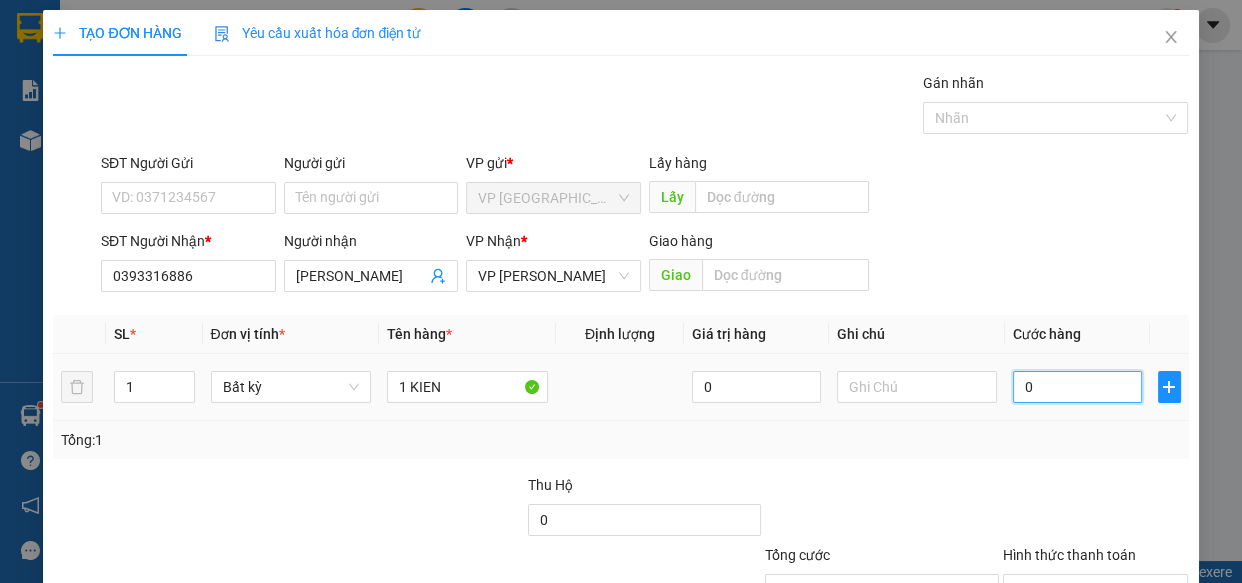 click on "0" at bounding box center (1077, 387) 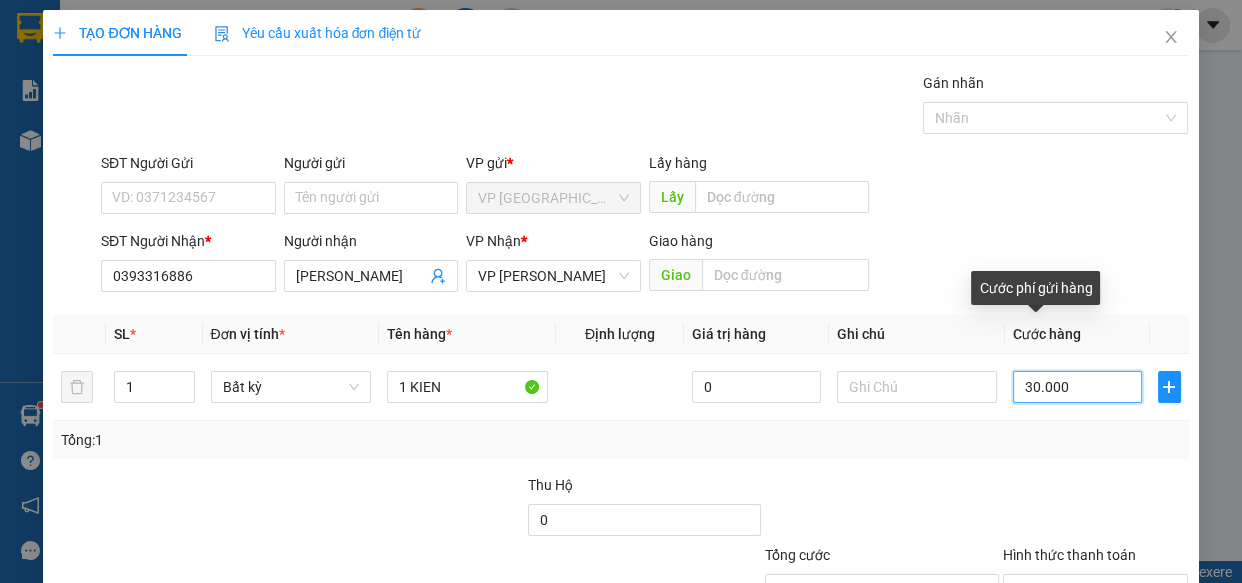 scroll, scrollTop: 156, scrollLeft: 0, axis: vertical 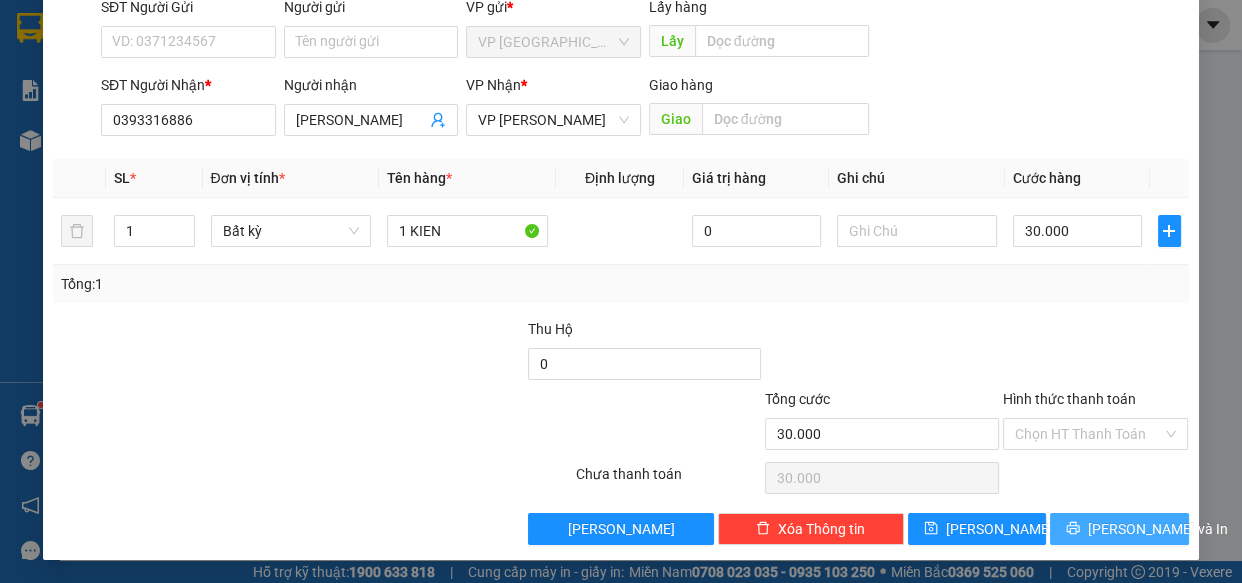 click on "[PERSON_NAME] và In" at bounding box center (1119, 529) 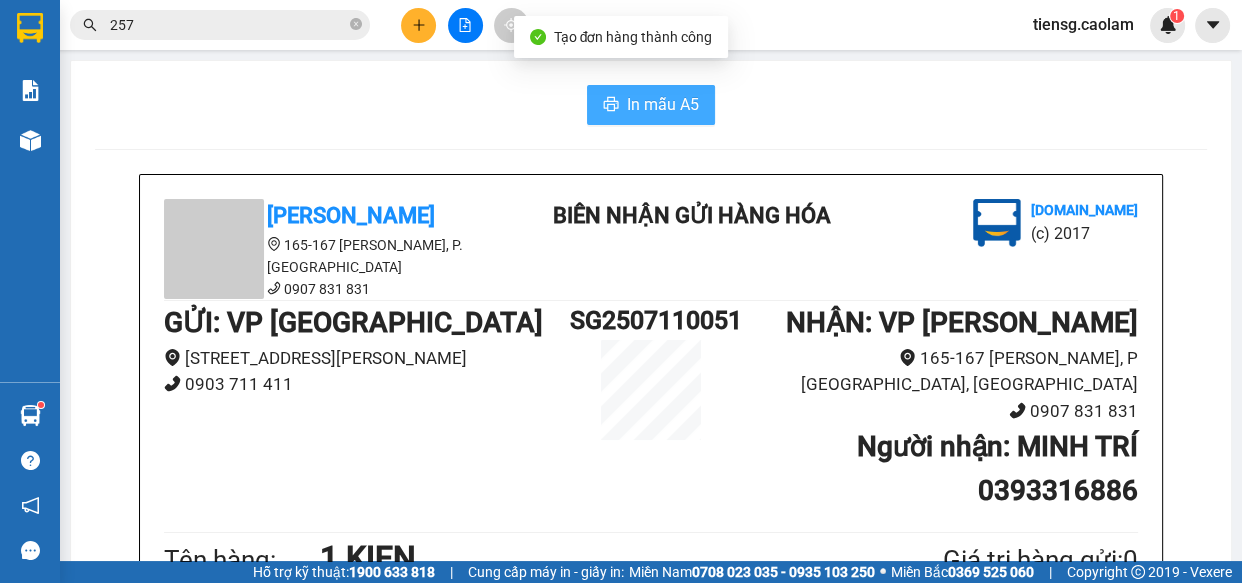 click on "In mẫu A5" at bounding box center (663, 104) 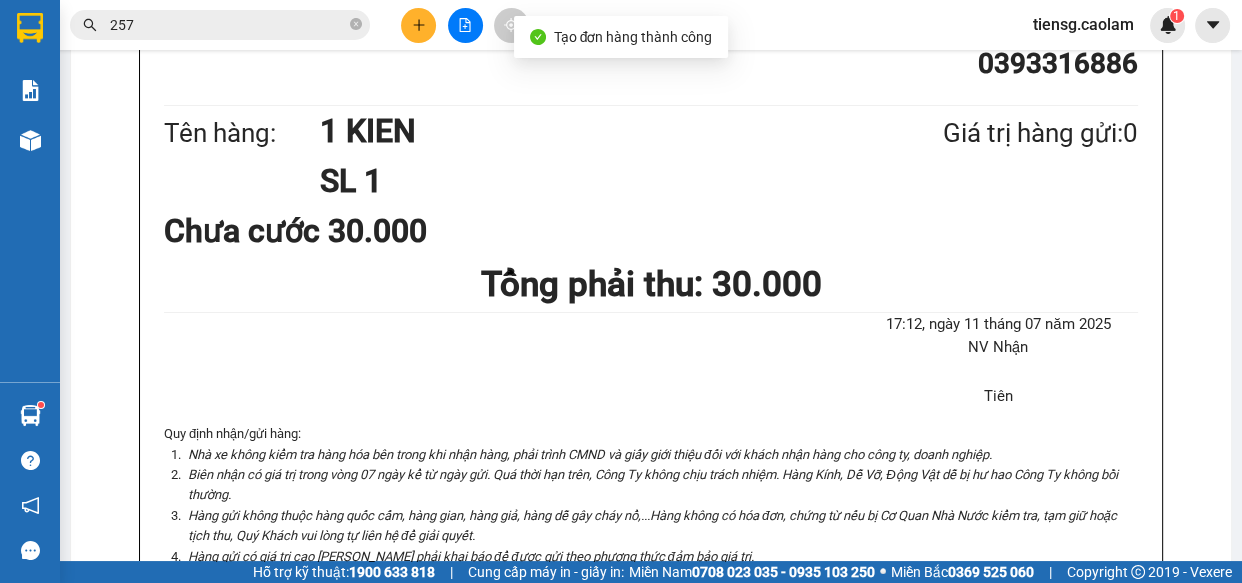 scroll, scrollTop: 0, scrollLeft: 0, axis: both 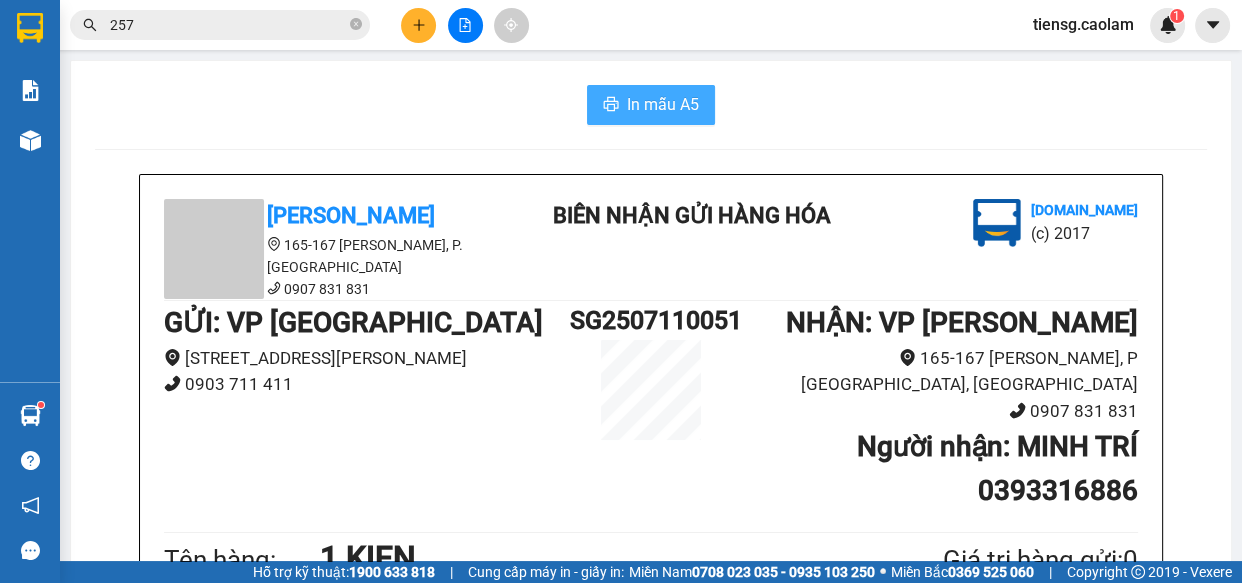 click on "In mẫu A5" at bounding box center (663, 104) 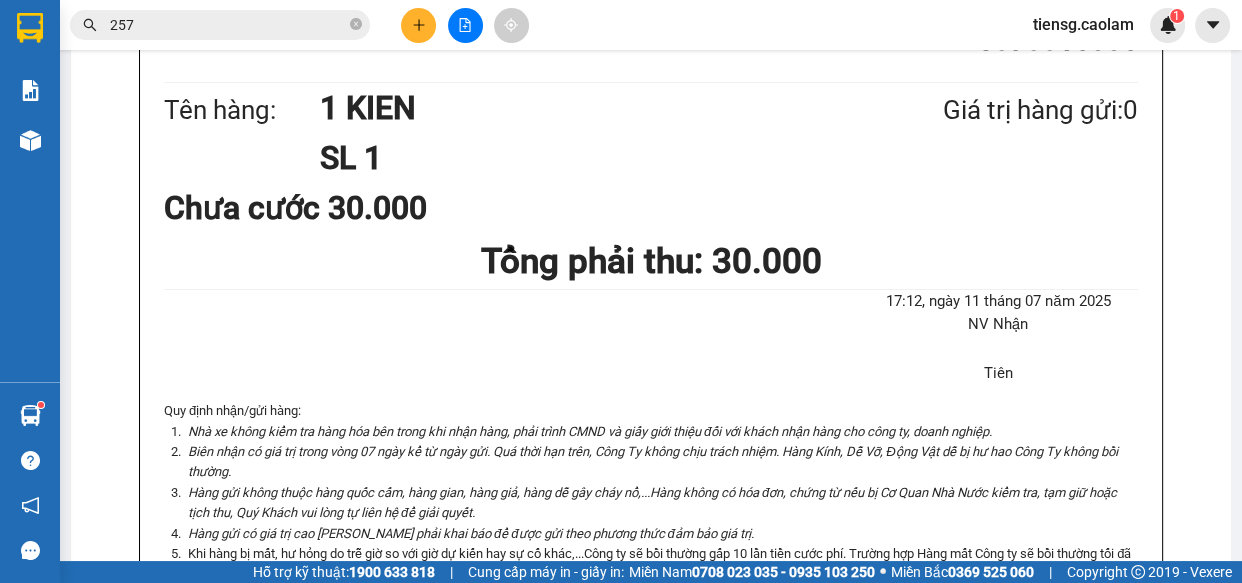 scroll, scrollTop: 727, scrollLeft: 0, axis: vertical 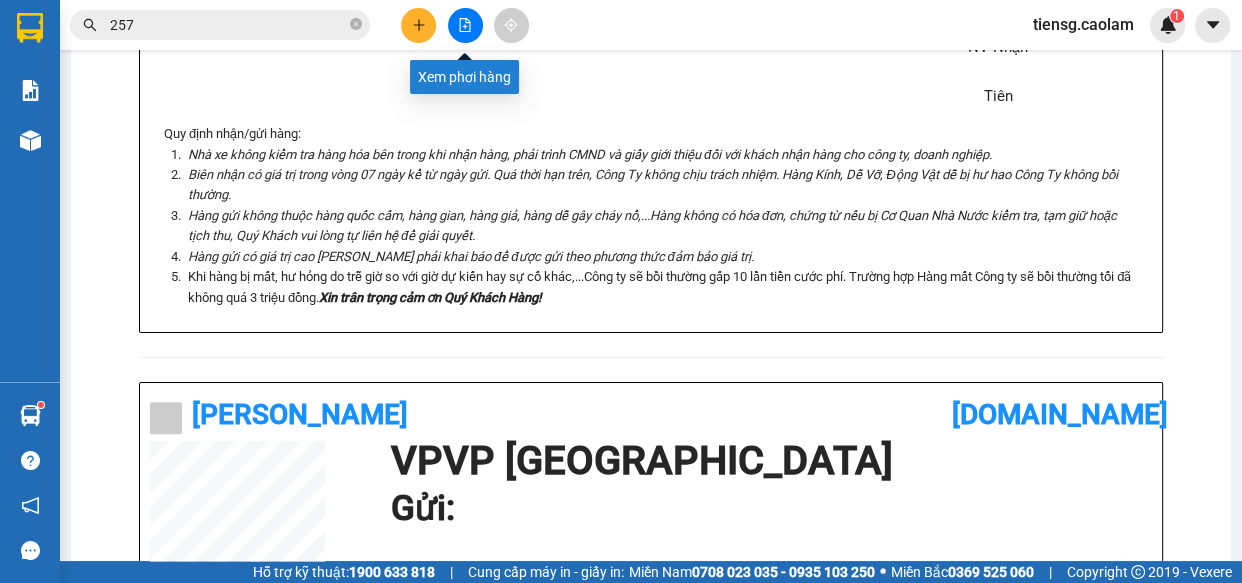 click at bounding box center [465, 25] 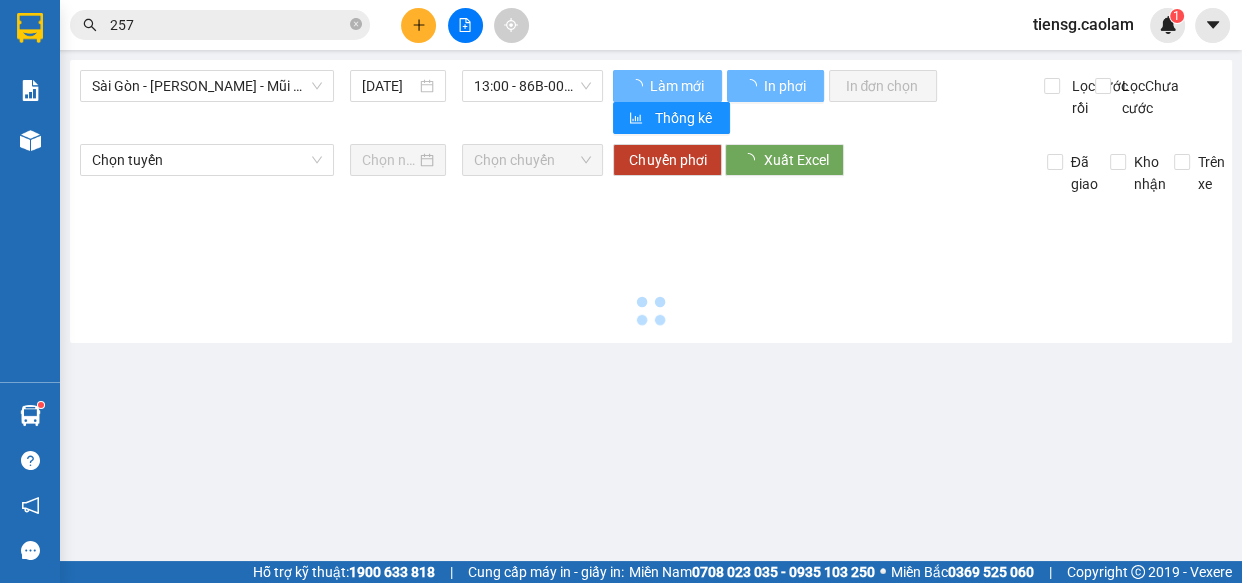 scroll, scrollTop: 0, scrollLeft: 0, axis: both 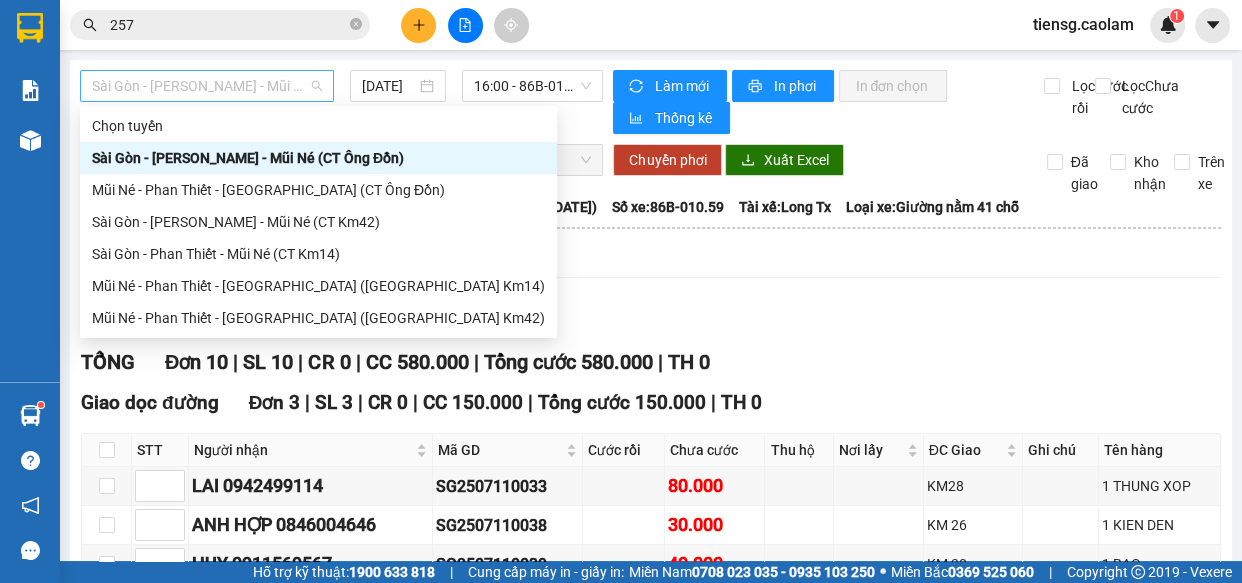 click on "Sài Gòn - [PERSON_NAME] - Mũi Né (CT Ông Đồn)" at bounding box center [207, 86] 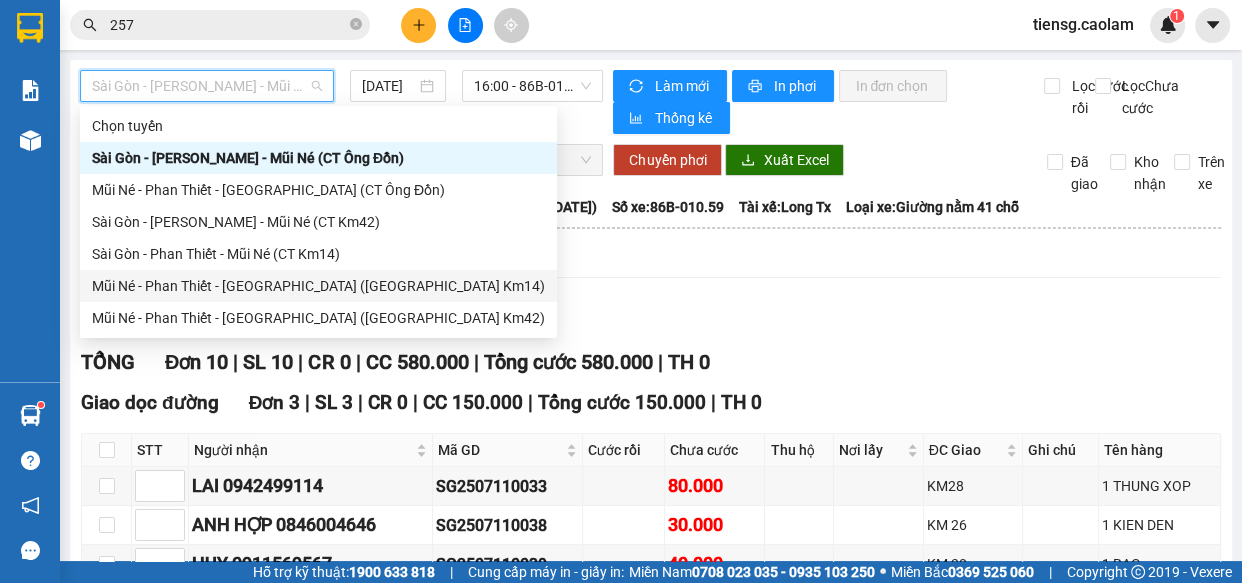click on "Mũi Né - Phan Thiết - [GEOGRAPHIC_DATA] ([GEOGRAPHIC_DATA] Km14)" at bounding box center [318, 286] 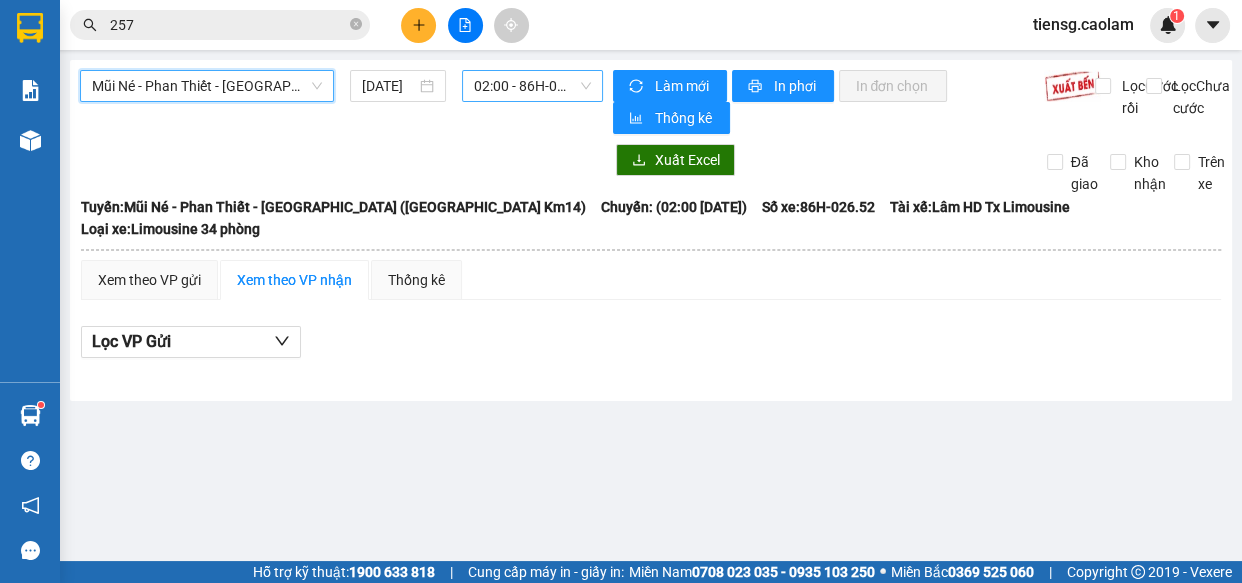 click on "02:00     - 86H-026.52" at bounding box center [532, 86] 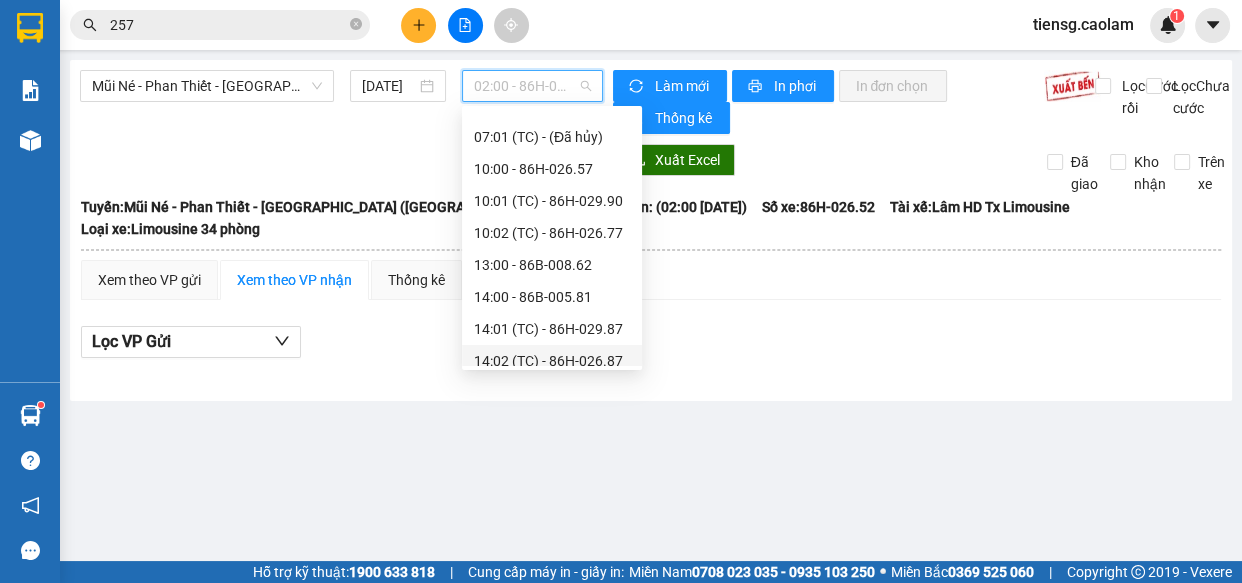 scroll, scrollTop: 181, scrollLeft: 0, axis: vertical 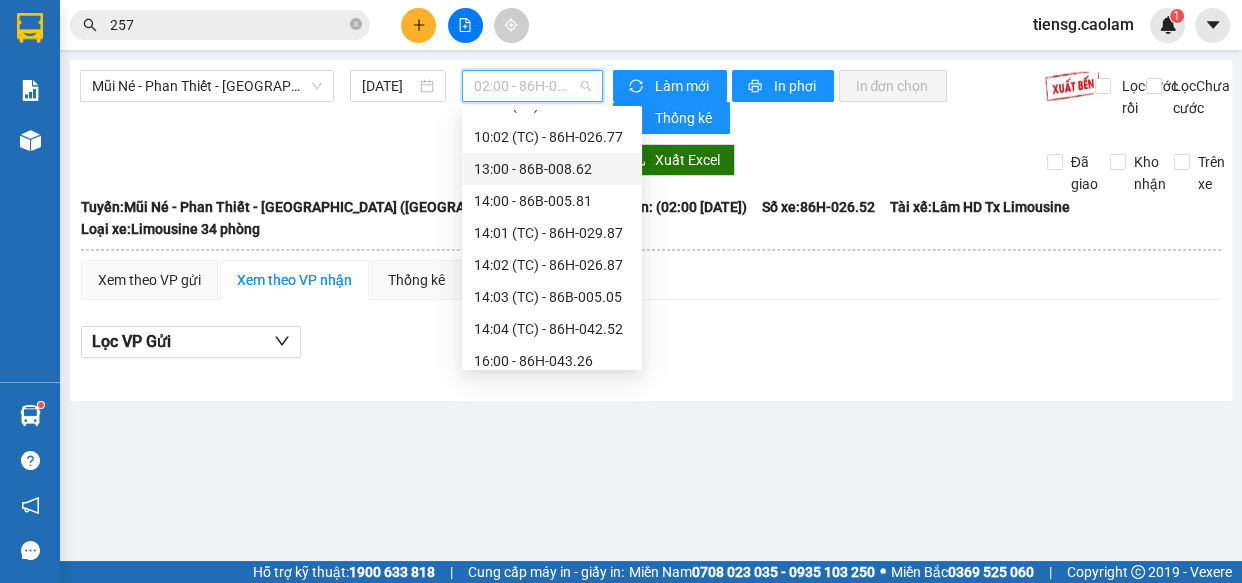 click on "13:00     - 86B-008.62" at bounding box center (552, 169) 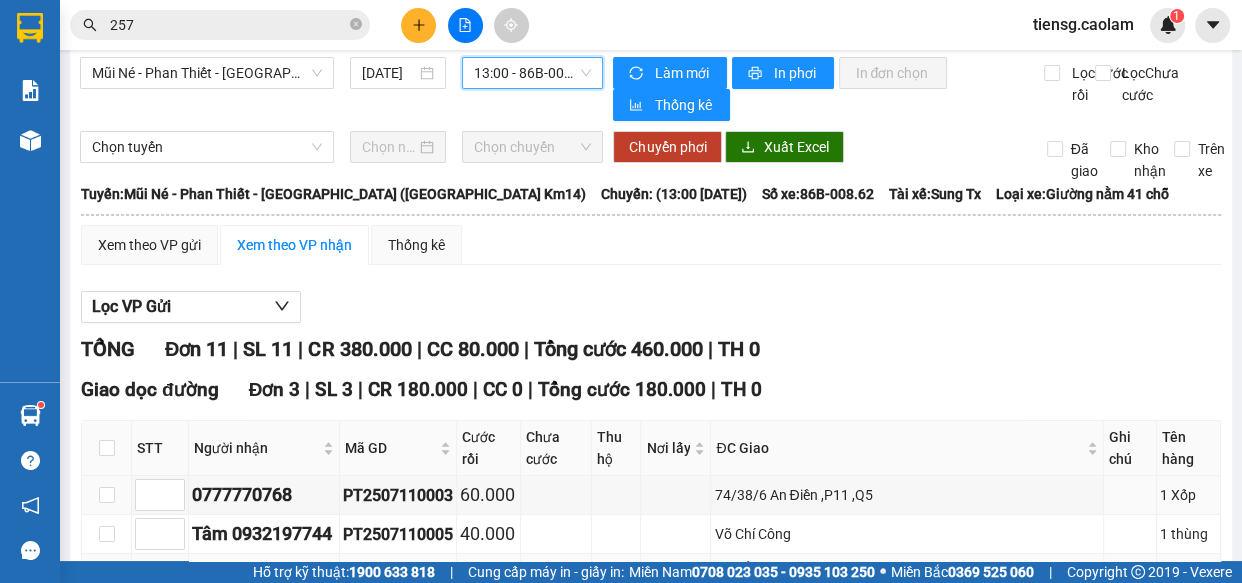 scroll, scrollTop: 0, scrollLeft: 0, axis: both 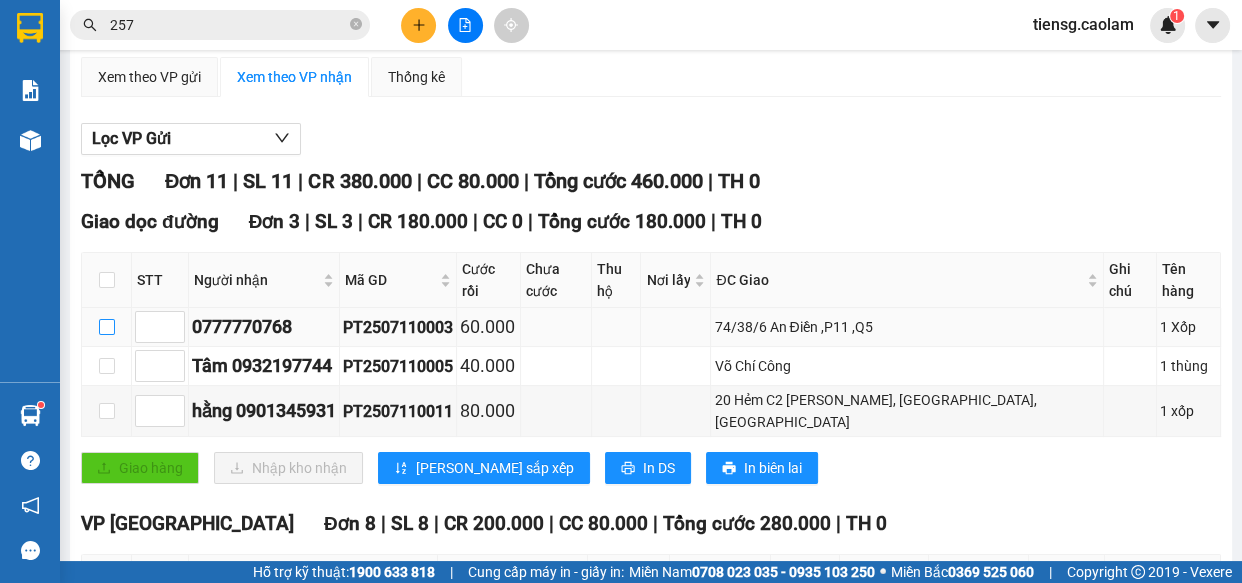 click at bounding box center (107, 327) 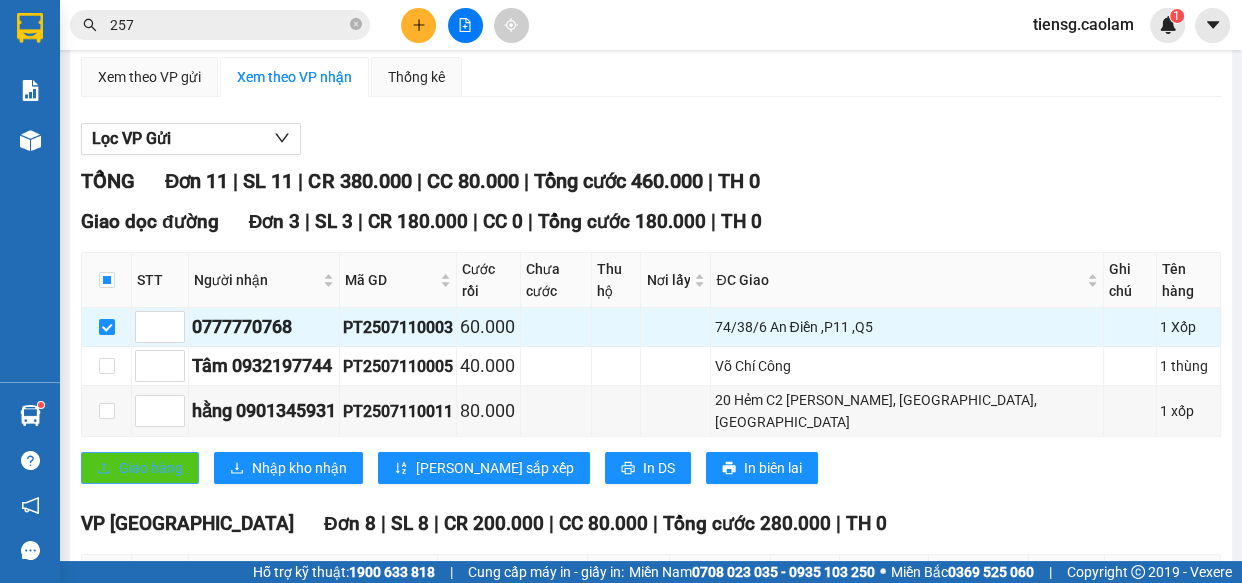 click on "Giao hàng" at bounding box center [151, 468] 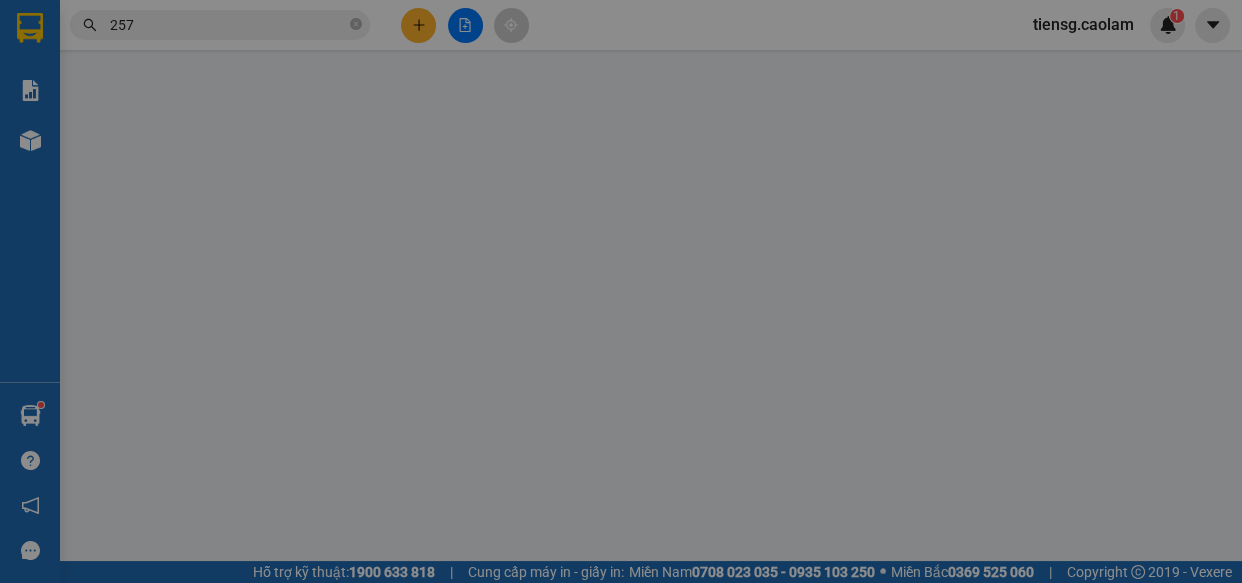 scroll, scrollTop: 0, scrollLeft: 0, axis: both 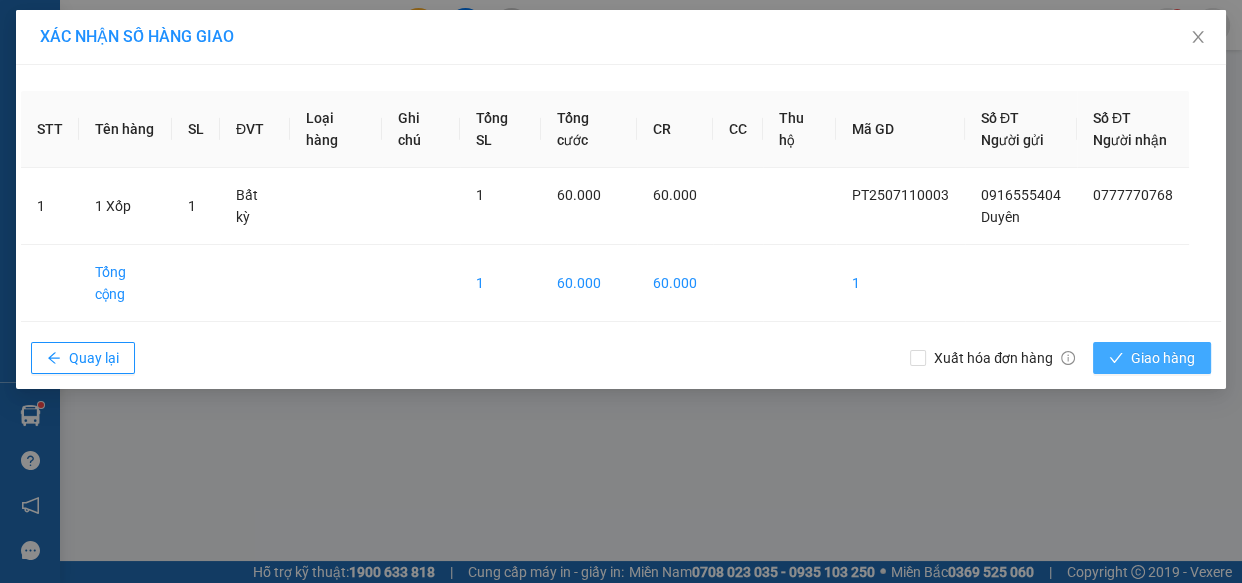click on "Giao hàng" at bounding box center (1163, 358) 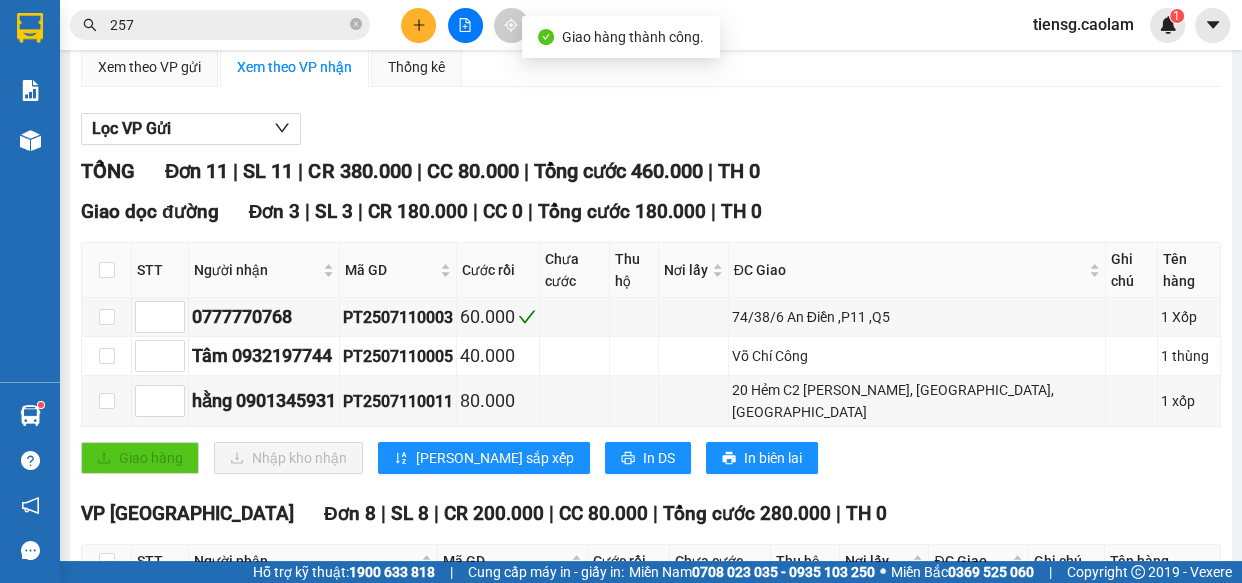 scroll, scrollTop: 272, scrollLeft: 0, axis: vertical 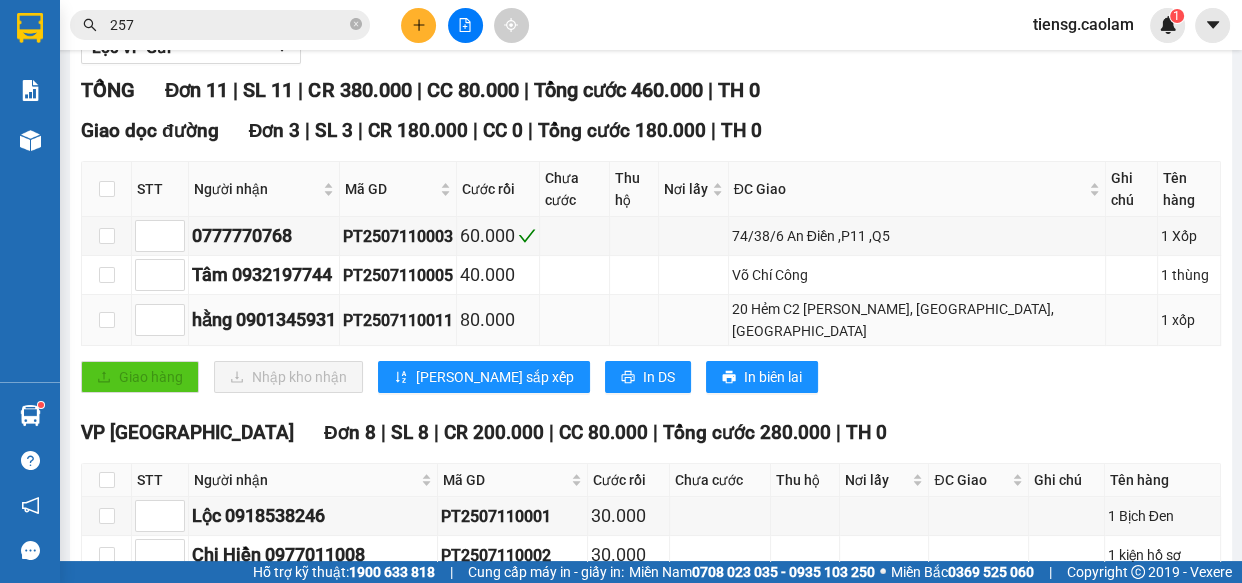 click at bounding box center (107, 320) 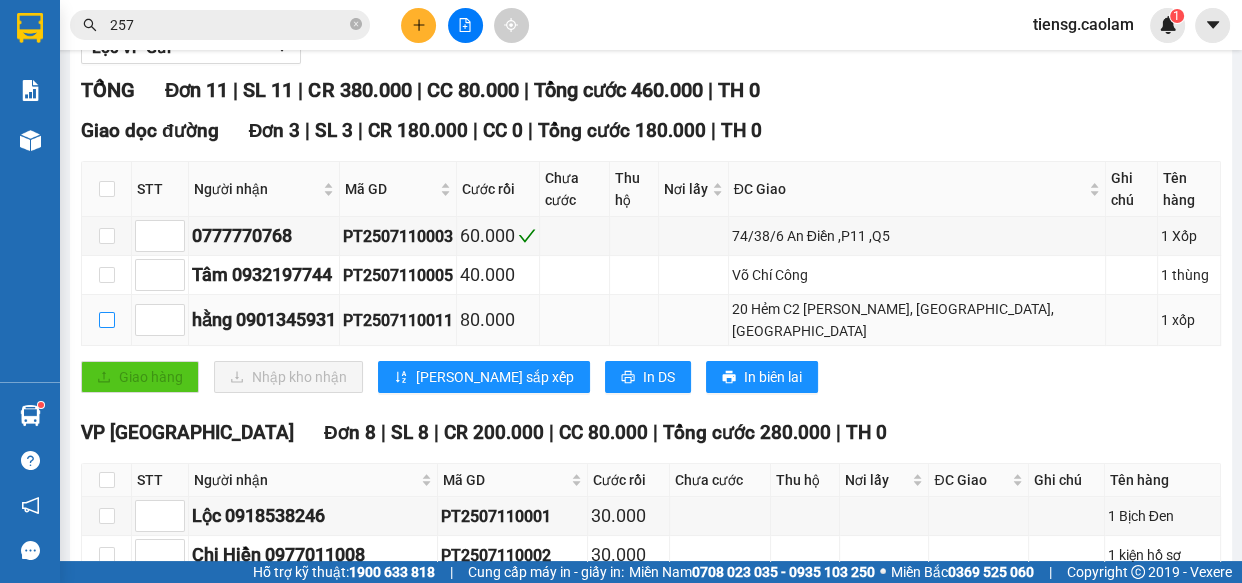 click at bounding box center [107, 320] 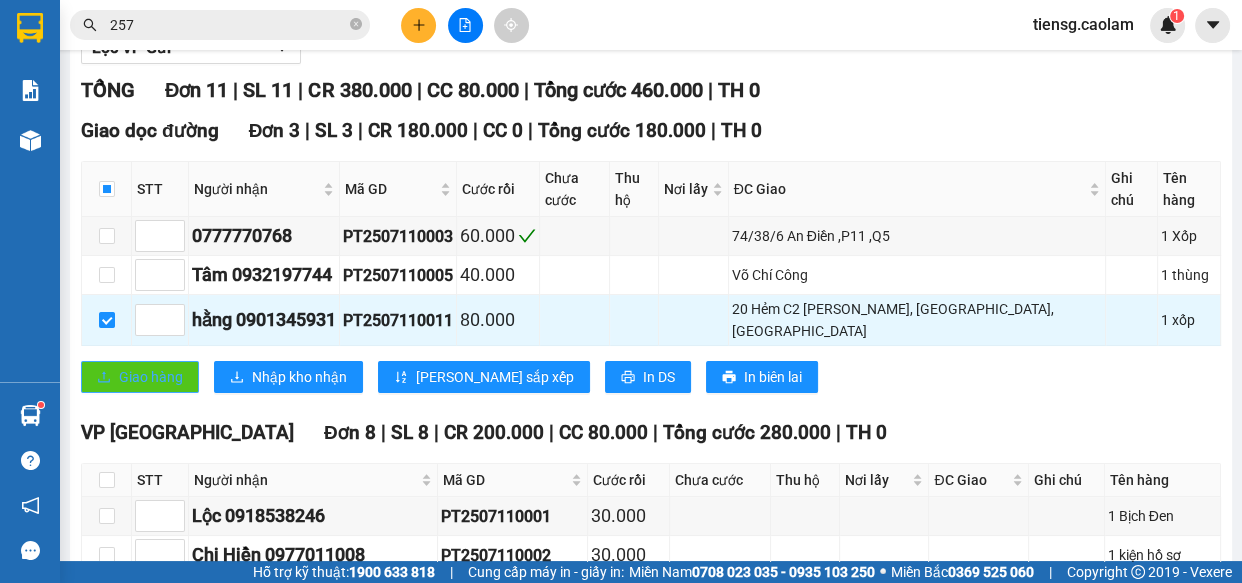 click on "Giao hàng" at bounding box center (151, 377) 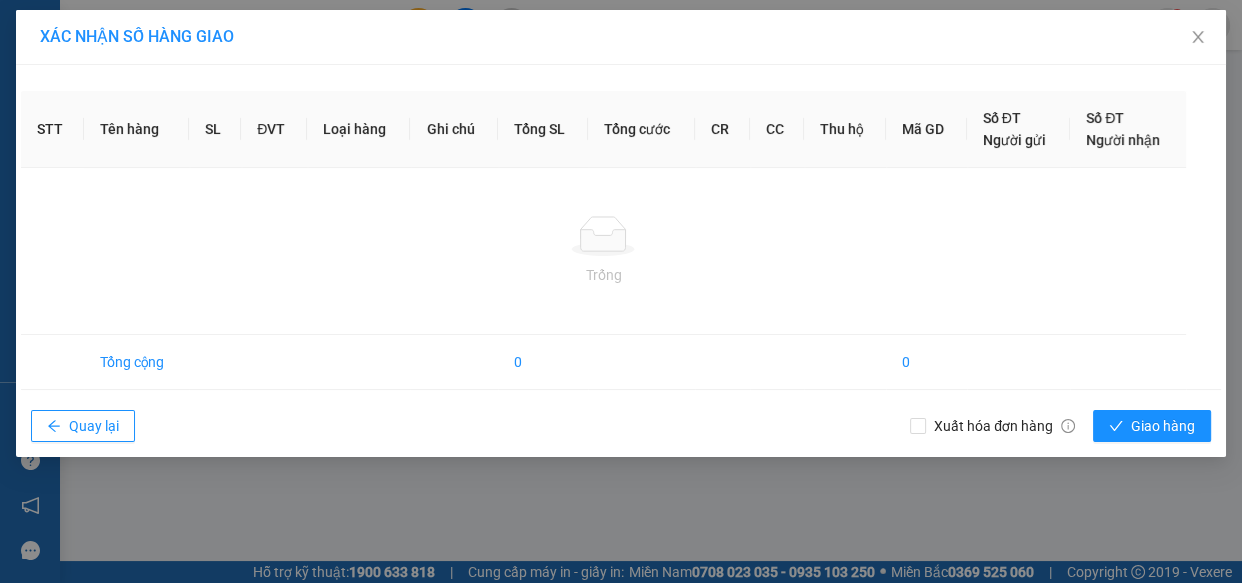 scroll, scrollTop: 0, scrollLeft: 0, axis: both 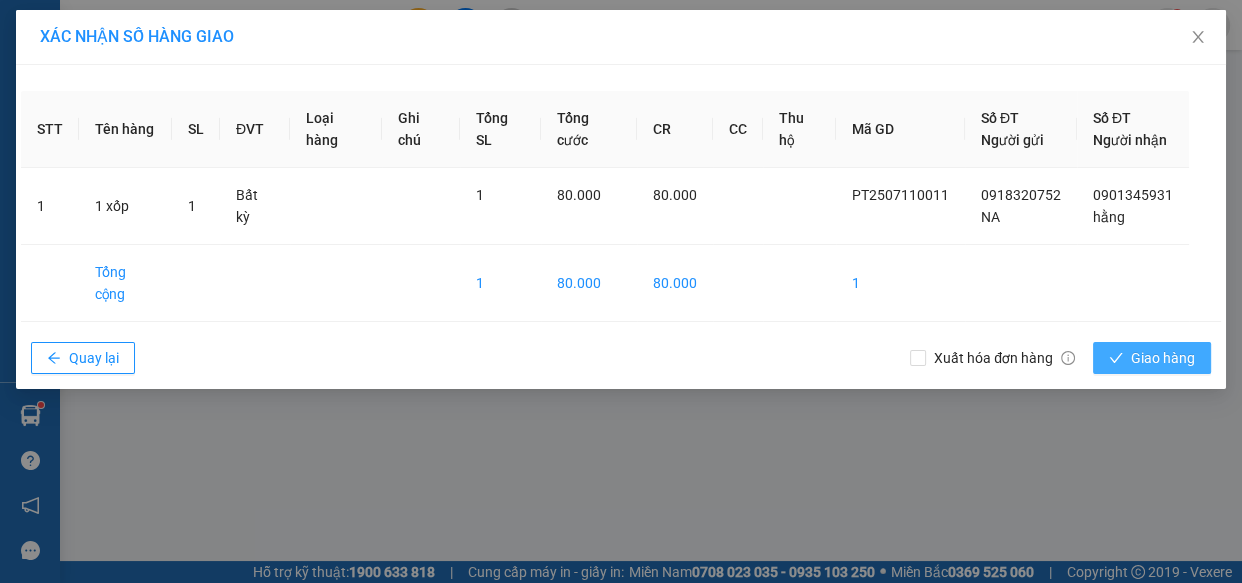 click on "Giao hàng" at bounding box center (1163, 358) 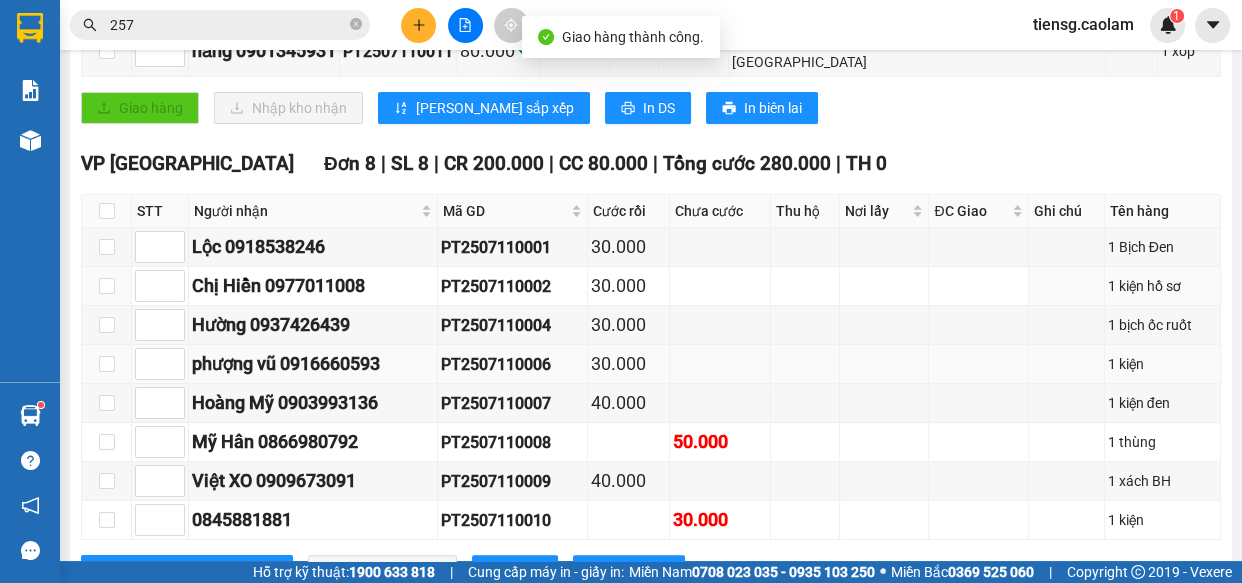 scroll, scrollTop: 592, scrollLeft: 0, axis: vertical 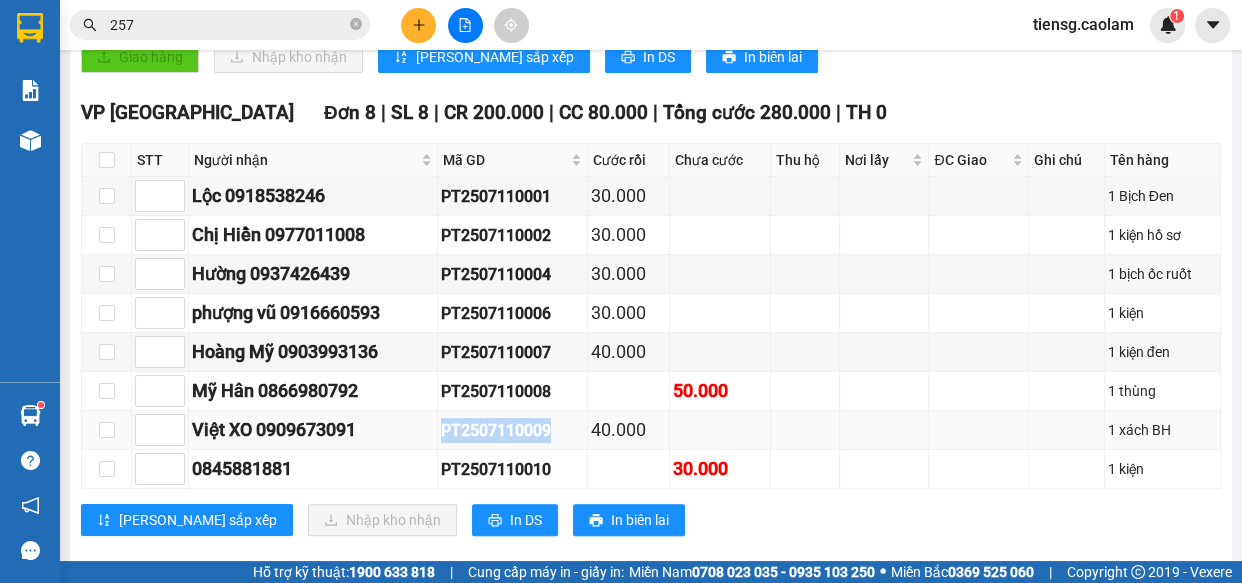 drag, startPoint x: 448, startPoint y: 399, endPoint x: 560, endPoint y: 409, distance: 112.44554 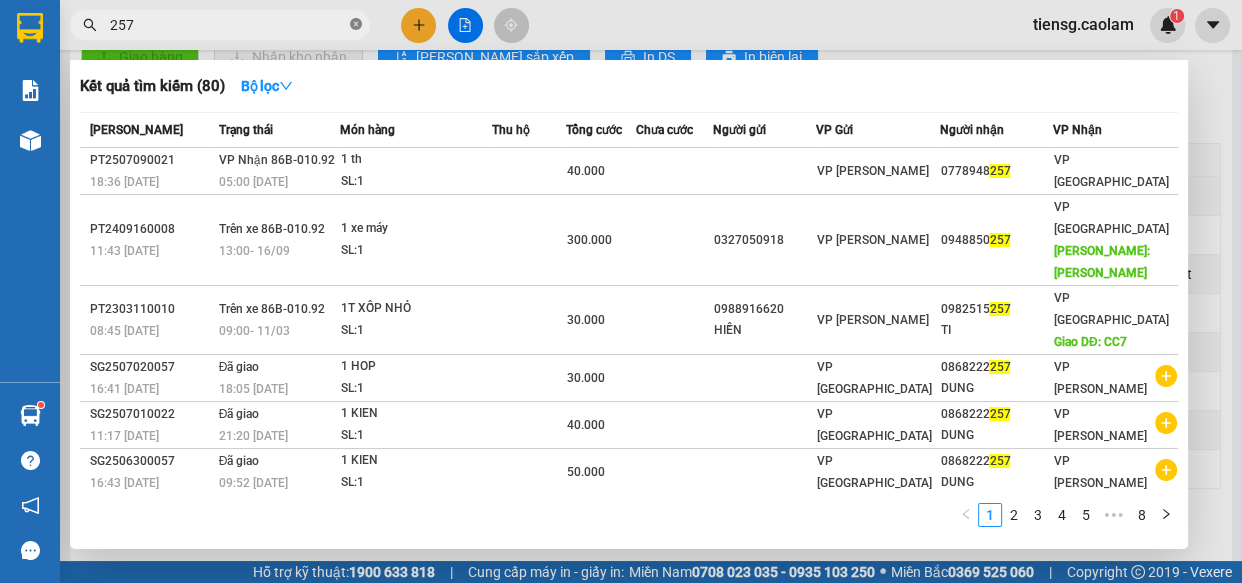 click 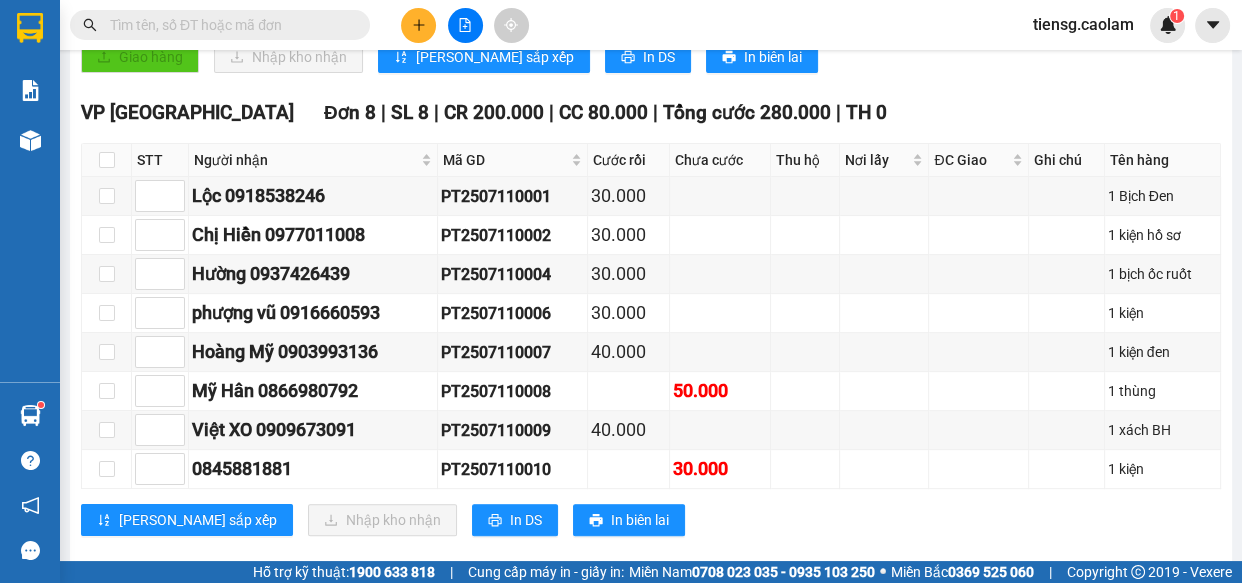 paste on "PT2507110009" 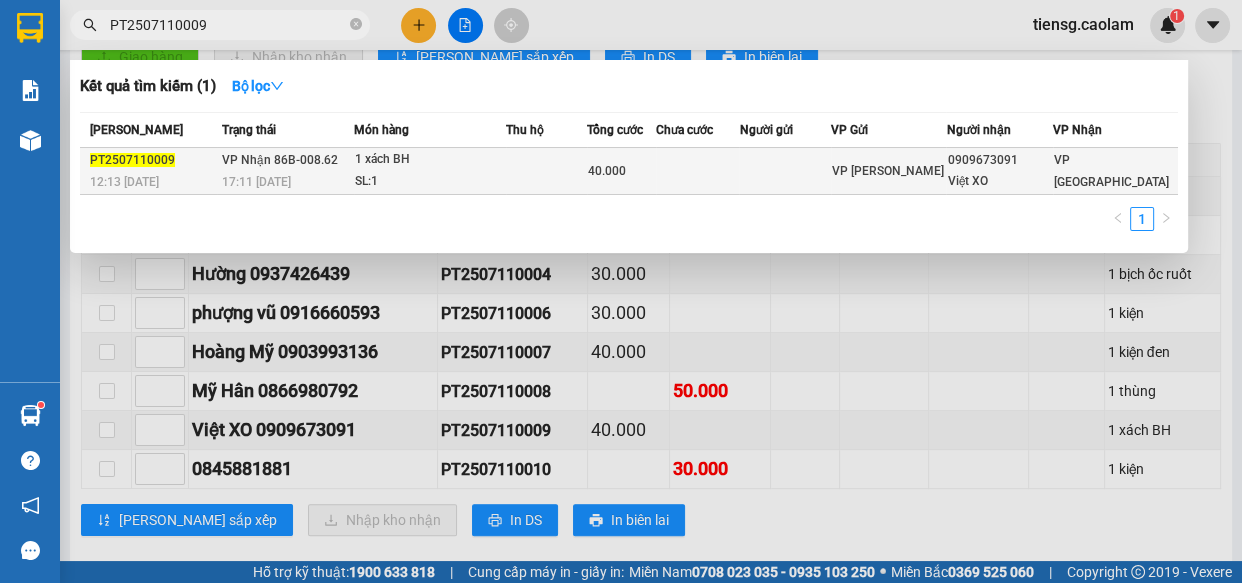 click at bounding box center [546, 171] 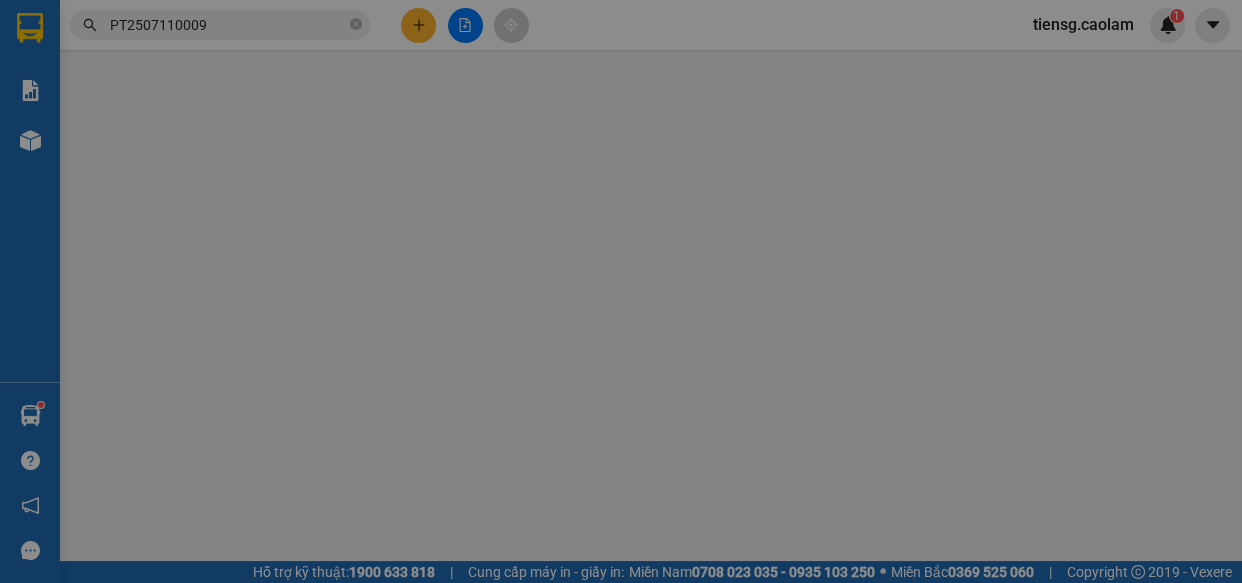 scroll, scrollTop: 0, scrollLeft: 0, axis: both 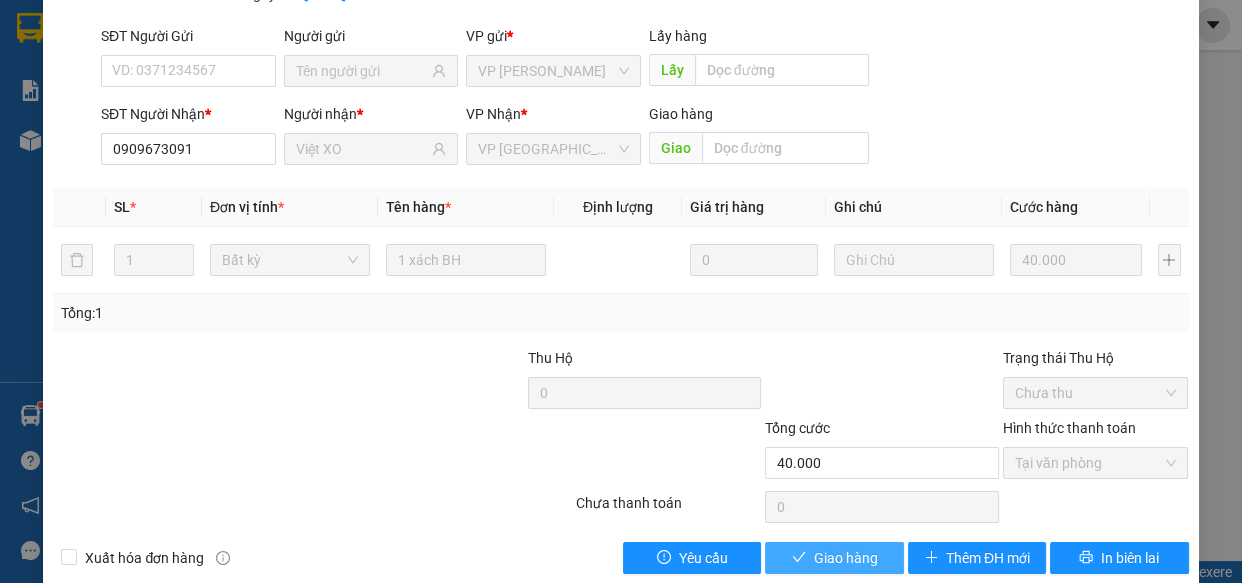 click on "Giao hàng" at bounding box center [846, 558] 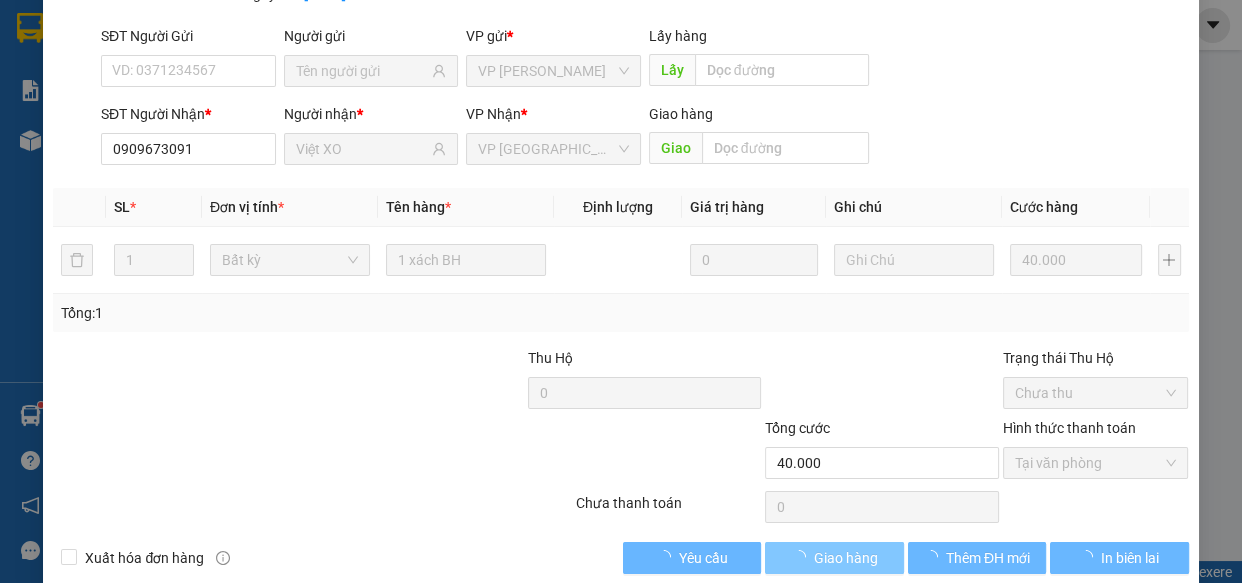 scroll, scrollTop: 0, scrollLeft: 0, axis: both 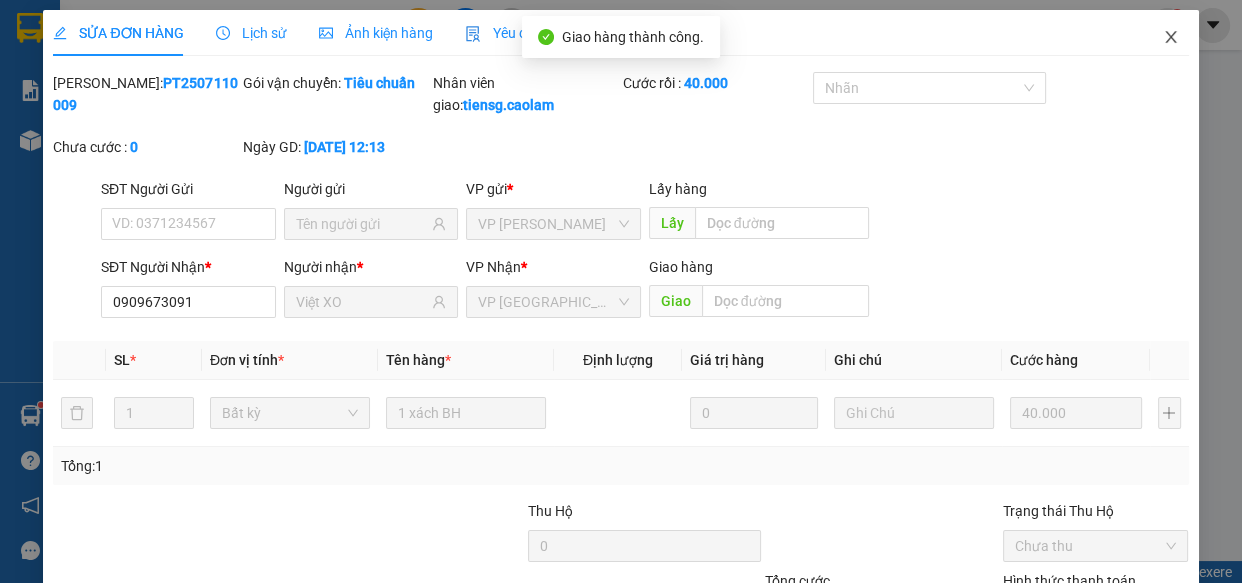 click 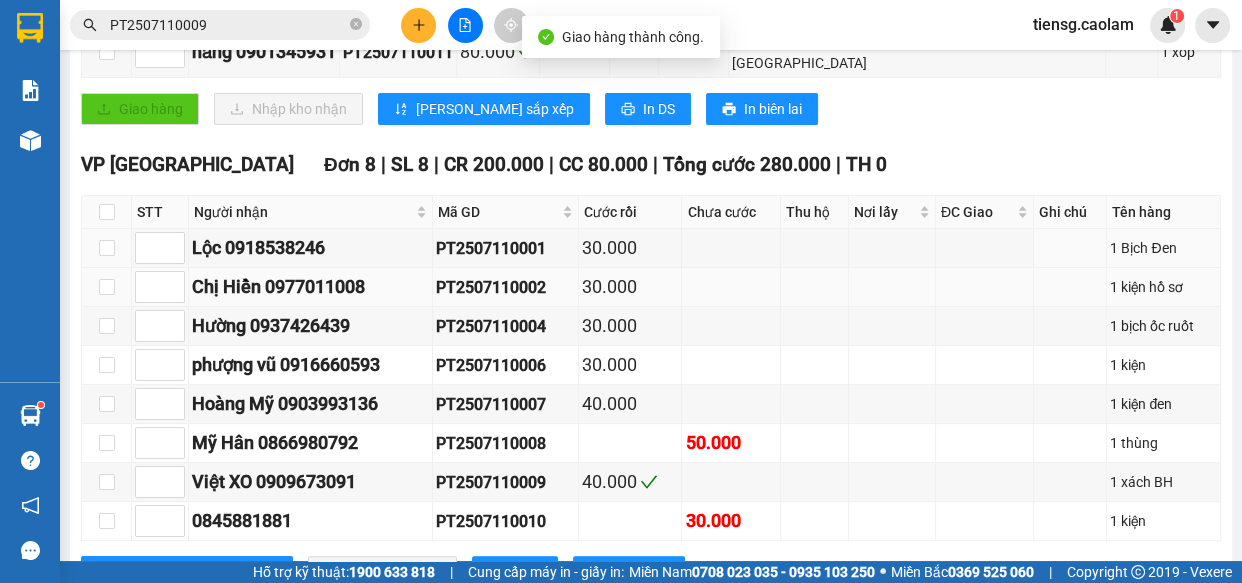 scroll, scrollTop: 592, scrollLeft: 0, axis: vertical 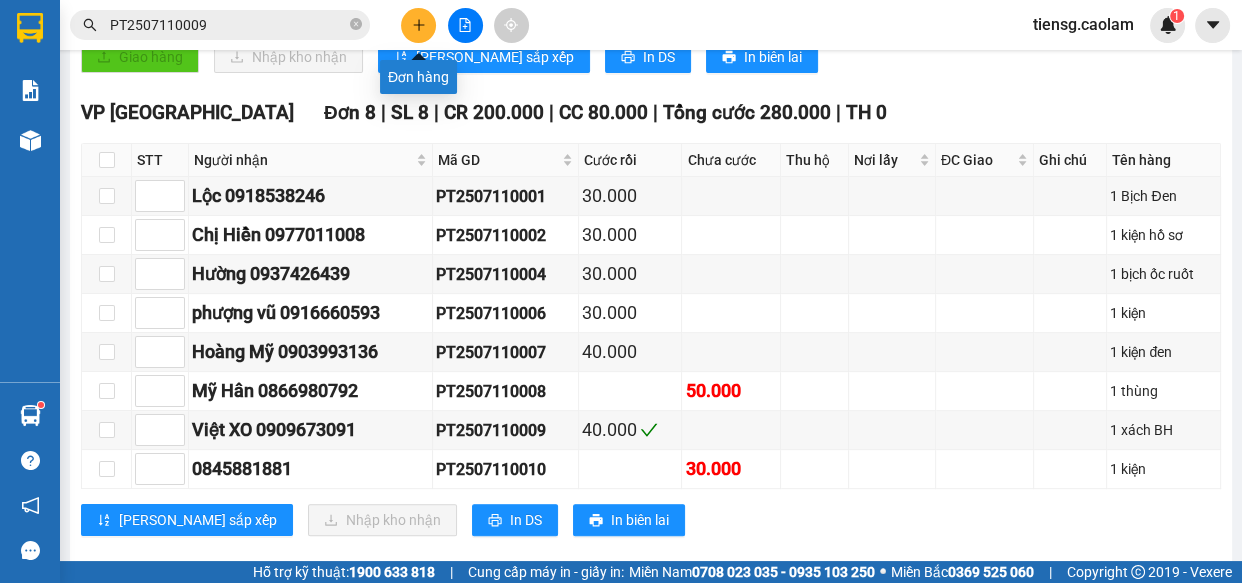 click at bounding box center (418, 25) 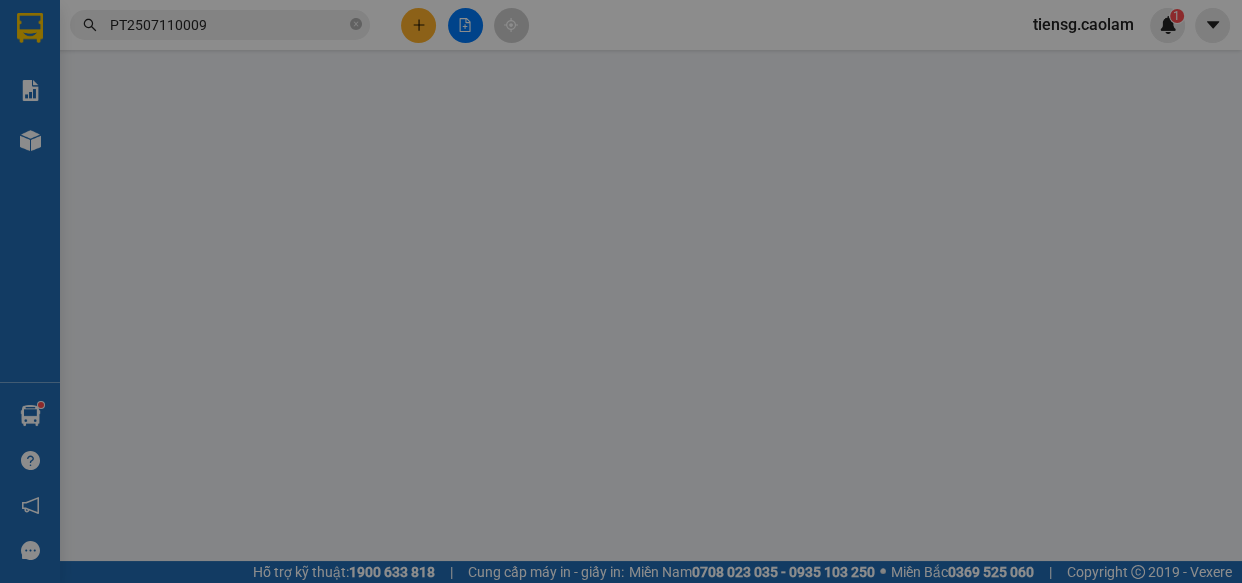 scroll, scrollTop: 0, scrollLeft: 0, axis: both 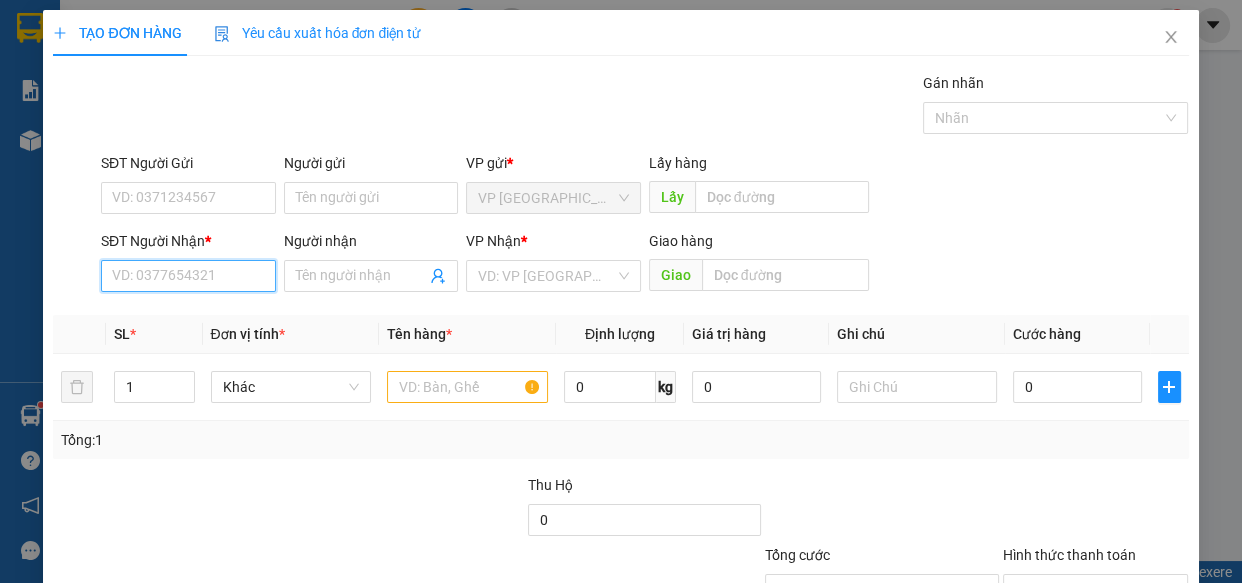 click on "SĐT Người Nhận  *" at bounding box center (188, 276) 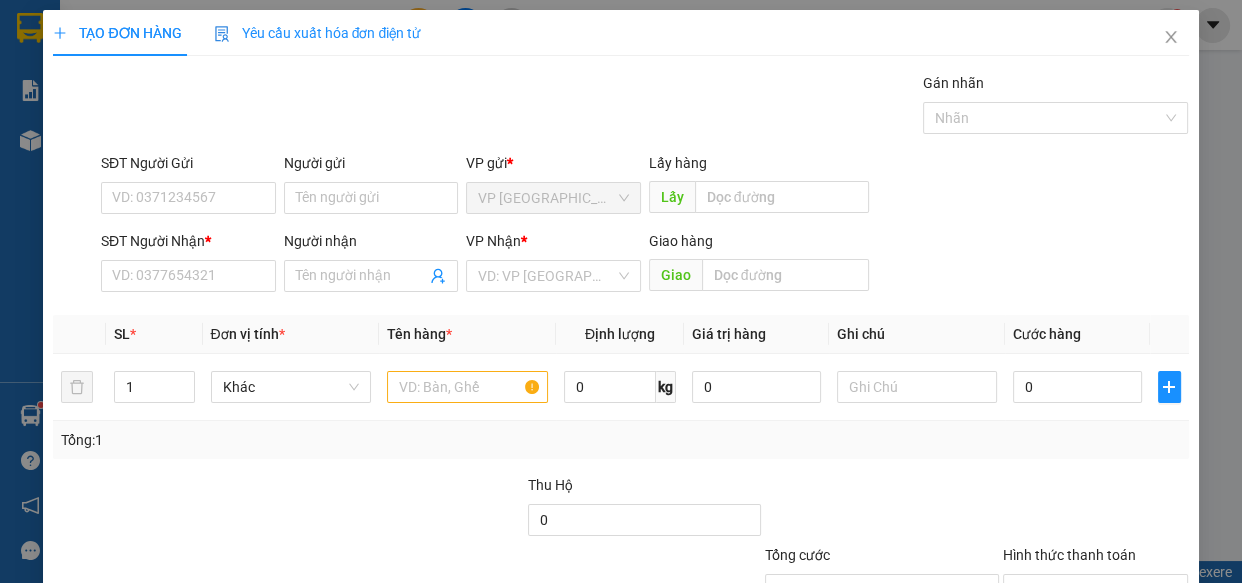 click on "SĐT Người Nhận  * VD: 0377654321" at bounding box center [188, 265] 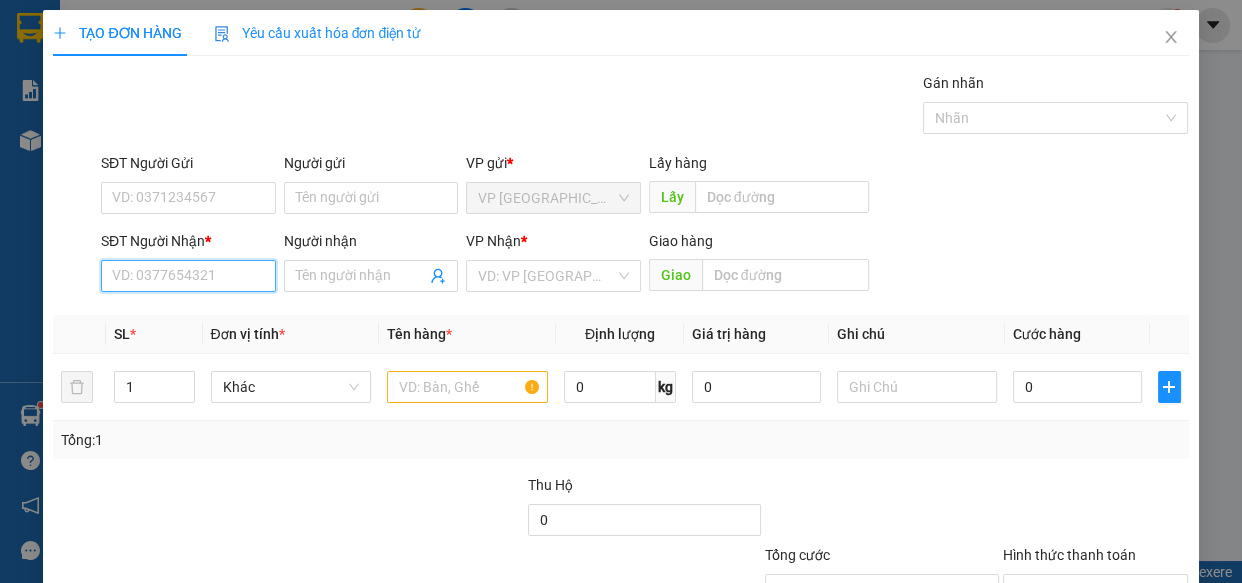 drag, startPoint x: 231, startPoint y: 275, endPoint x: 218, endPoint y: 270, distance: 13.928389 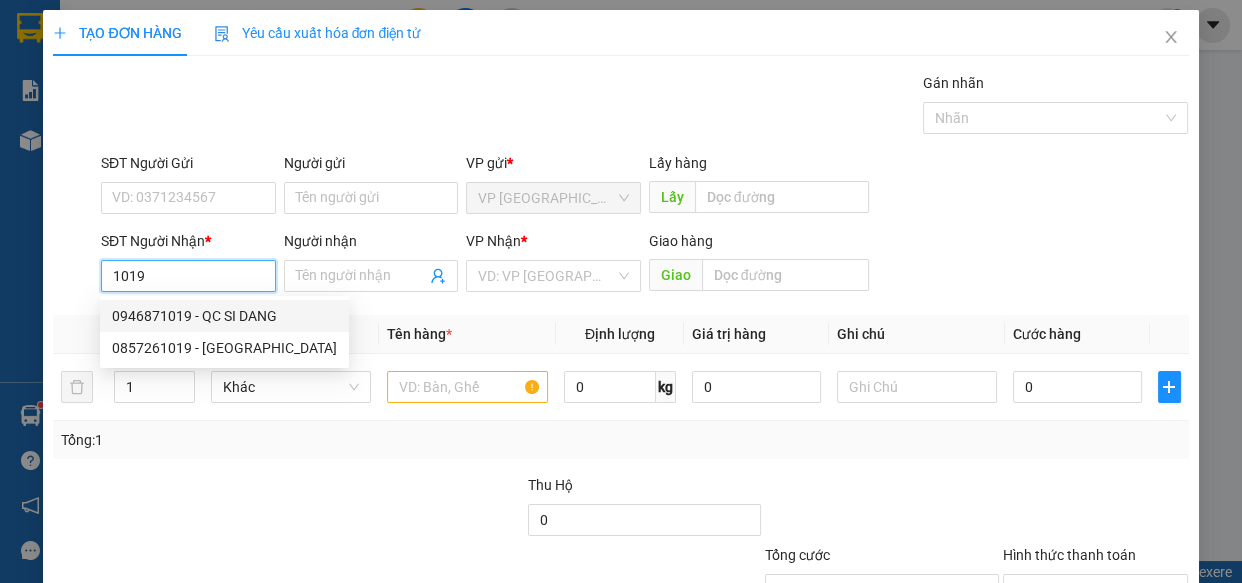 click on "0946871019 - QC SI DANG" at bounding box center [224, 316] 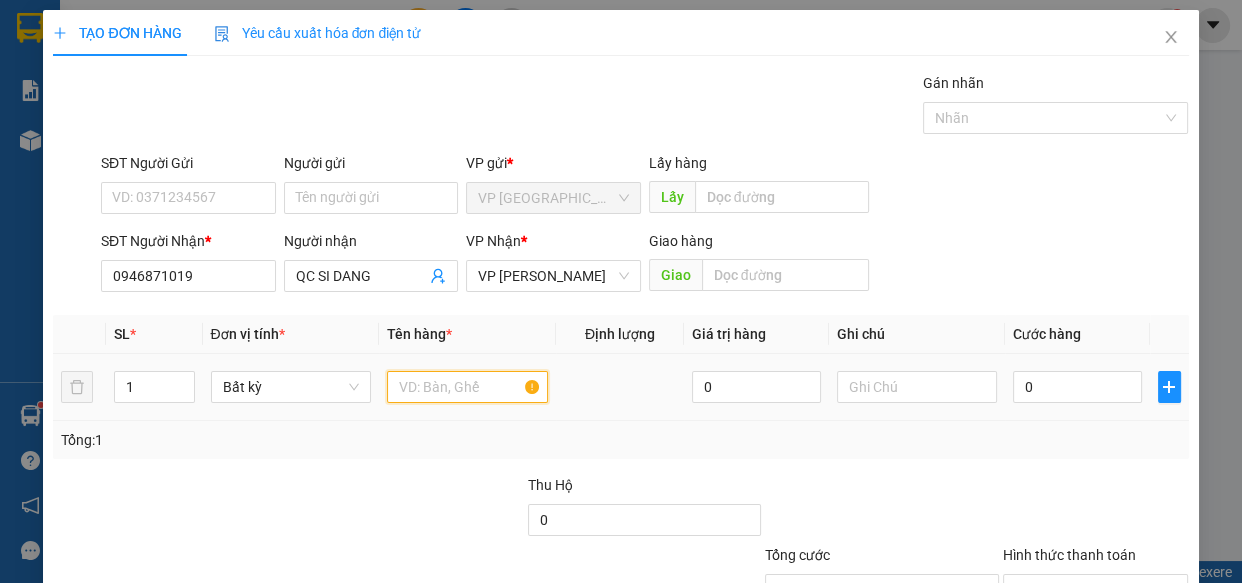 click at bounding box center [467, 387] 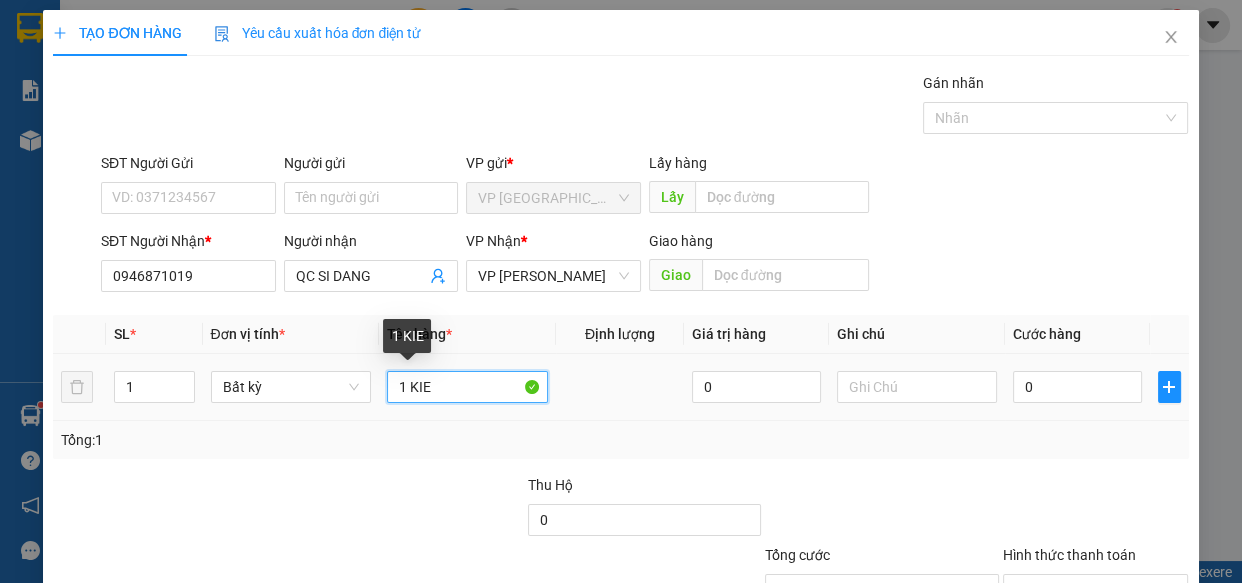 click on "1 KIE" at bounding box center [467, 387] 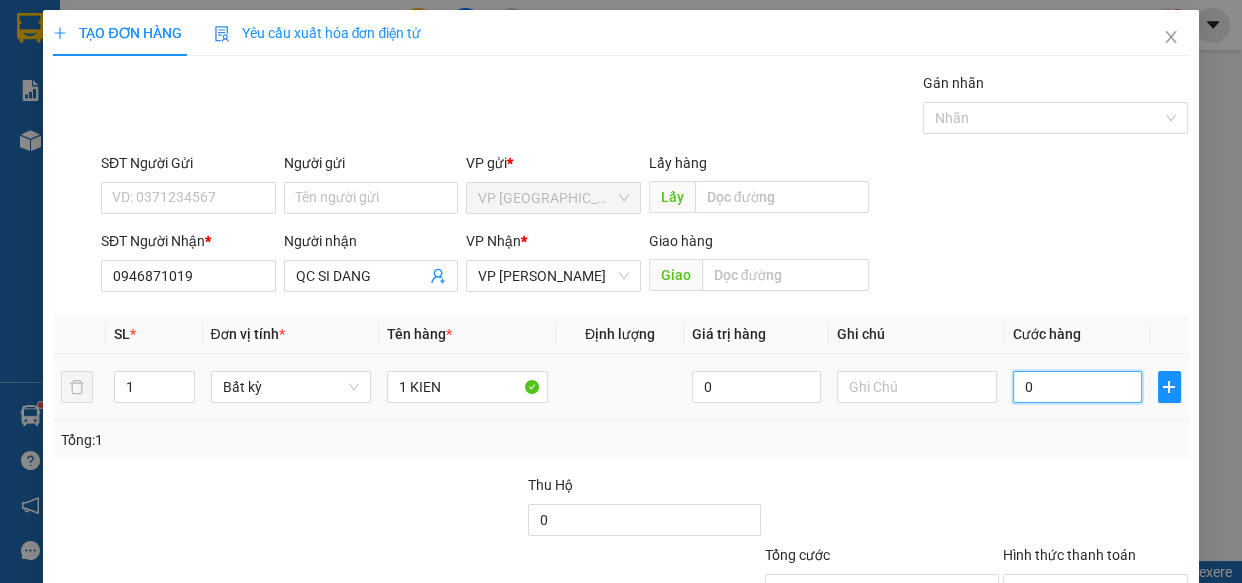 click on "0" at bounding box center (1077, 387) 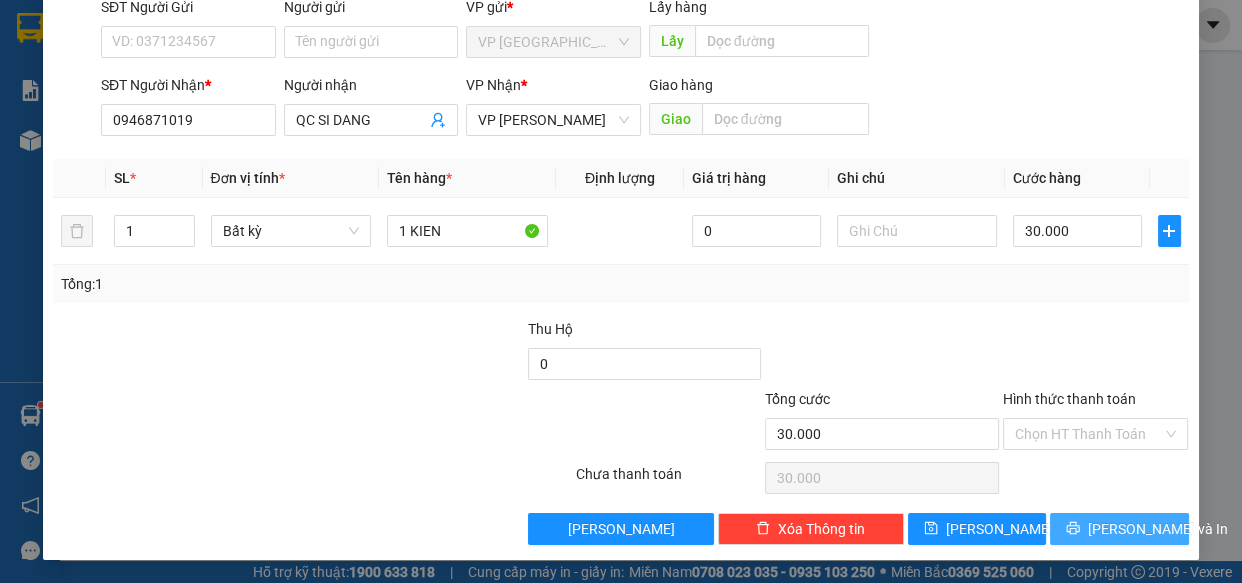click on "[PERSON_NAME] và In" at bounding box center [1119, 529] 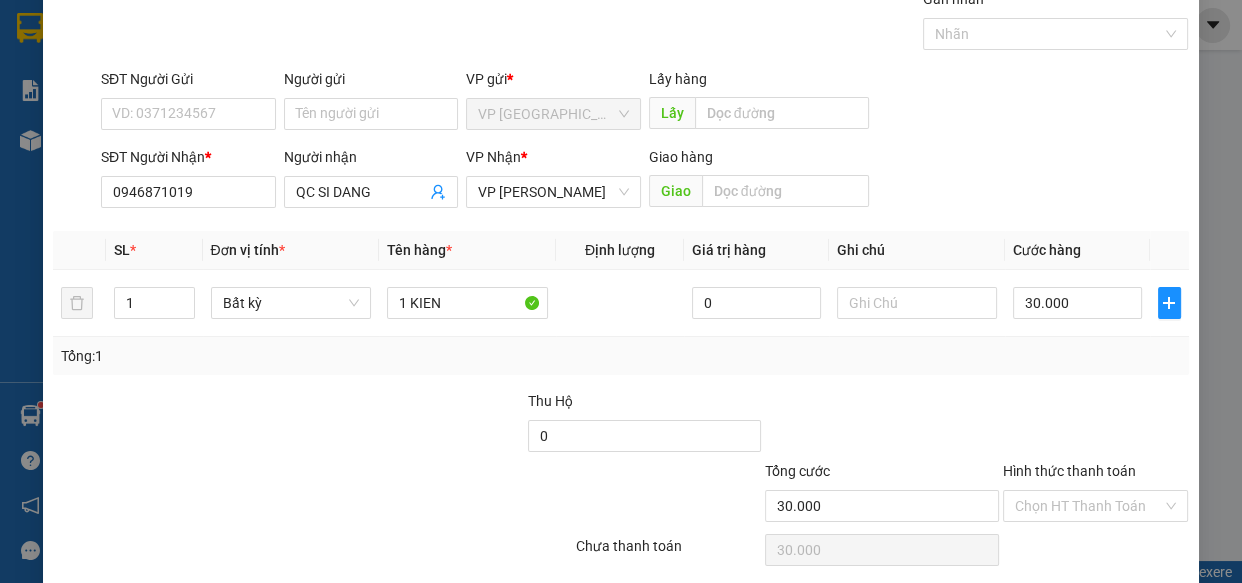 scroll, scrollTop: 0, scrollLeft: 0, axis: both 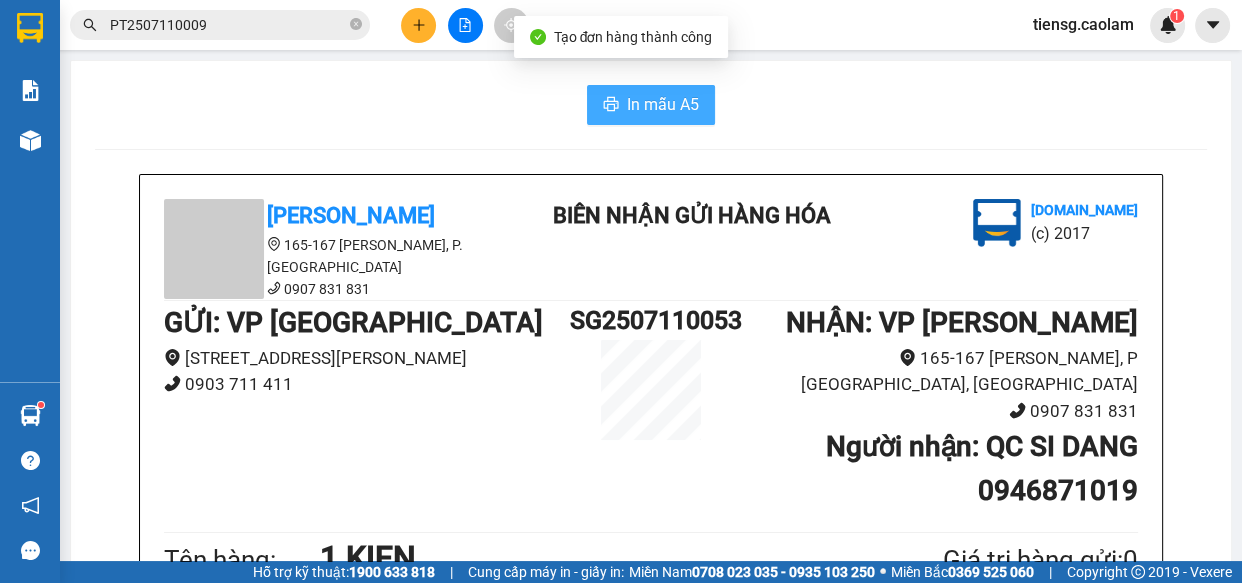 click on "In mẫu A5" at bounding box center [663, 104] 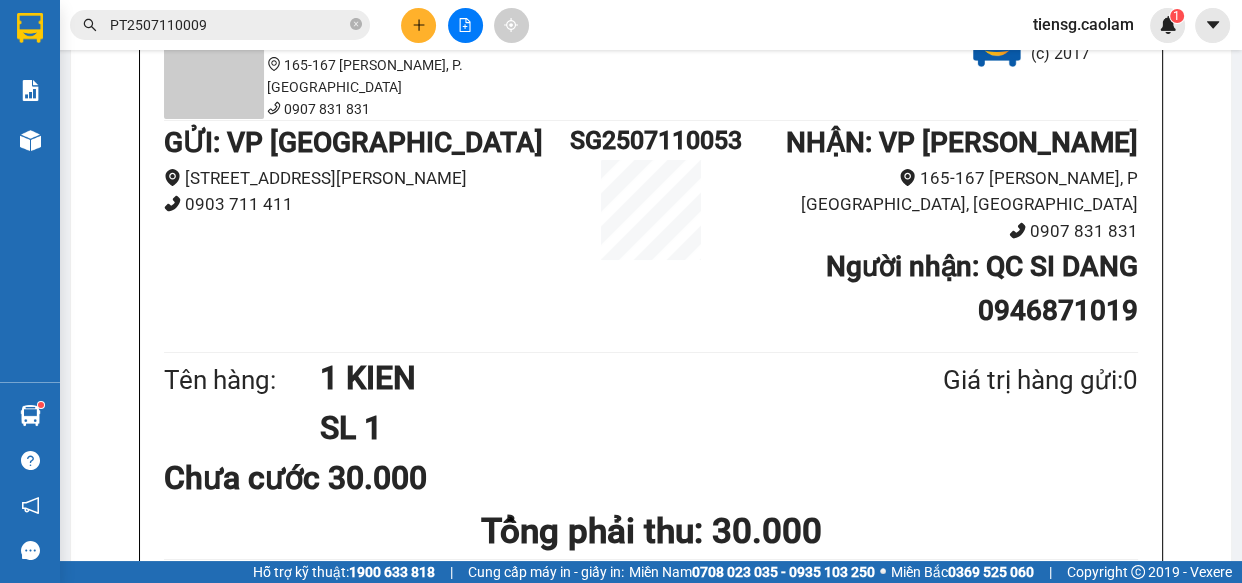 scroll, scrollTop: 454, scrollLeft: 0, axis: vertical 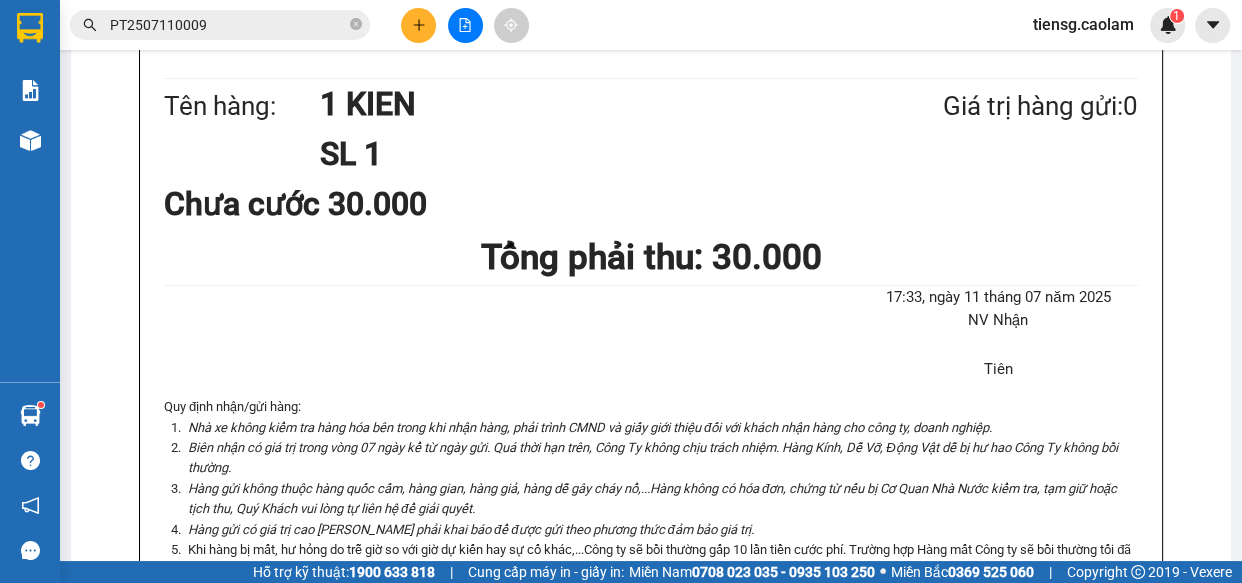 click at bounding box center [418, 25] 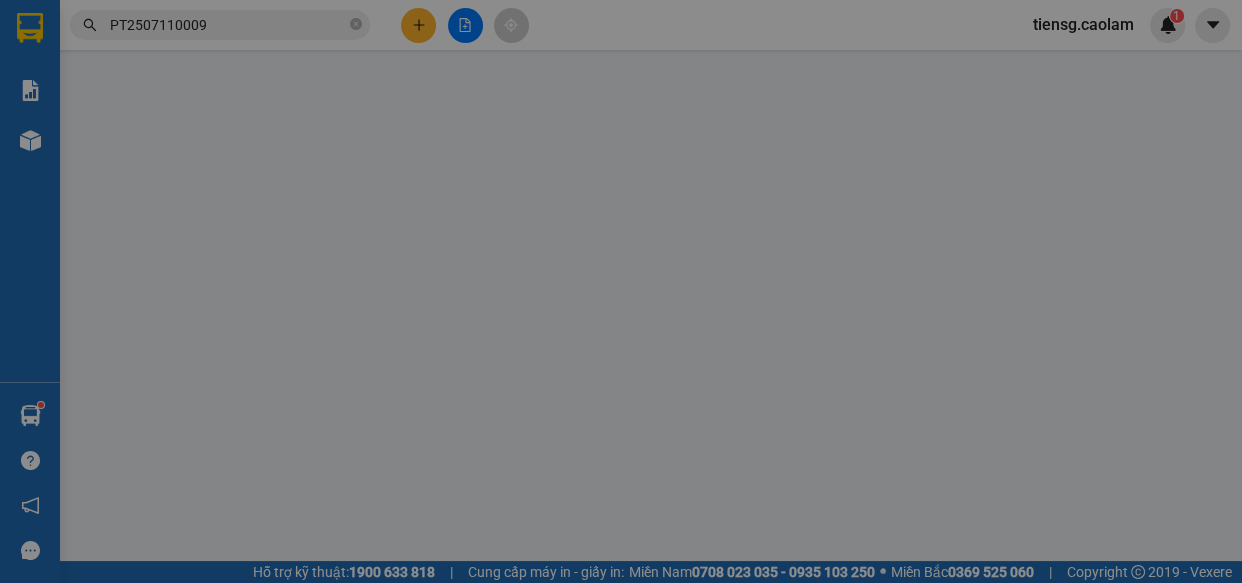 scroll, scrollTop: 0, scrollLeft: 0, axis: both 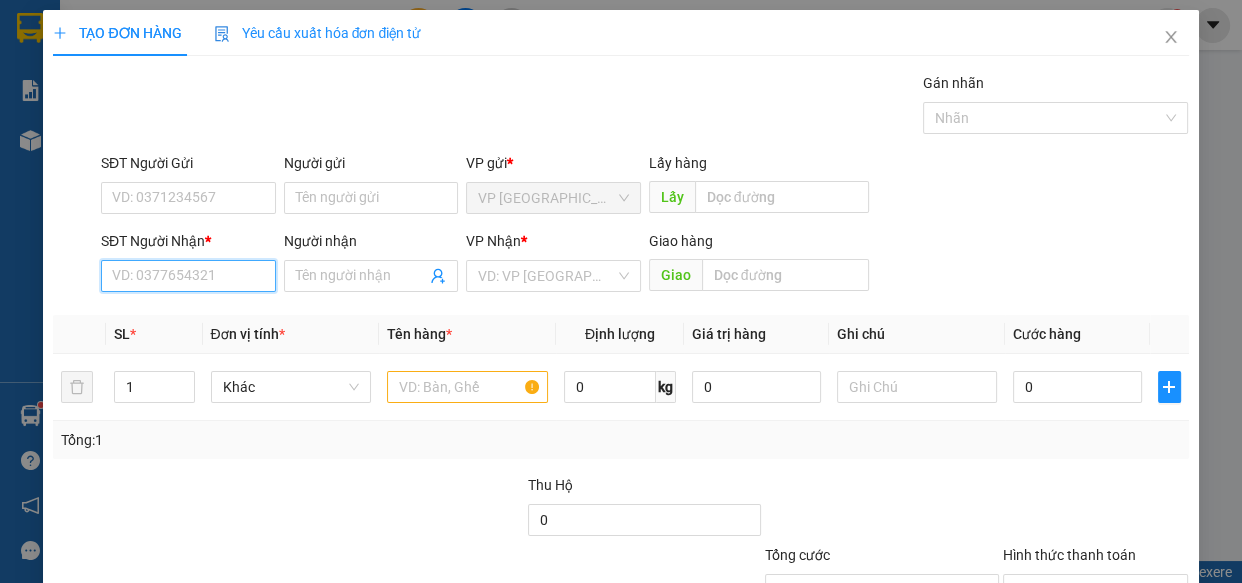 click on "SĐT Người Nhận  *" at bounding box center [188, 276] 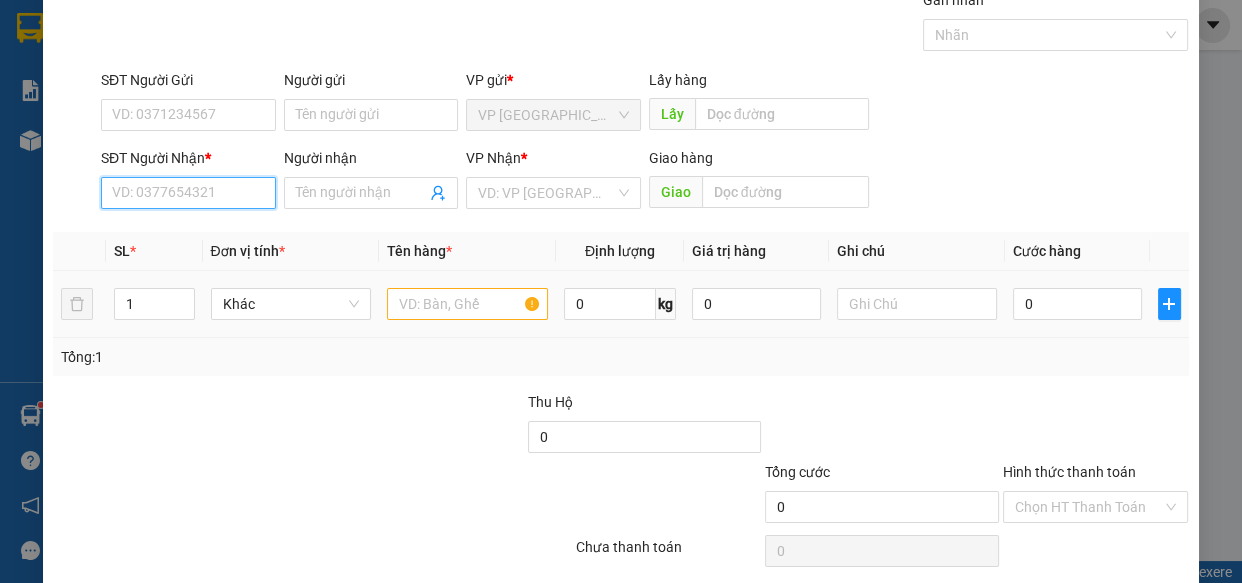 scroll, scrollTop: 156, scrollLeft: 0, axis: vertical 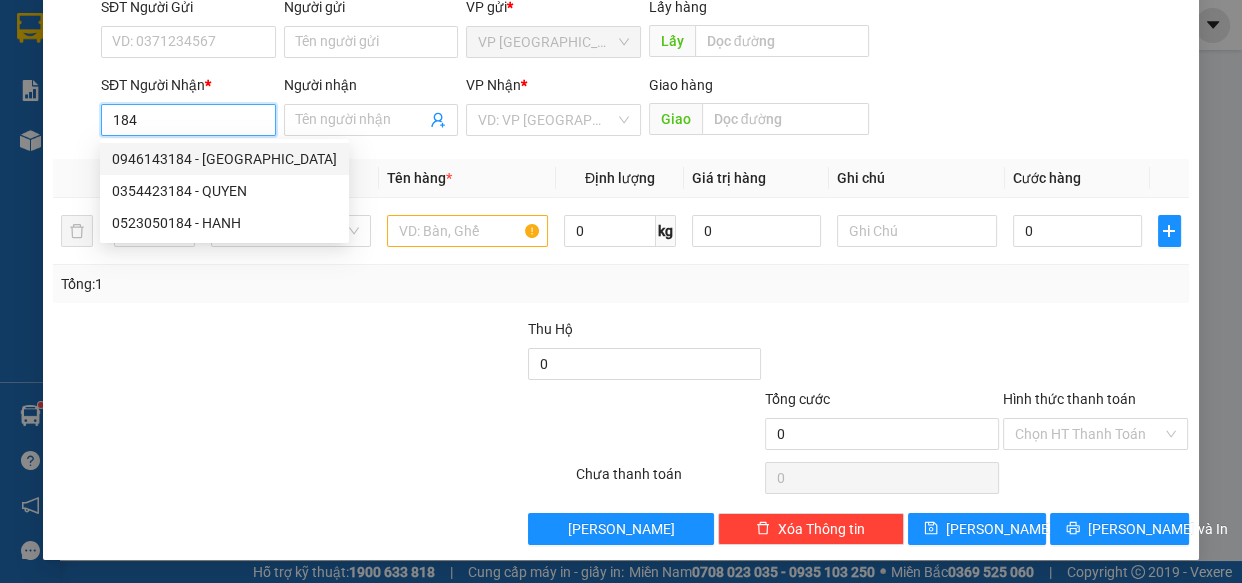 click on "0946143184 - [GEOGRAPHIC_DATA]" at bounding box center [224, 159] 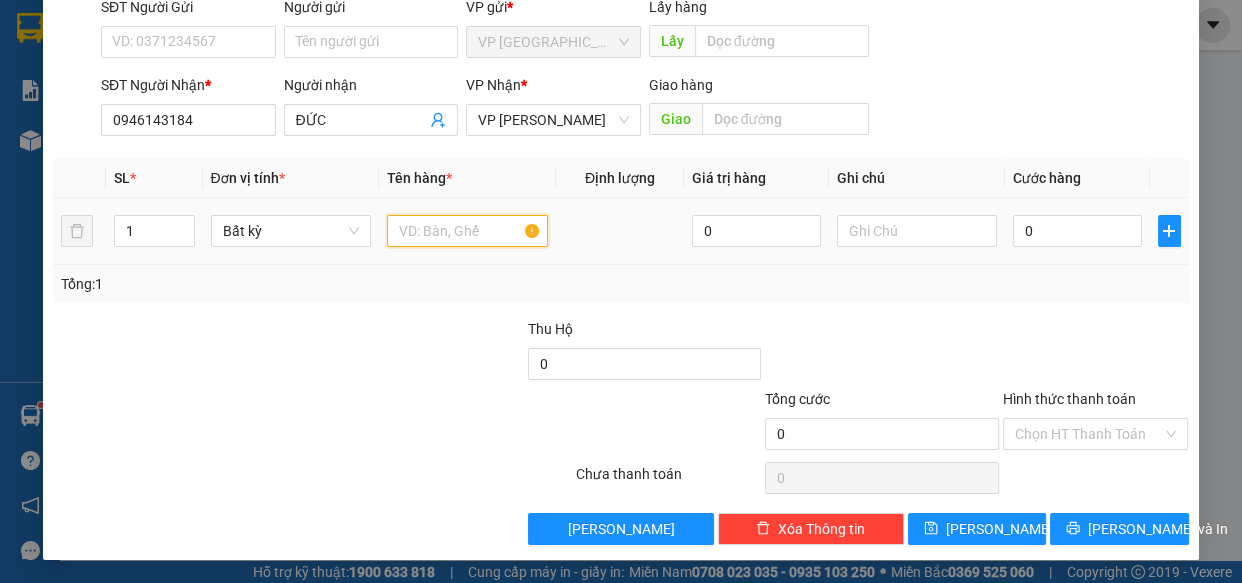 drag, startPoint x: 447, startPoint y: 229, endPoint x: 407, endPoint y: 239, distance: 41.231056 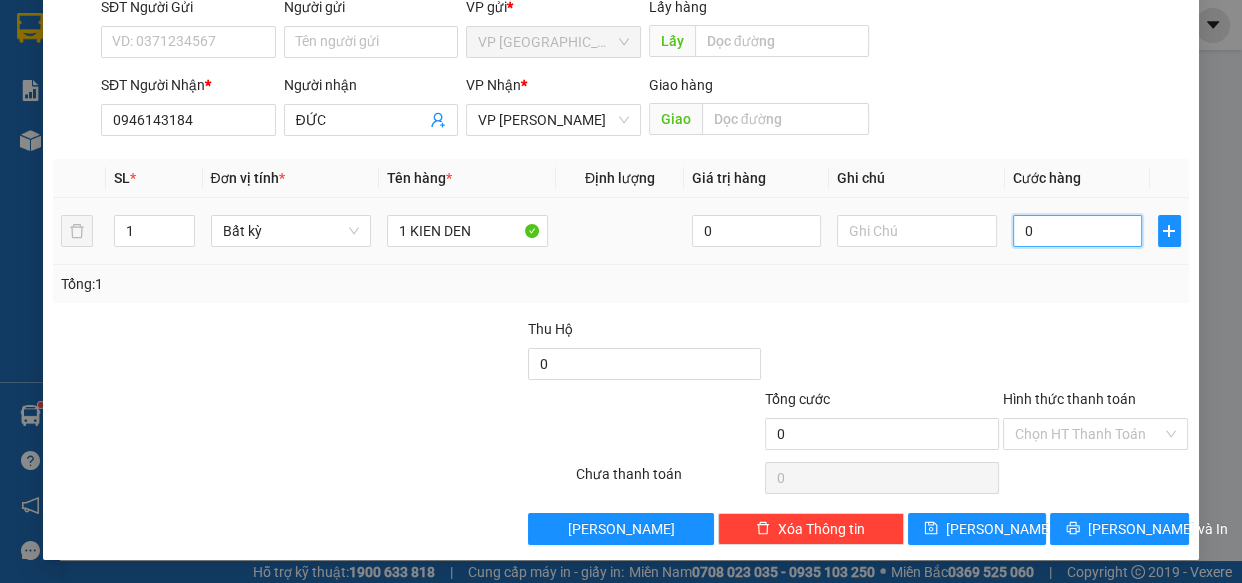 click on "0" at bounding box center (1077, 231) 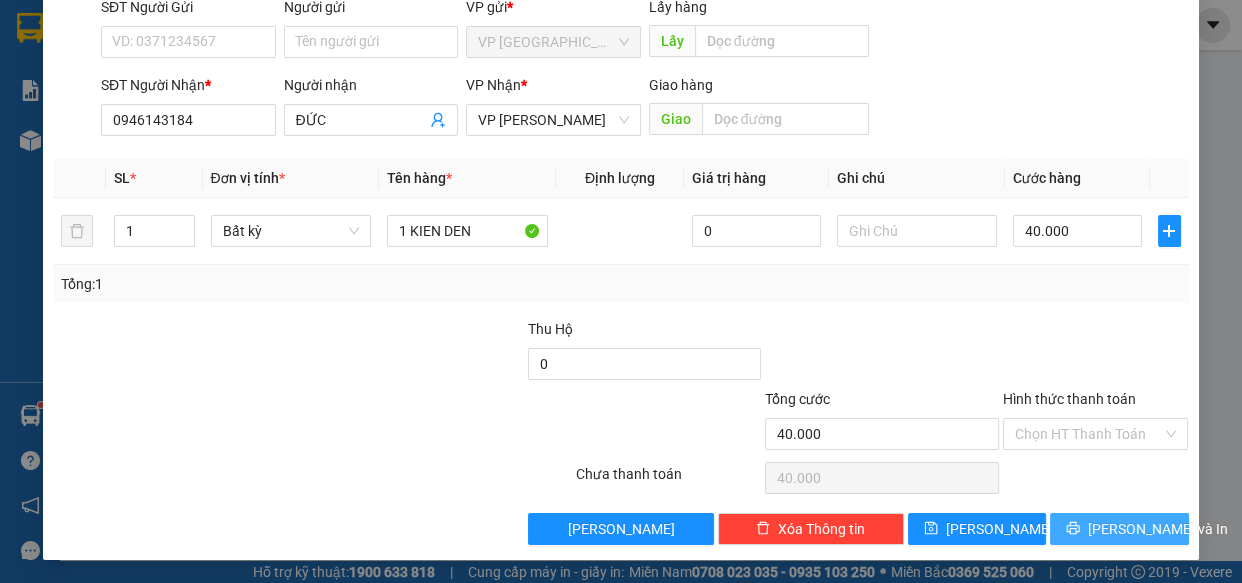 drag, startPoint x: 1097, startPoint y: 523, endPoint x: 1012, endPoint y: 483, distance: 93.941475 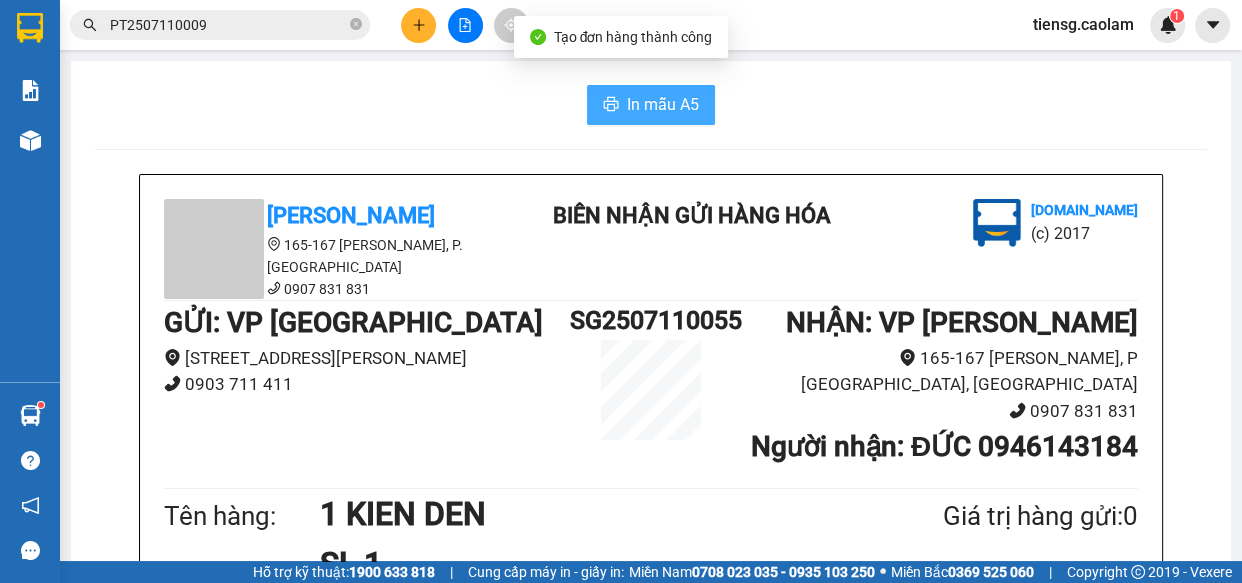 drag, startPoint x: 639, startPoint y: 93, endPoint x: 617, endPoint y: 116, distance: 31.827662 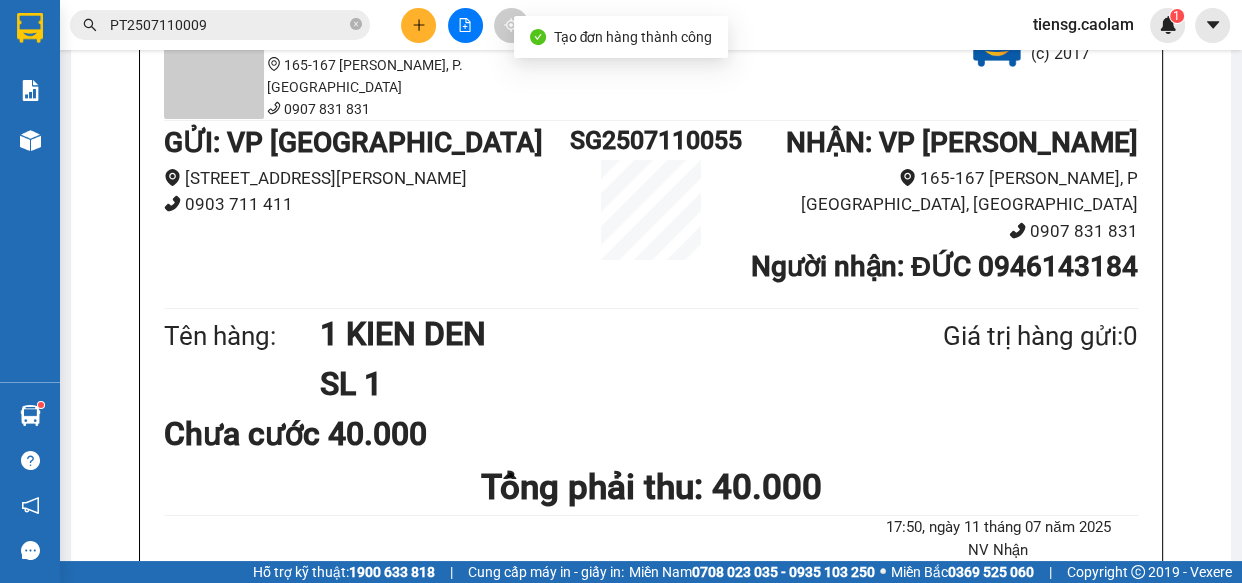 scroll, scrollTop: 545, scrollLeft: 0, axis: vertical 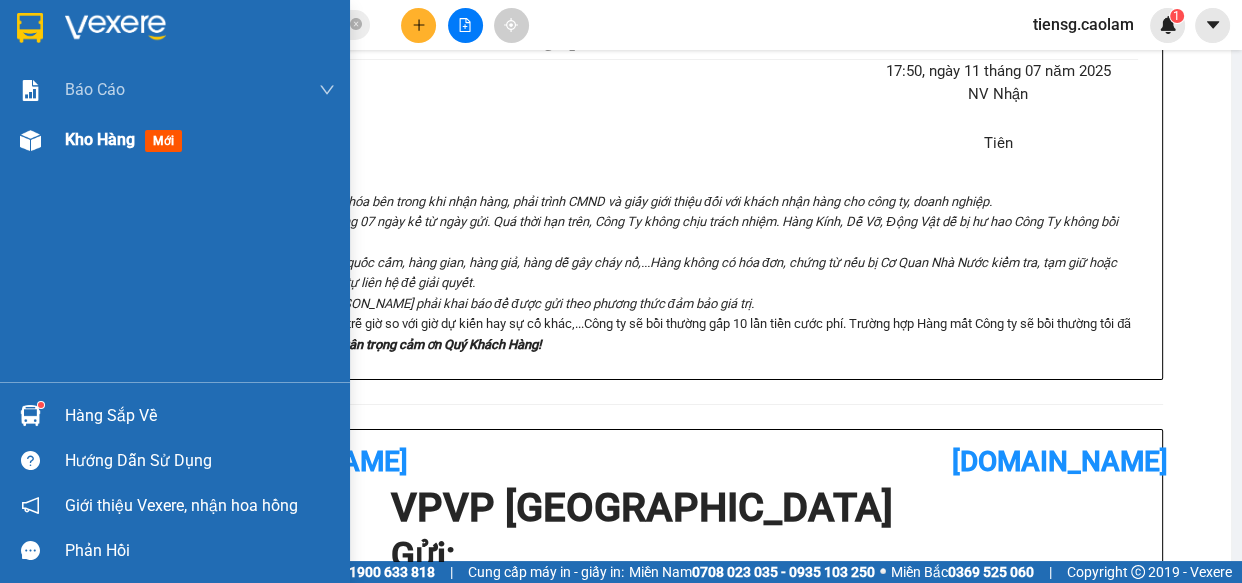 drag, startPoint x: 80, startPoint y: 140, endPoint x: 104, endPoint y: 163, distance: 33.24154 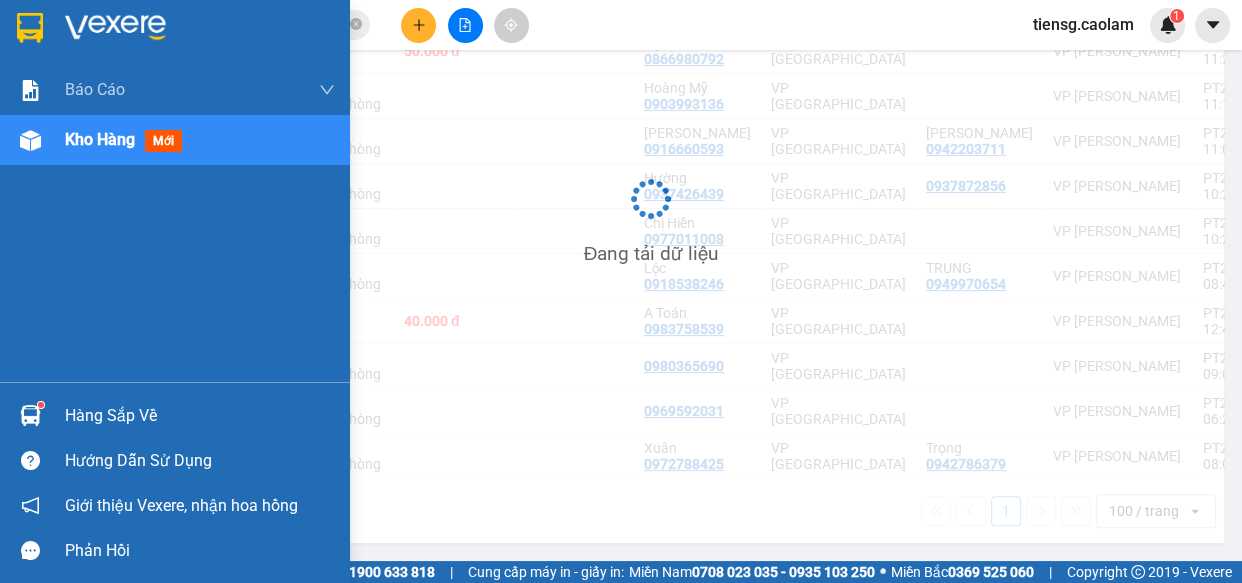 scroll, scrollTop: 0, scrollLeft: 0, axis: both 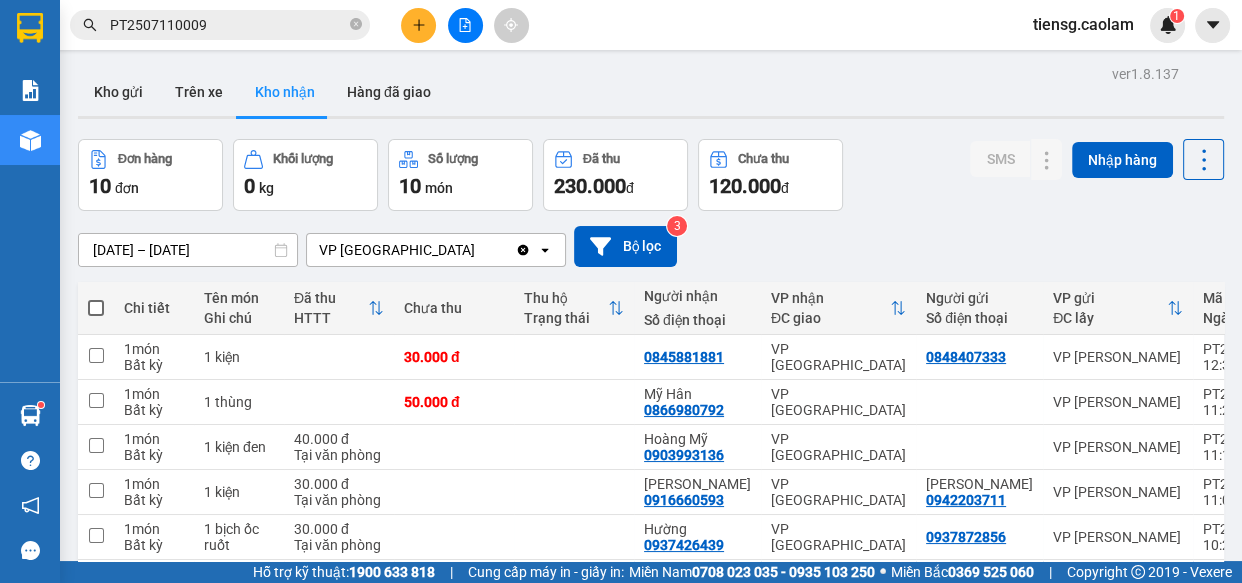 click at bounding box center [96, 308] 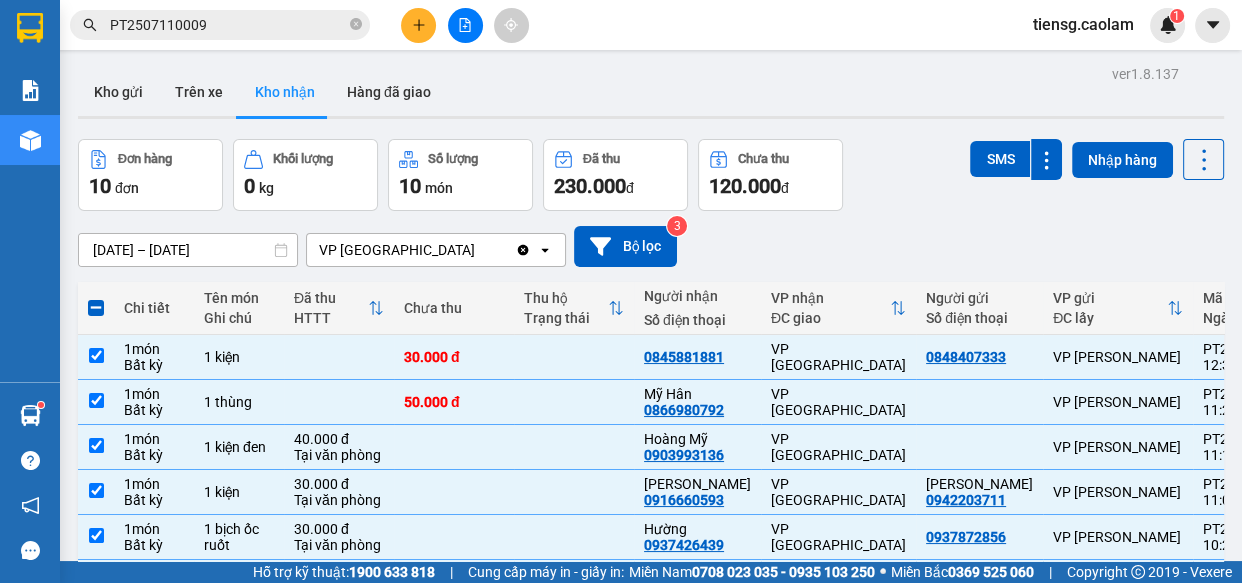 click on "ver  1.8.137 Kho gửi Trên xe Kho nhận Hàng đã giao Đơn hàng 10 đơn Khối lượng 0 kg Số lượng 10 món Đã thu 230.000  đ Chưa thu 120.000  đ SMS Nhập hàng [DATE] – [DATE] Press the down arrow key to interact with the calendar and select a date. Press the escape button to close the calendar. Selected date range is from [DATE] to [DATE]. VP [GEOGRAPHIC_DATA] Clear value open Bộ lọc 3 Chi tiết Tên món Ghi chú Đã thu HTTT Chưa thu Thu hộ Trạng thái Người nhận Số điện thoại VP nhận ĐC giao Người gửi Số điện thoại VP gửi ĐC lấy Mã GD Ngày ĐH Nhân viên SMS 1  món Bất kỳ 1 kiện 30.000 đ 0845881881 VP [GEOGRAPHIC_DATA] 0848407333 VP [PERSON_NAME] PT2507110010 12:34 [DATE] hai.caolam 1 1  món Bất kỳ 1 thùng  50.000 đ Mỹ Hân 0866980792 VP [GEOGRAPHIC_DATA] VP Phan Thiết PT2507110008 11:22 [DATE] hai.caolam 1 1  món Bất kỳ 1 kiện đen  40.000 đ Tại văn phòng Hoàng Mỹ 0903993136 VP [GEOGRAPHIC_DATA] VP [PERSON_NAME] 1 1 1 1" at bounding box center (651, 458) 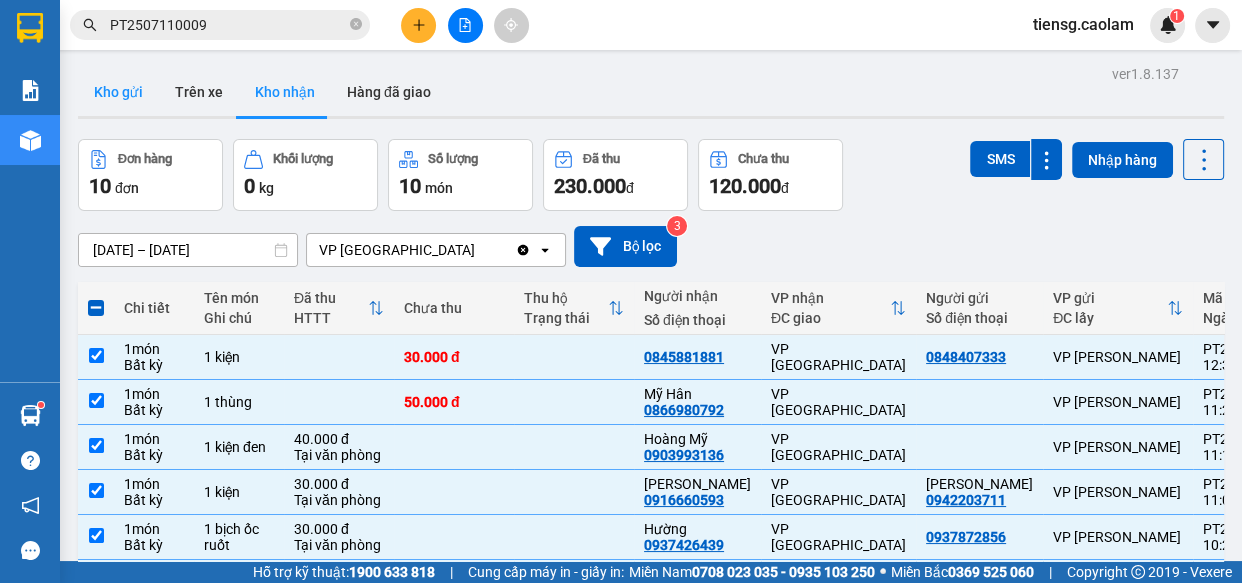 click on "Kho gửi" at bounding box center [118, 92] 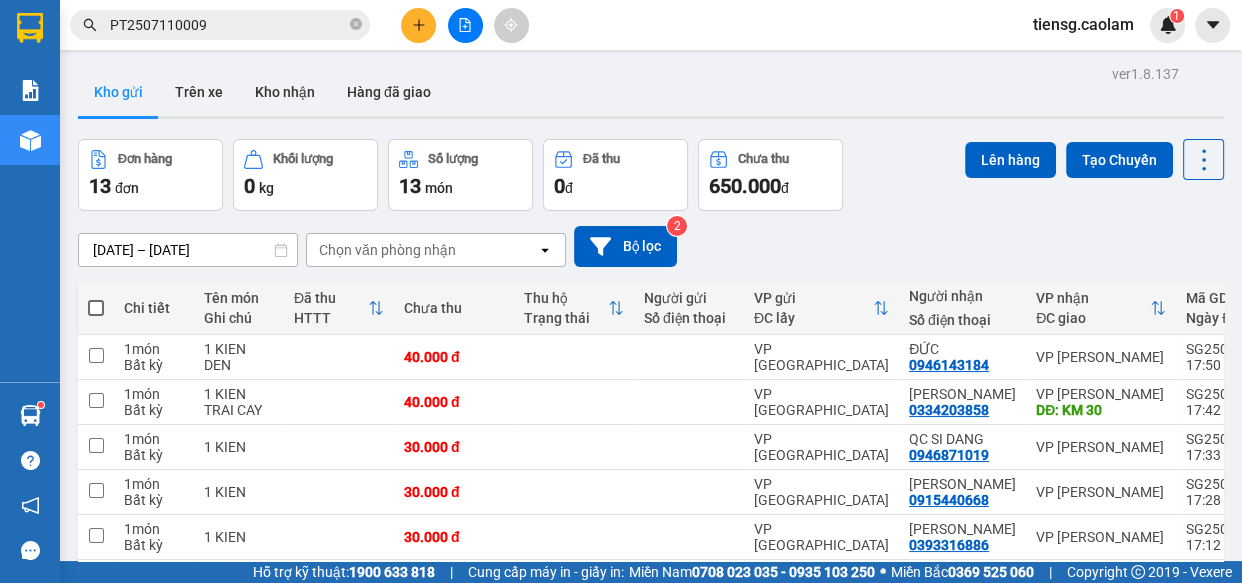 click at bounding box center (96, 308) 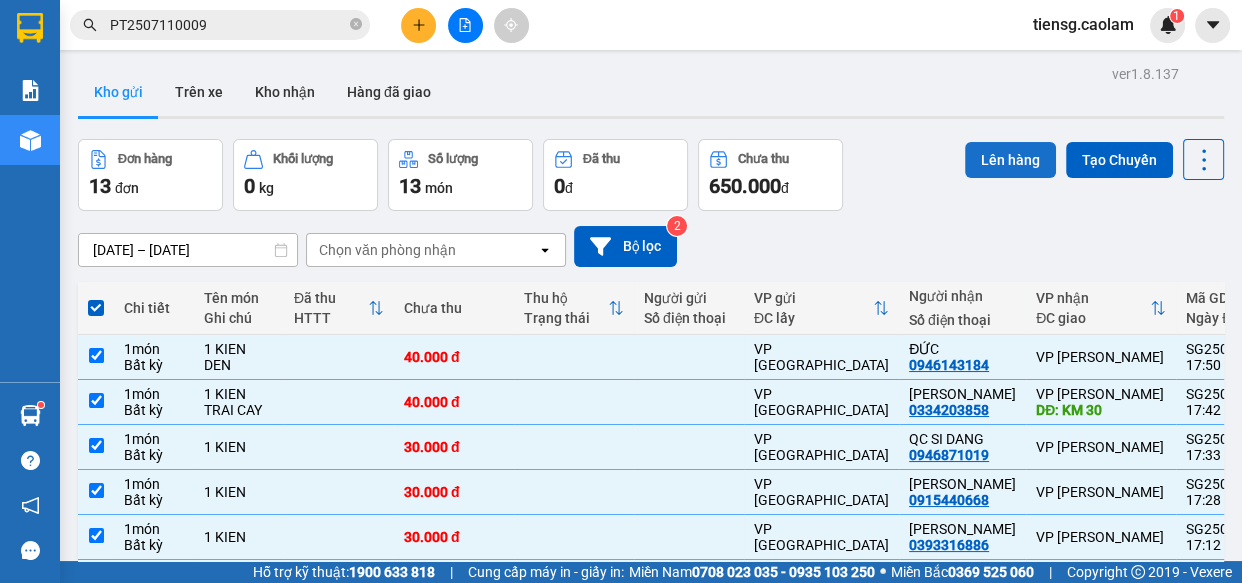 click on "Lên hàng" at bounding box center (1010, 160) 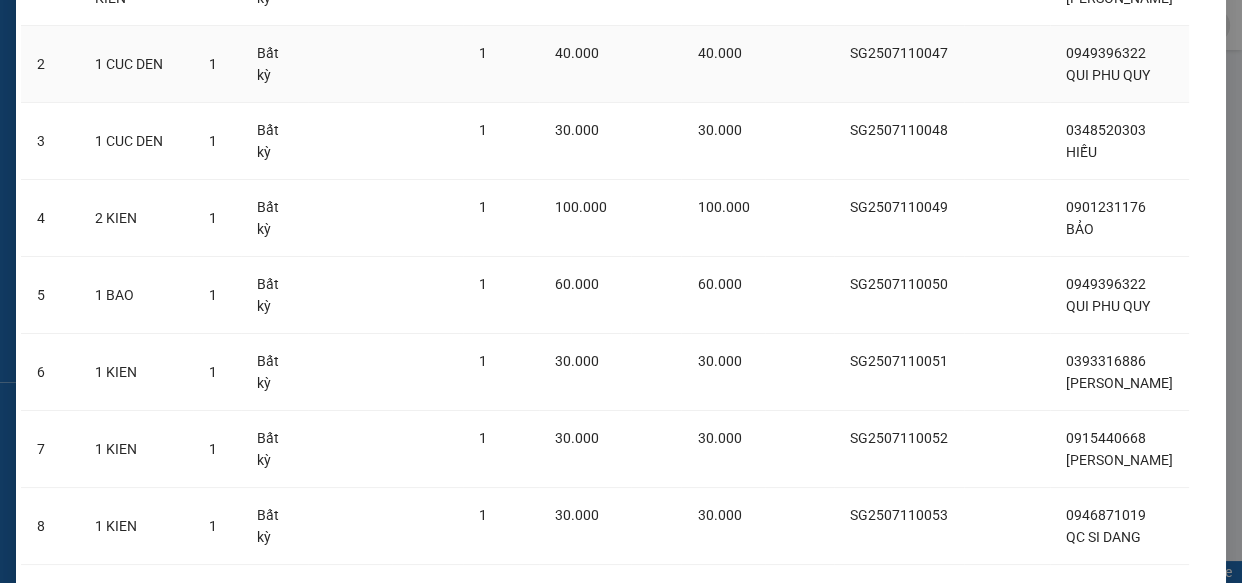 scroll, scrollTop: 0, scrollLeft: 0, axis: both 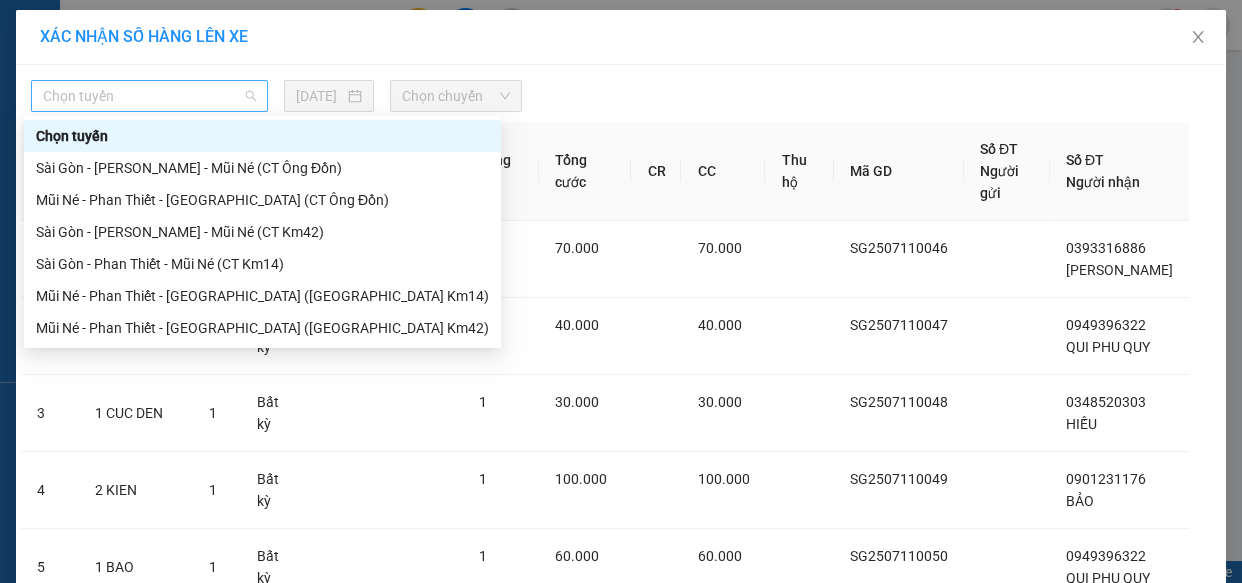 click on "Chọn tuyến" at bounding box center (149, 96) 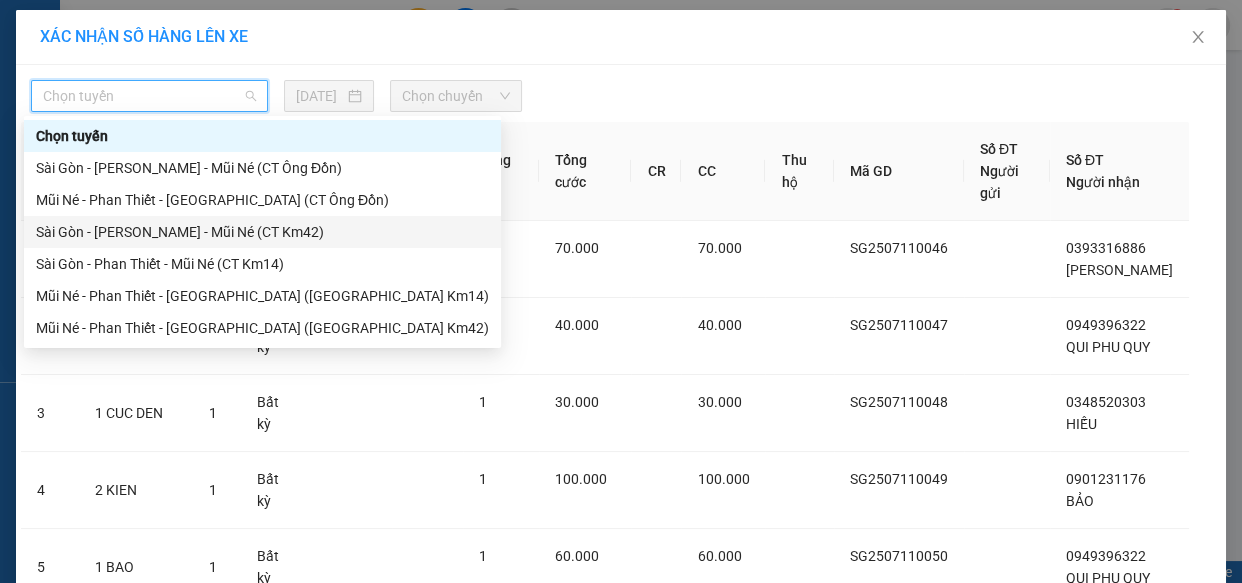 click on "Sài Gòn - [PERSON_NAME]  - Mũi Né (CT Km42)" at bounding box center [262, 232] 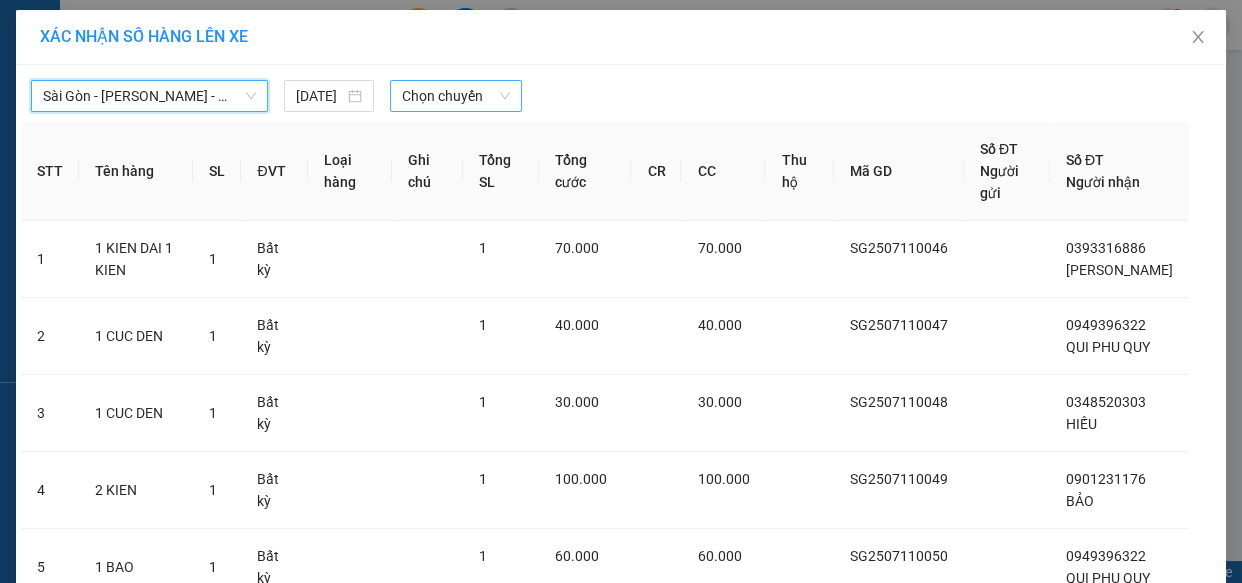 click on "Chọn chuyến" at bounding box center [456, 96] 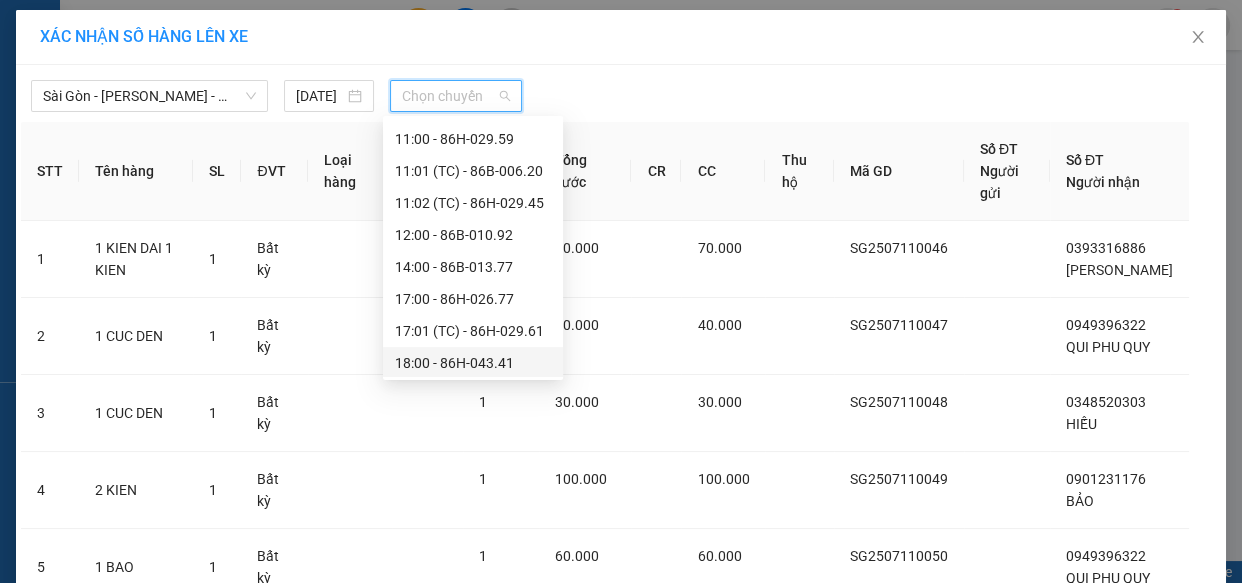 scroll, scrollTop: 511, scrollLeft: 0, axis: vertical 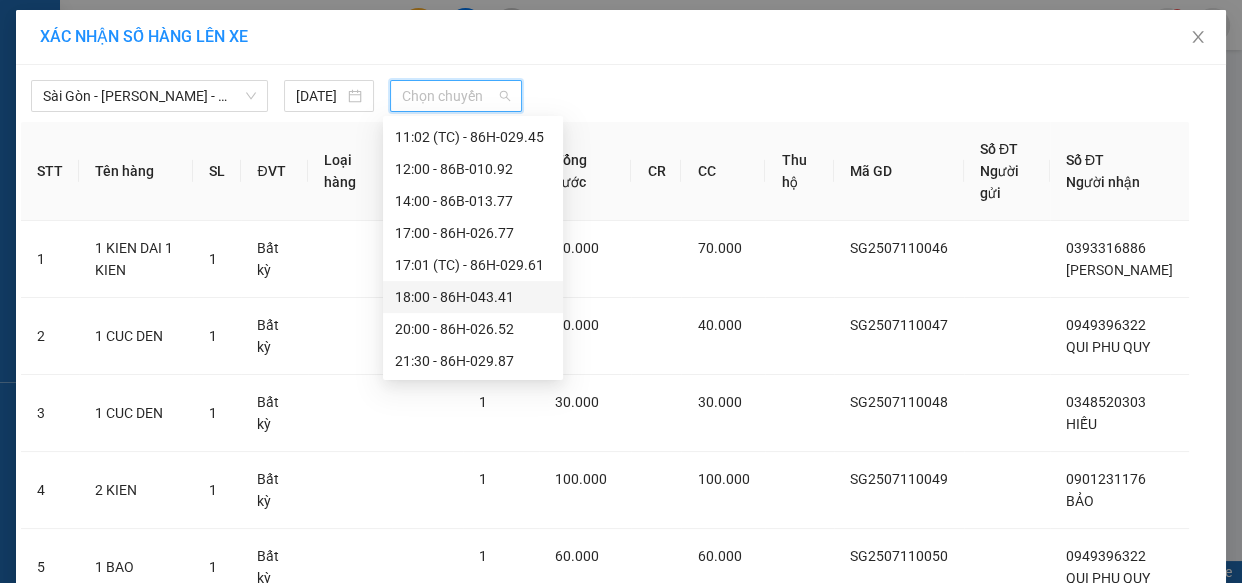 click on "18:00     - 86H-043.41" at bounding box center (473, 297) 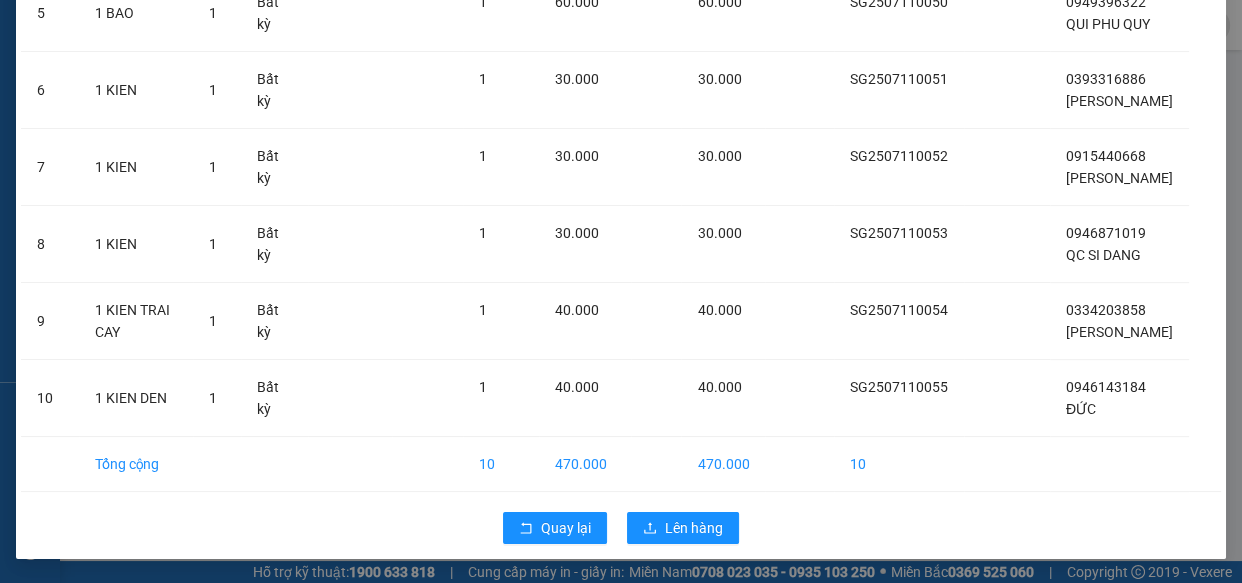 scroll, scrollTop: 641, scrollLeft: 0, axis: vertical 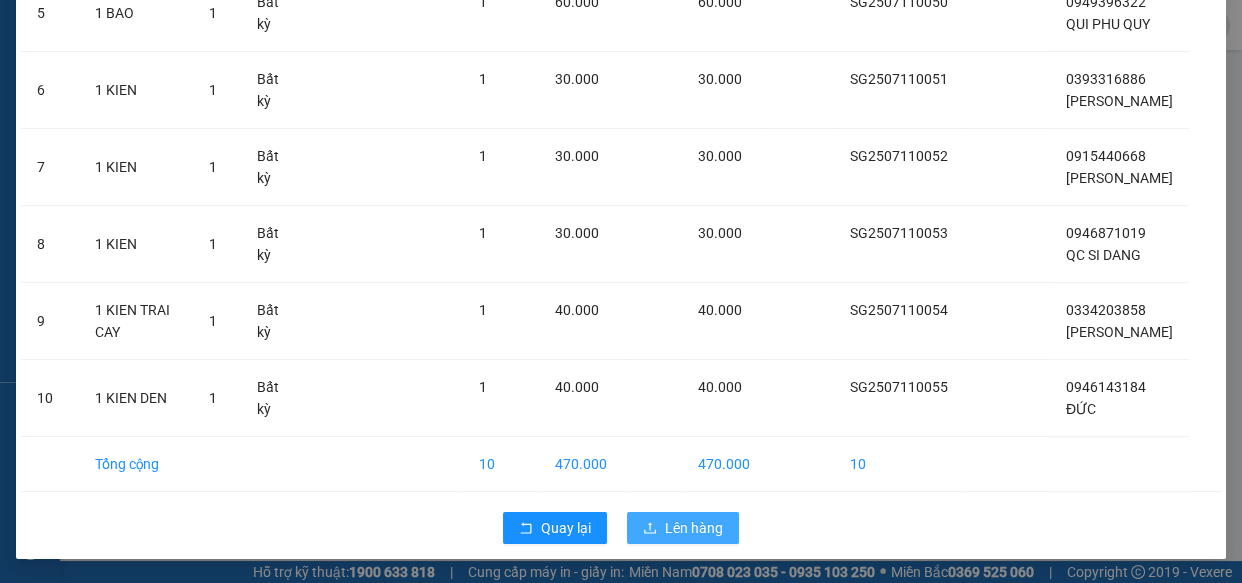 click on "Lên hàng" at bounding box center [694, 528] 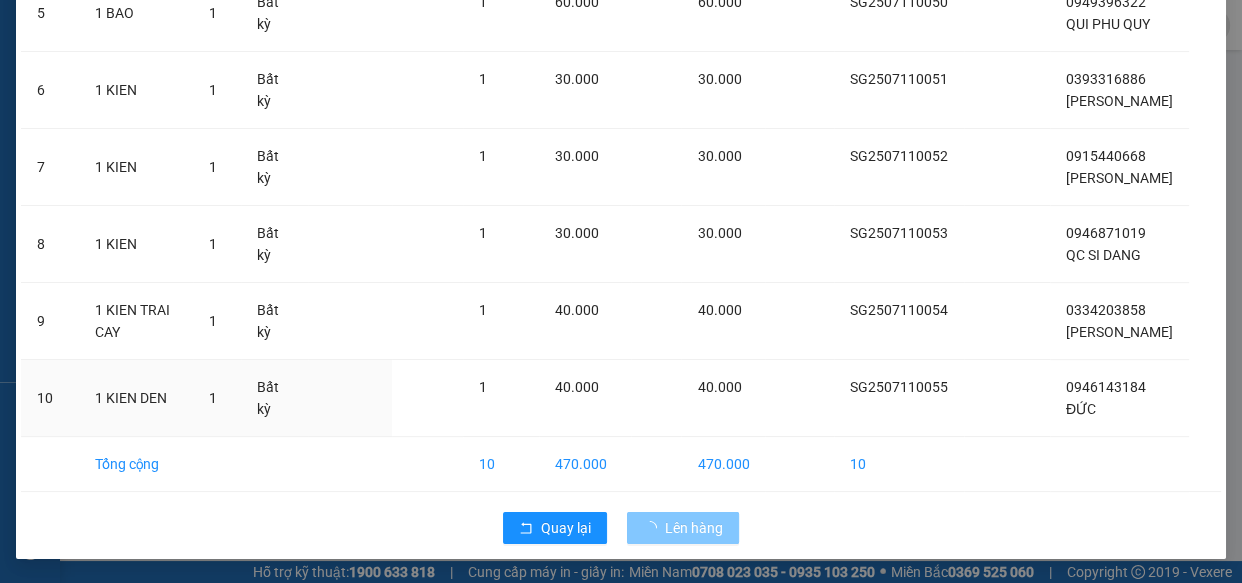 scroll, scrollTop: 278, scrollLeft: 0, axis: vertical 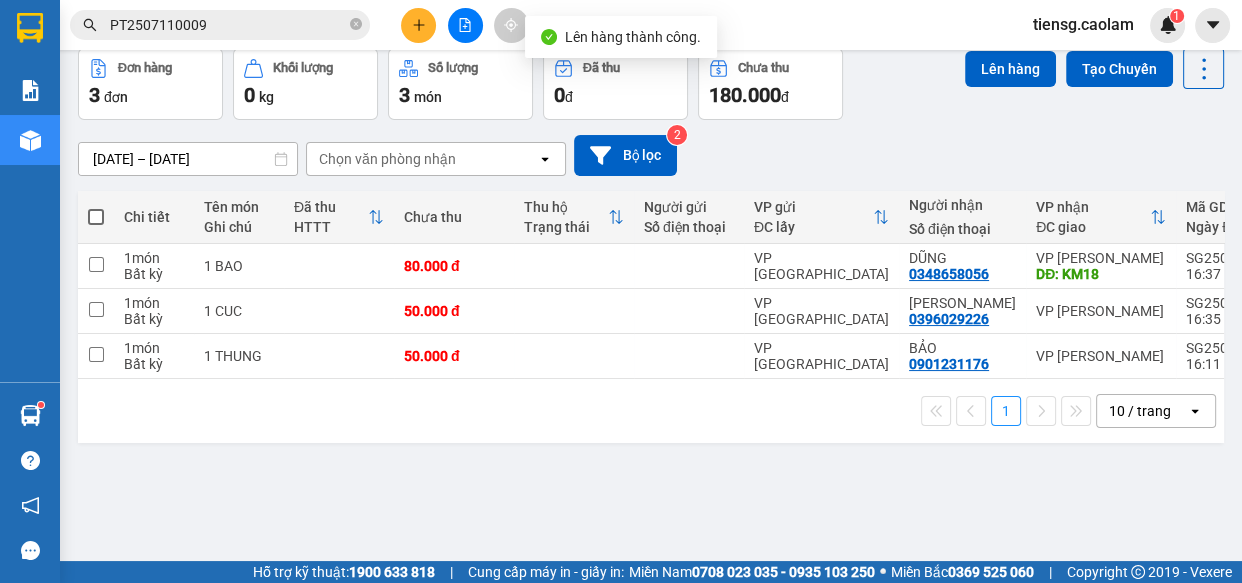click at bounding box center [96, 217] 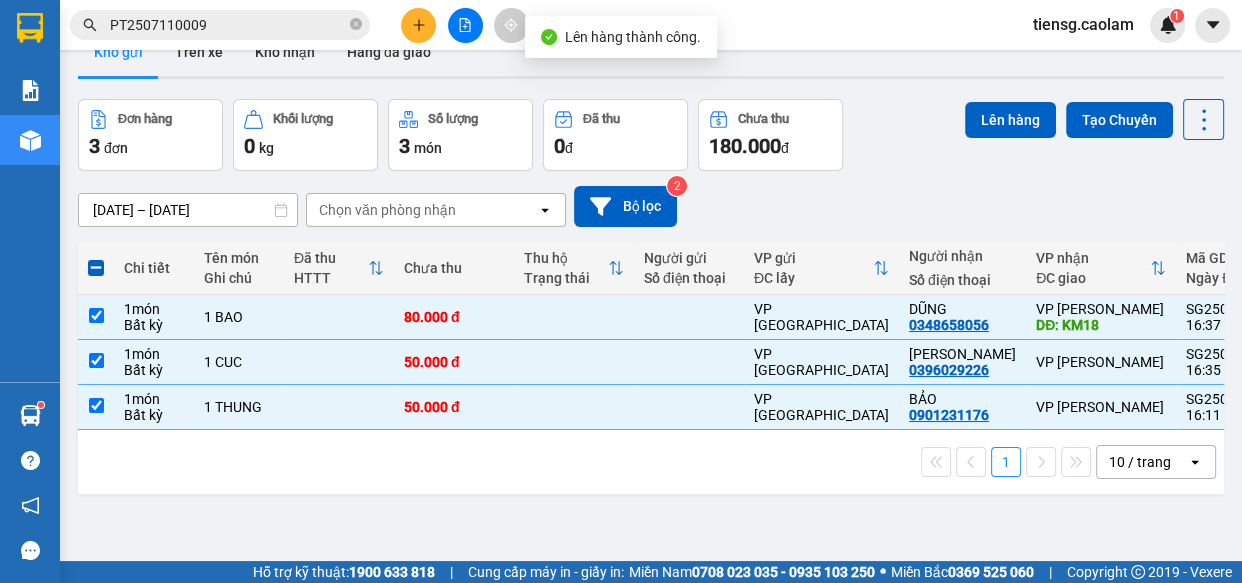 scroll, scrollTop: 0, scrollLeft: 0, axis: both 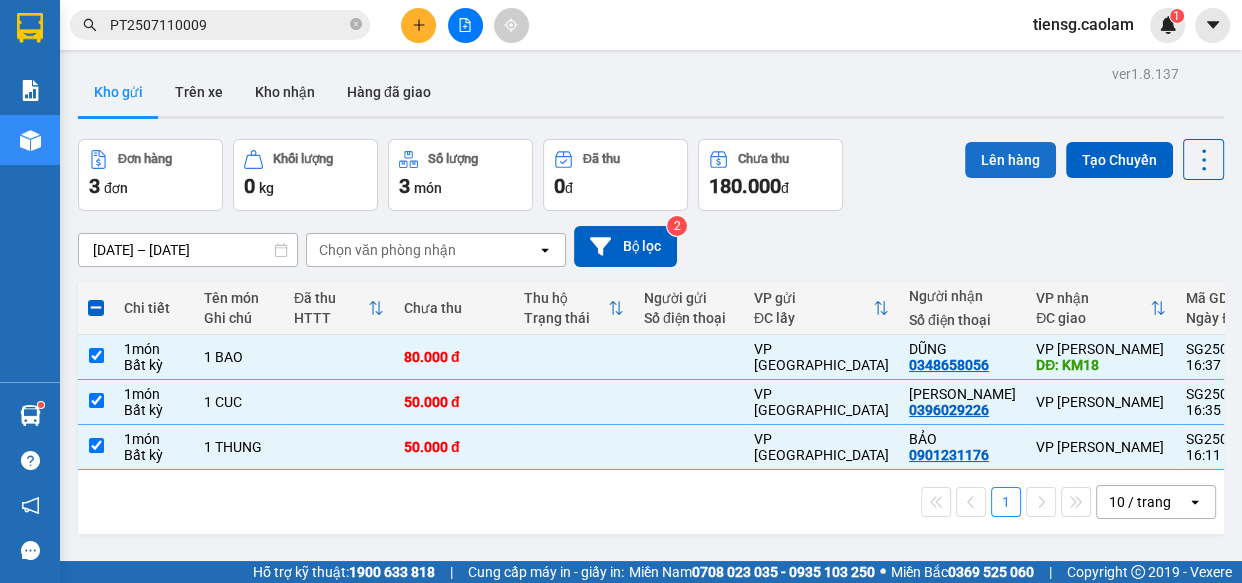 click on "Lên hàng" at bounding box center (1010, 160) 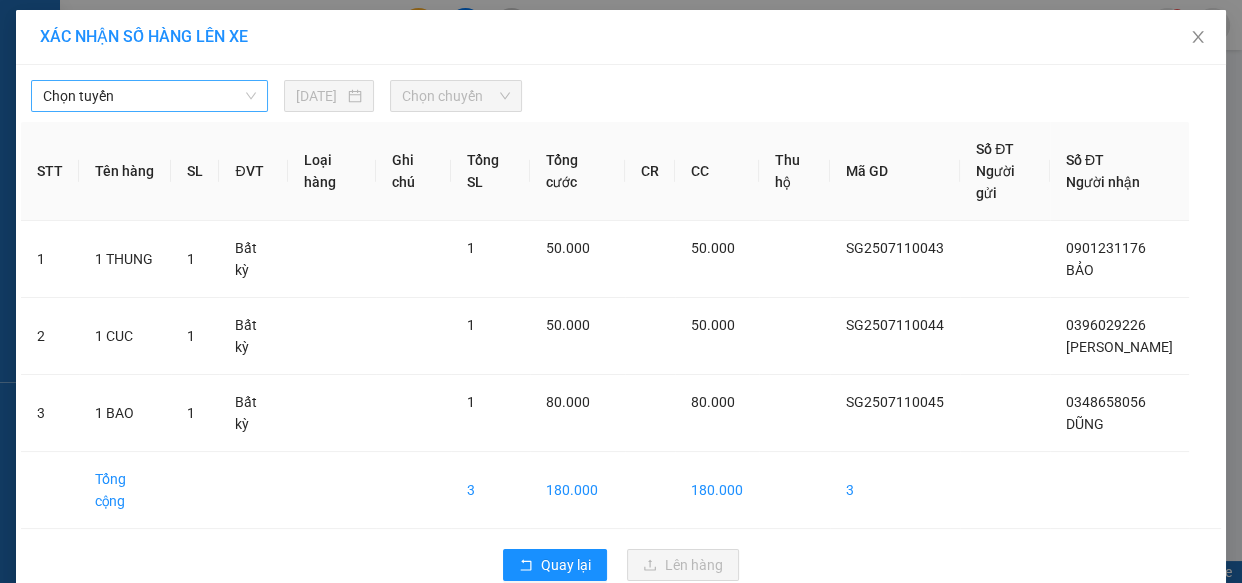 drag, startPoint x: 168, startPoint y: 98, endPoint x: 163, endPoint y: 107, distance: 10.29563 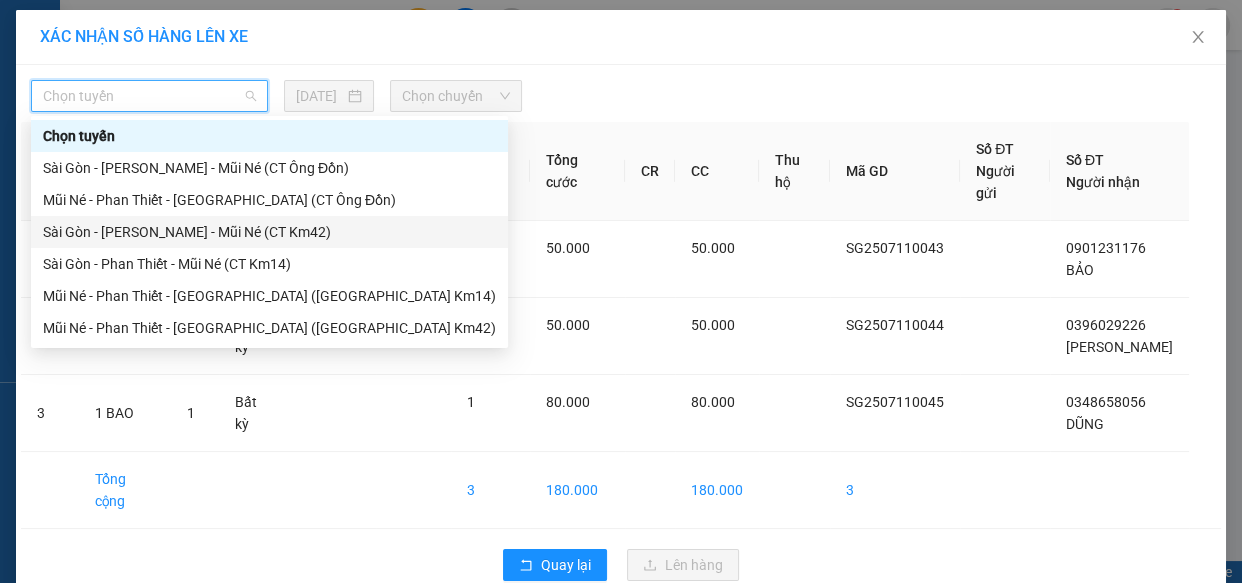 click on "Sài Gòn - [PERSON_NAME]  - Mũi Né (CT Km42)" at bounding box center [269, 232] 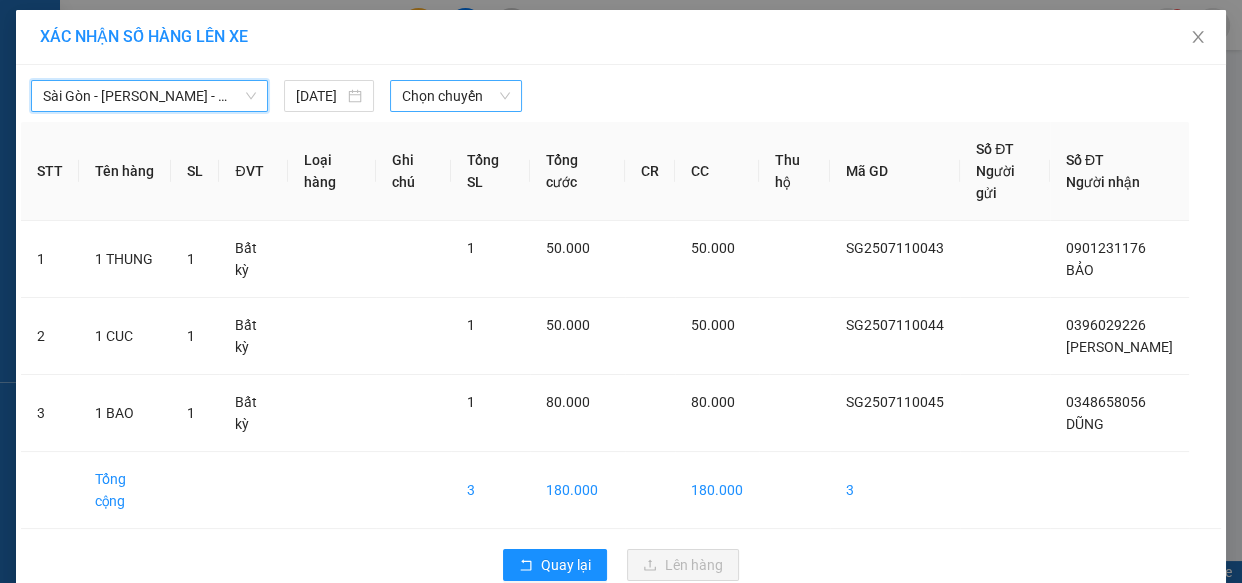 click on "Chọn chuyến" at bounding box center [456, 96] 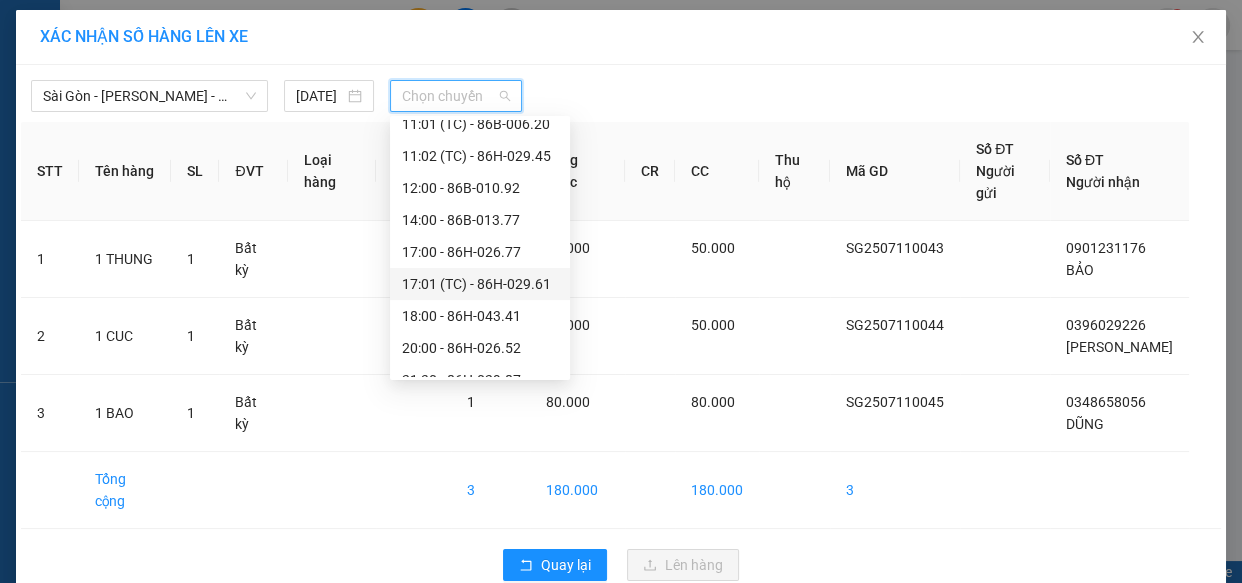 scroll, scrollTop: 511, scrollLeft: 0, axis: vertical 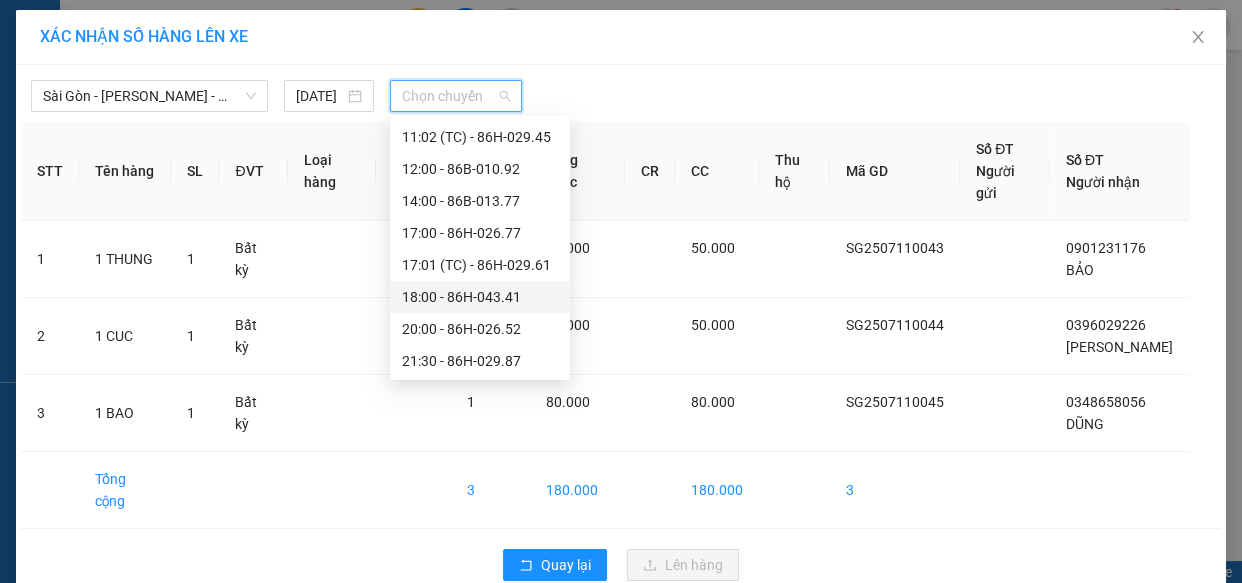 click on "18:00     - 86H-043.41" at bounding box center (480, 297) 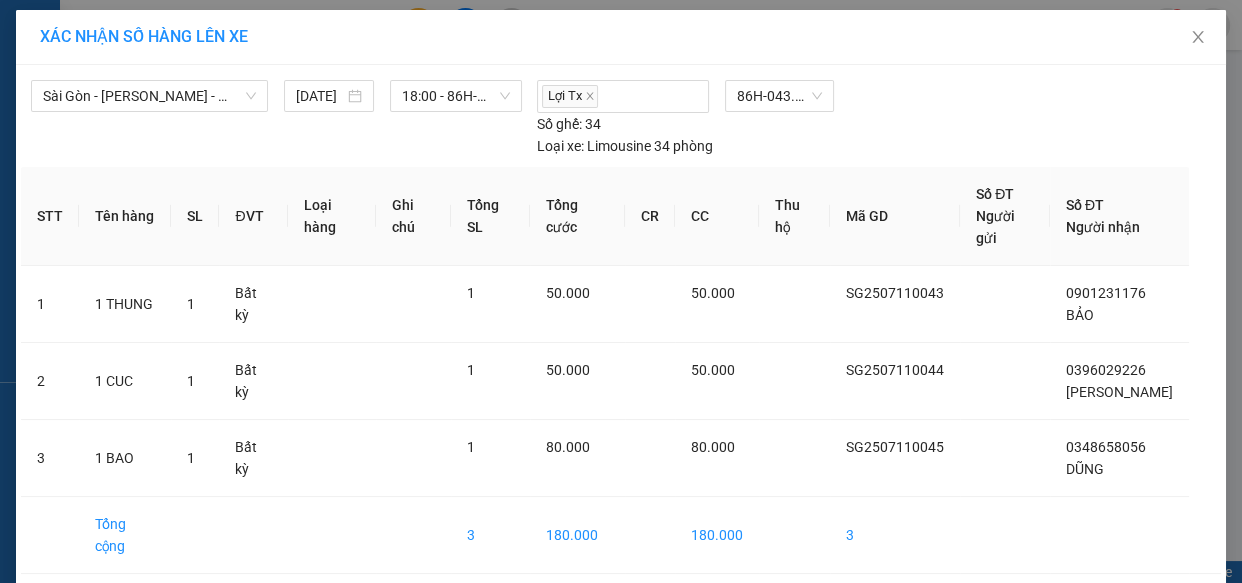 click on "Lên hàng" at bounding box center [694, 610] 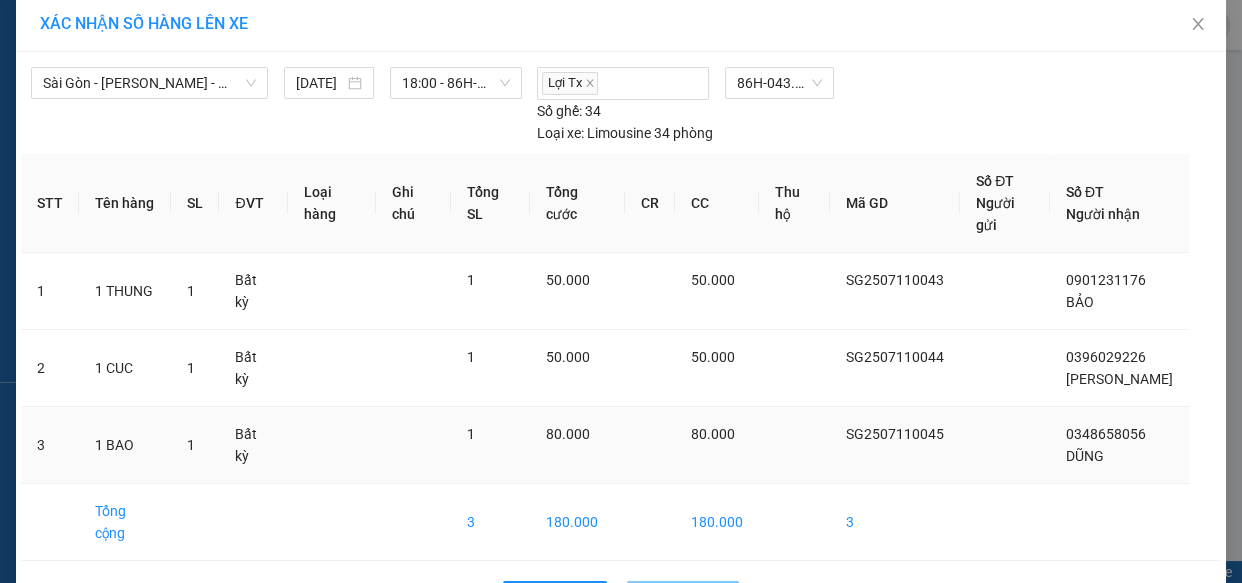 scroll, scrollTop: 37, scrollLeft: 0, axis: vertical 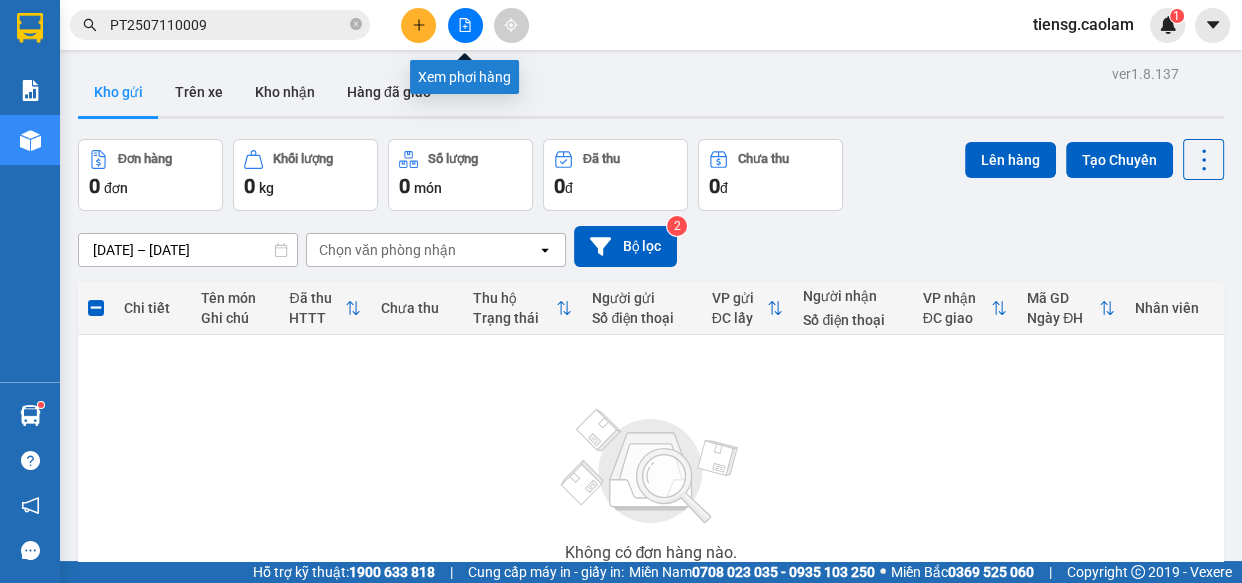 click at bounding box center (465, 25) 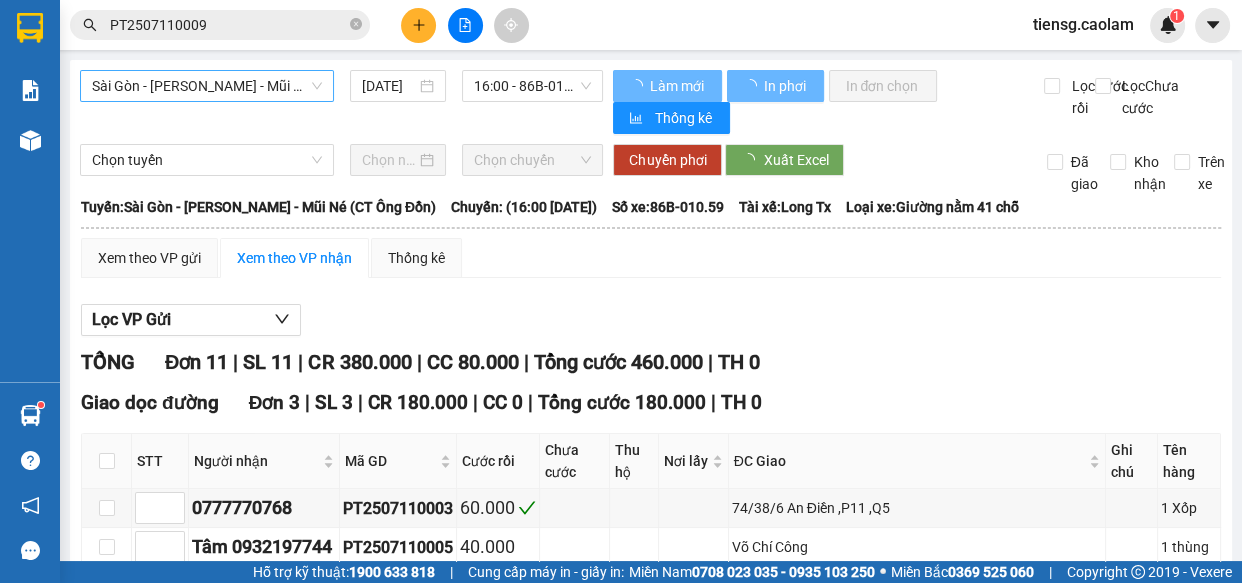 click on "Sài Gòn - [PERSON_NAME] - Mũi Né (CT Ông Đồn)" at bounding box center [207, 86] 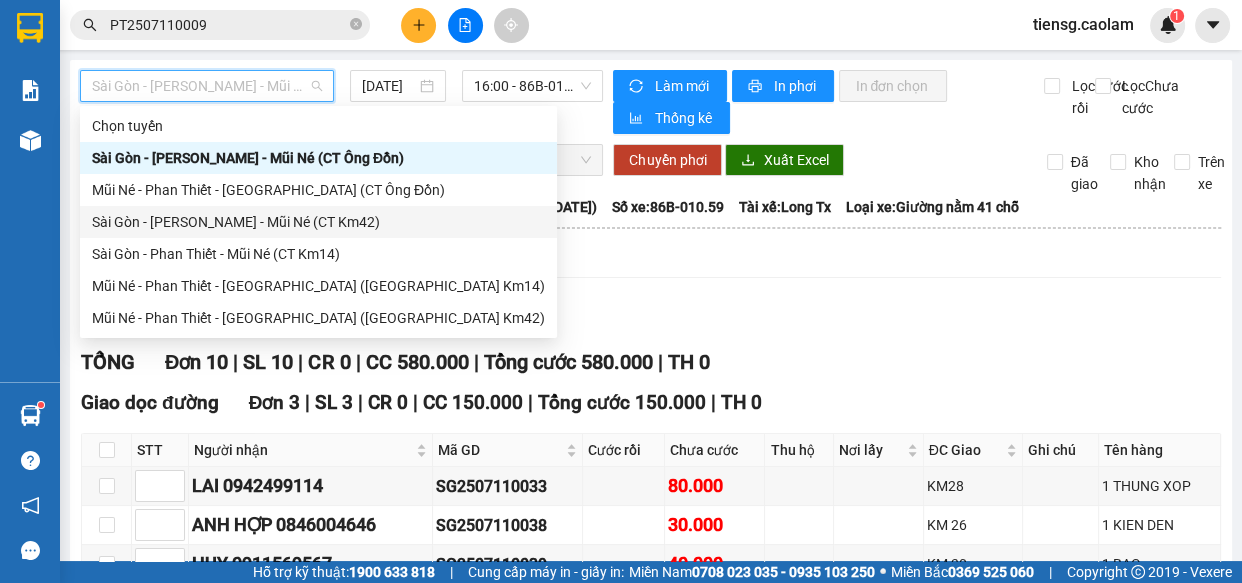 click on "Sài Gòn - [PERSON_NAME]  - Mũi Né (CT Km42)" at bounding box center [318, 222] 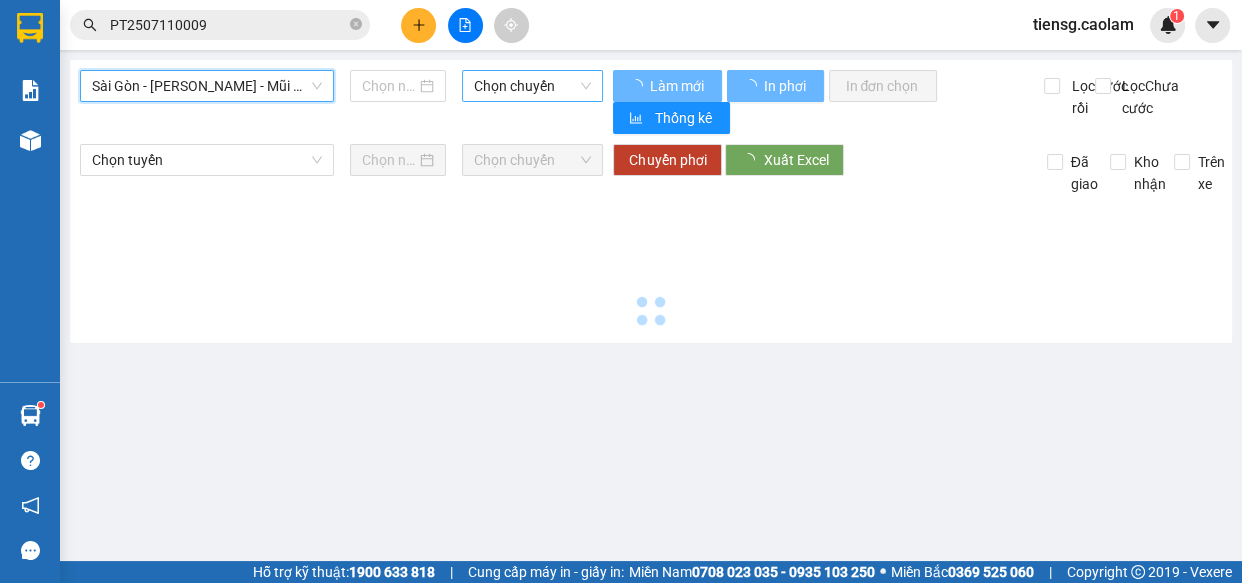click on "Chọn chuyến" at bounding box center [532, 86] 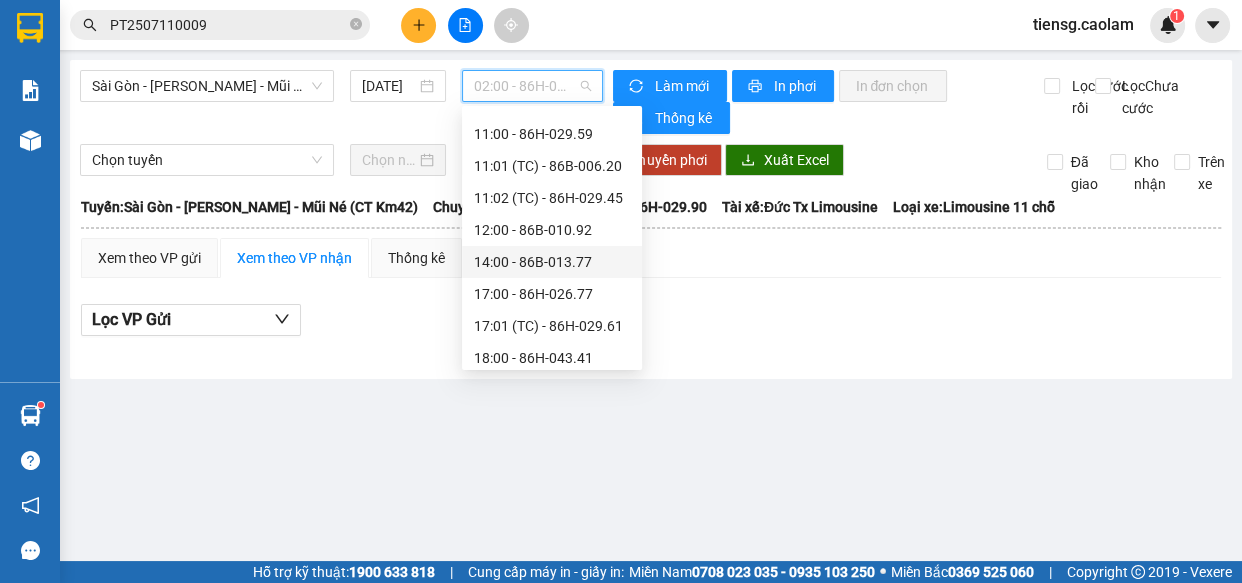 scroll, scrollTop: 511, scrollLeft: 0, axis: vertical 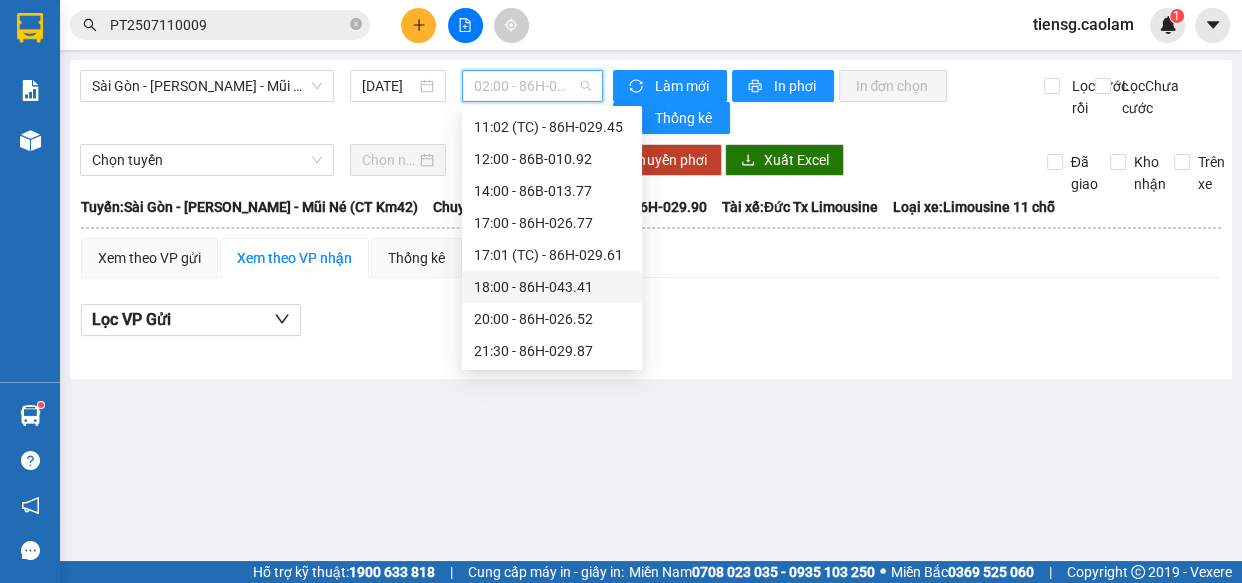 click on "18:00     - 86H-043.41" at bounding box center [552, 287] 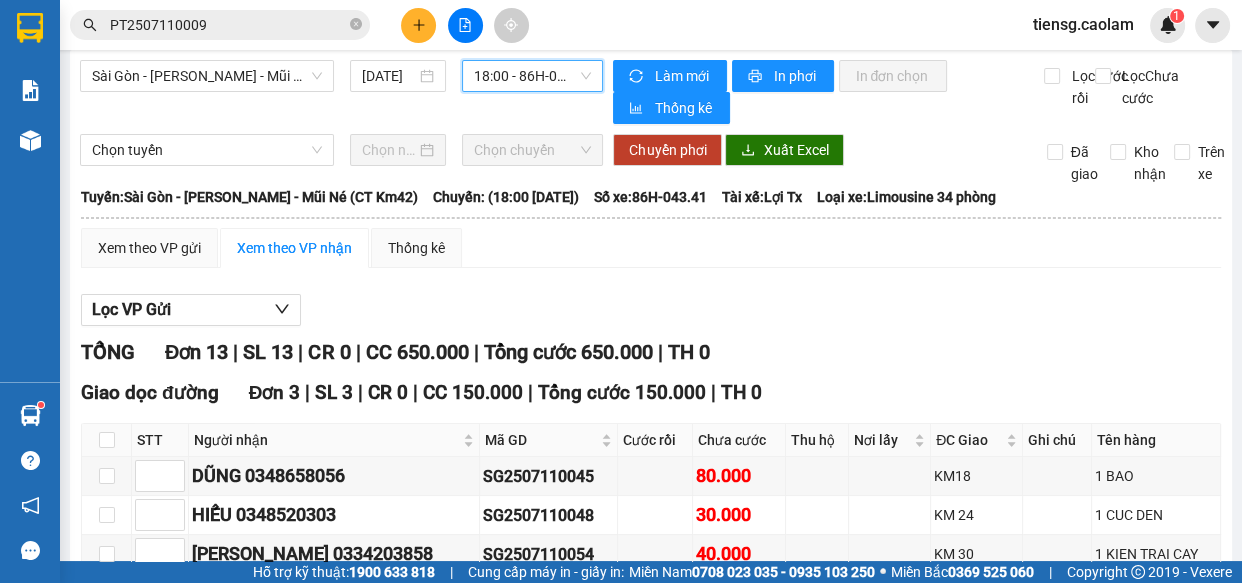 scroll, scrollTop: 0, scrollLeft: 0, axis: both 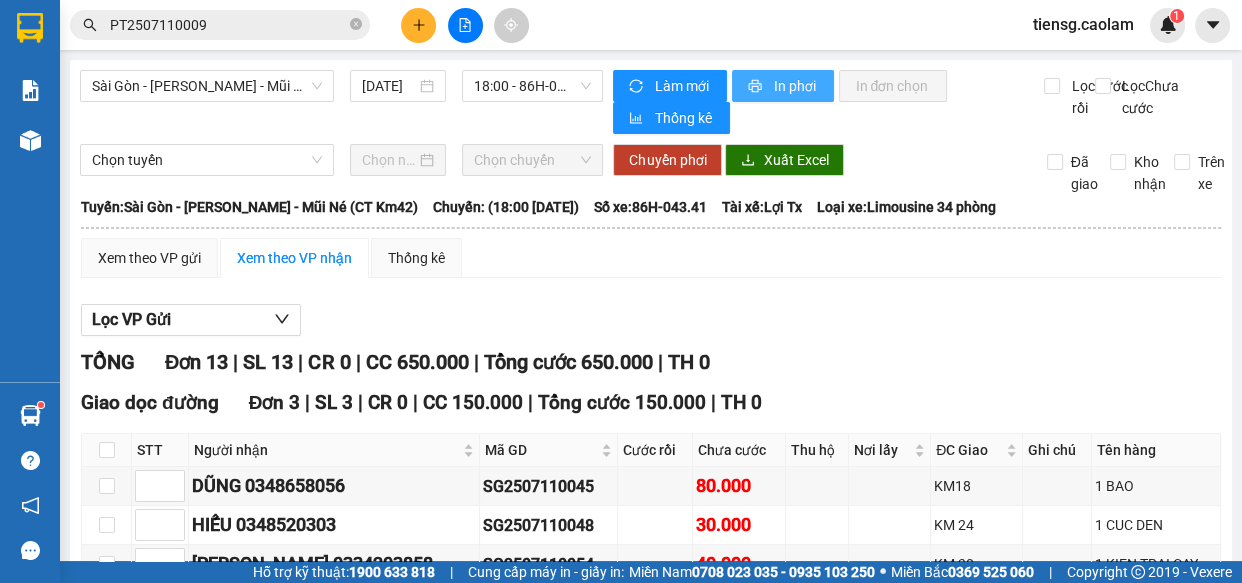 click on "In phơi" at bounding box center (795, 86) 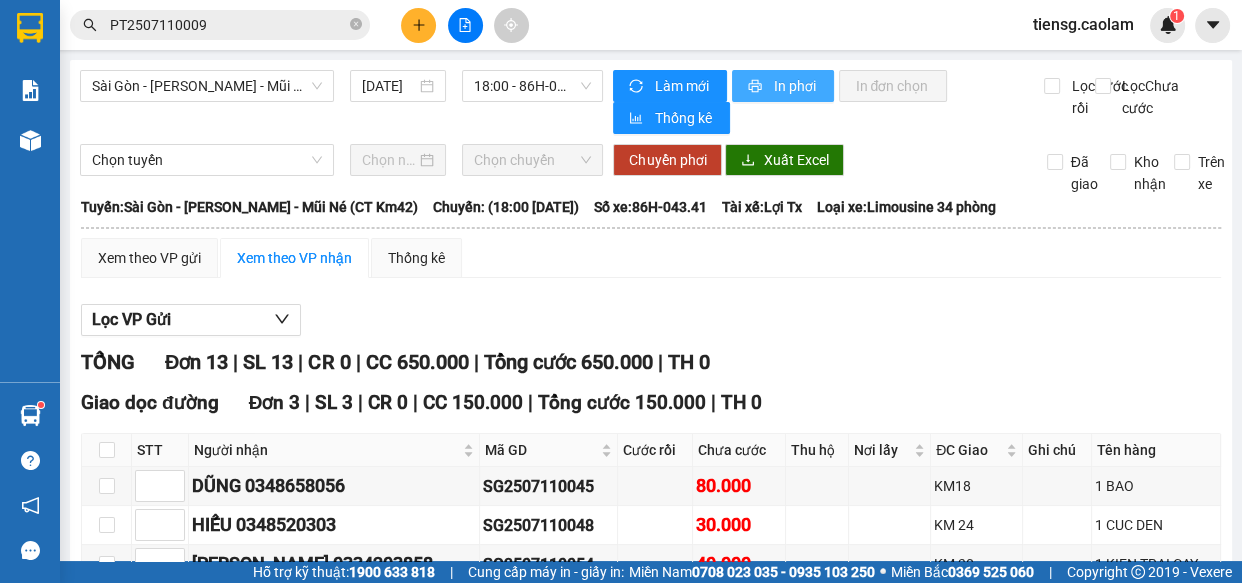 scroll, scrollTop: 0, scrollLeft: 0, axis: both 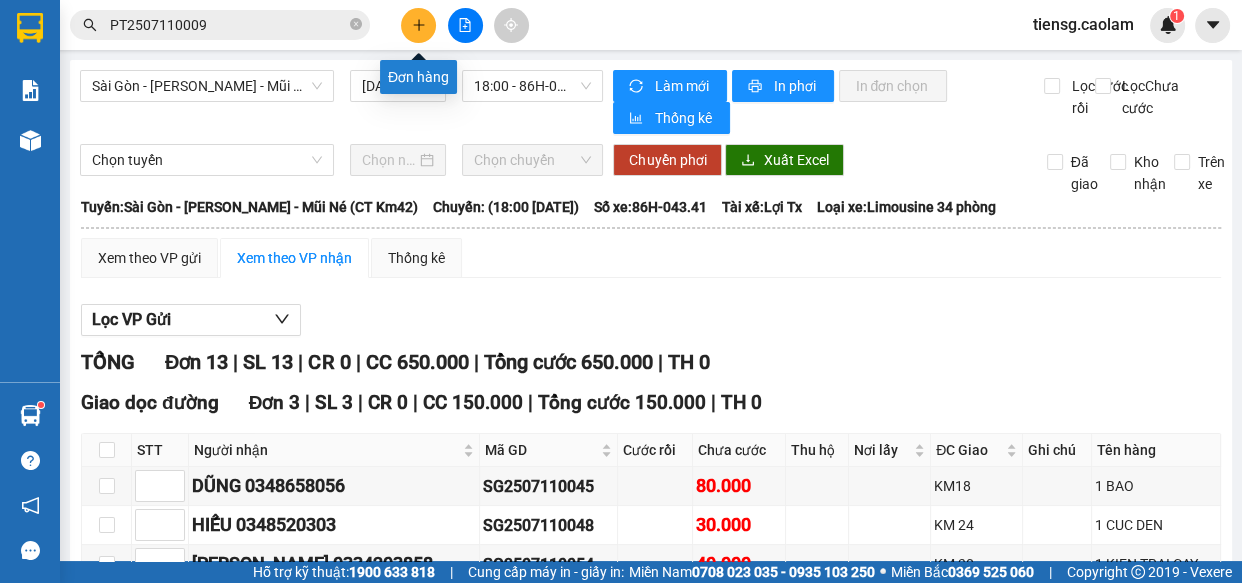 click at bounding box center (418, 25) 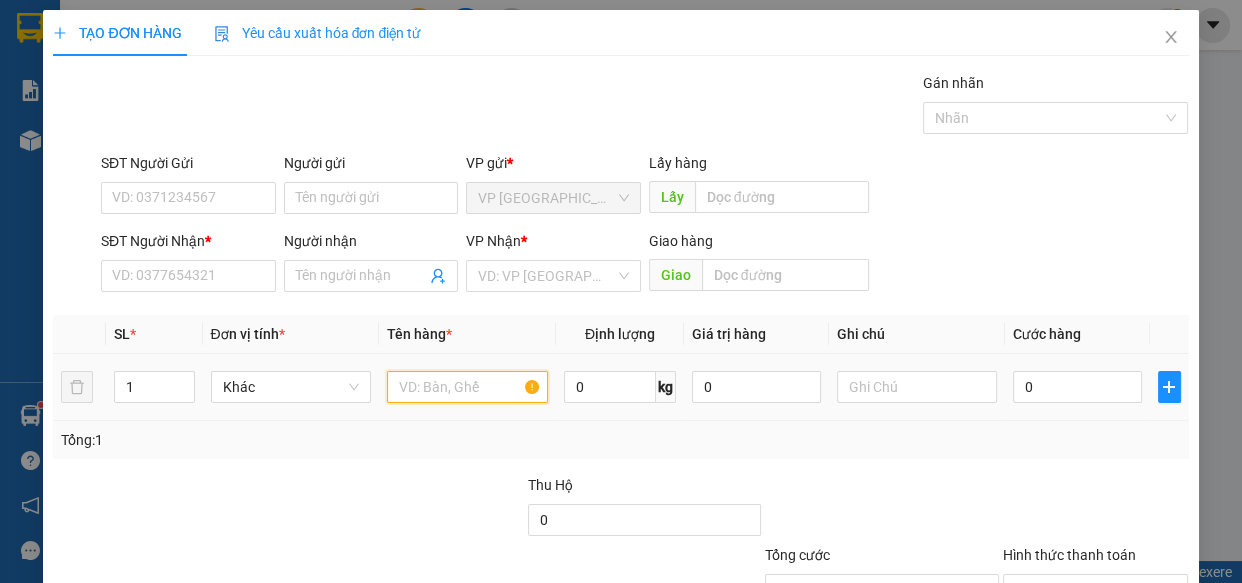 click at bounding box center (467, 387) 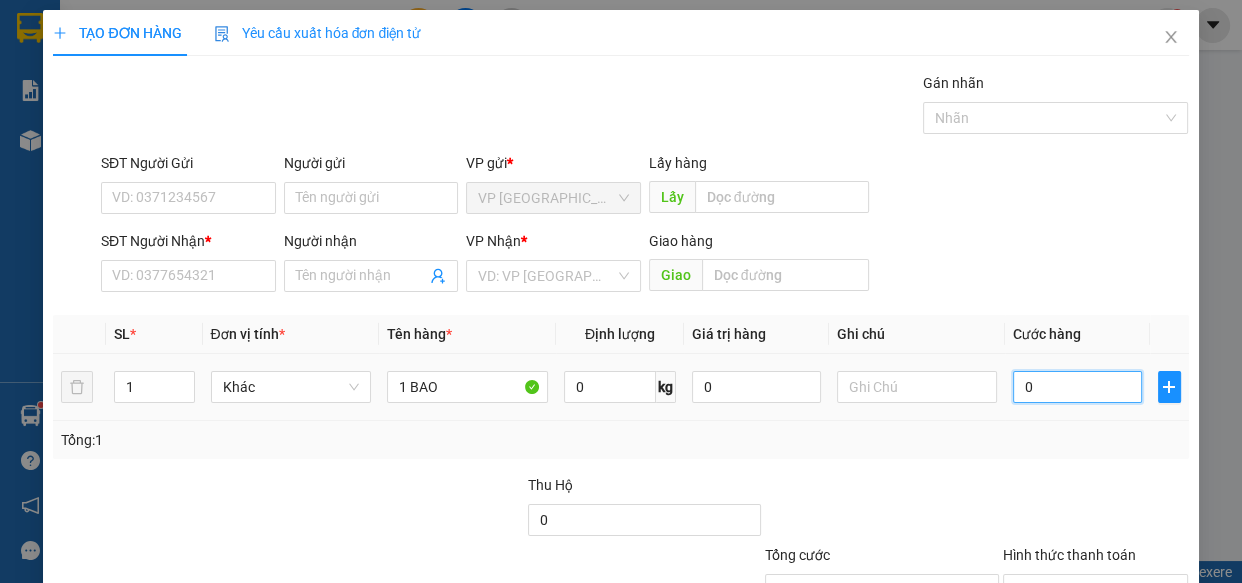 click on "0" at bounding box center (1077, 387) 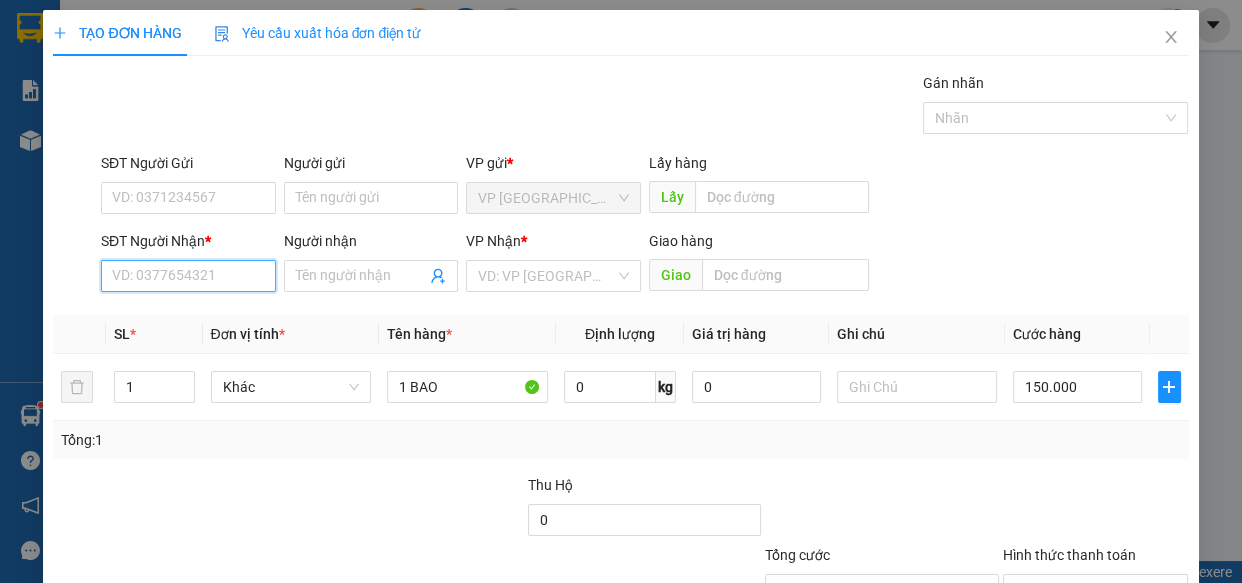 click on "SĐT Người Nhận  *" at bounding box center (188, 276) 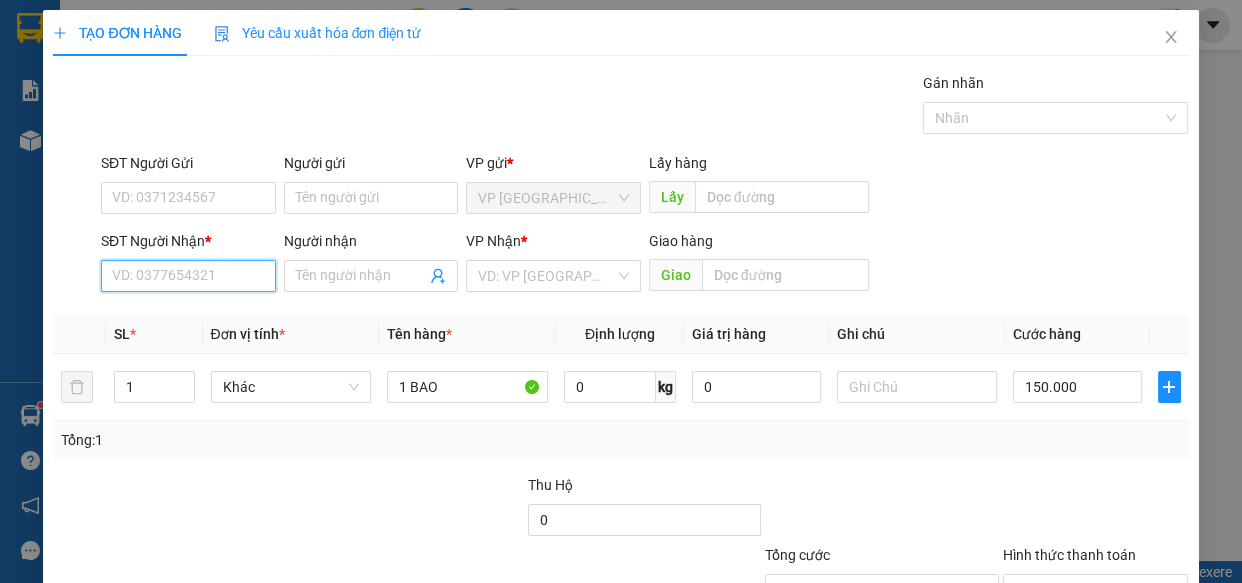 click on "SĐT Người Nhận  *" at bounding box center [188, 276] 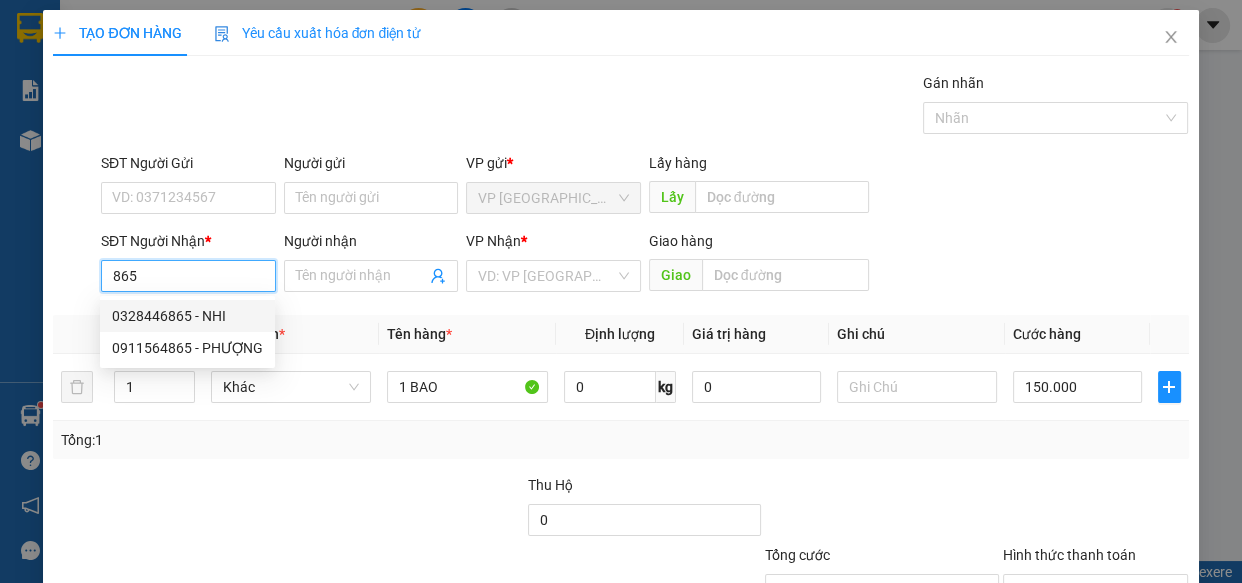 click on "0328446865 - NHI" at bounding box center (187, 316) 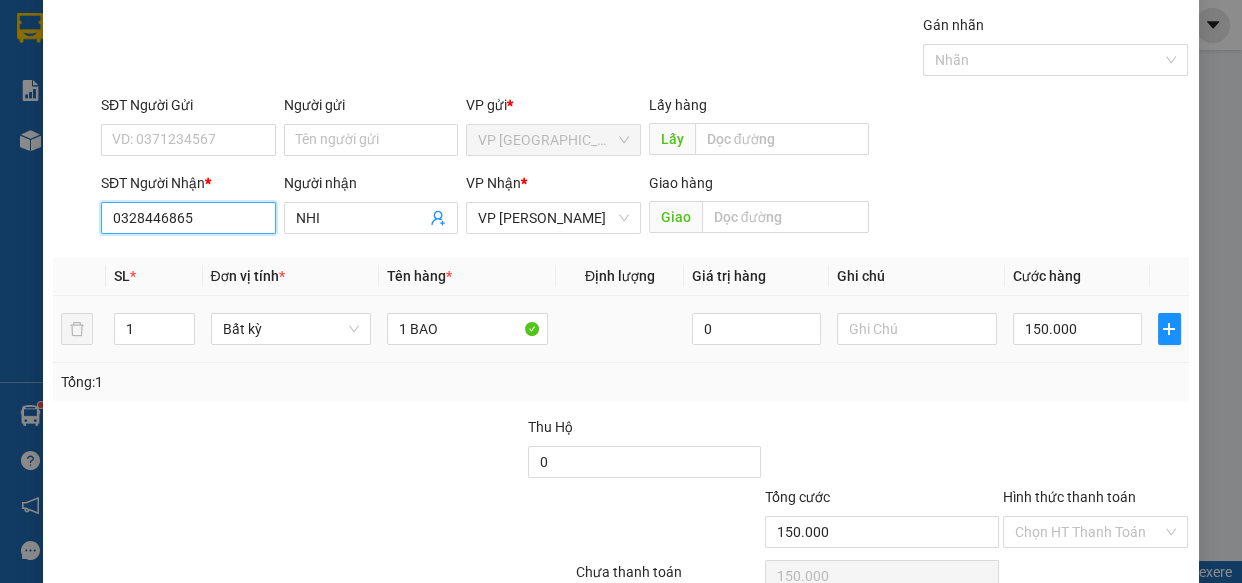 scroll, scrollTop: 156, scrollLeft: 0, axis: vertical 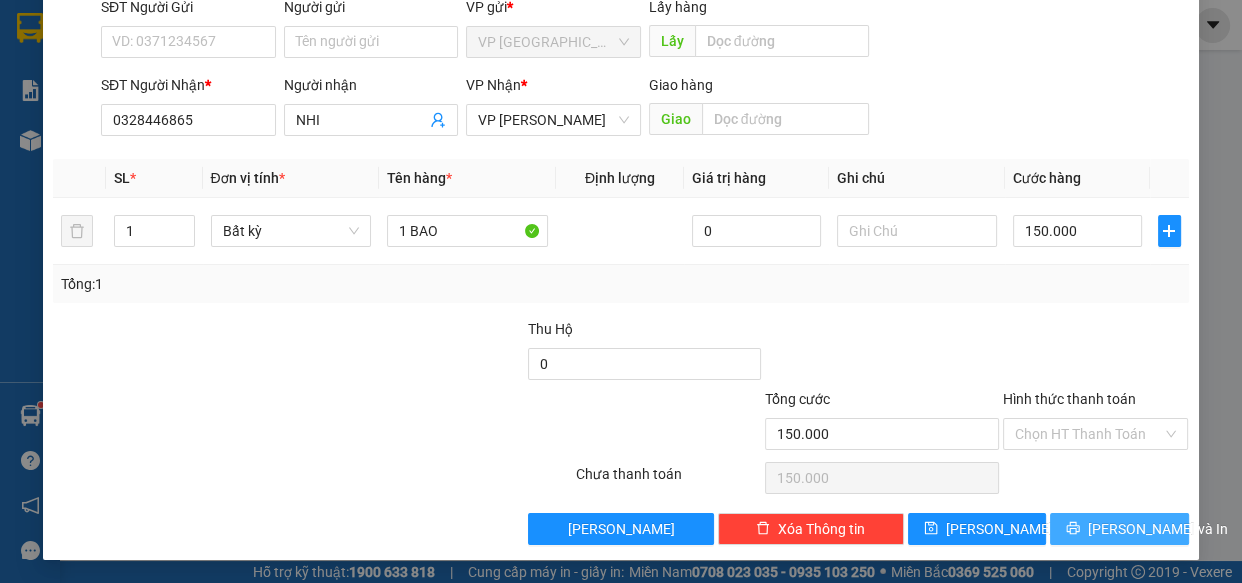 click on "[PERSON_NAME] và In" at bounding box center [1158, 529] 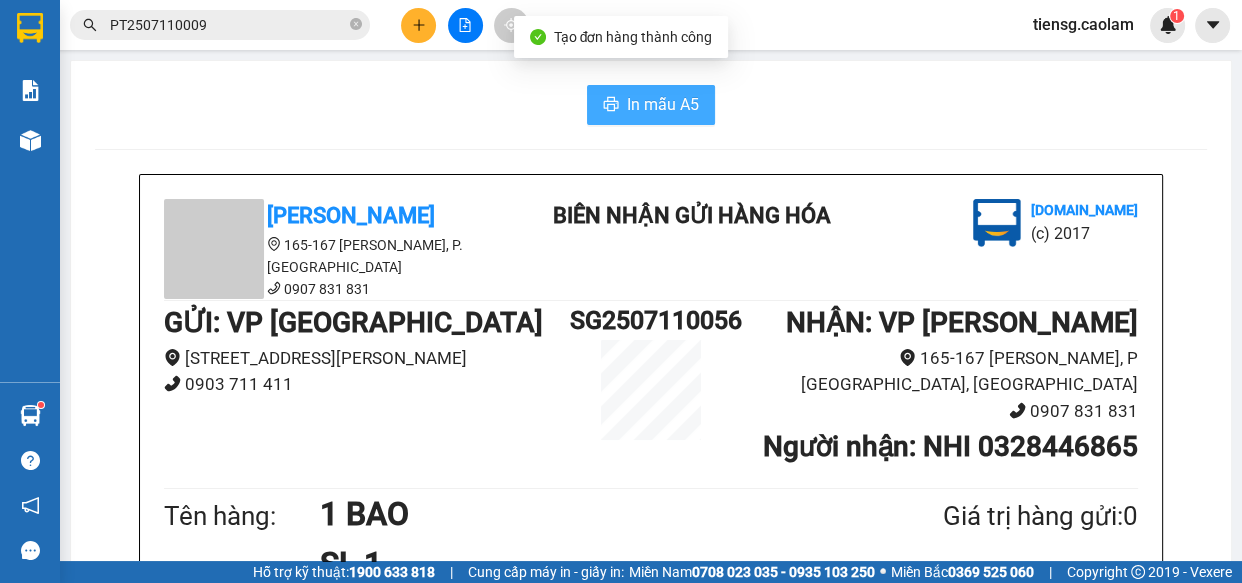 click on "In mẫu A5" at bounding box center [663, 104] 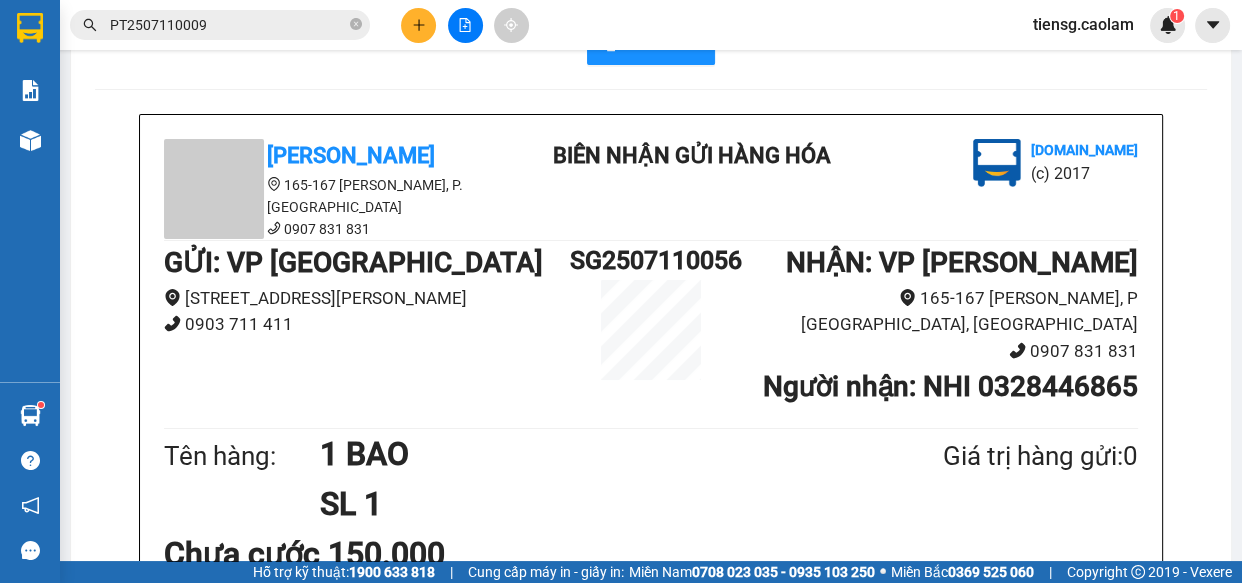 scroll, scrollTop: 90, scrollLeft: 0, axis: vertical 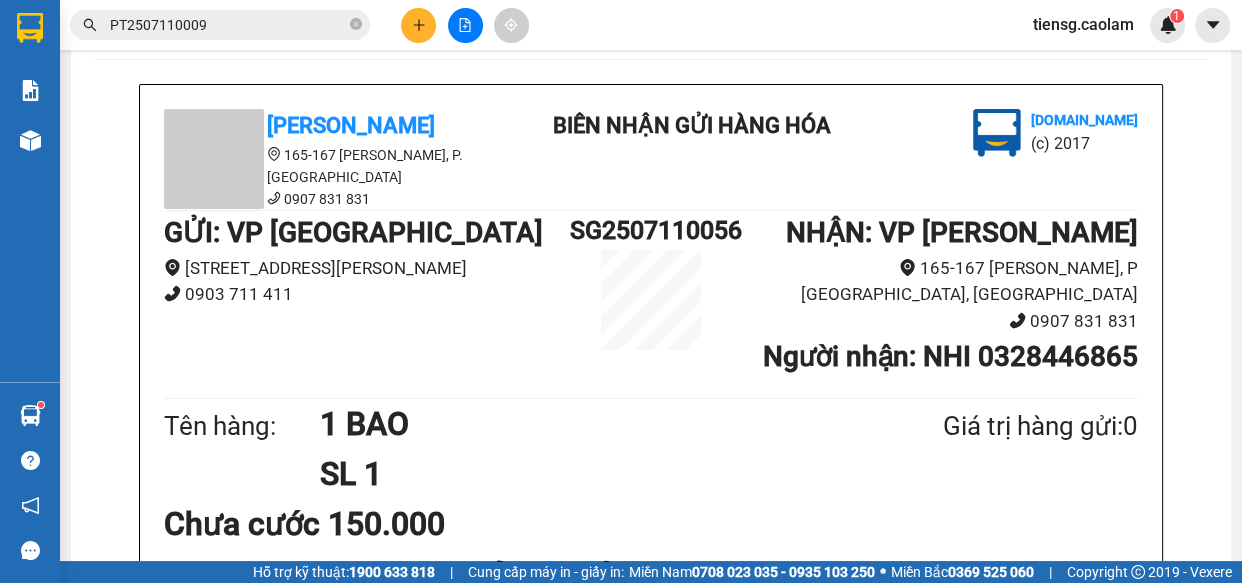 click 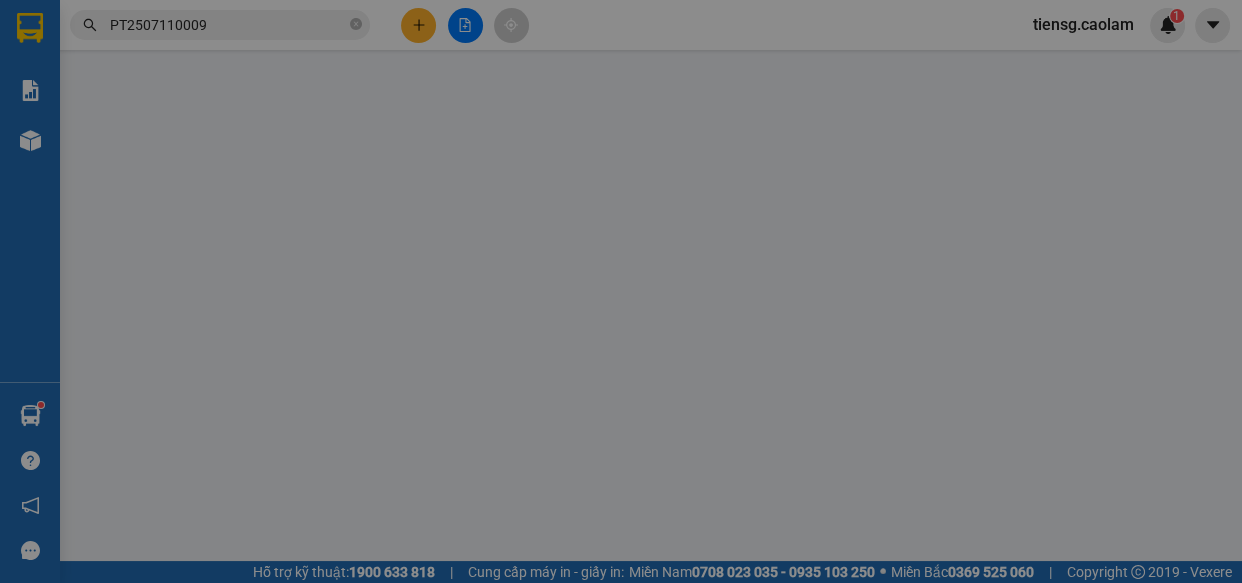 scroll, scrollTop: 0, scrollLeft: 0, axis: both 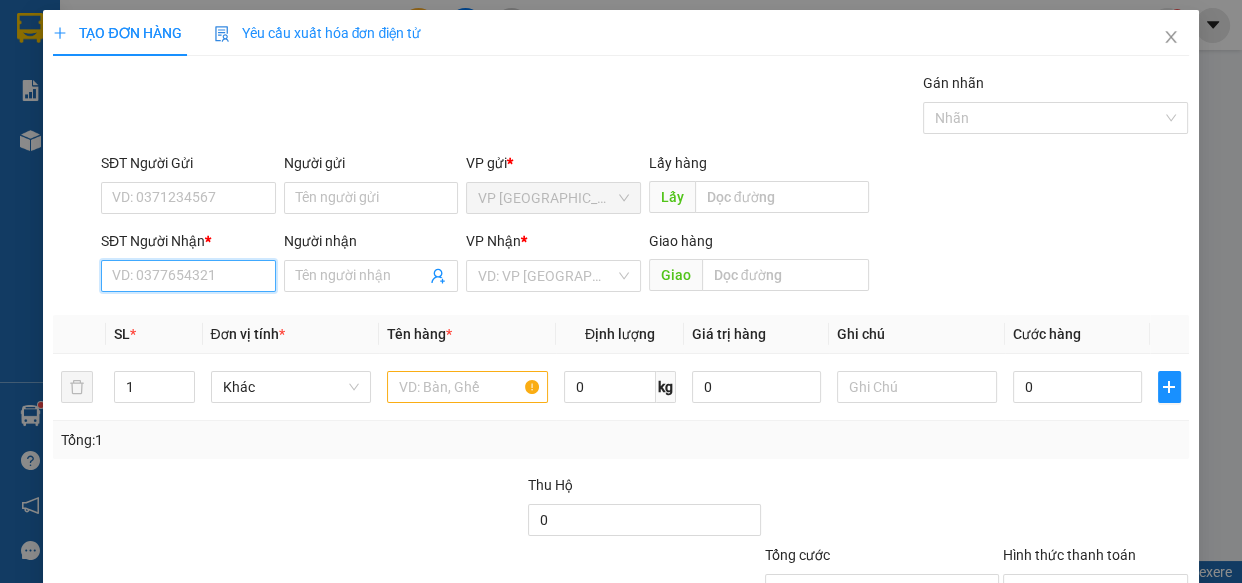 click on "SĐT Người Nhận  *" at bounding box center [188, 276] 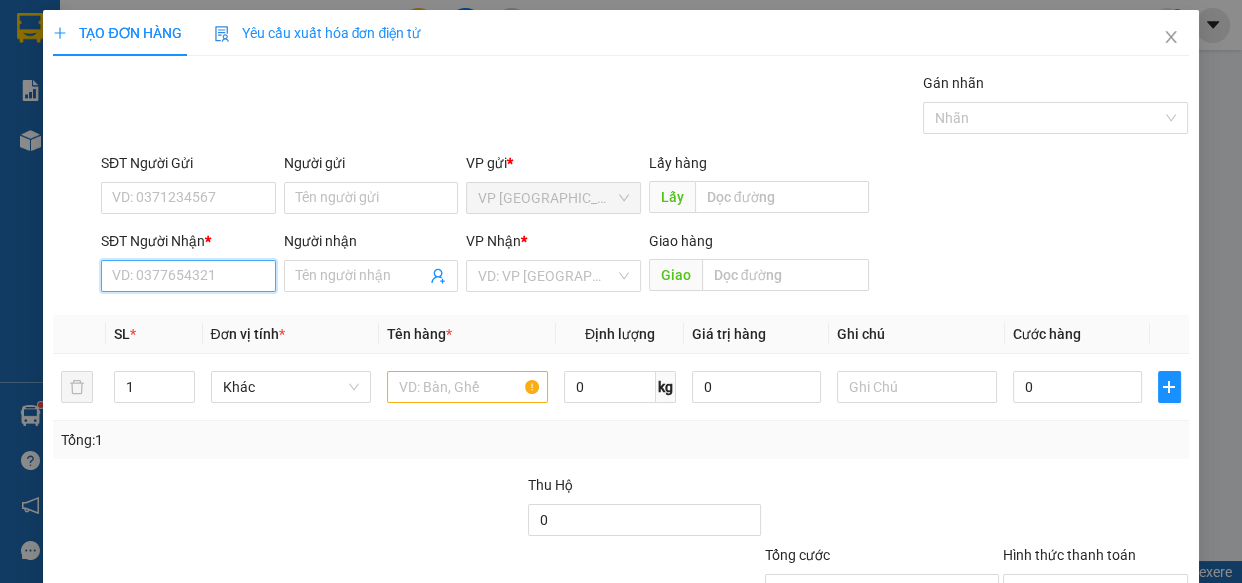 click on "SĐT Người Nhận  *" at bounding box center [188, 276] 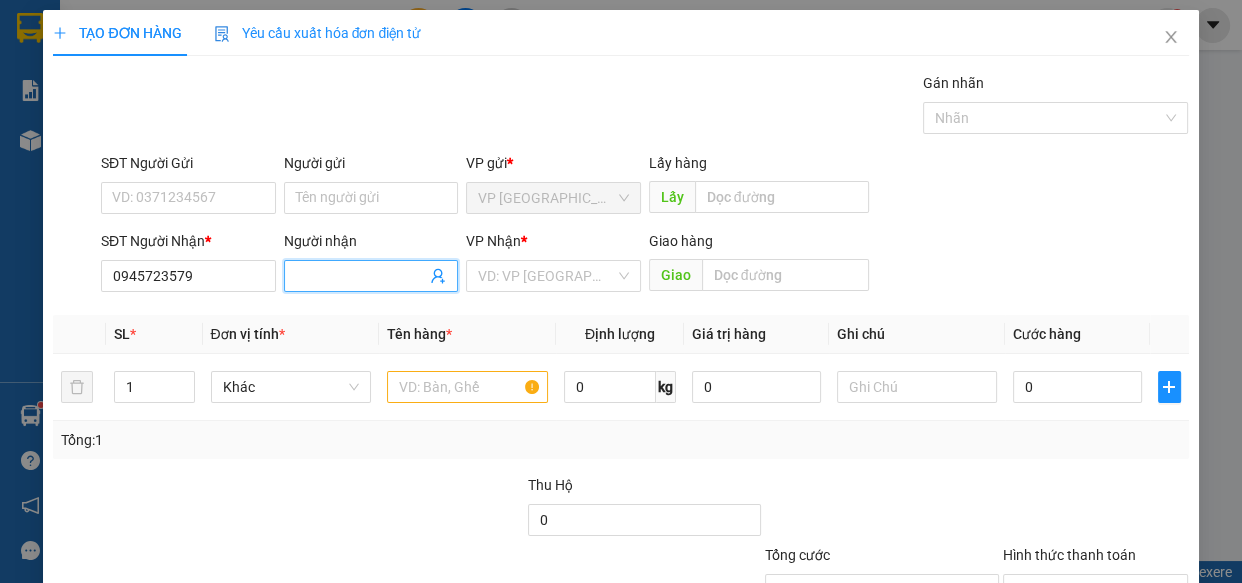 click on "Người nhận" at bounding box center (361, 276) 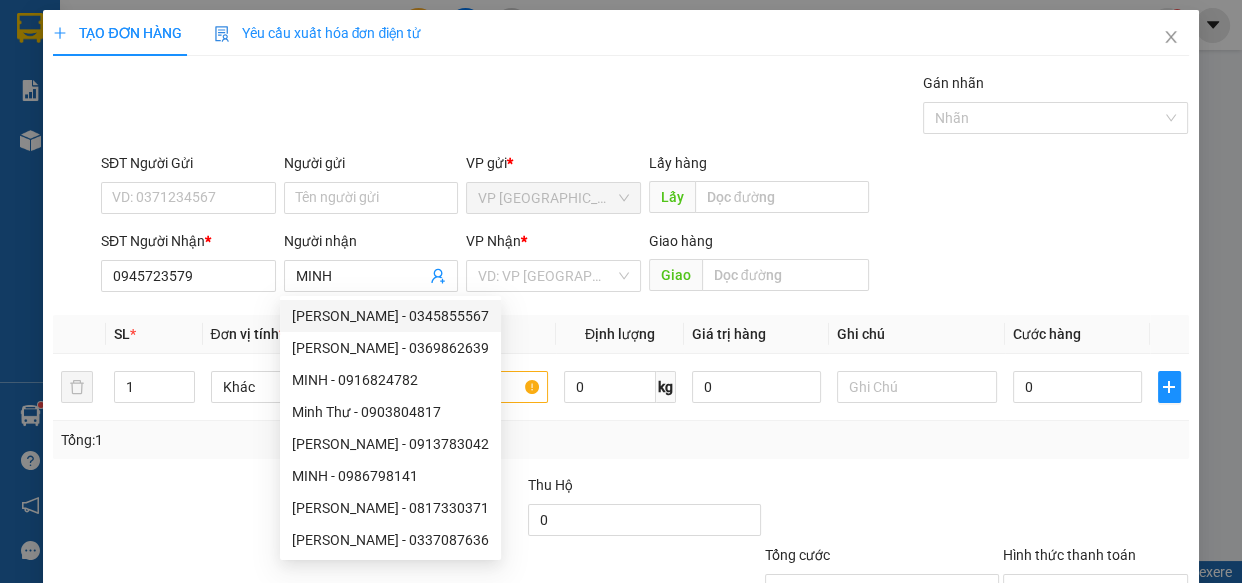 click on "Định lượng" at bounding box center [620, 334] 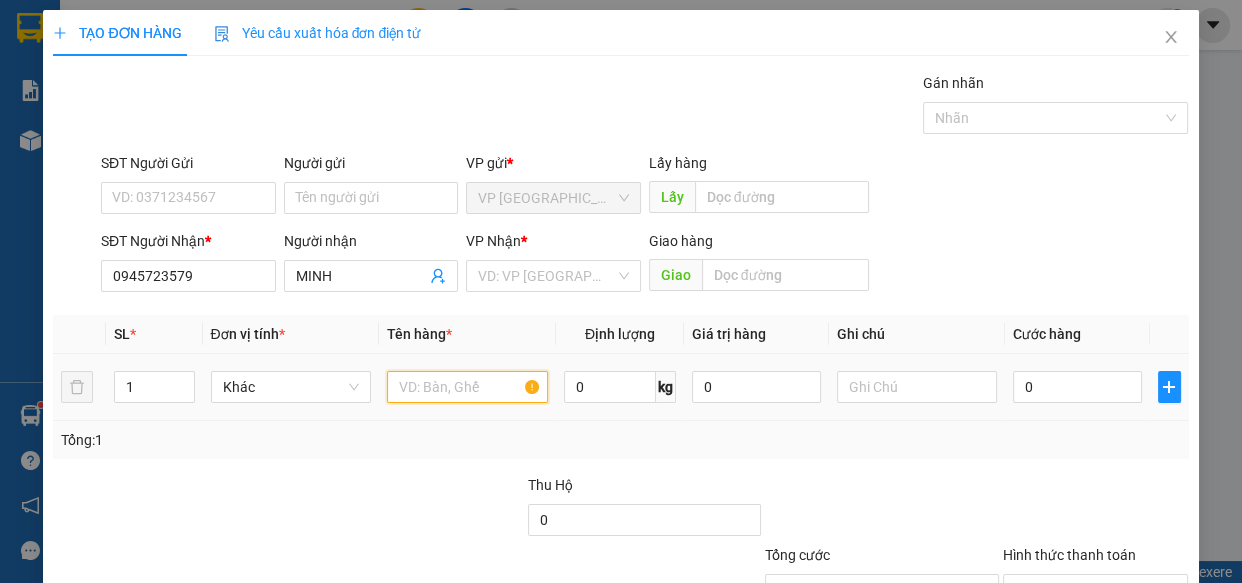click at bounding box center (467, 387) 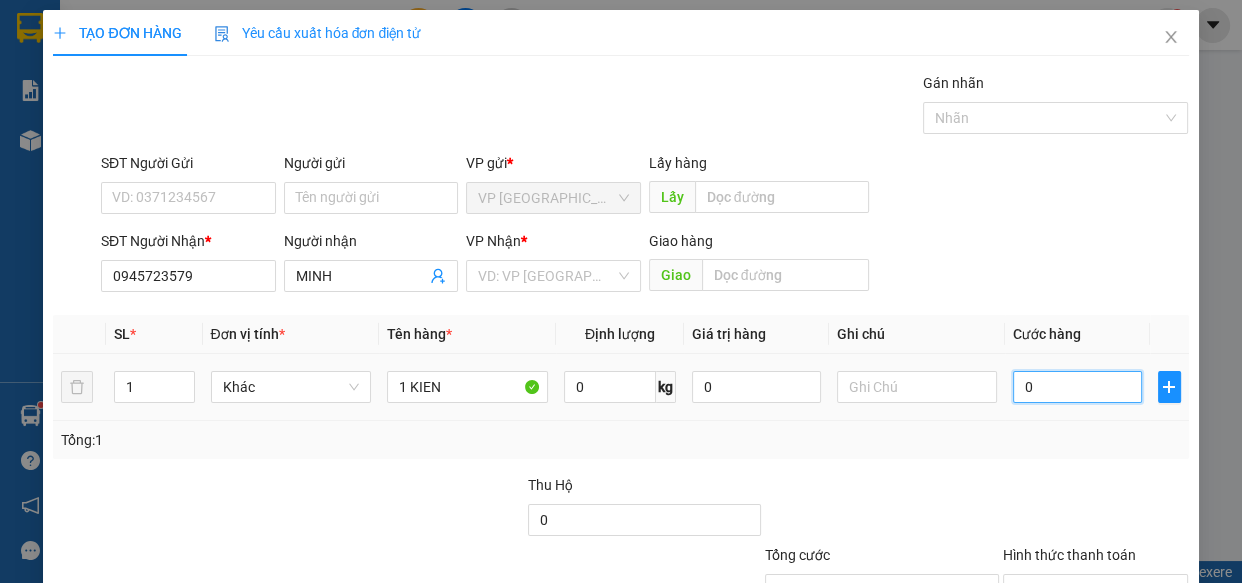 click on "0" at bounding box center [1077, 387] 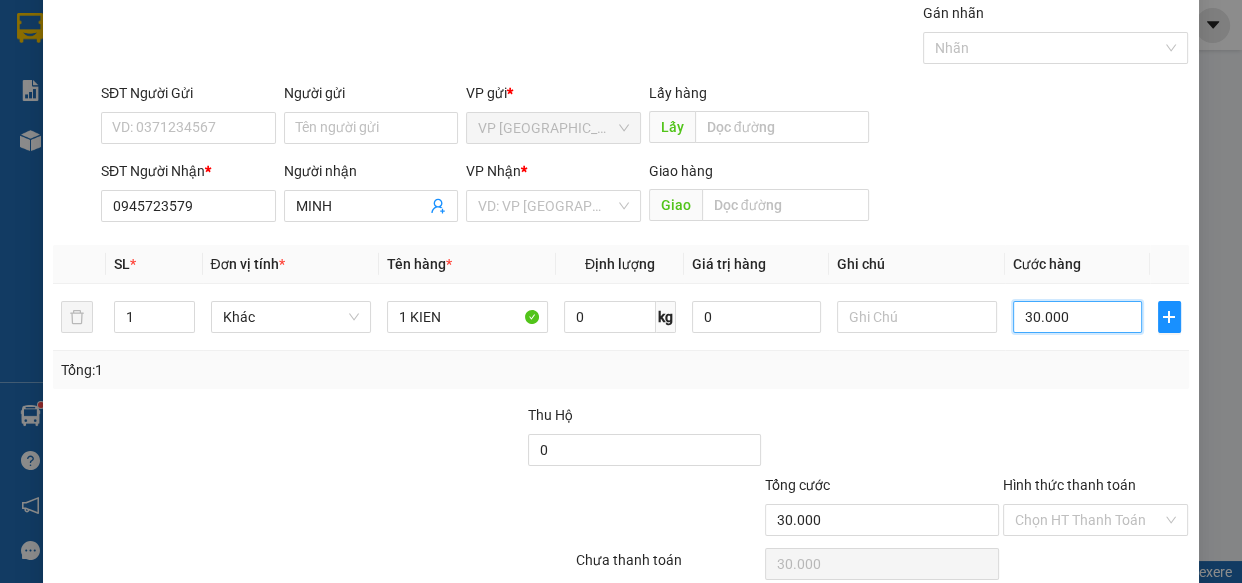scroll, scrollTop: 156, scrollLeft: 0, axis: vertical 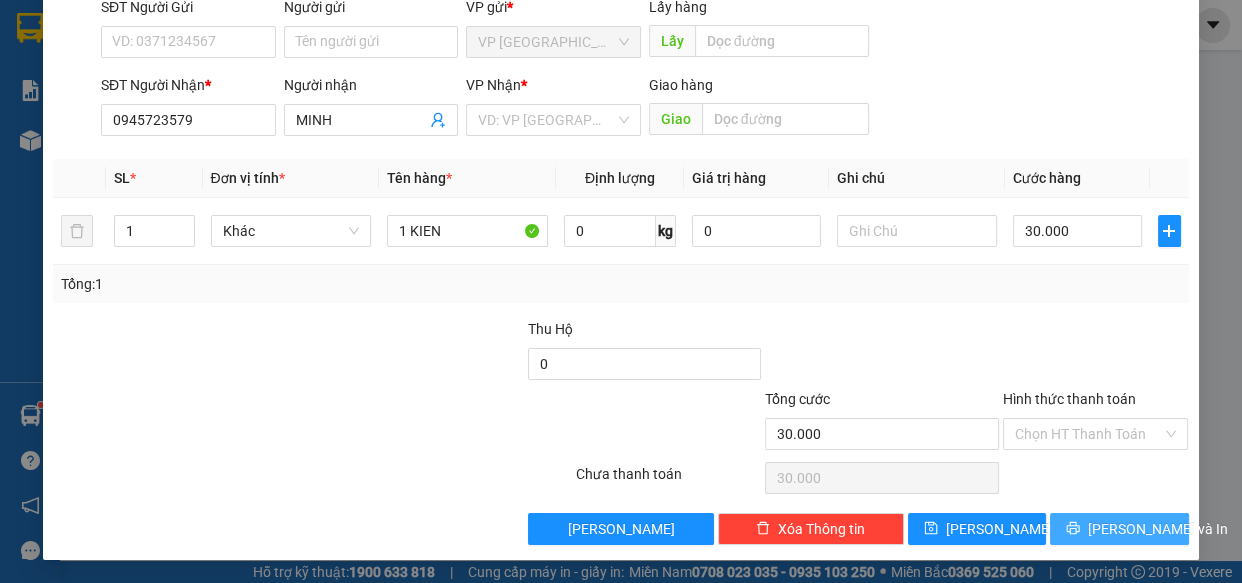 click on "[PERSON_NAME] và In" at bounding box center [1119, 529] 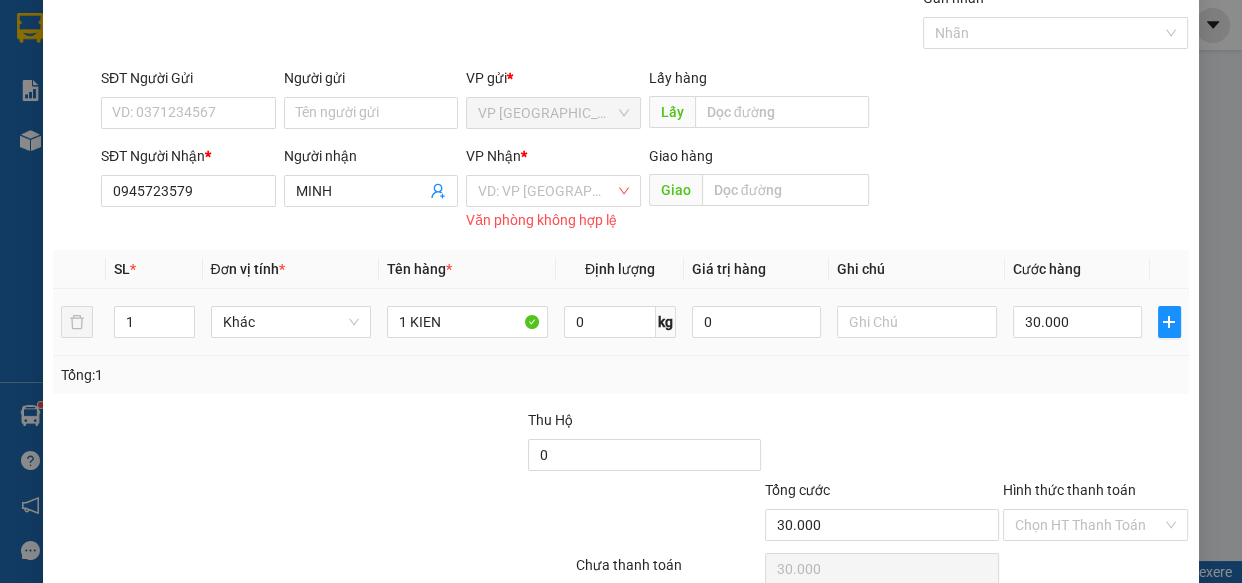 scroll, scrollTop: 0, scrollLeft: 0, axis: both 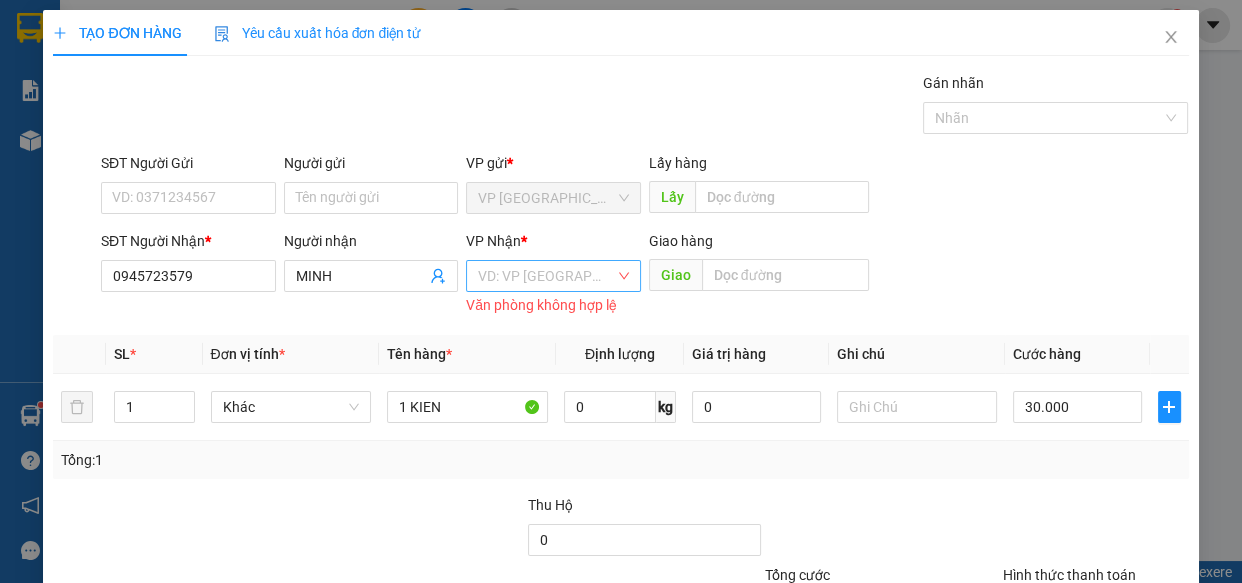 click at bounding box center (546, 276) 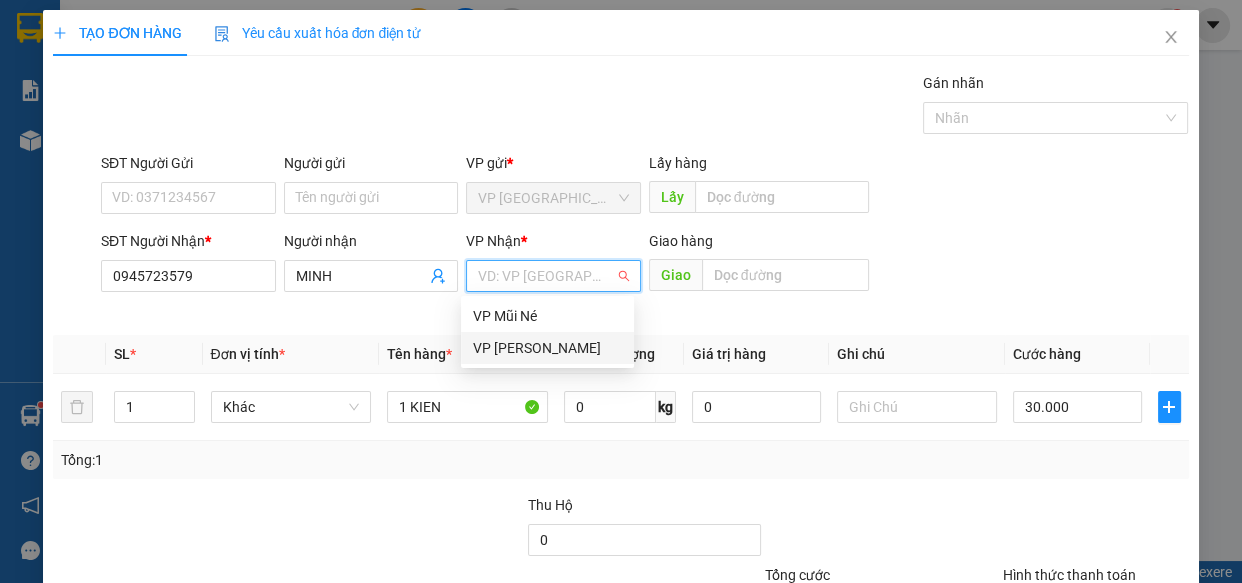 click on "VP [PERSON_NAME]" at bounding box center (547, 348) 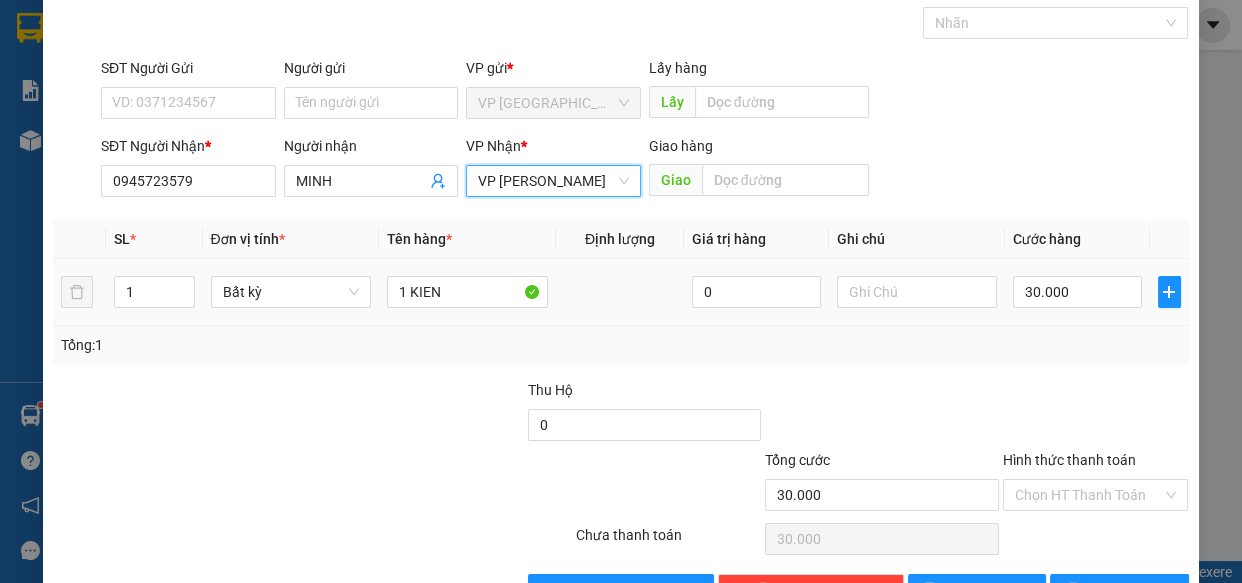 scroll, scrollTop: 156, scrollLeft: 0, axis: vertical 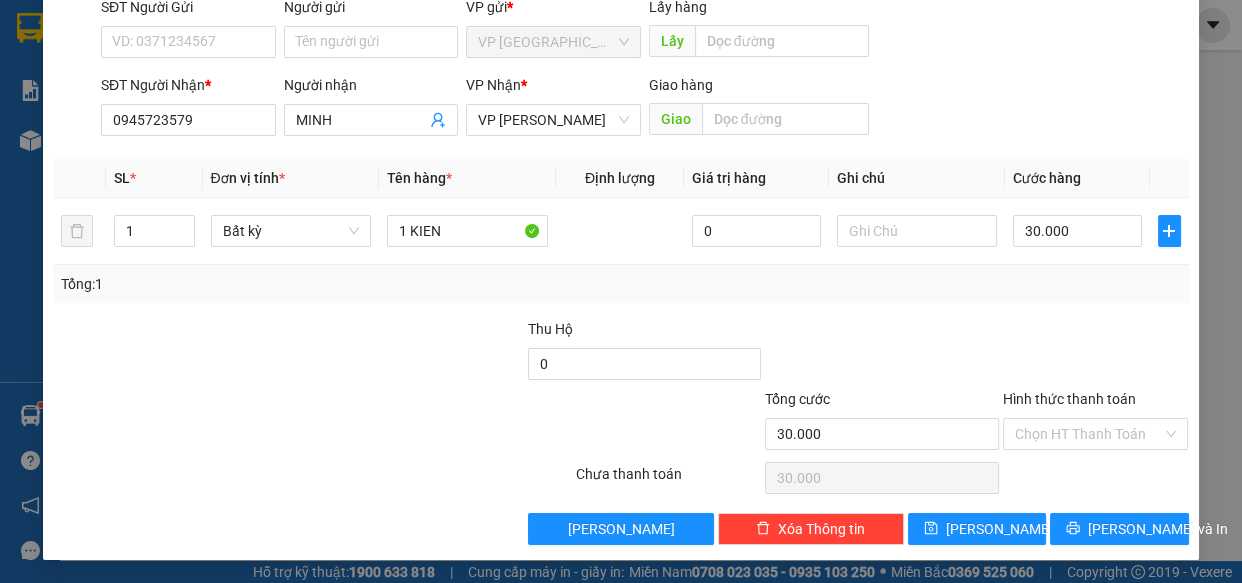click on "Transit Pickup Surcharge Ids Transit Deliver Surcharge Ids Transit Deliver Surcharge Transit Deliver Surcharge Gói vận chuyển  * Tiêu chuẩn Gán nhãn   Nhãn SĐT Người Gửi VD: 0371234567 Người gửi Tên người gửi VP gửi  * VP [GEOGRAPHIC_DATA] Lấy hàng Lấy SĐT Người Nhận  * 0945723579 Người nhận MINH VP Nhận  * VP [PERSON_NAME] Giao hàng Giao SL  * Đơn vị tính  * Tên hàng  * Định lượng Giá trị hàng Ghi chú Cước hàng                   1 Bất kỳ 1 KIEN 0 30.000 Tổng:  1 Thu Hộ 0 Tổng cước 30.000 Hình thức thanh toán Chọn HT Thanh Toán Số tiền thu trước 0 Chưa thanh toán 30.000 Chọn HT Thanh Toán Lưu nháp Xóa Thông tin [PERSON_NAME] và In" at bounding box center [620, 230] 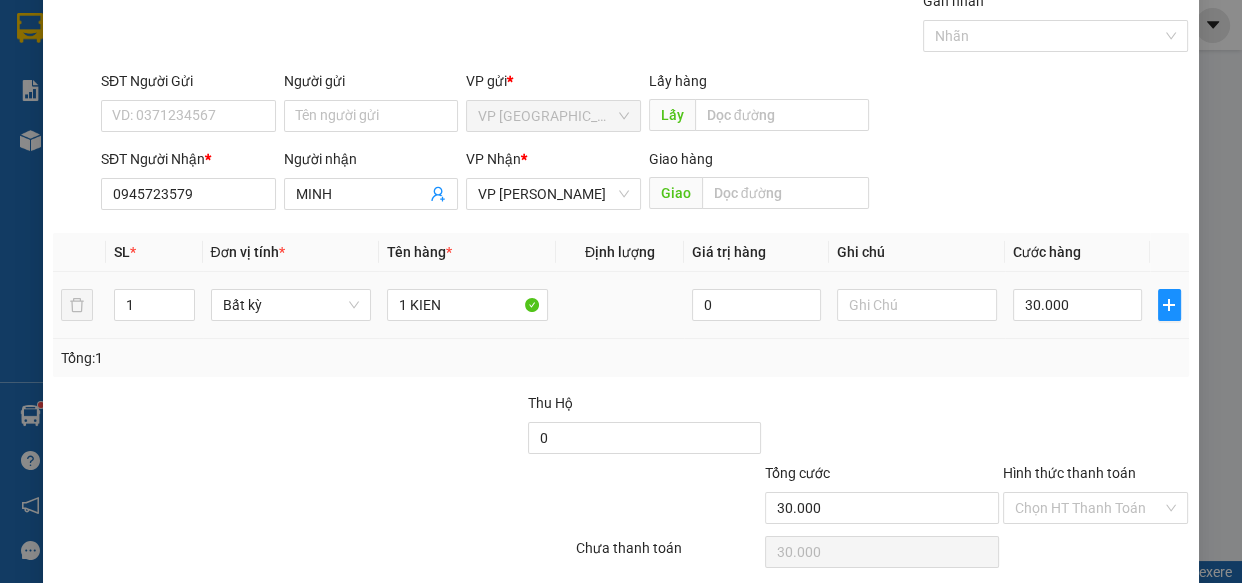 scroll, scrollTop: 156, scrollLeft: 0, axis: vertical 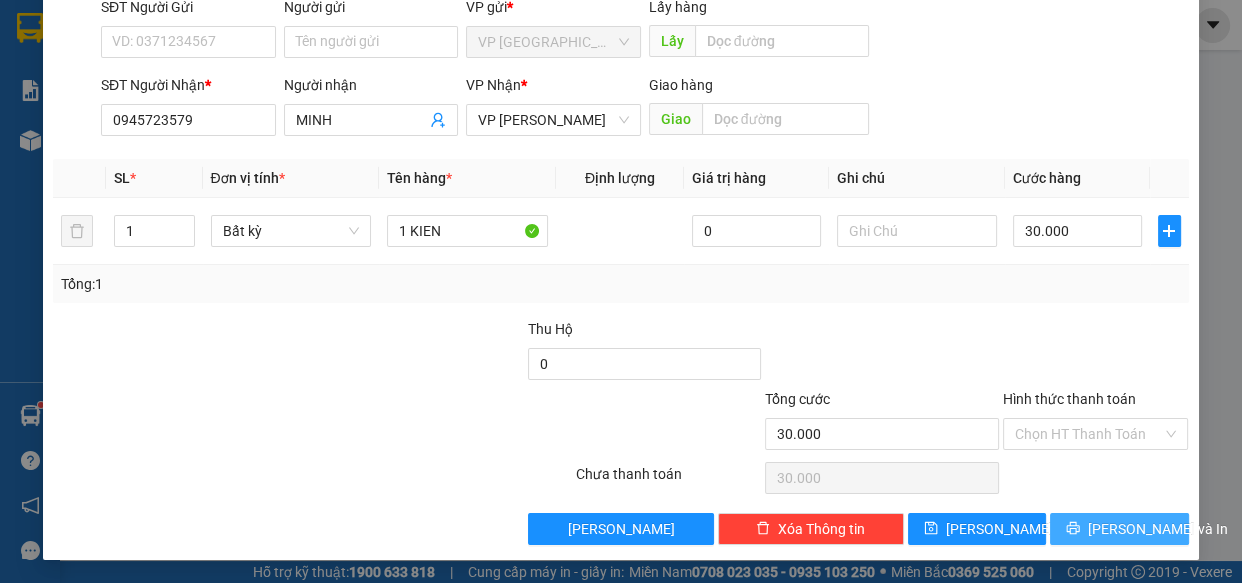 click on "[PERSON_NAME] và In" at bounding box center (1158, 529) 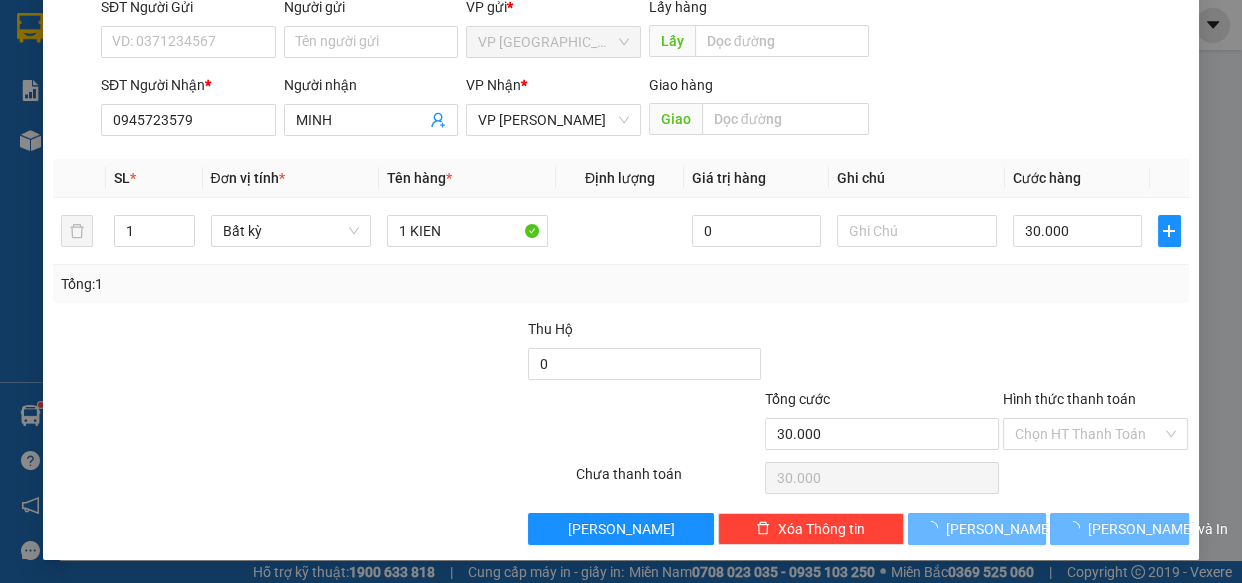 scroll, scrollTop: 0, scrollLeft: 0, axis: both 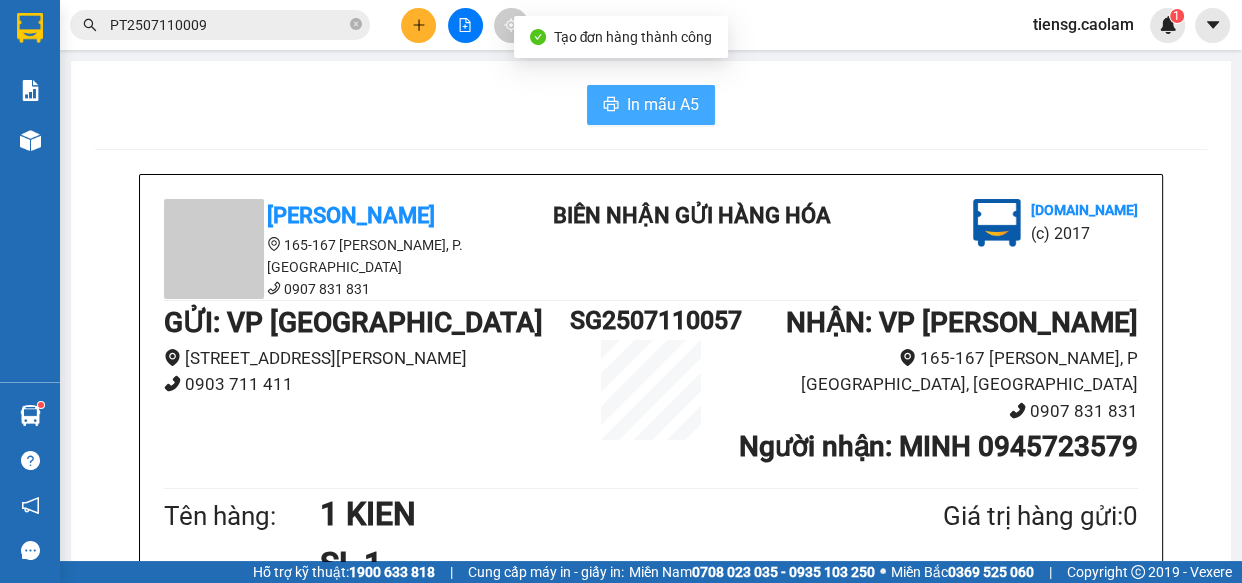 click on "In mẫu A5" at bounding box center [663, 104] 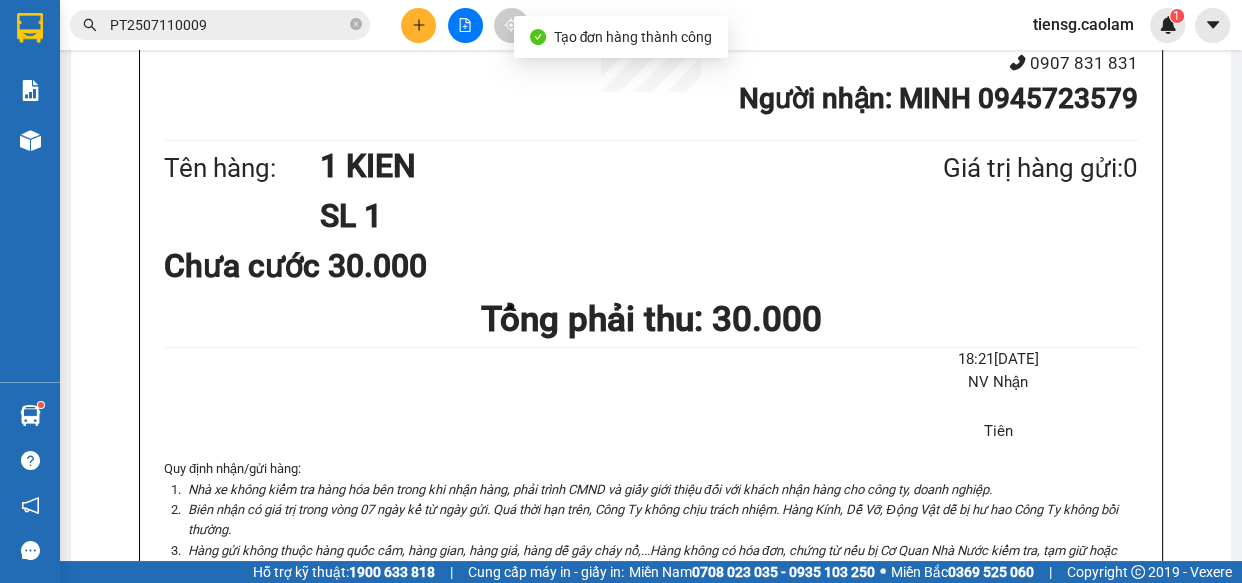 scroll, scrollTop: 0, scrollLeft: 0, axis: both 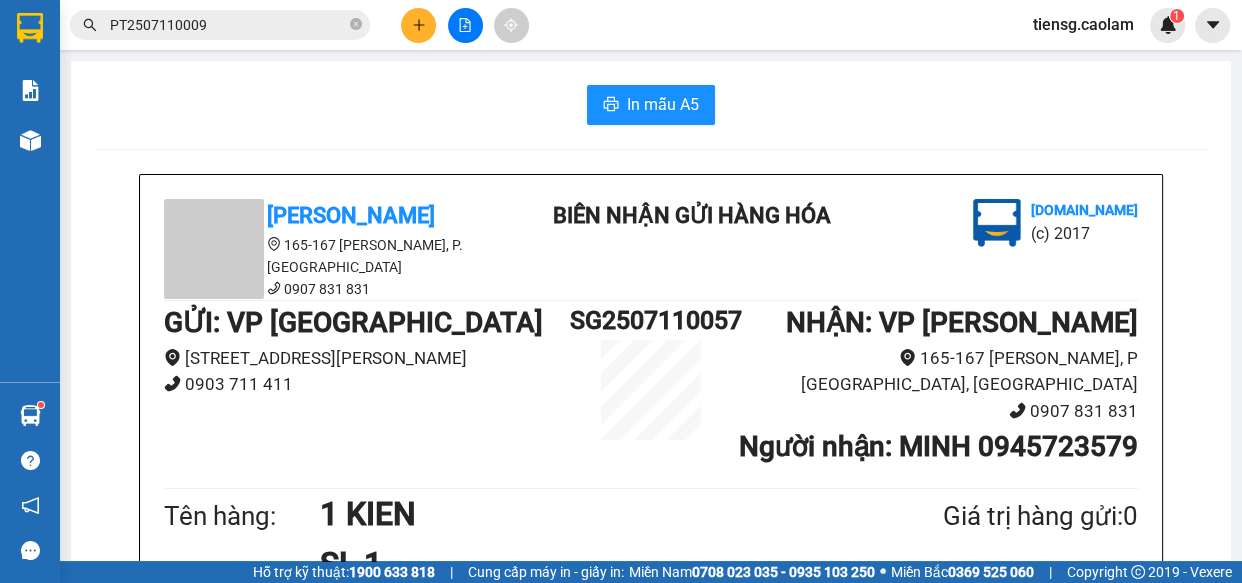 click on "In mẫu A5" at bounding box center [651, 105] 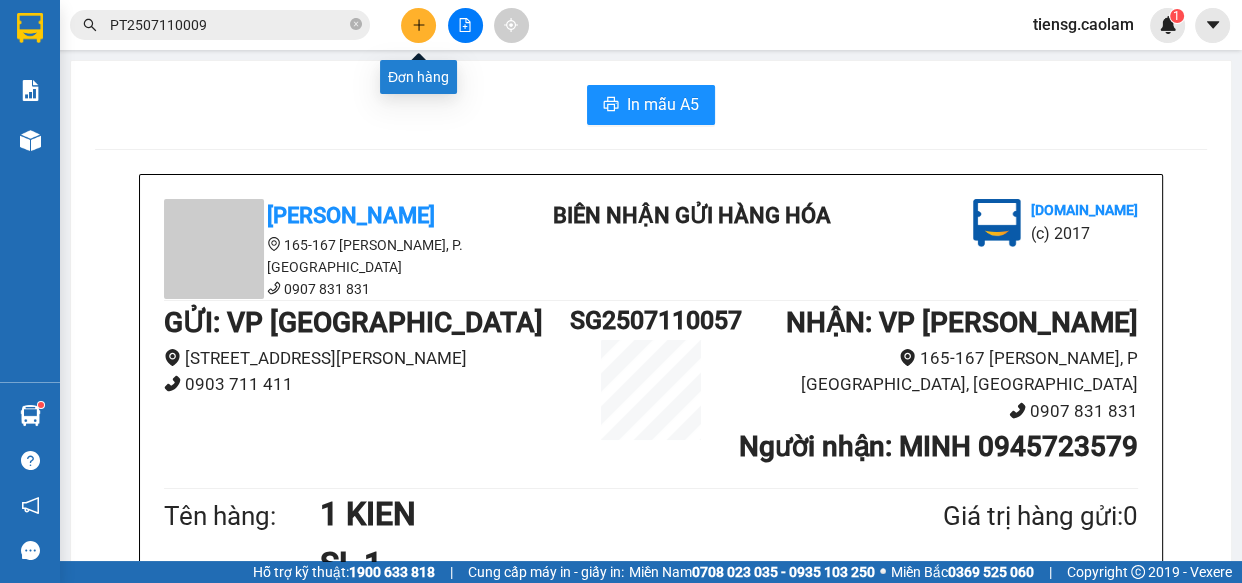click 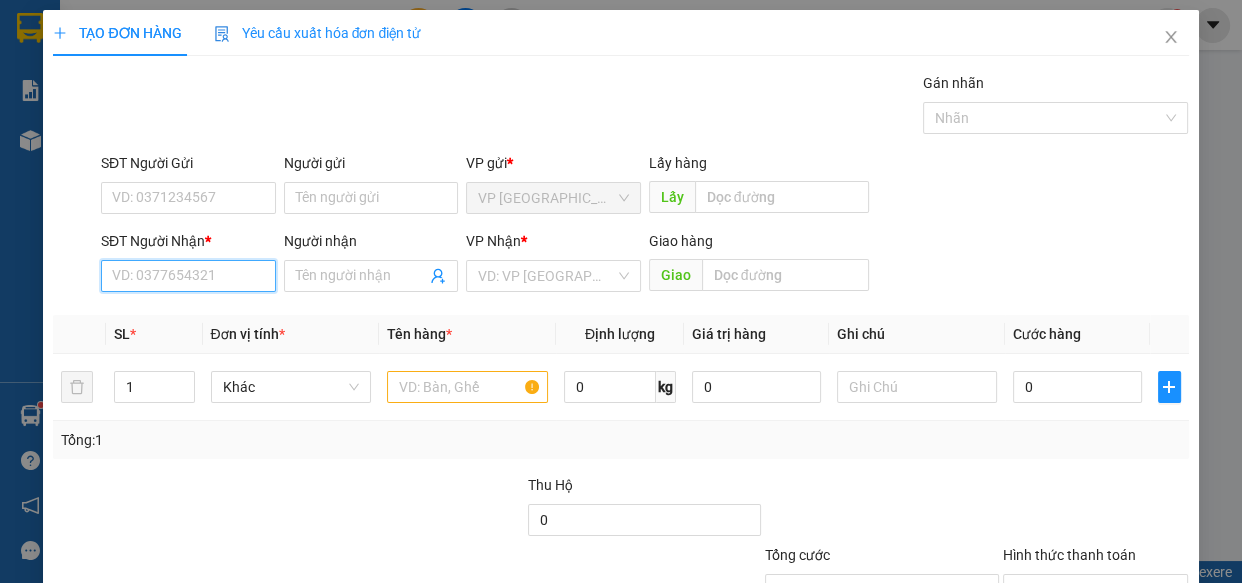 click on "SĐT Người Nhận  *" at bounding box center [188, 276] 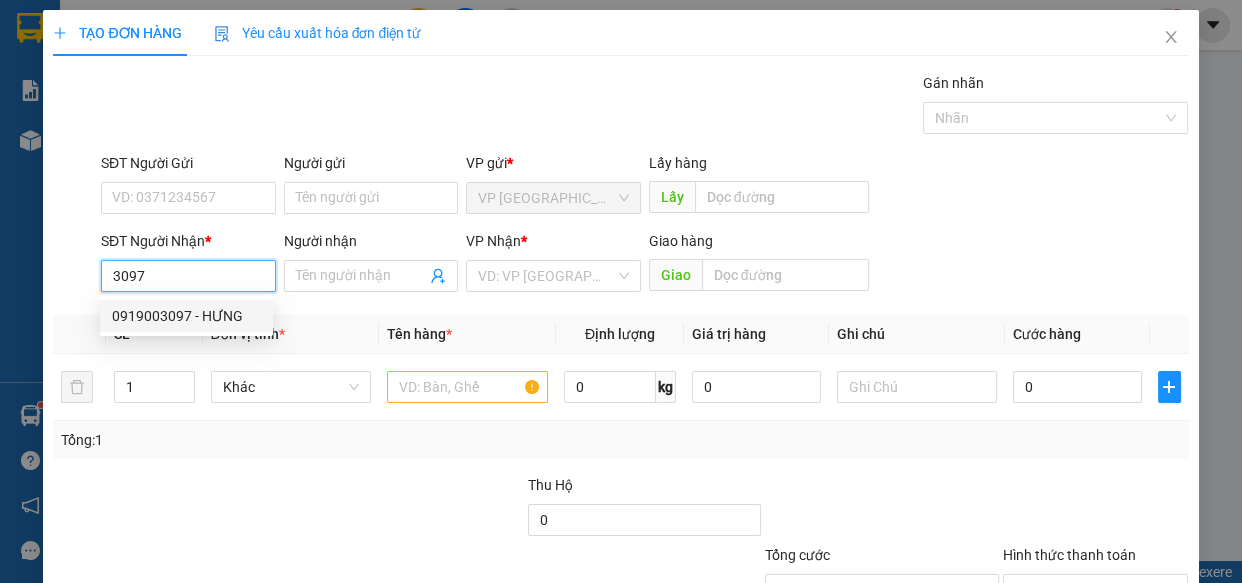click on "0919003097 - HƯNG" at bounding box center (186, 316) 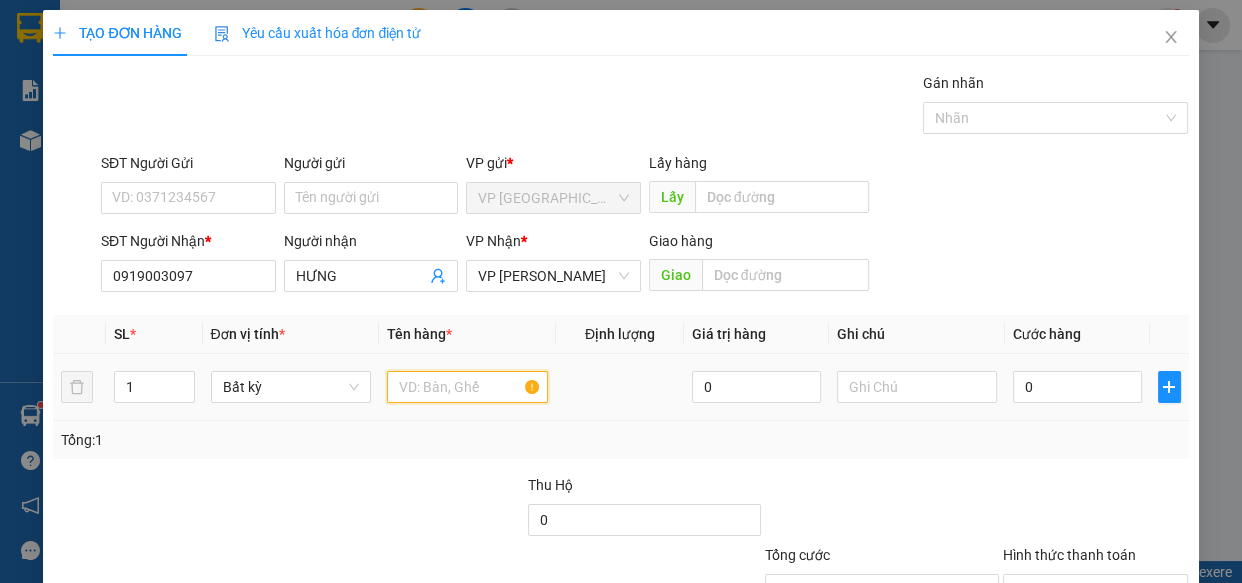 click at bounding box center [467, 387] 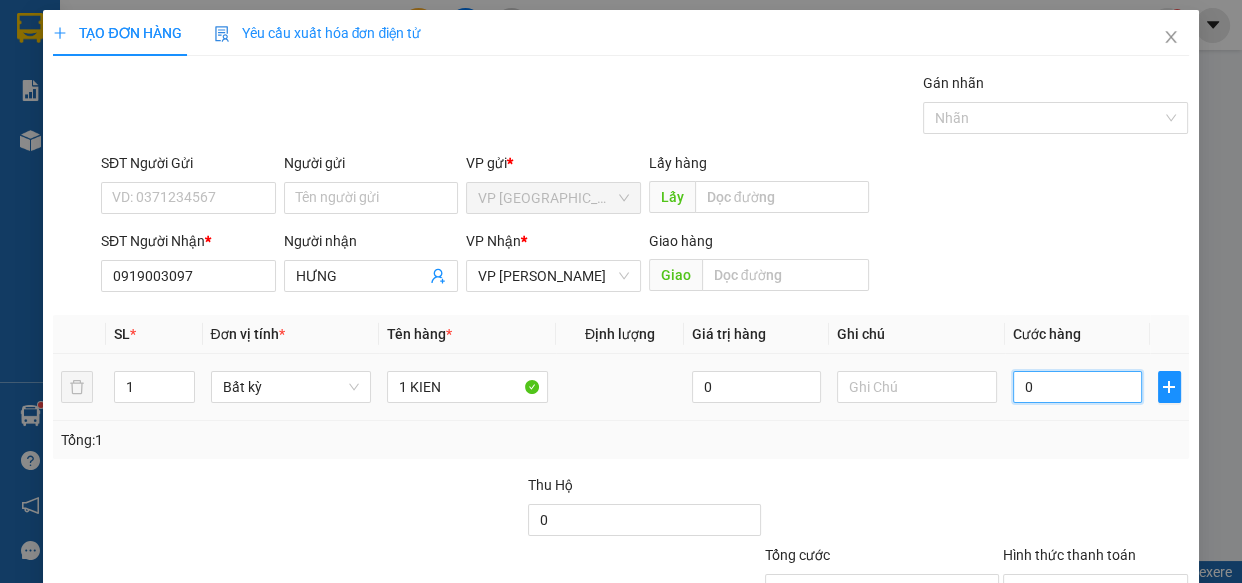 click on "0" at bounding box center (1077, 387) 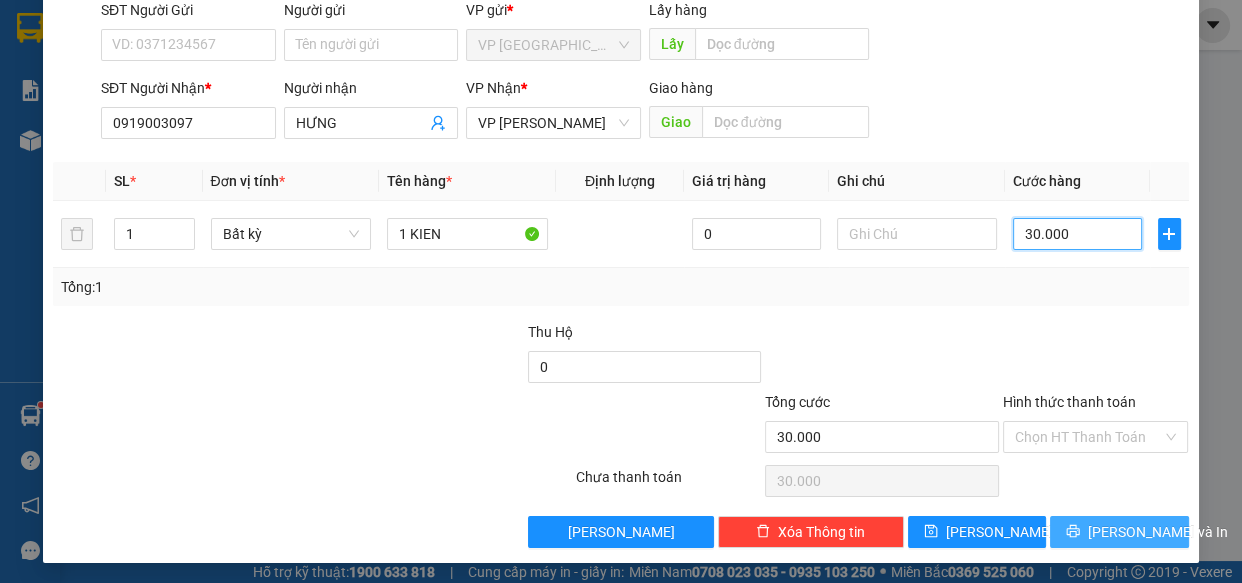 scroll, scrollTop: 156, scrollLeft: 0, axis: vertical 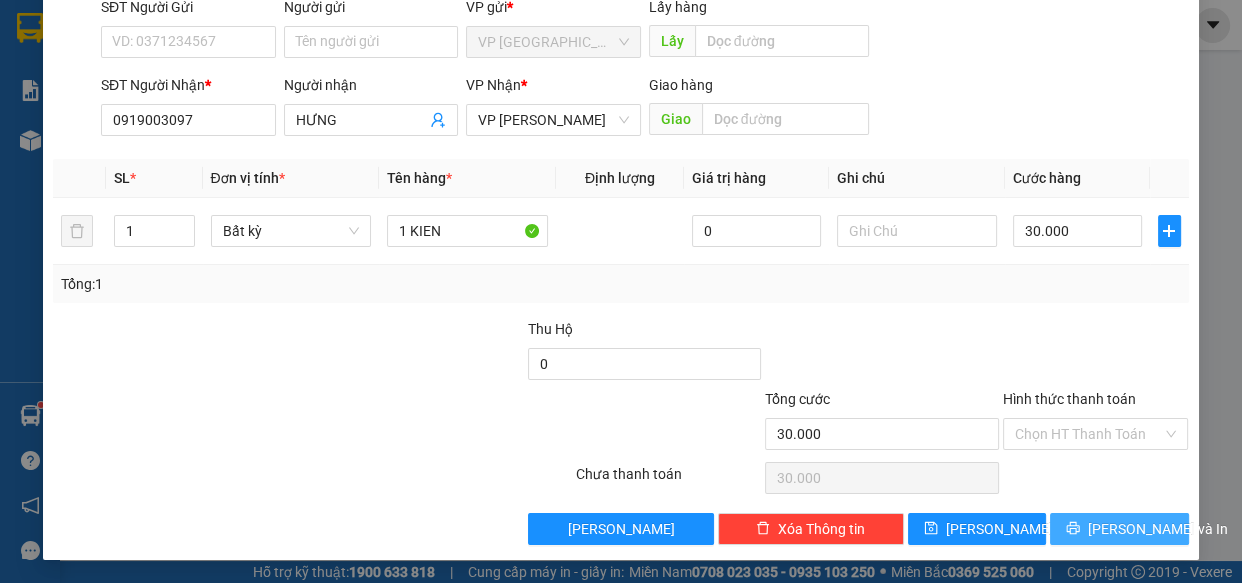 click on "[PERSON_NAME] và In" at bounding box center (1158, 529) 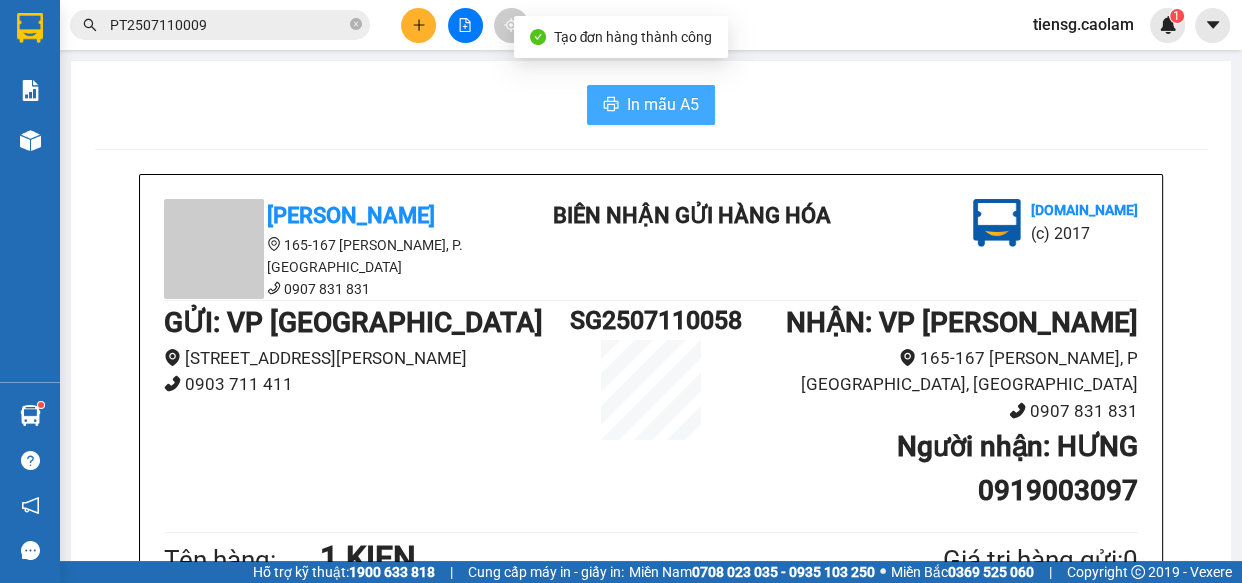 click on "In mẫu A5" at bounding box center [651, 105] 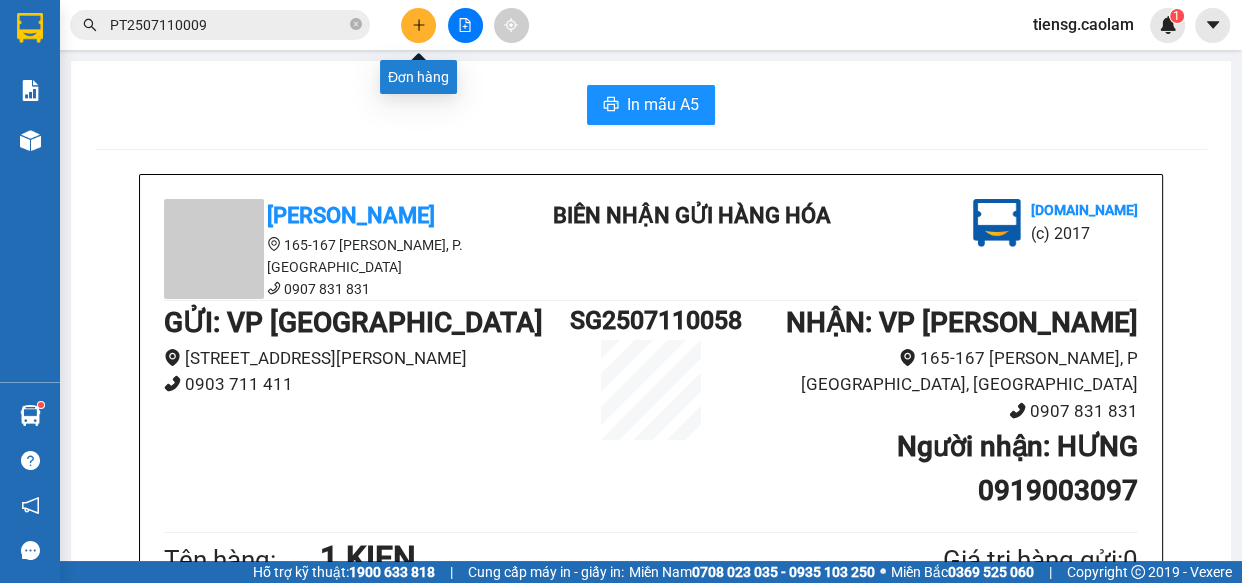 click at bounding box center (465, 25) 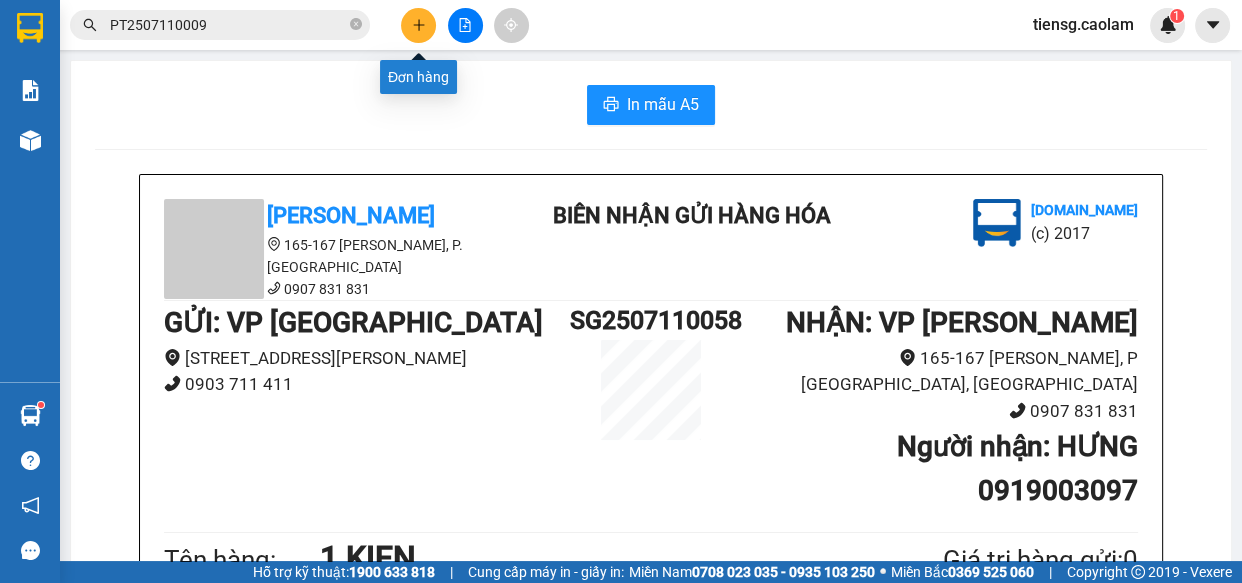click 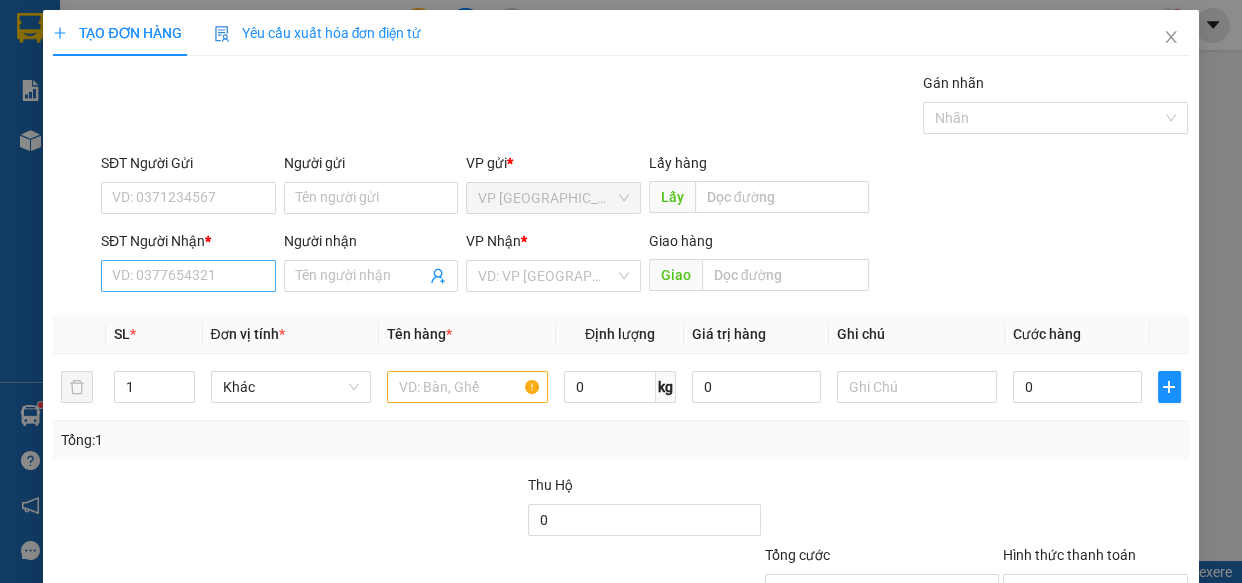 click on "SĐT Người Nhận  * VD: 0377654321" at bounding box center [188, 265] 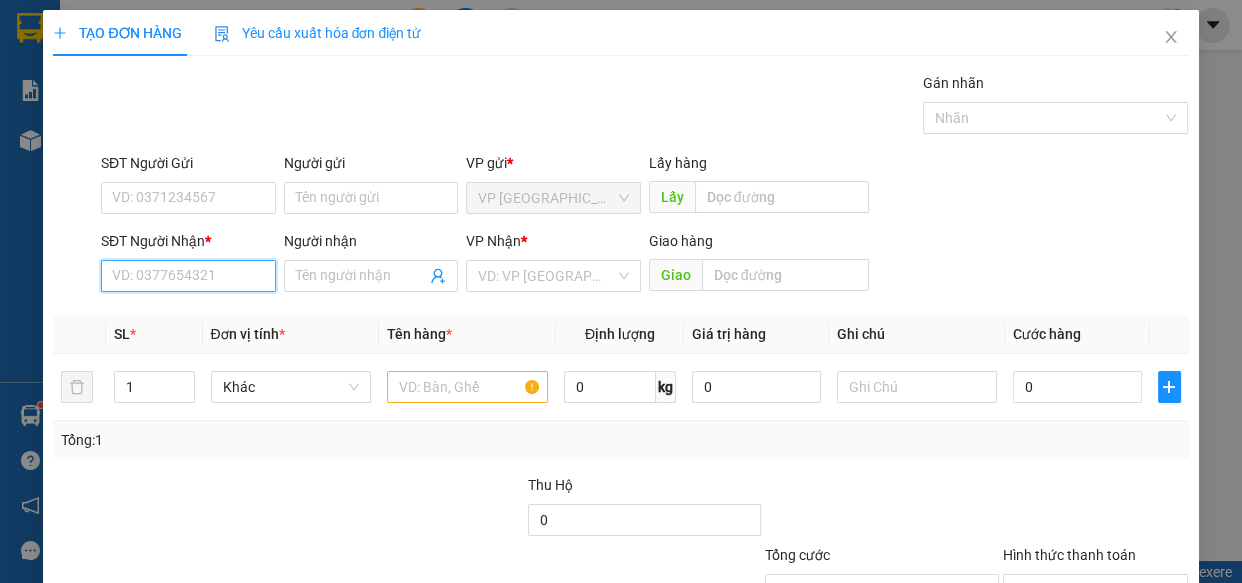 click on "SĐT Người Nhận  *" at bounding box center (188, 276) 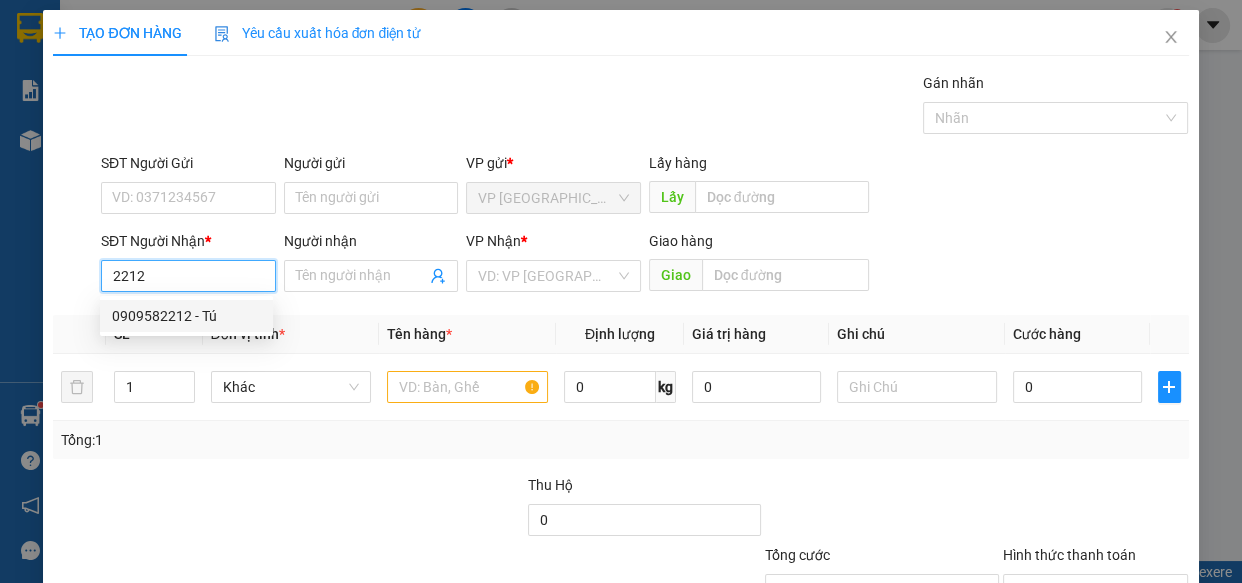 click on "0909582212 - Tú" at bounding box center (186, 316) 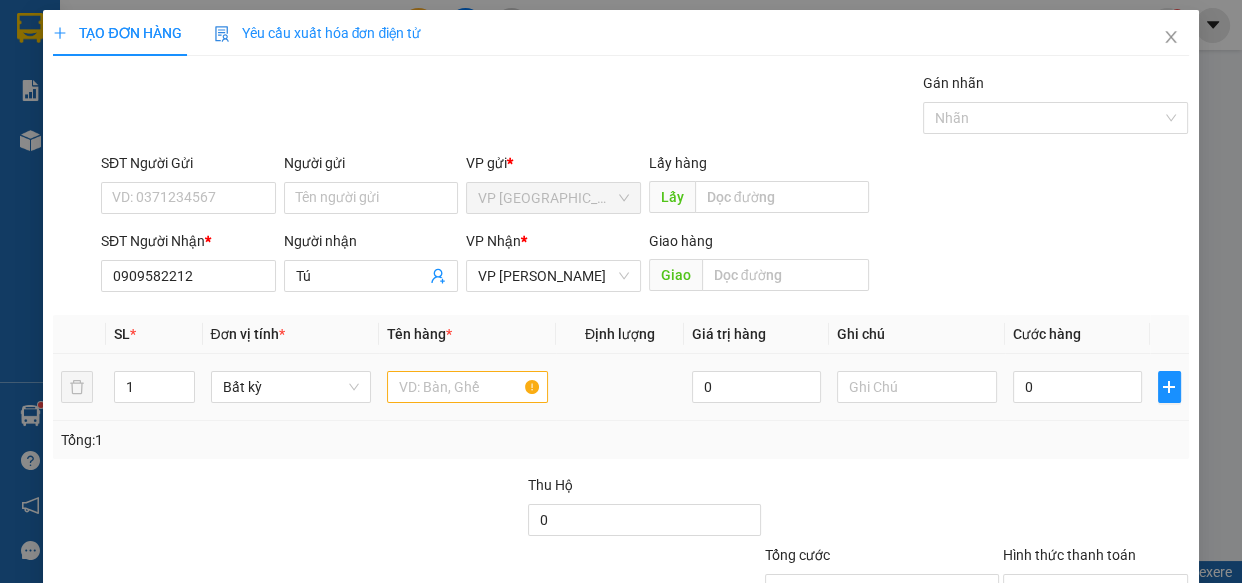 click at bounding box center (467, 387) 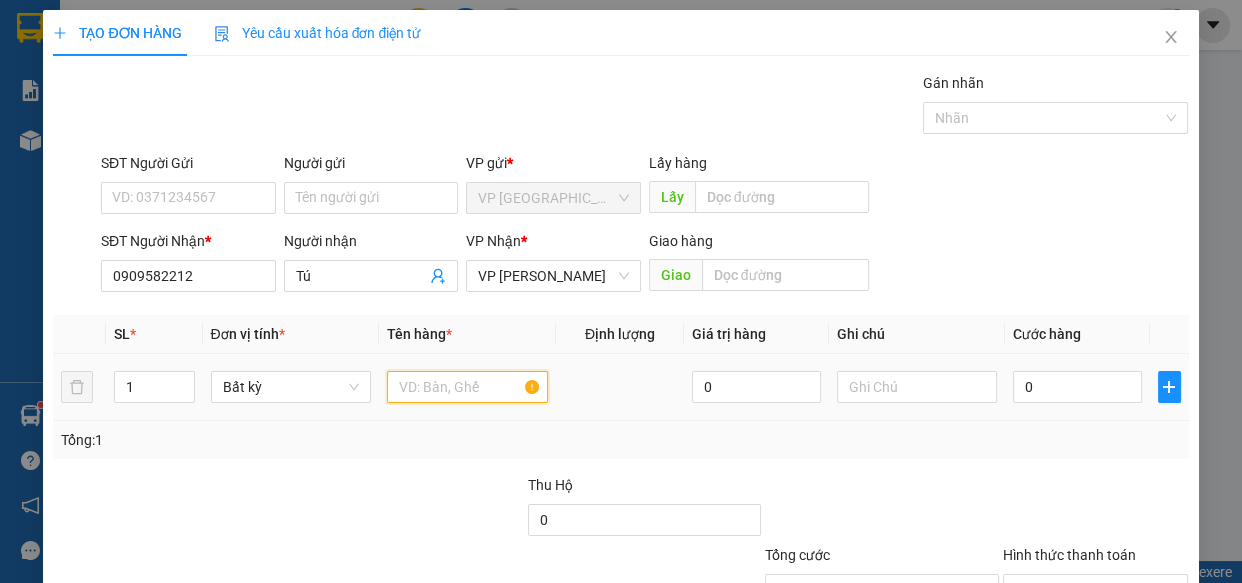 drag, startPoint x: 479, startPoint y: 377, endPoint x: 405, endPoint y: 386, distance: 74.54529 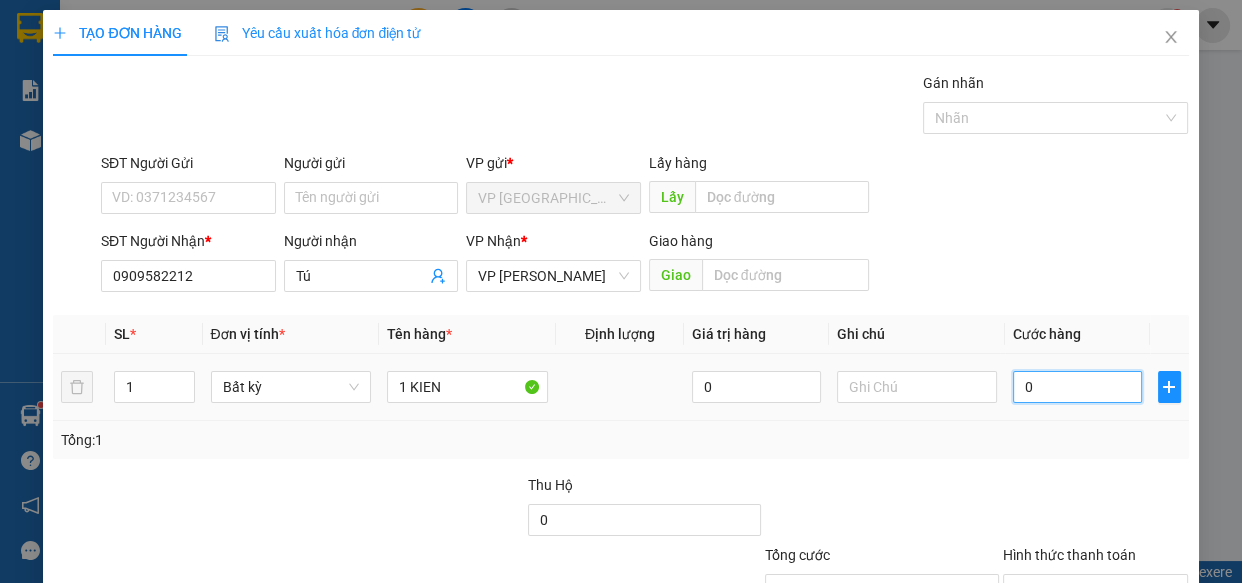click on "0" at bounding box center [1077, 387] 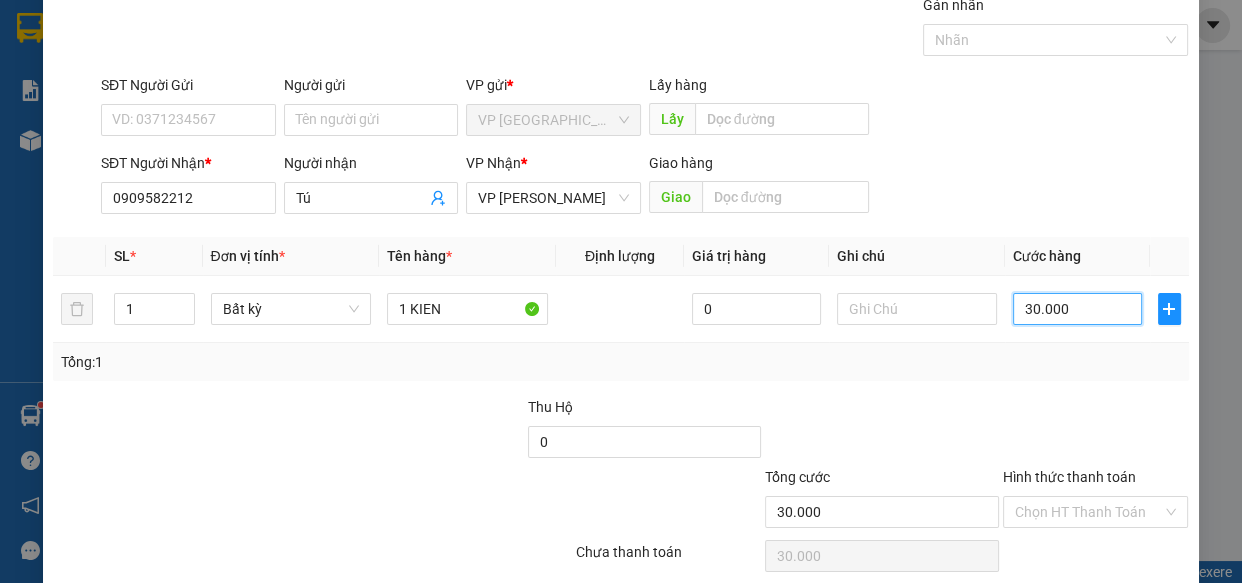 scroll, scrollTop: 156, scrollLeft: 0, axis: vertical 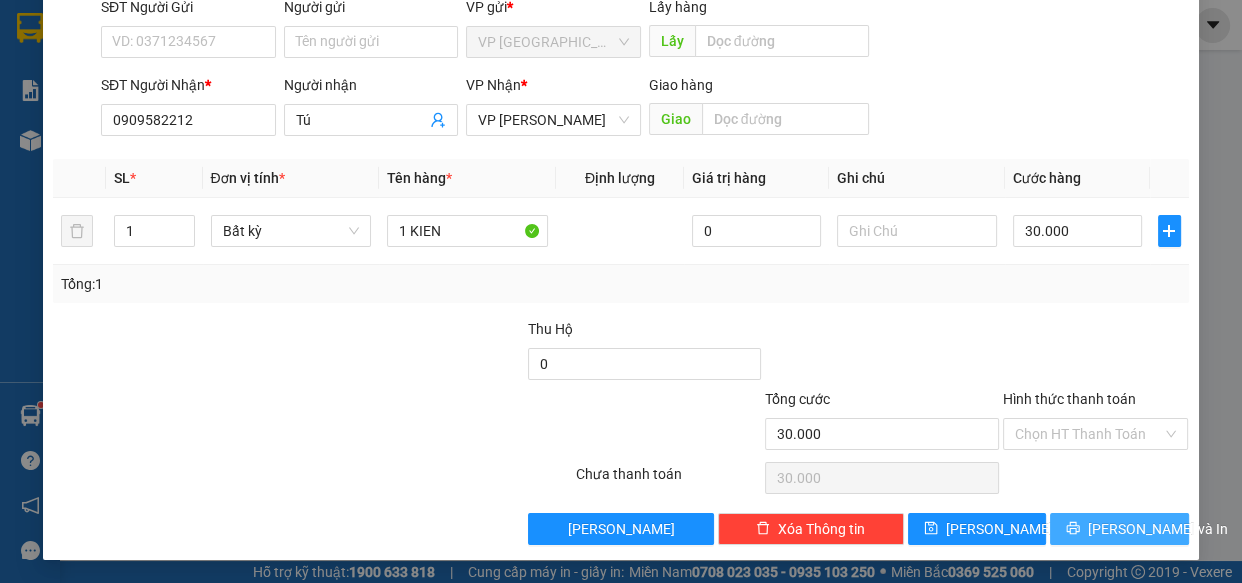 click on "[PERSON_NAME] và In" at bounding box center [1158, 529] 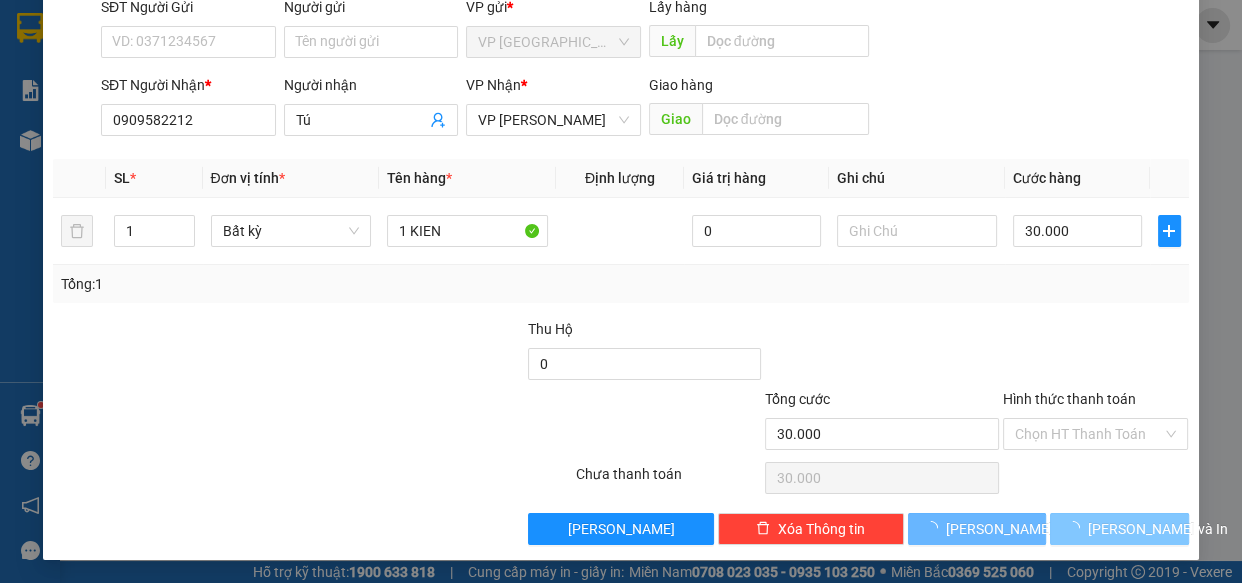 click on "[PERSON_NAME] và In" at bounding box center [1158, 529] 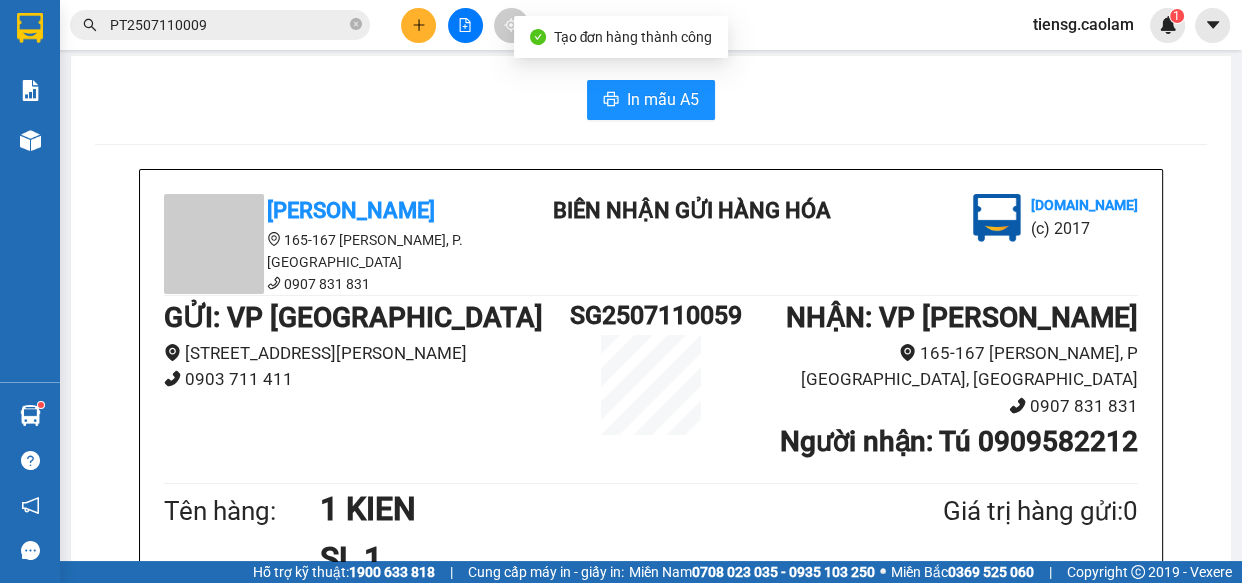 scroll, scrollTop: 0, scrollLeft: 0, axis: both 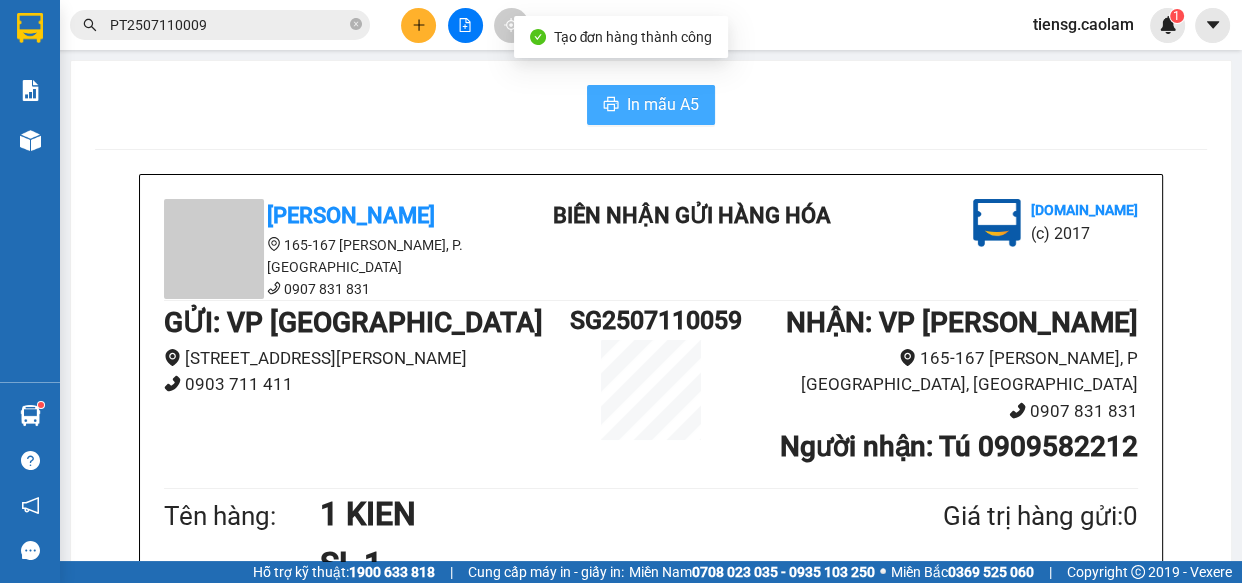 click on "In mẫu A5" at bounding box center (663, 104) 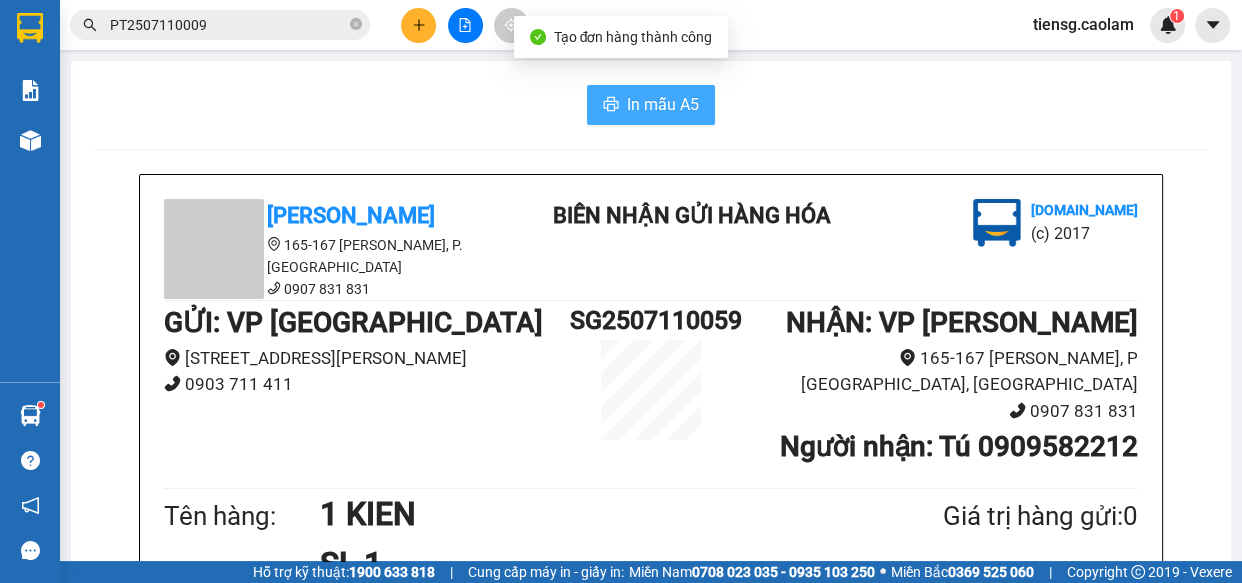 scroll, scrollTop: 0, scrollLeft: 0, axis: both 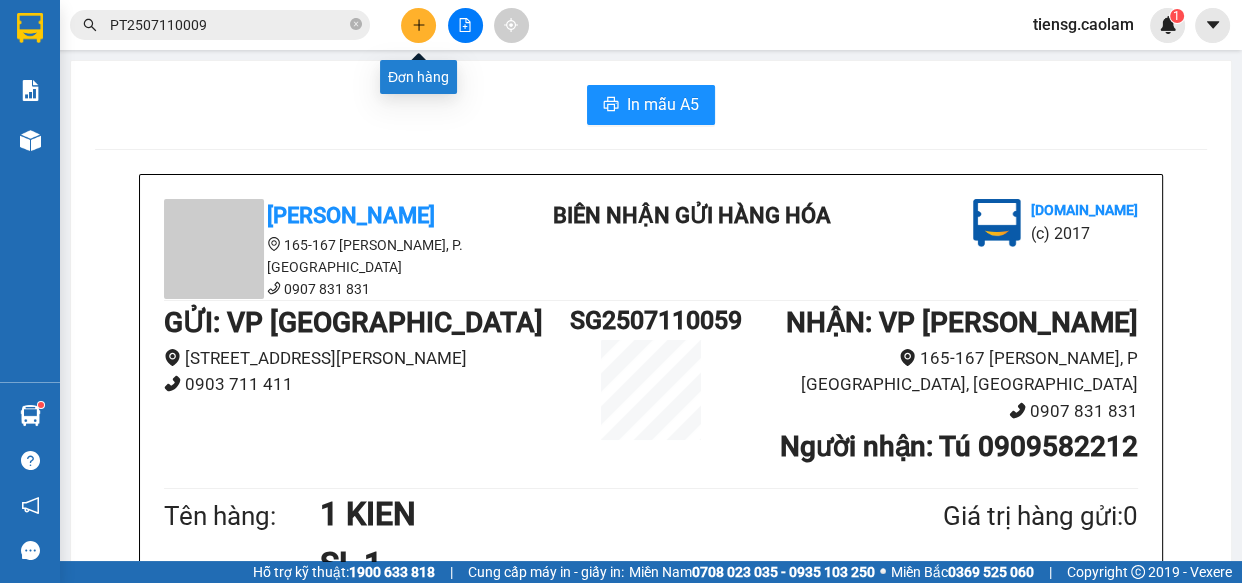 click 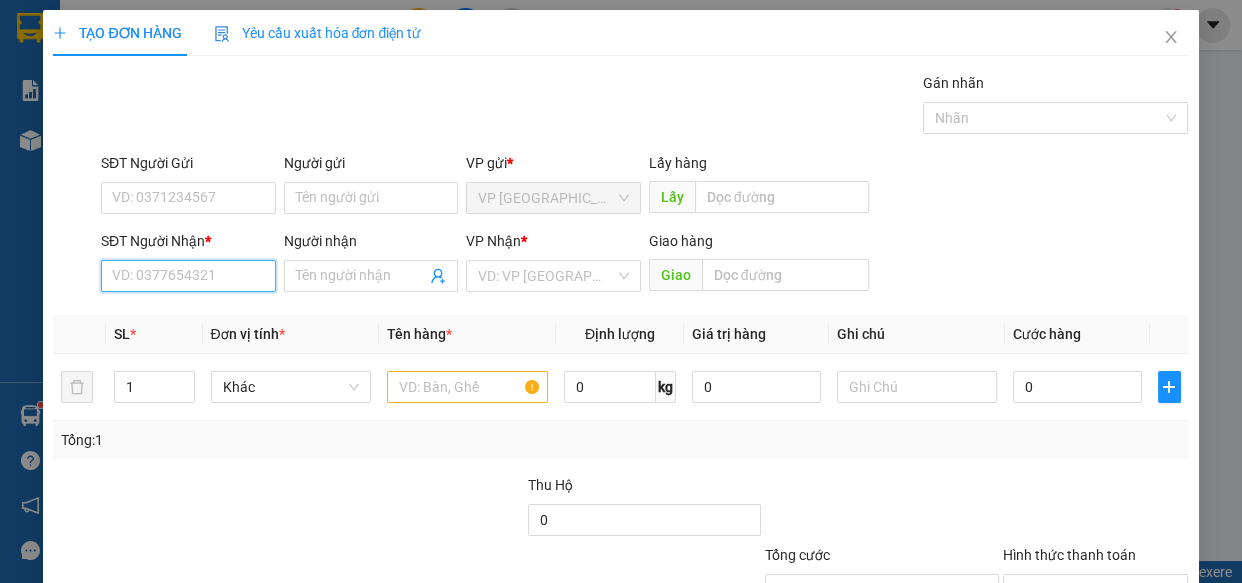 click on "SĐT Người Nhận  *" at bounding box center (188, 276) 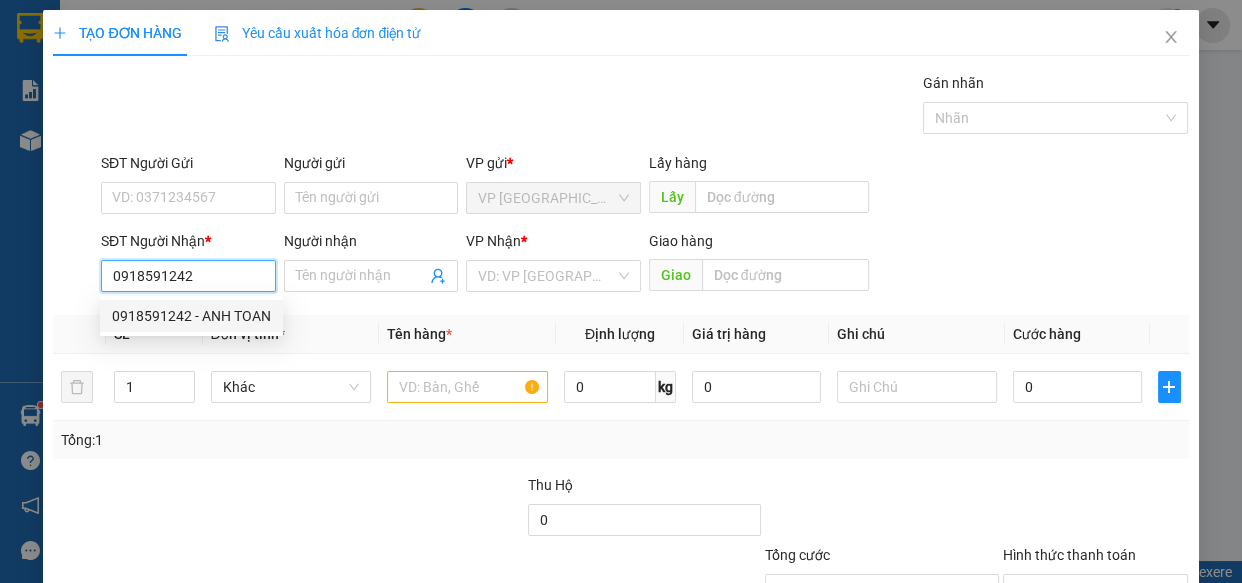 click on "0918591242 - ANH TOAN" at bounding box center (191, 316) 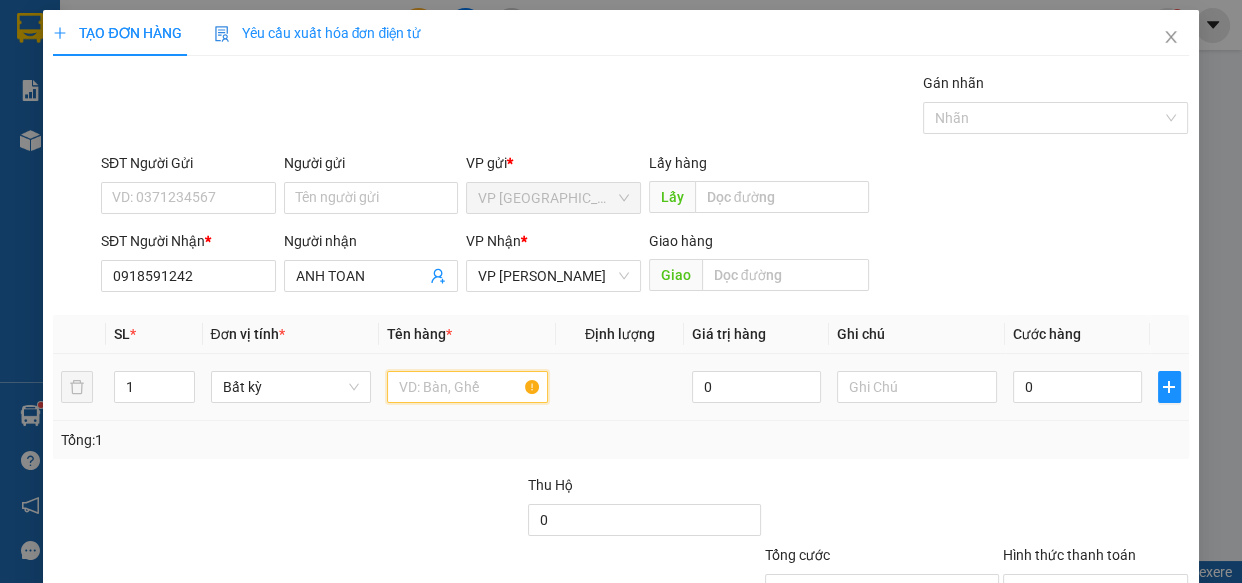 drag, startPoint x: 438, startPoint y: 390, endPoint x: 355, endPoint y: 350, distance: 92.13577 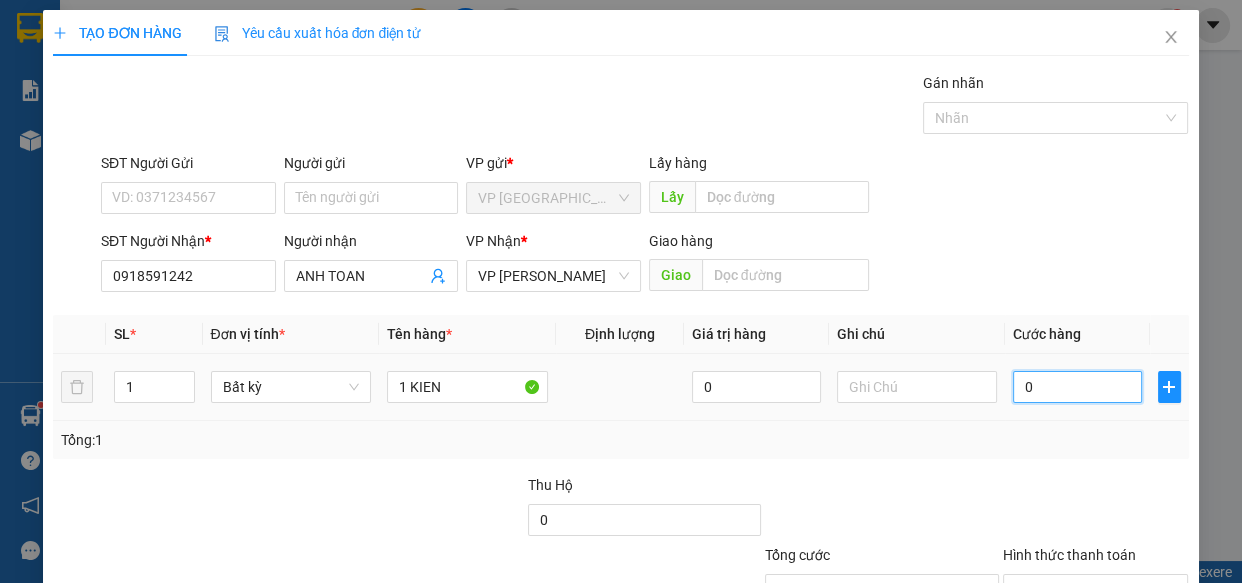 click on "0" at bounding box center [1077, 387] 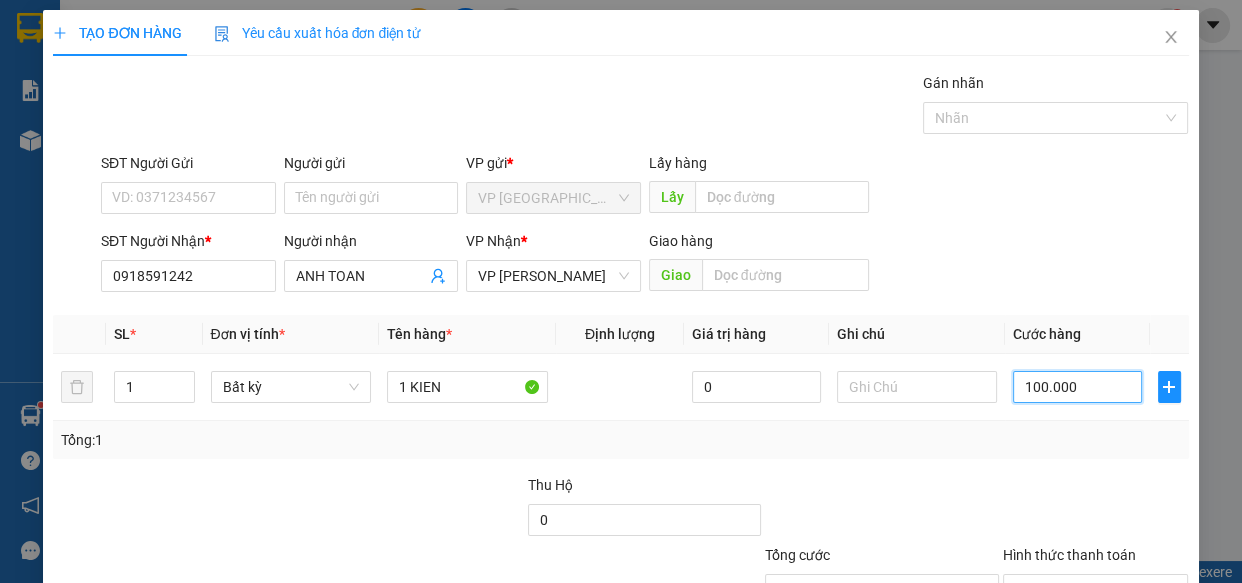 scroll, scrollTop: 156, scrollLeft: 0, axis: vertical 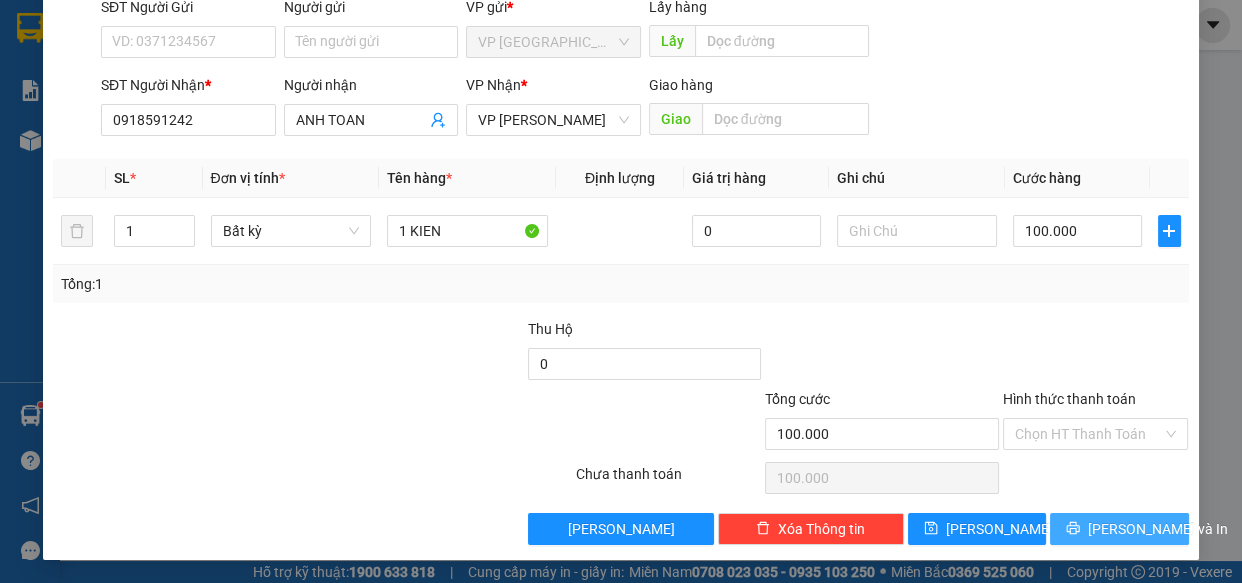 click 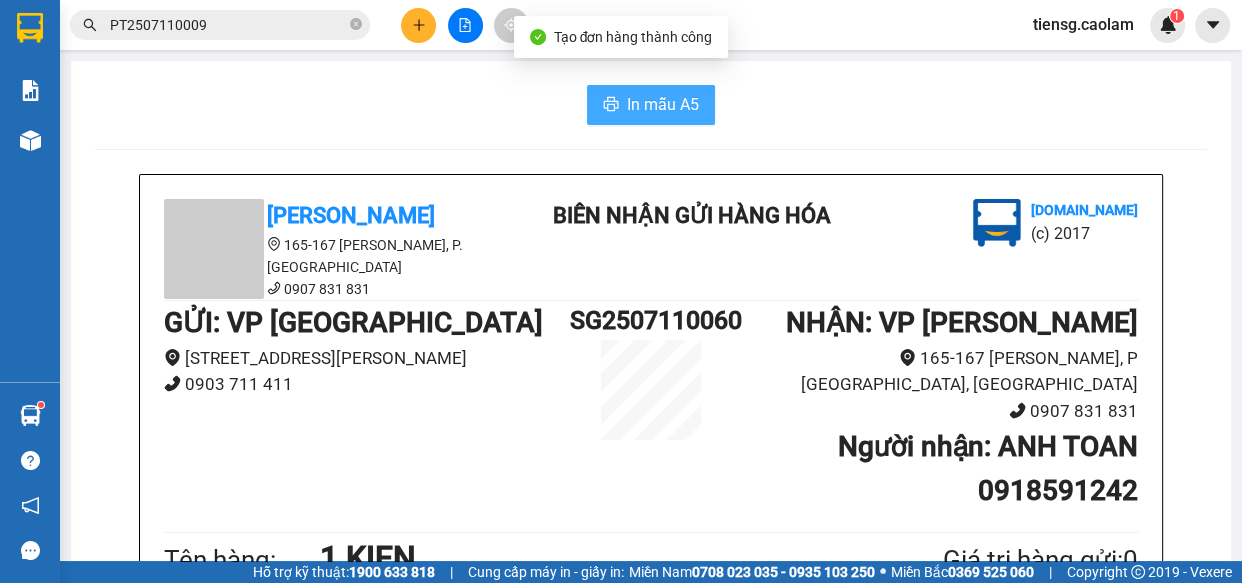 click on "In mẫu A5" at bounding box center (663, 104) 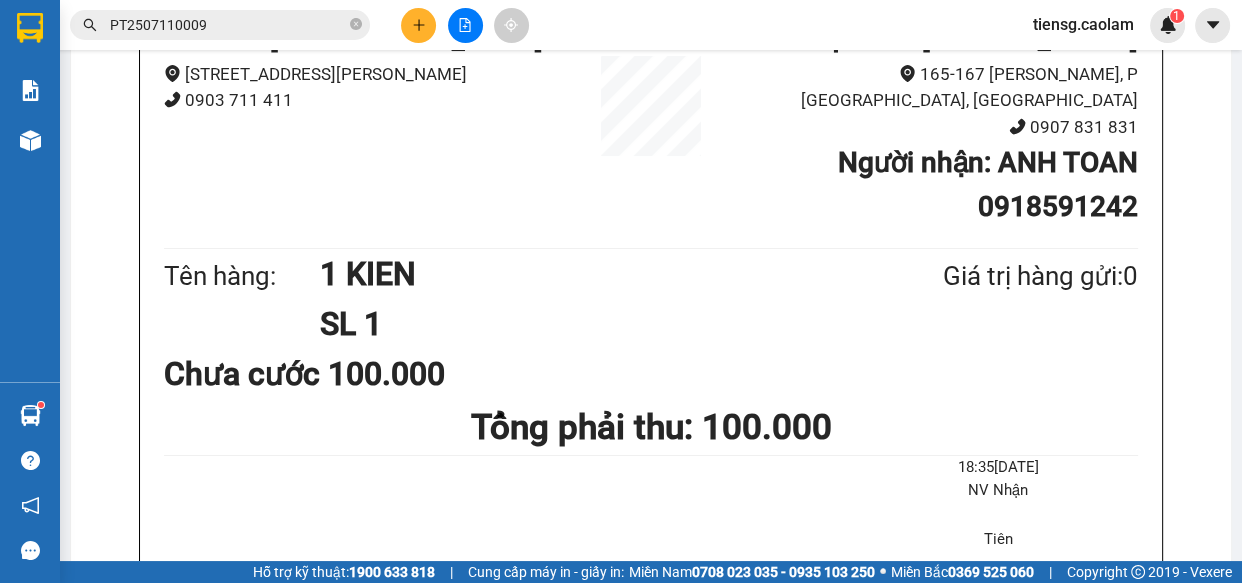 scroll, scrollTop: 0, scrollLeft: 0, axis: both 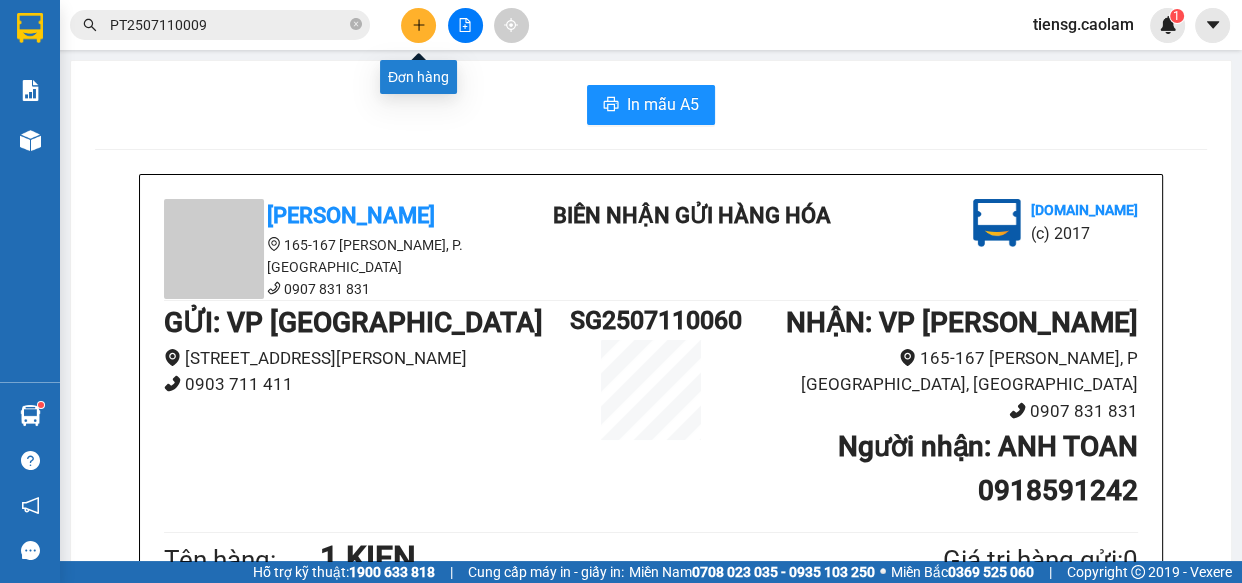click at bounding box center [418, 25] 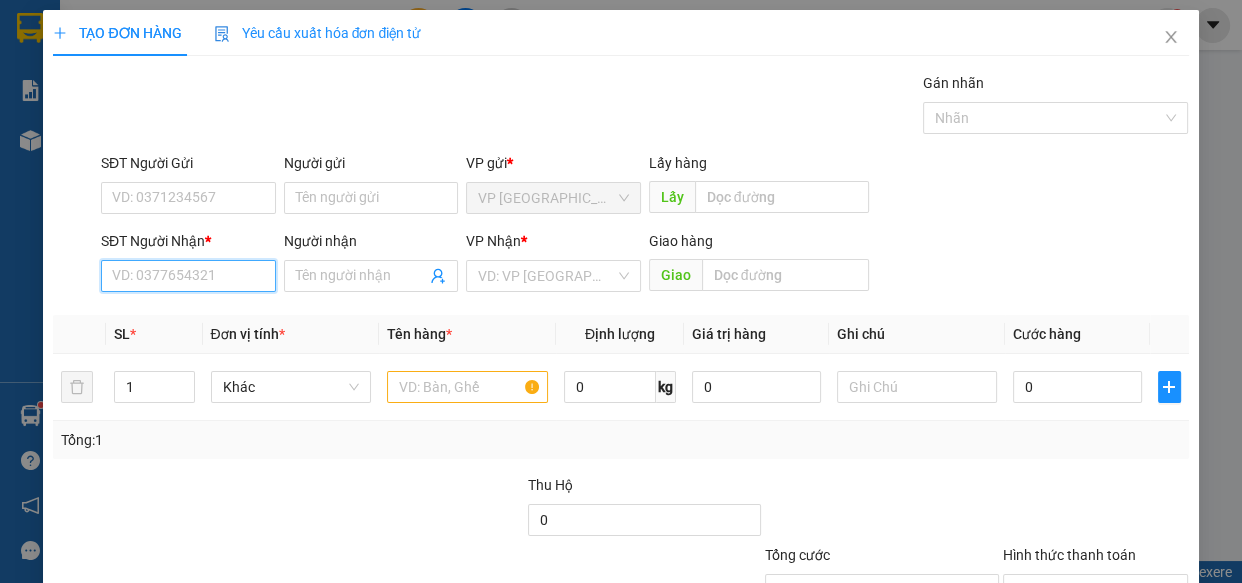 click on "SĐT Người Nhận  *" at bounding box center [188, 276] 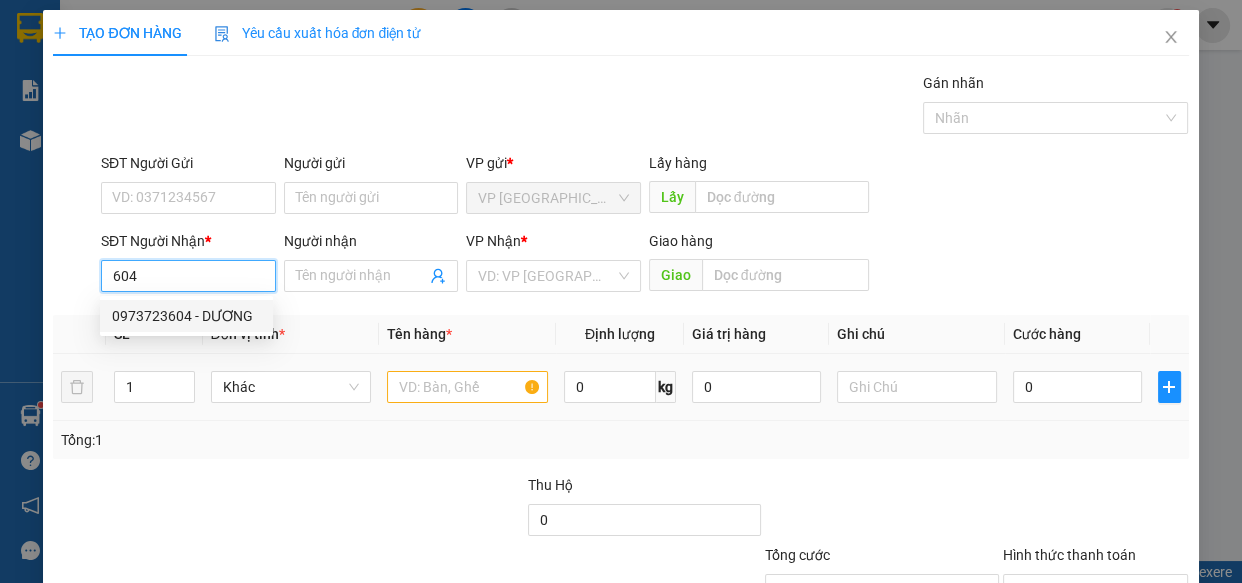 drag, startPoint x: 177, startPoint y: 321, endPoint x: 433, endPoint y: 365, distance: 259.75372 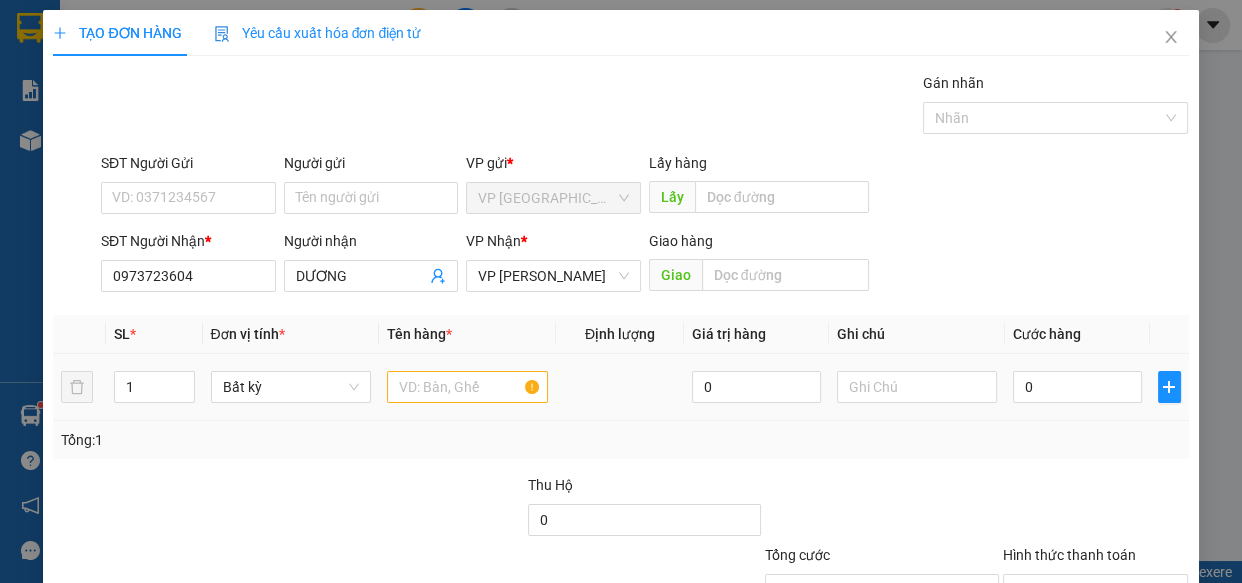 drag, startPoint x: 452, startPoint y: 363, endPoint x: 455, endPoint y: 379, distance: 16.27882 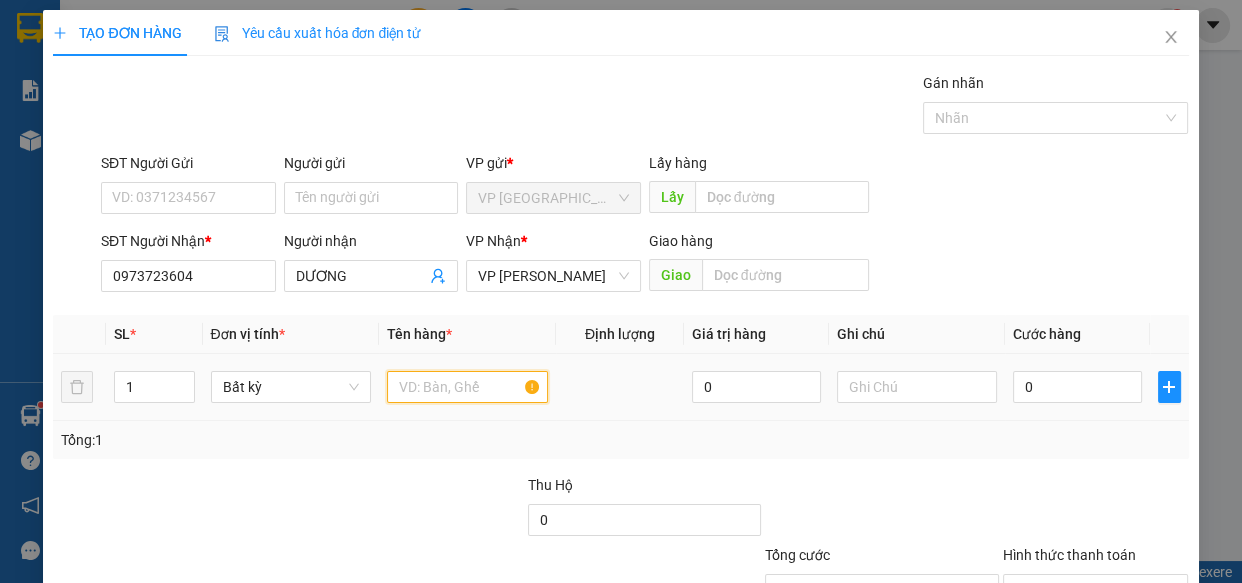 drag, startPoint x: 453, startPoint y: 392, endPoint x: 412, endPoint y: 378, distance: 43.32436 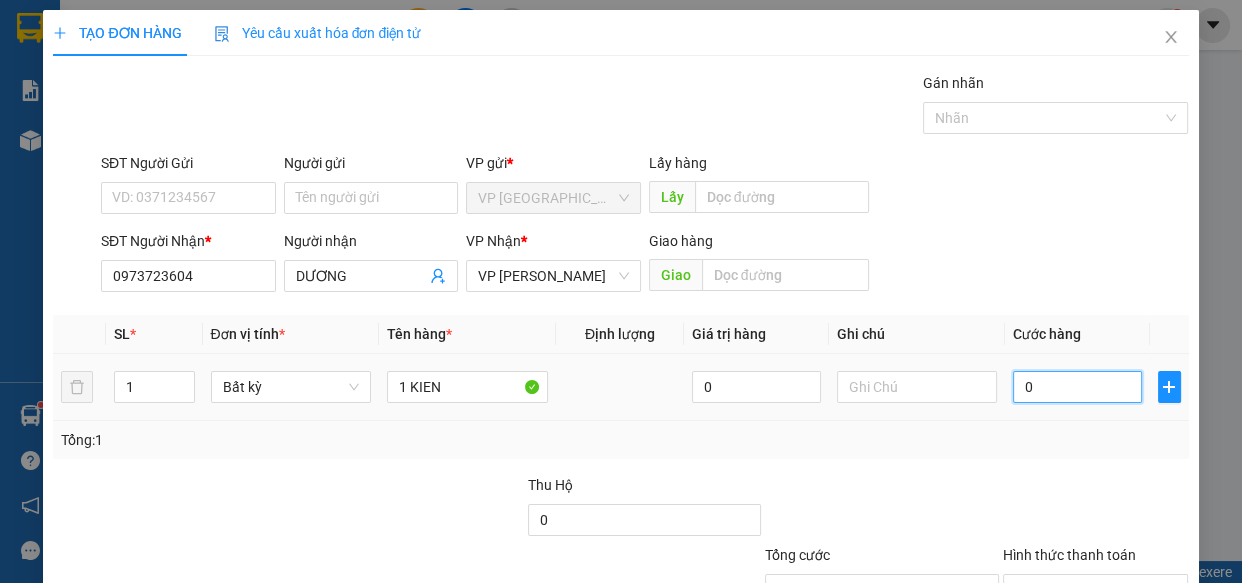 click on "0" at bounding box center (1077, 387) 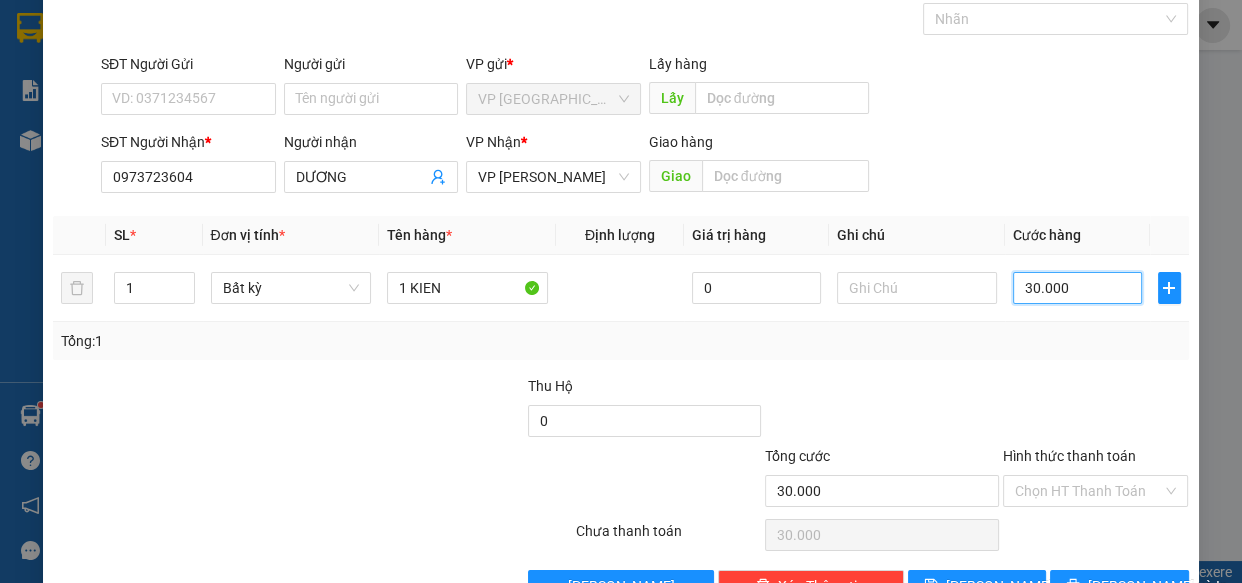 scroll, scrollTop: 156, scrollLeft: 0, axis: vertical 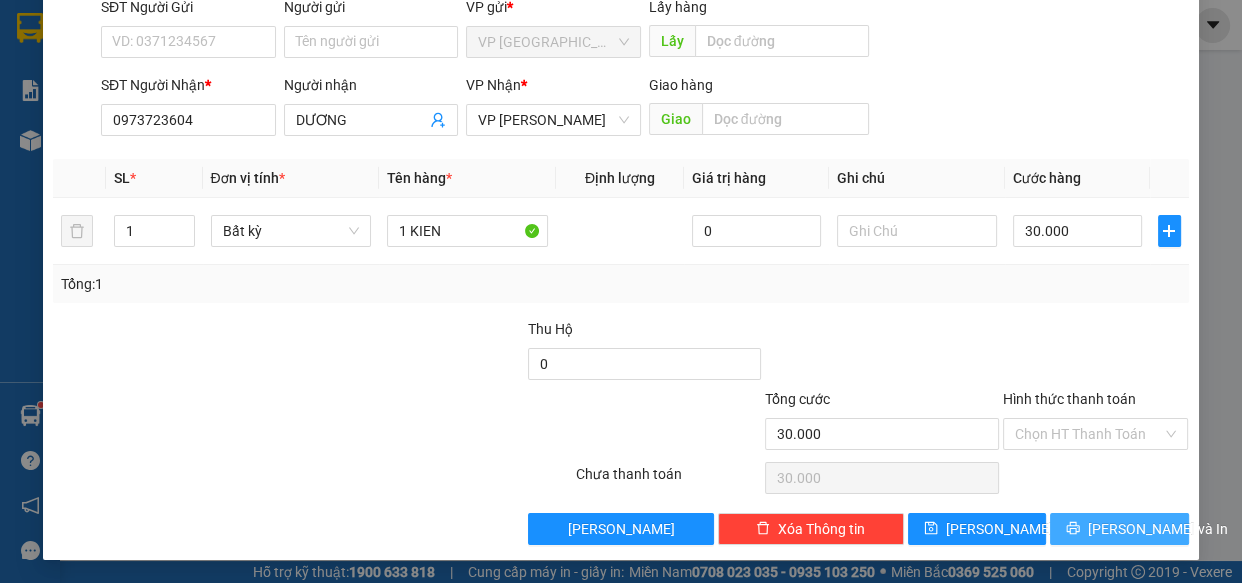 click 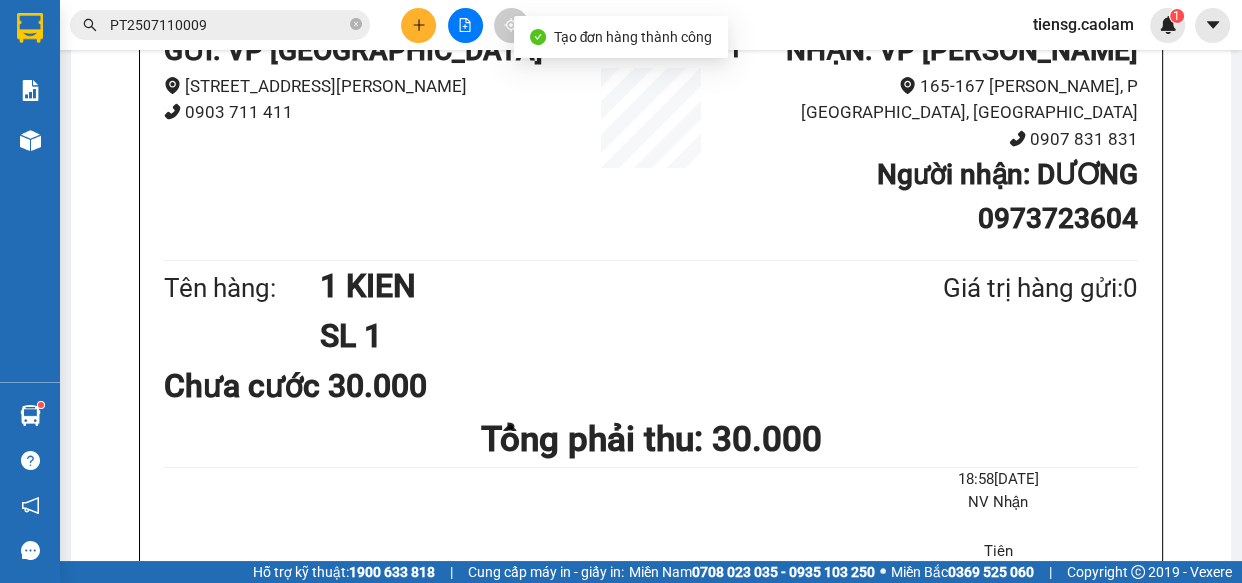 scroll, scrollTop: 0, scrollLeft: 0, axis: both 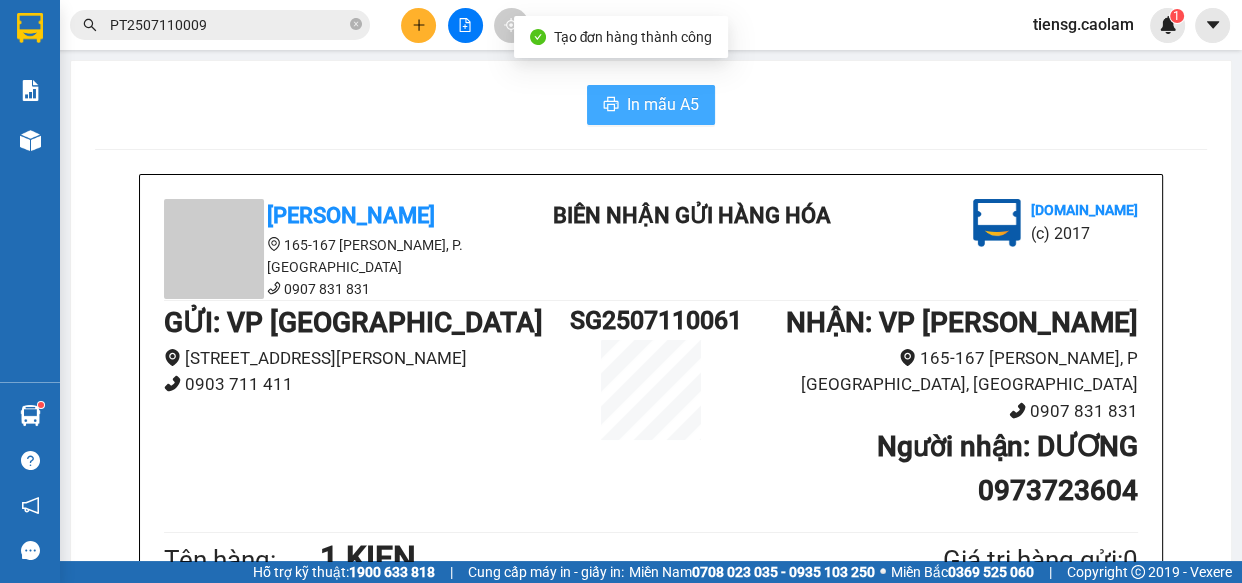 click on "In mẫu A5" at bounding box center [663, 104] 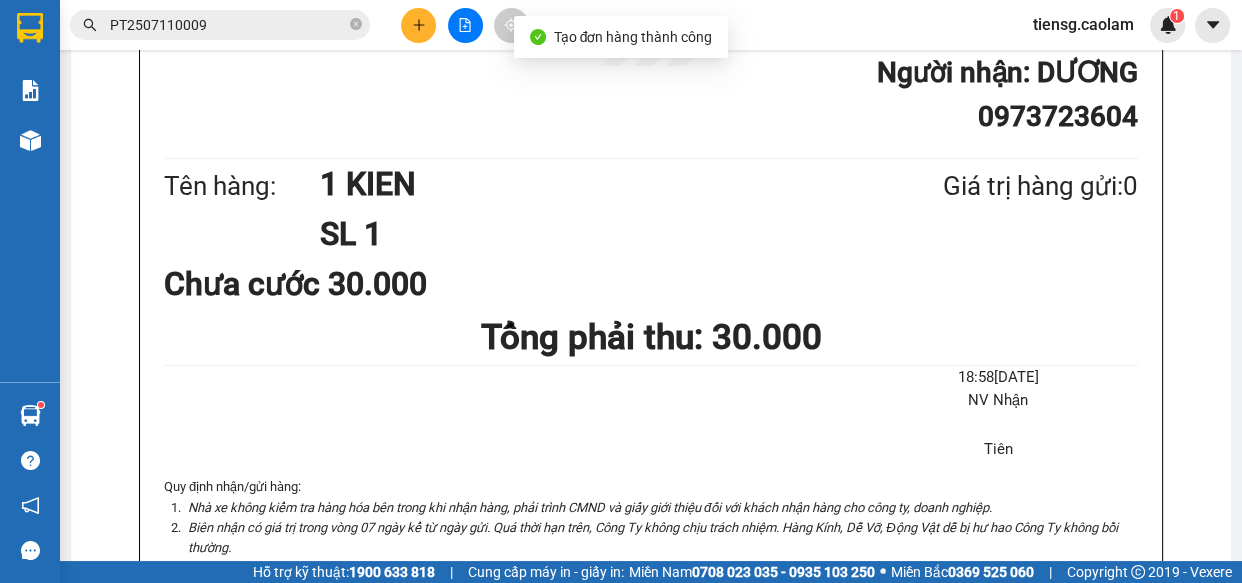 scroll, scrollTop: 0, scrollLeft: 0, axis: both 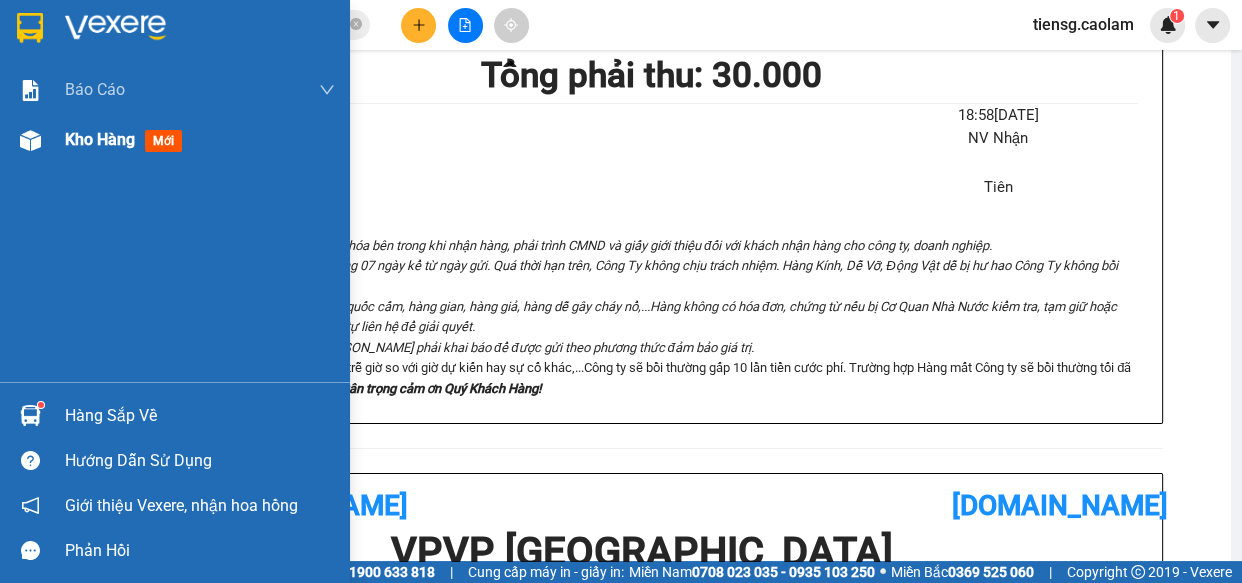 drag, startPoint x: 78, startPoint y: 142, endPoint x: 137, endPoint y: 159, distance: 61.400326 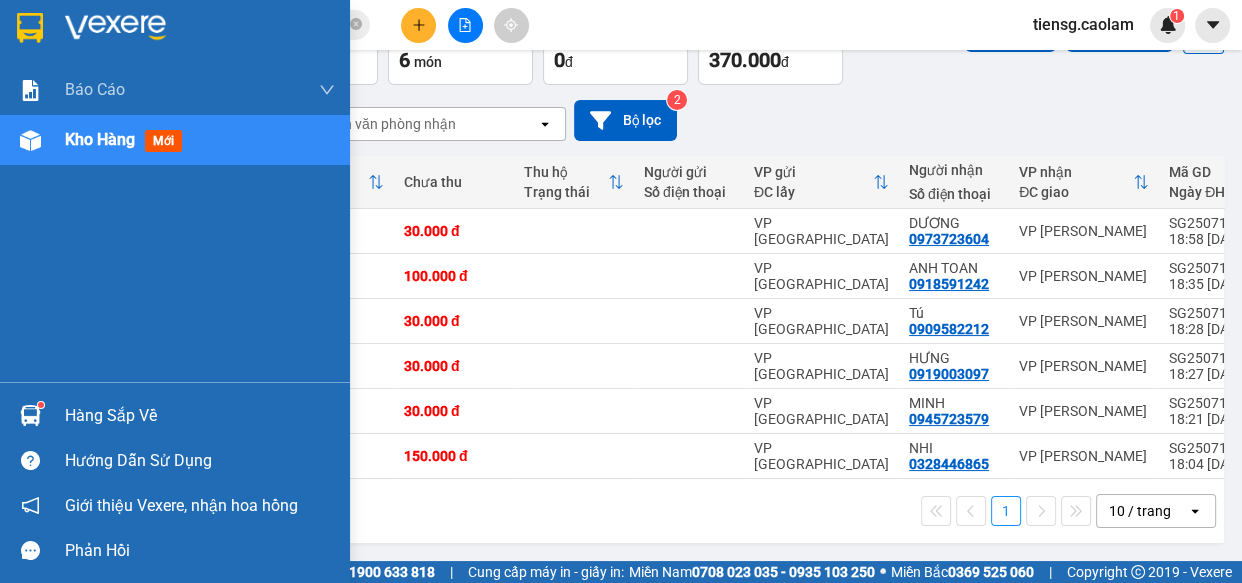 click at bounding box center (30, 140) 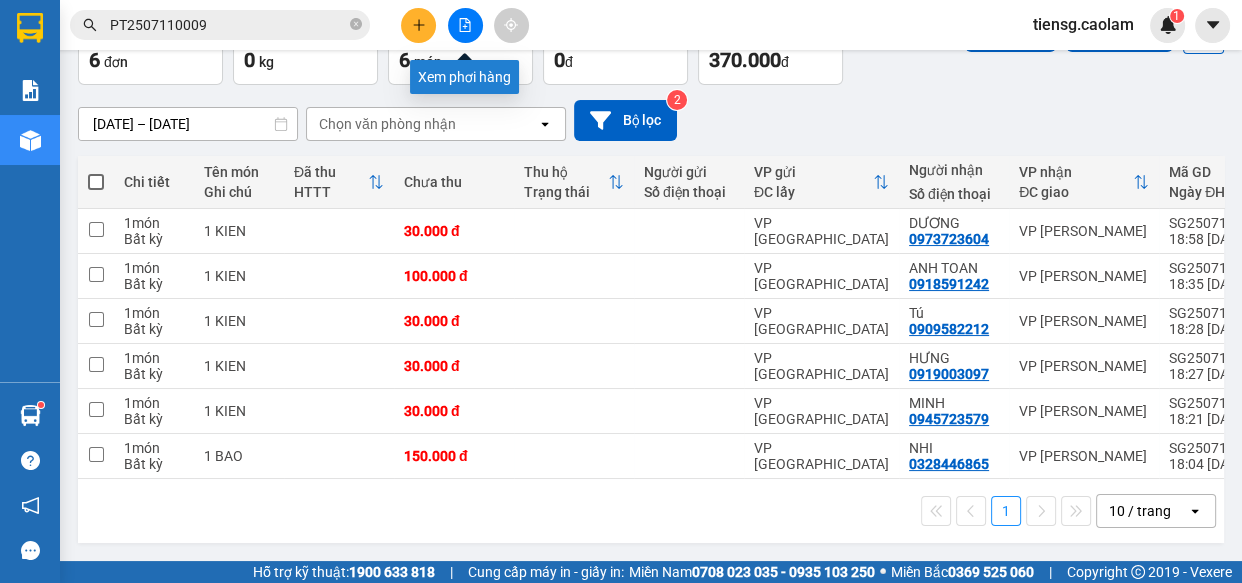 click at bounding box center (465, 25) 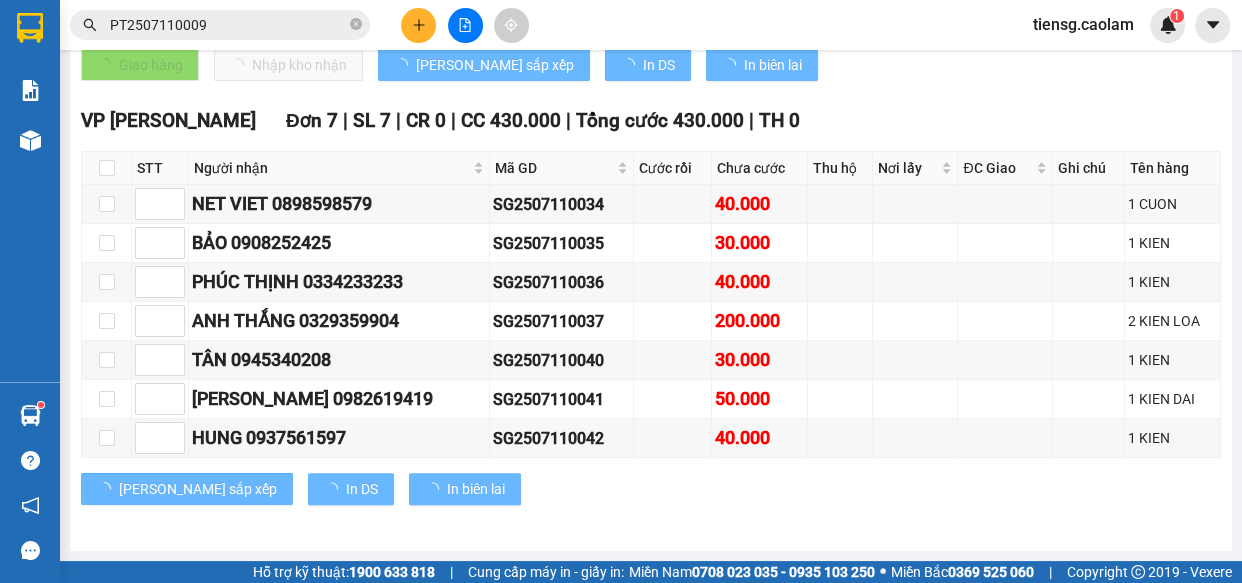 click on "Sài Gòn - [PERSON_NAME] - Mũi Né (CT Ông Đồn)" at bounding box center (207, -464) 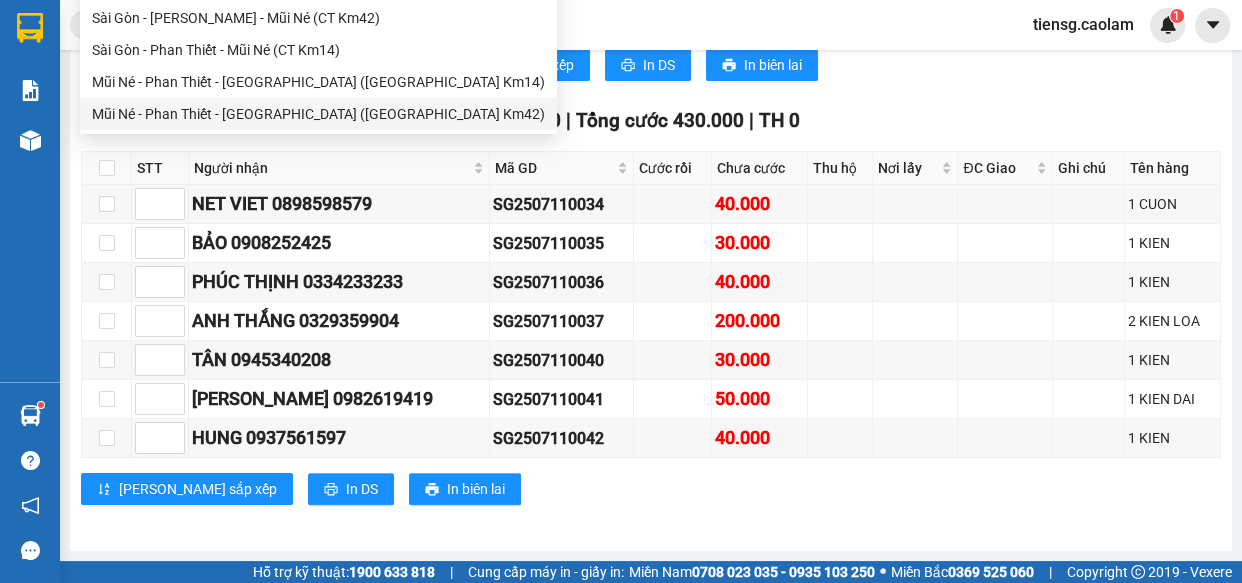 click on "Mũi Né - Phan Thiết - [GEOGRAPHIC_DATA] ([GEOGRAPHIC_DATA] Km42)" at bounding box center (318, 114) 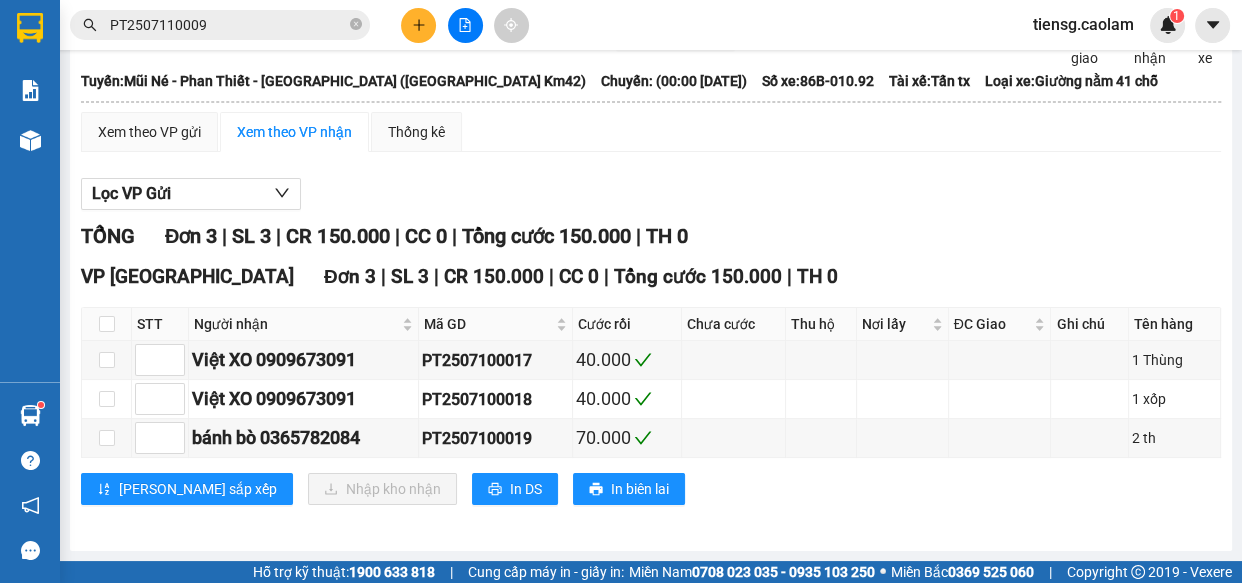 click on "00:00     - 86B-010.92" at bounding box center (532, -40) 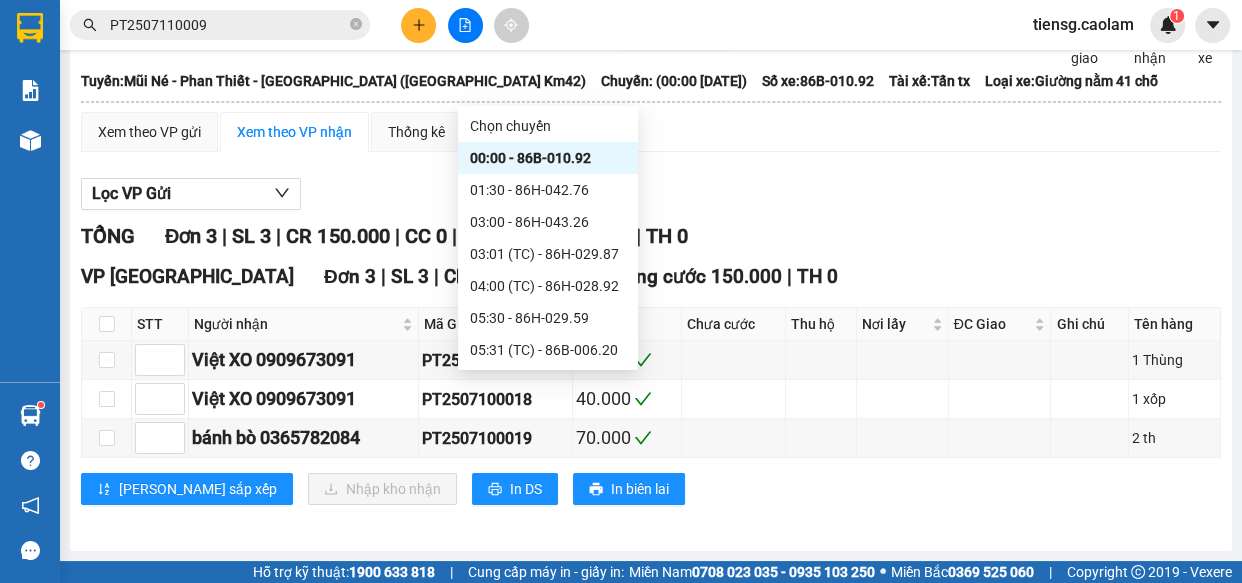 click on "08:30     - 86B-010.59" at bounding box center [548, 382] 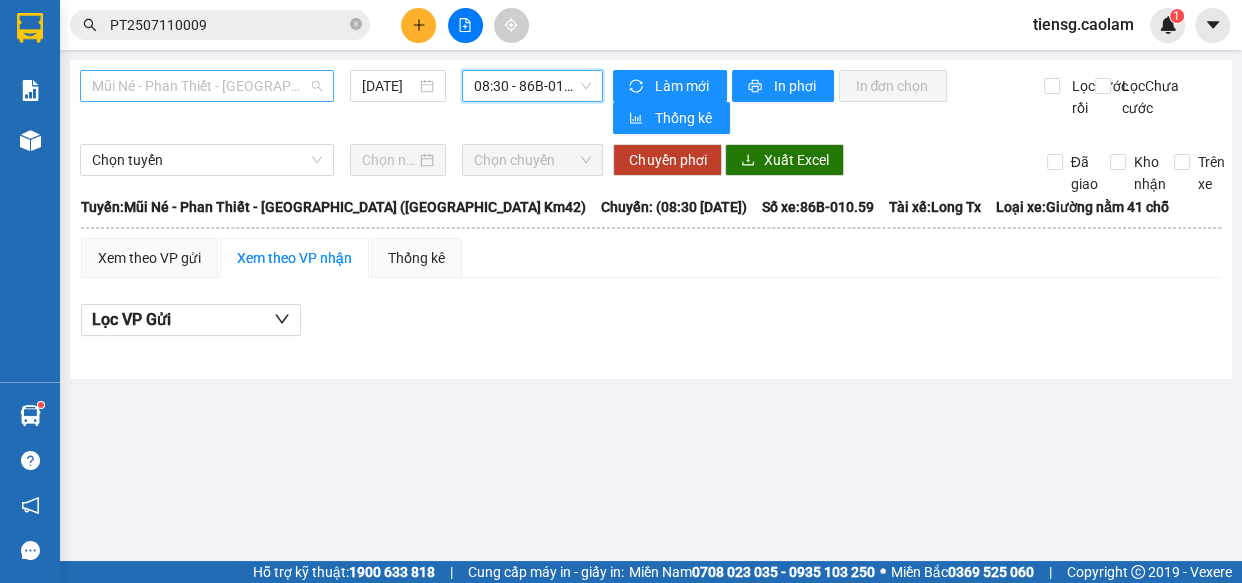 click on "Mũi Né - Phan Thiết - [GEOGRAPHIC_DATA] ([GEOGRAPHIC_DATA] Km42)" at bounding box center (207, 86) 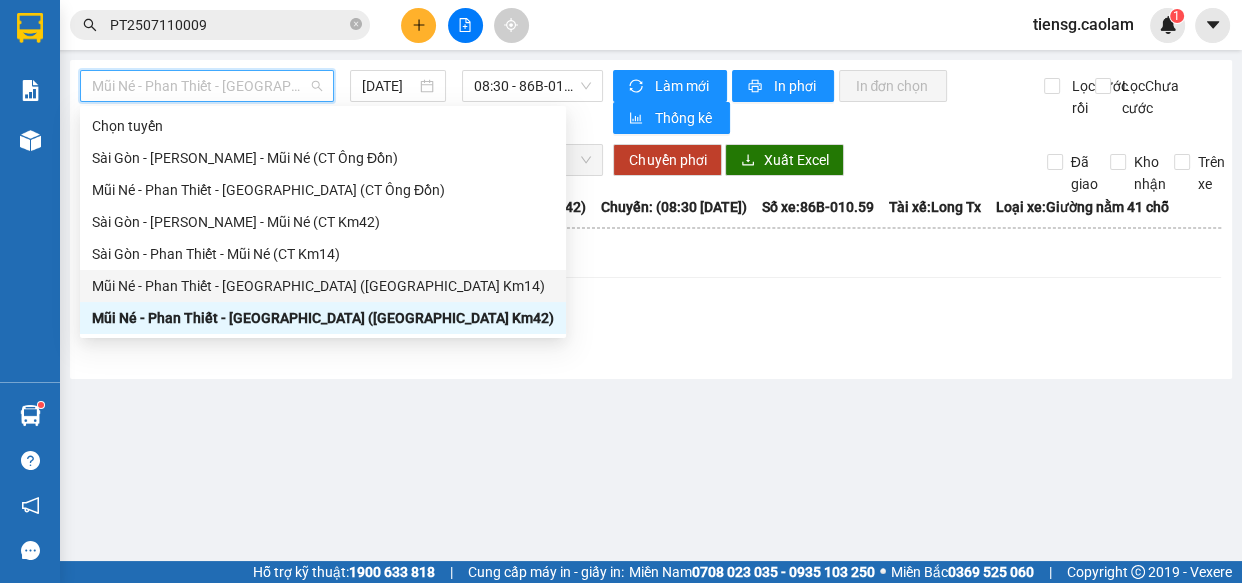 click on "Mũi Né - Phan Thiết - [GEOGRAPHIC_DATA] ([GEOGRAPHIC_DATA] Km14)" at bounding box center [323, 286] 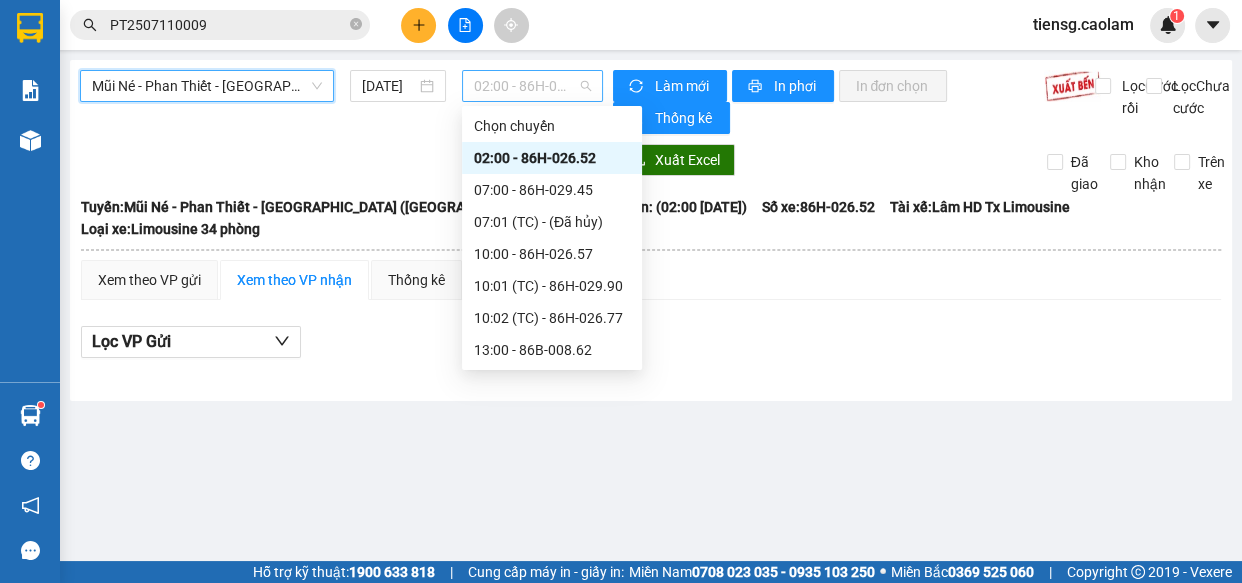 click on "02:00     - 86H-026.52" at bounding box center (532, 86) 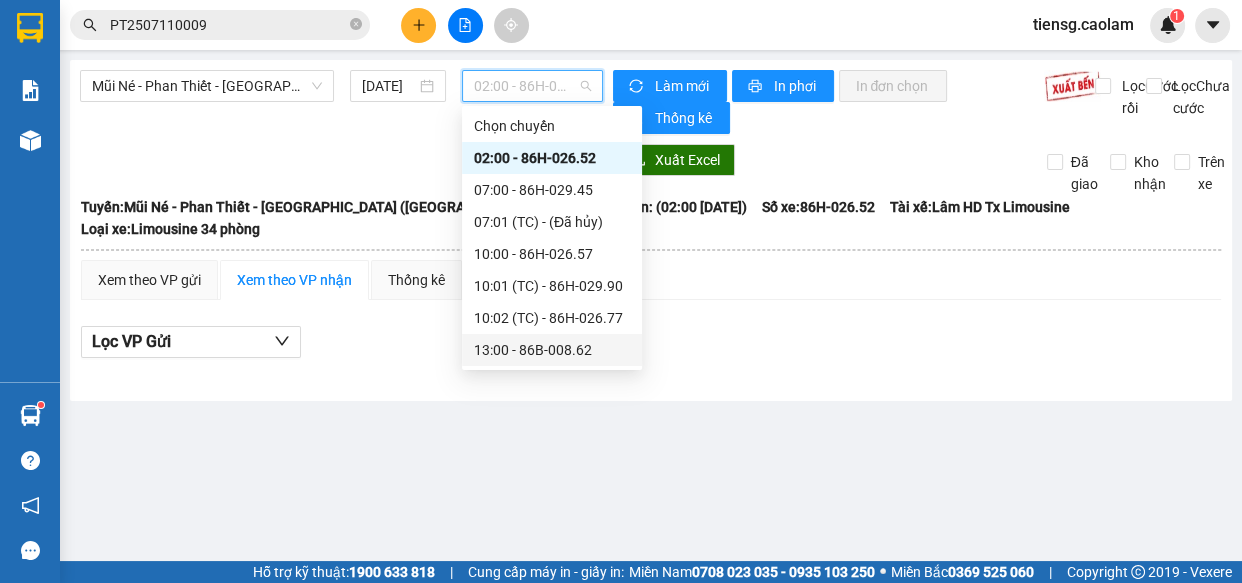 click on "13:00     - 86B-008.62" at bounding box center [552, 350] 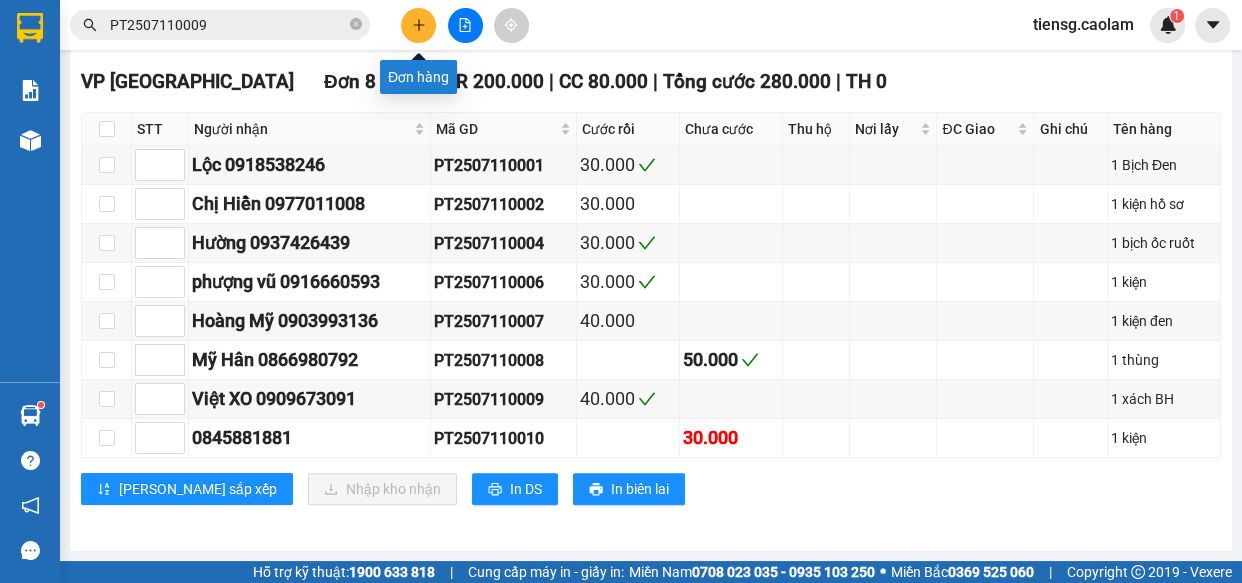 click 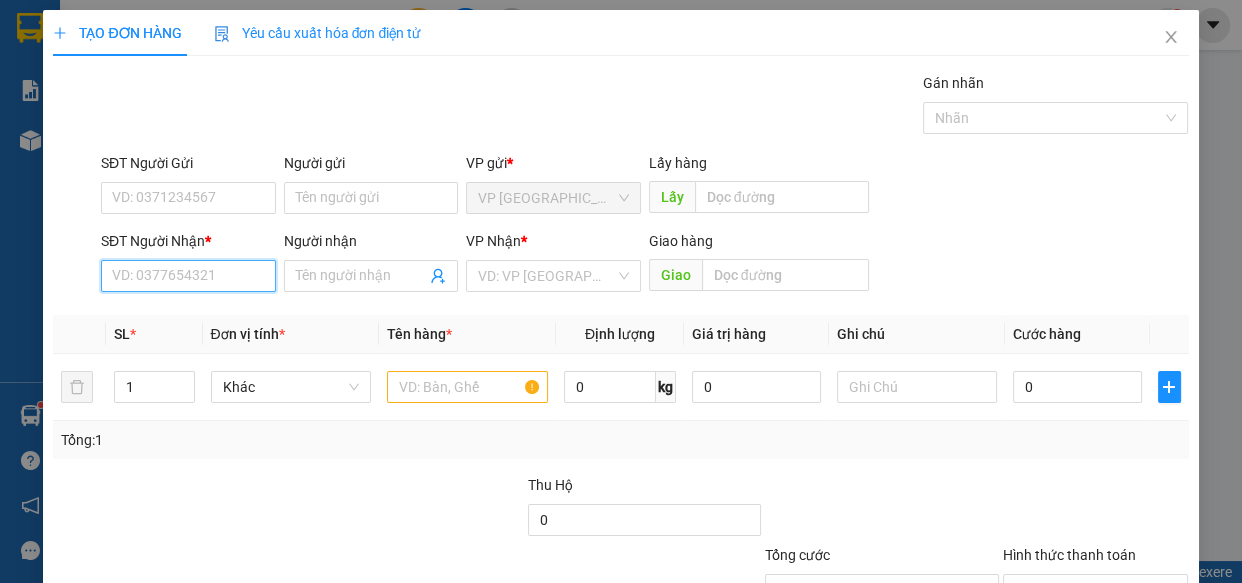 click on "SĐT Người Nhận  *" at bounding box center (188, 276) 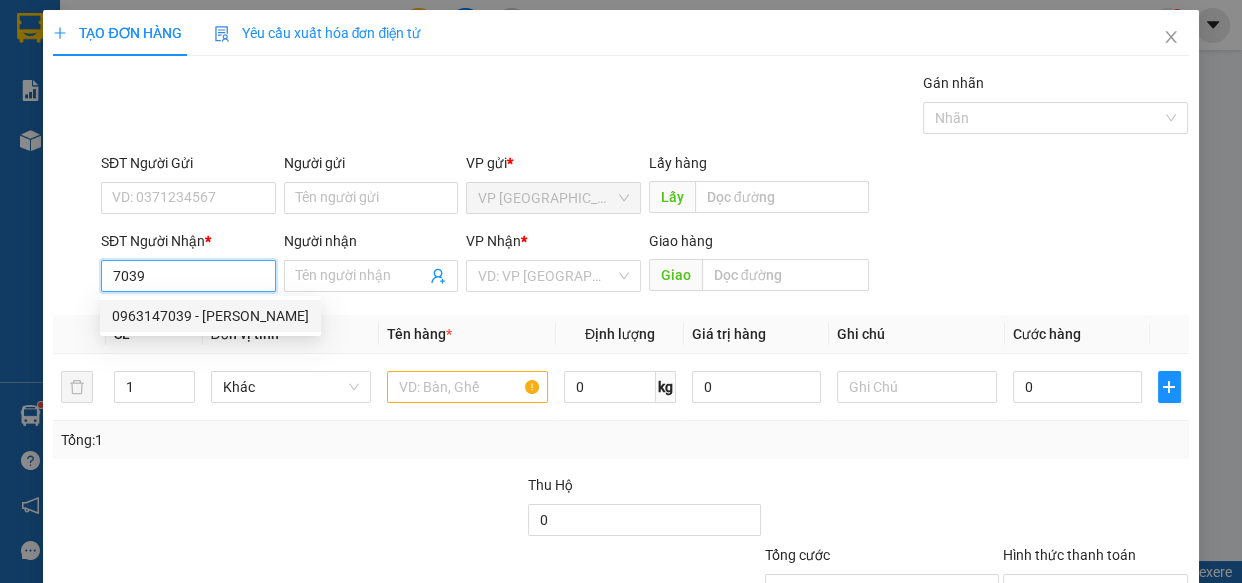 click on "0963147039 - [PERSON_NAME]" at bounding box center (210, 316) 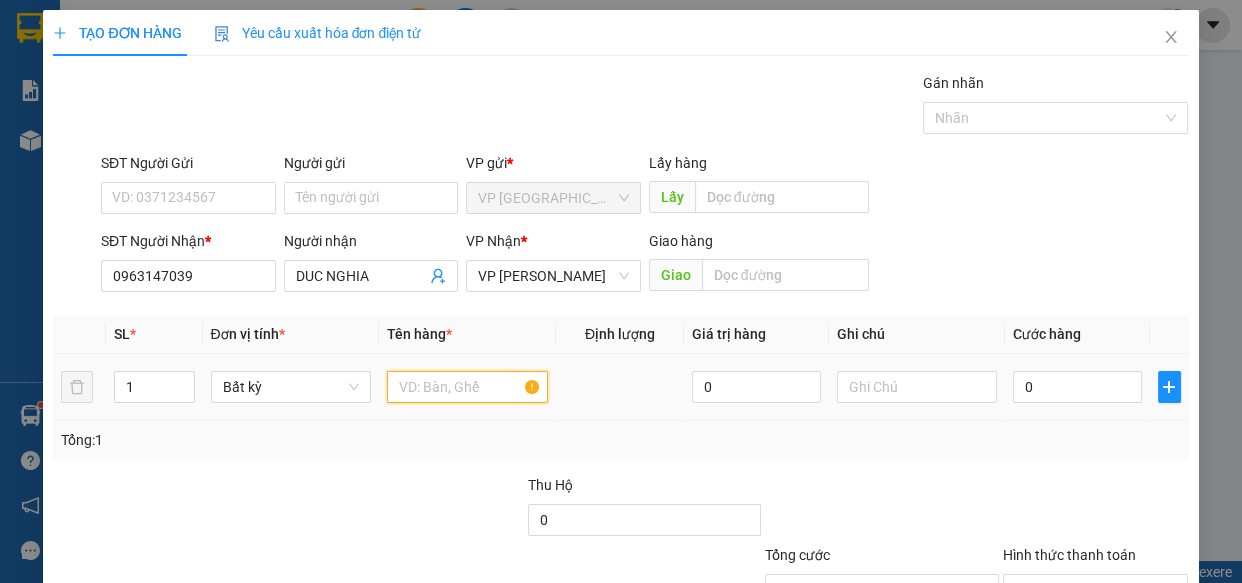 click at bounding box center [467, 387] 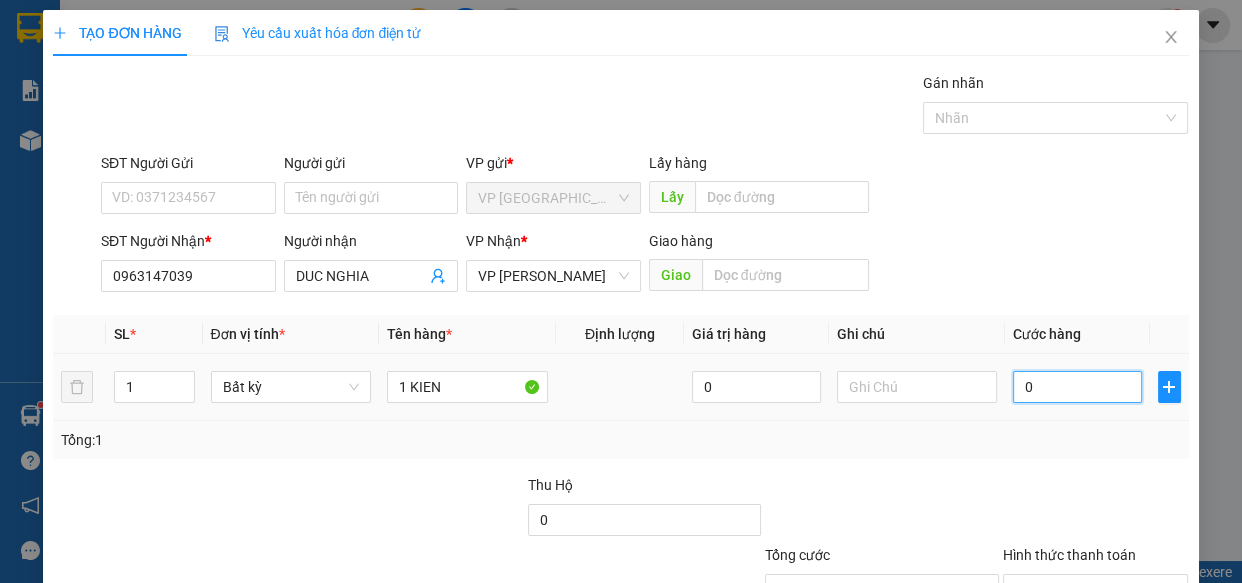 drag, startPoint x: 1077, startPoint y: 388, endPoint x: 1043, endPoint y: 369, distance: 38.948685 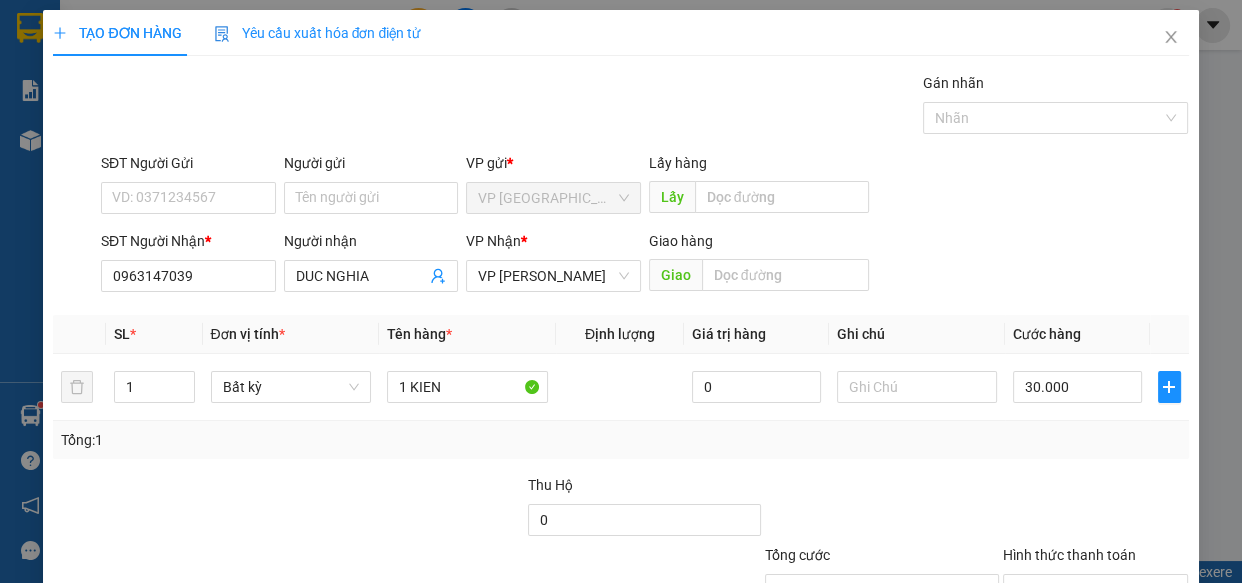 click on "[PERSON_NAME] và In" at bounding box center [1158, 685] 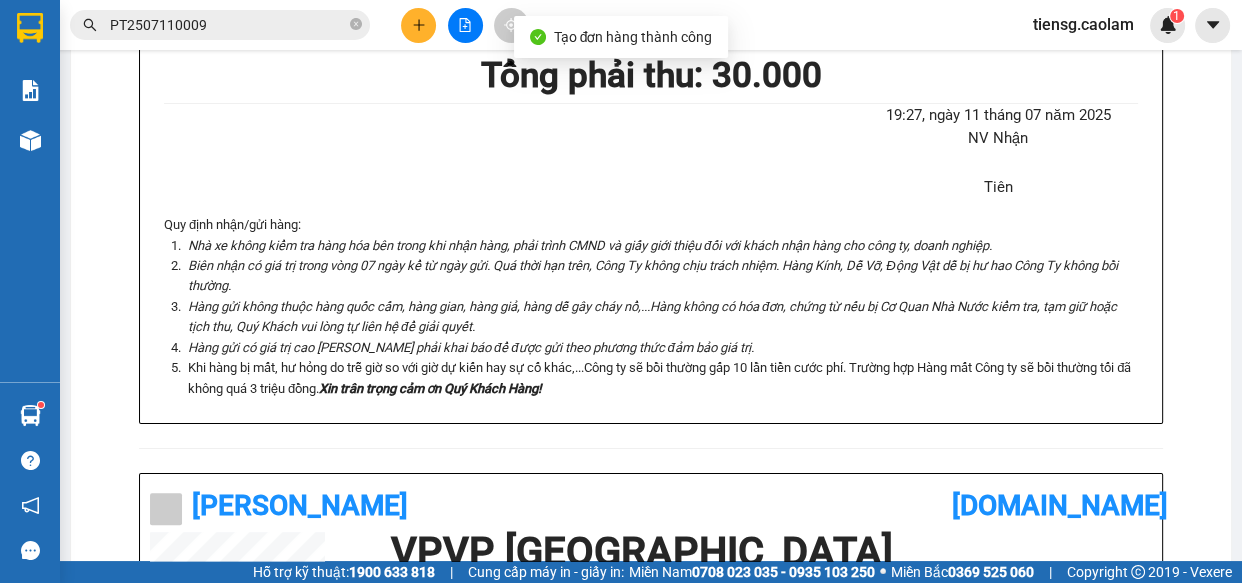 drag, startPoint x: 622, startPoint y: 66, endPoint x: 650, endPoint y: 118, distance: 59.05929 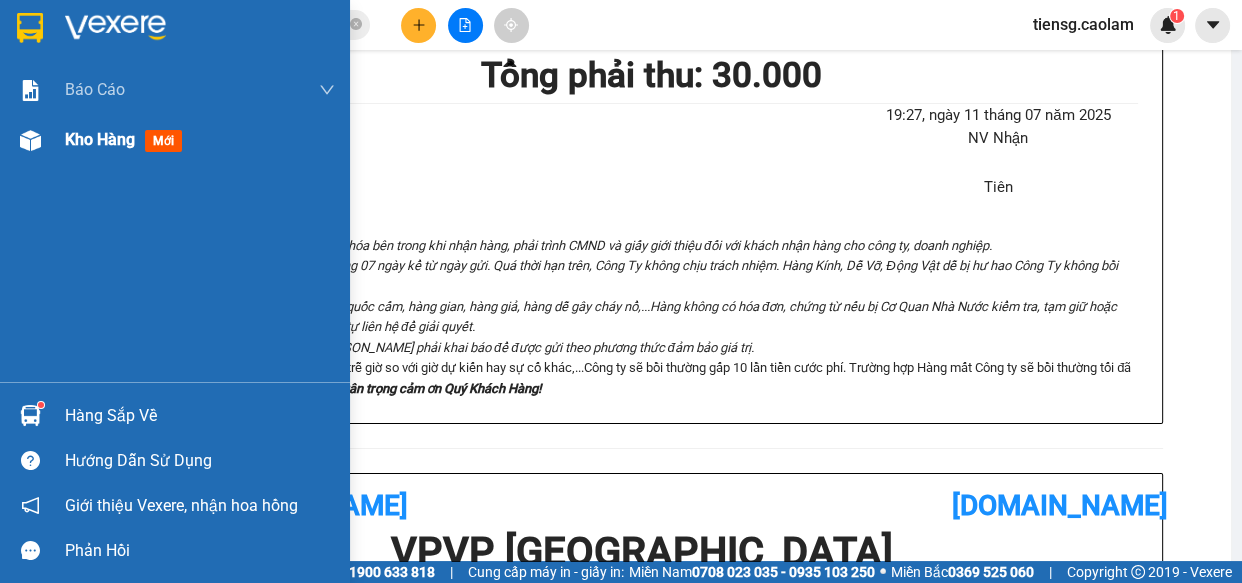 click on "Kho hàng" at bounding box center (100, 139) 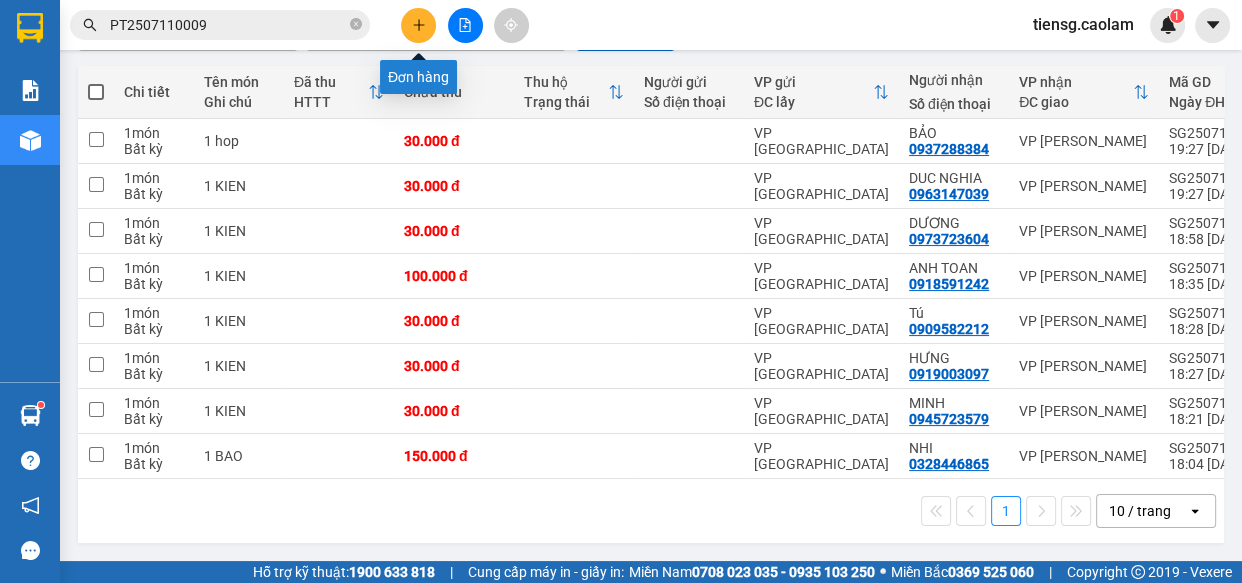 click 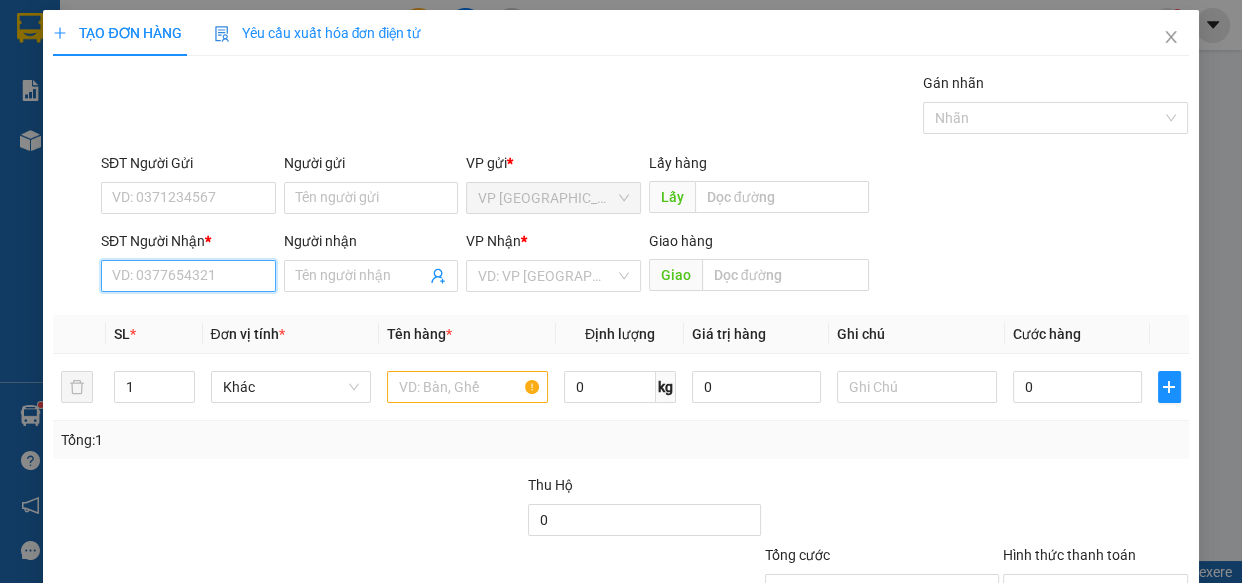 click on "SĐT Người Nhận  *" at bounding box center (188, 276) 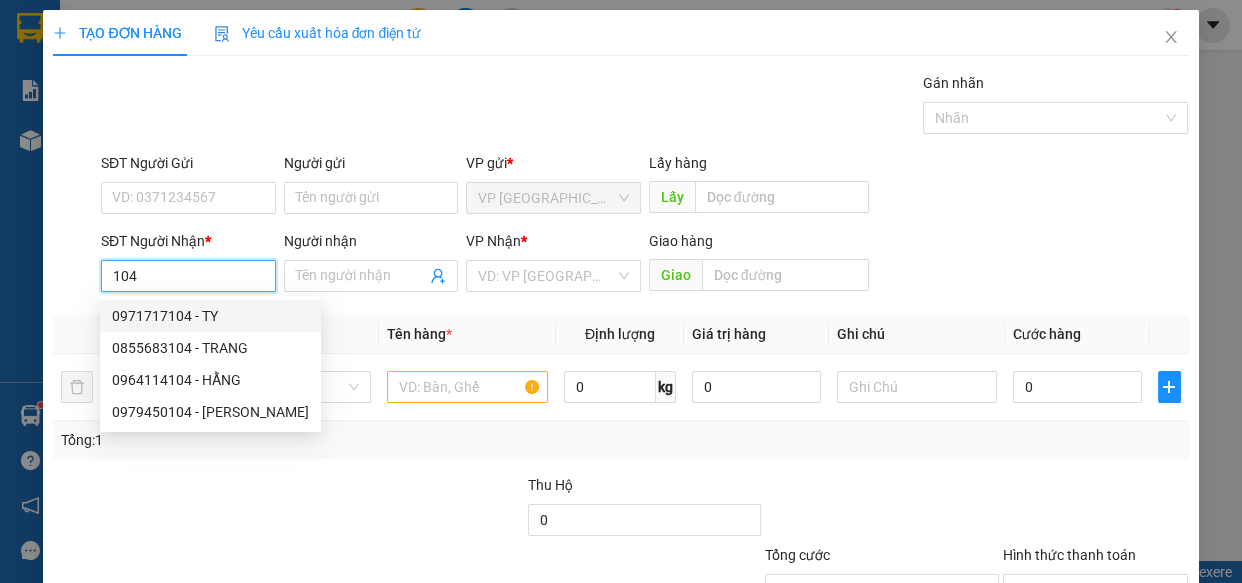 drag, startPoint x: 223, startPoint y: 270, endPoint x: 0, endPoint y: 255, distance: 223.50392 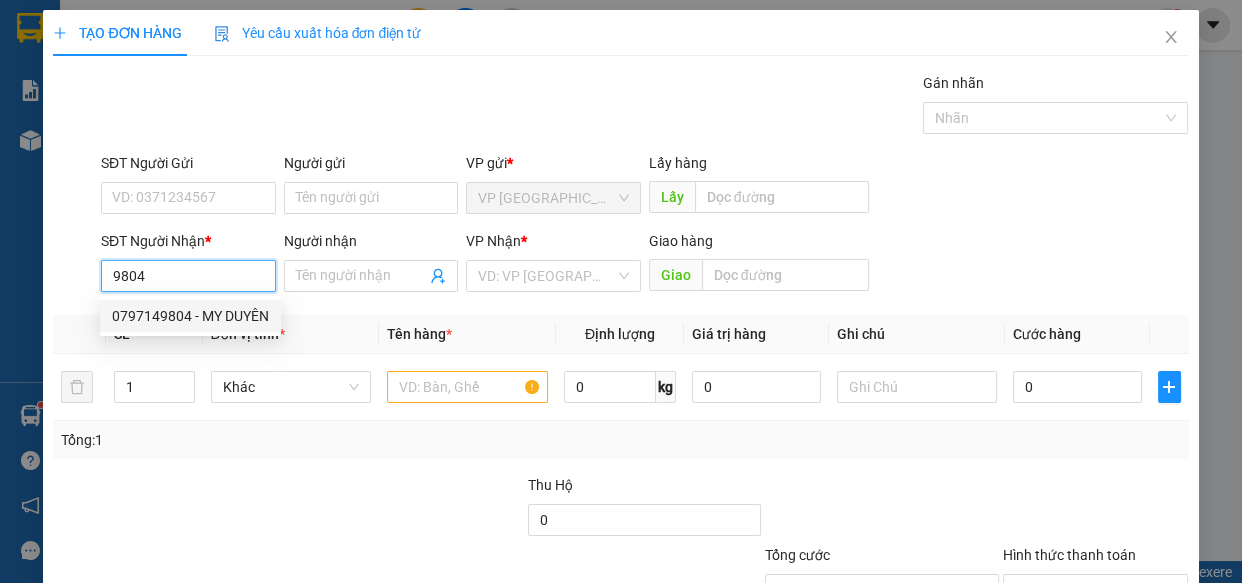 click on "0797149804 - MY DUYÊN" at bounding box center [190, 316] 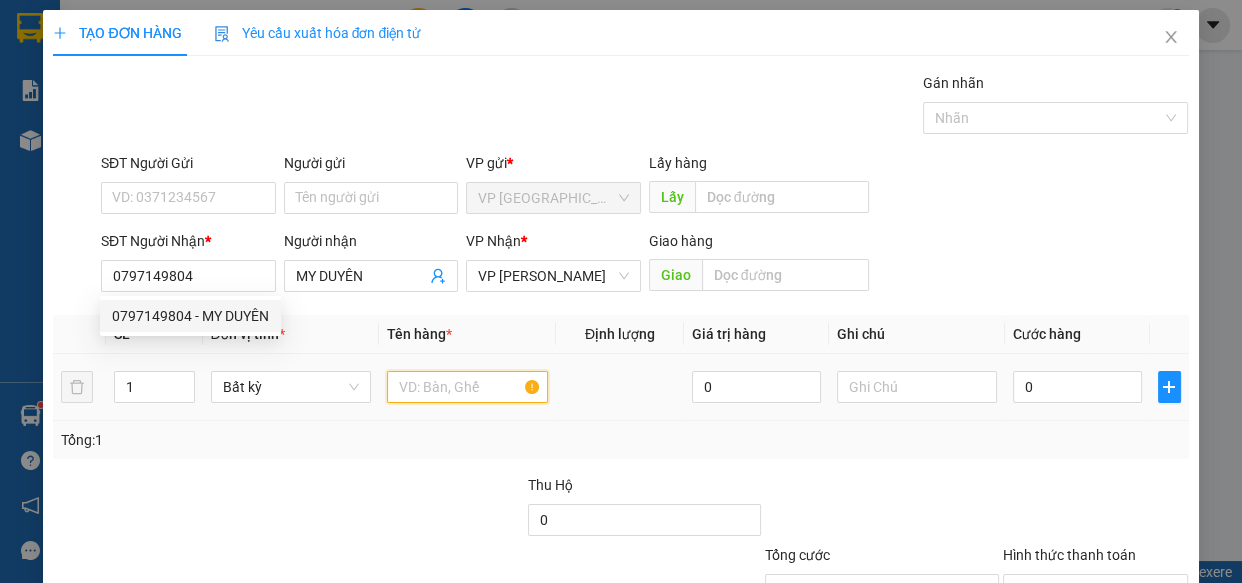 click at bounding box center (467, 387) 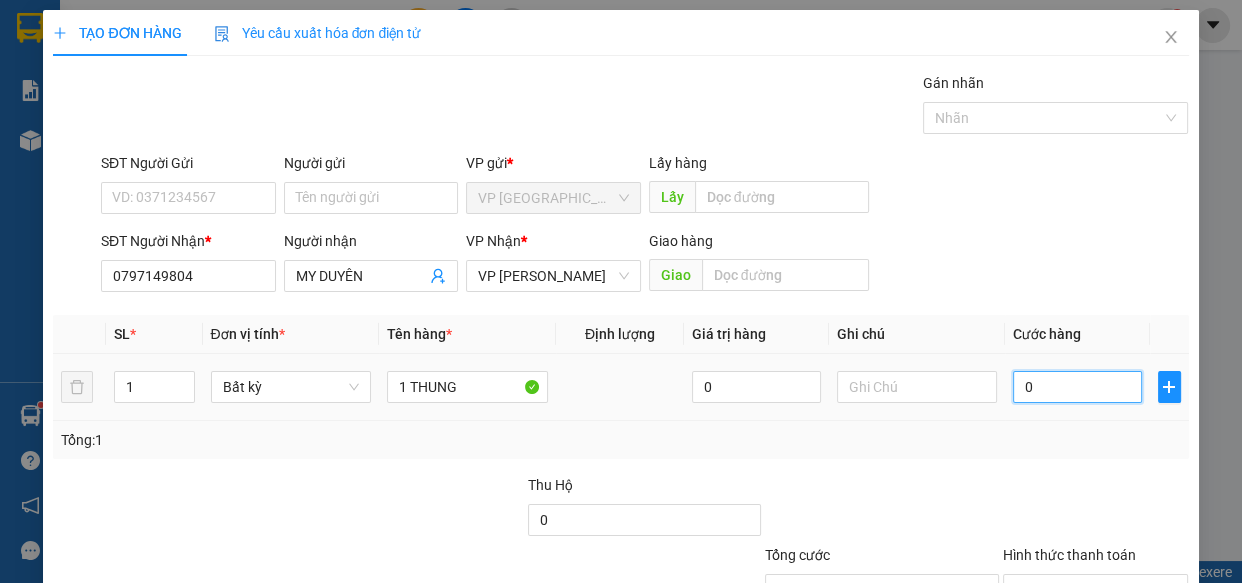 click on "0" at bounding box center (1077, 387) 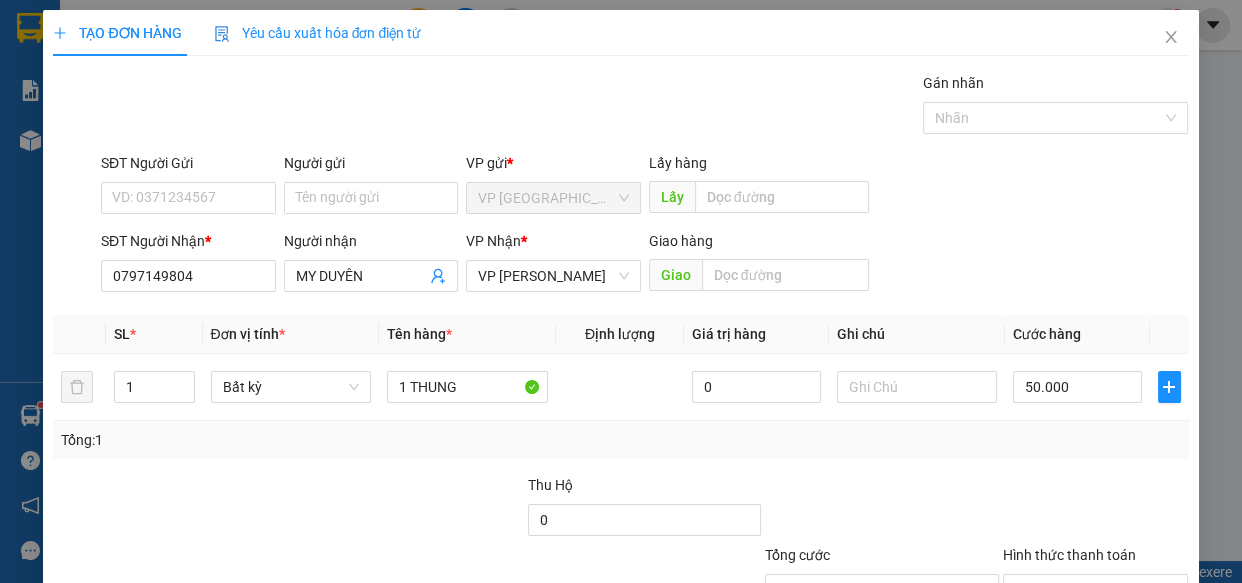 click on "[PERSON_NAME] và In" at bounding box center [1158, 685] 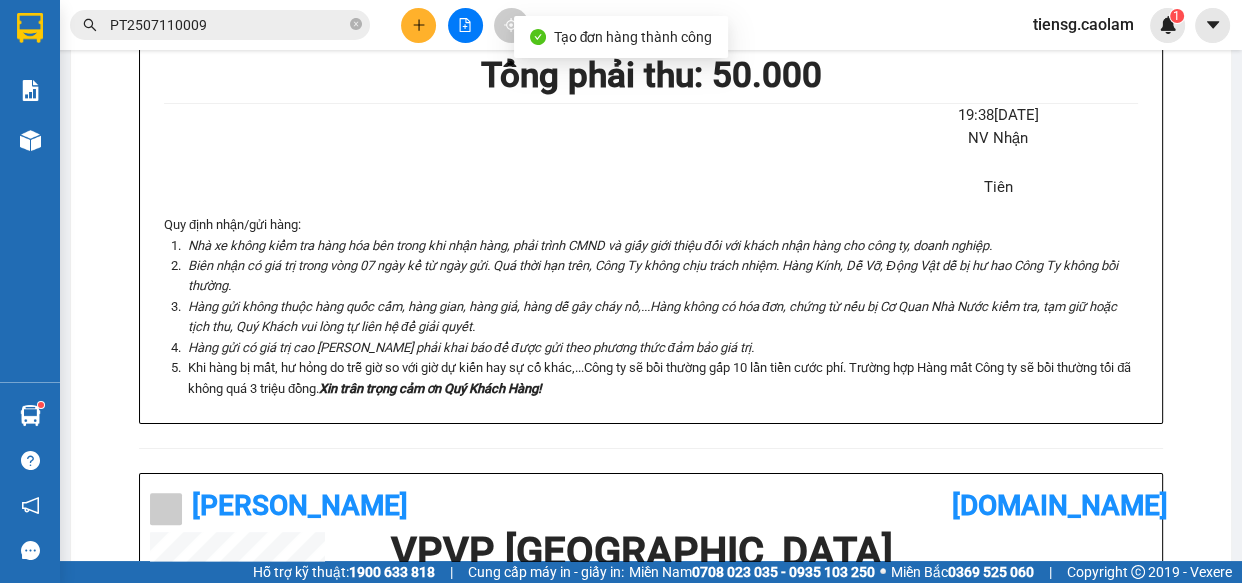 click on "In mẫu A5" at bounding box center [663, -532] 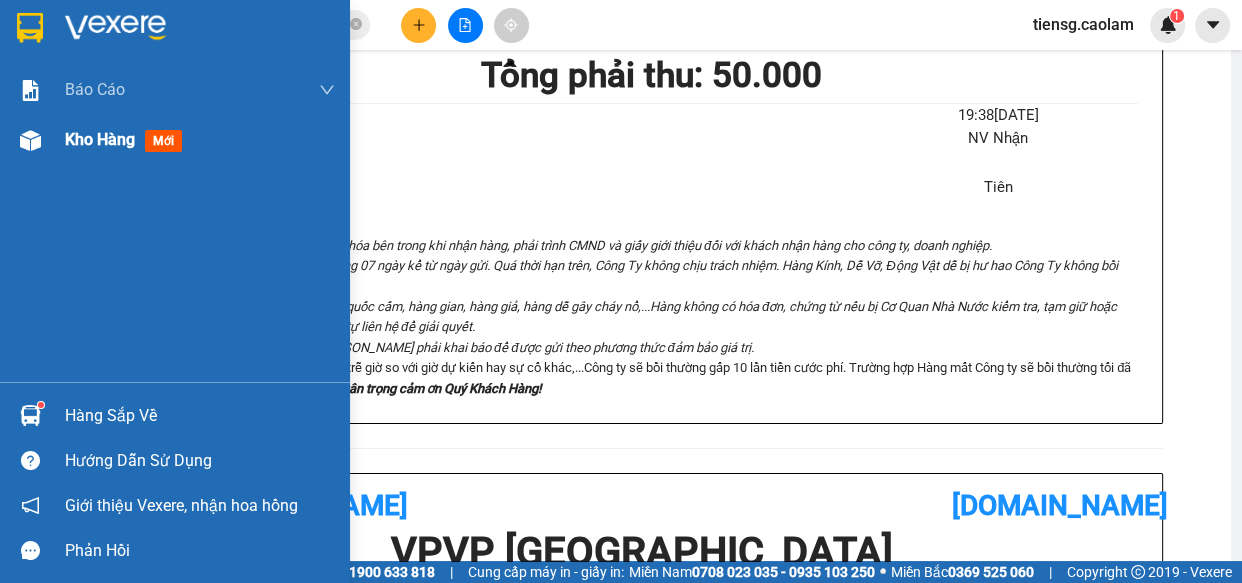 click on "Kho hàng" at bounding box center [100, 139] 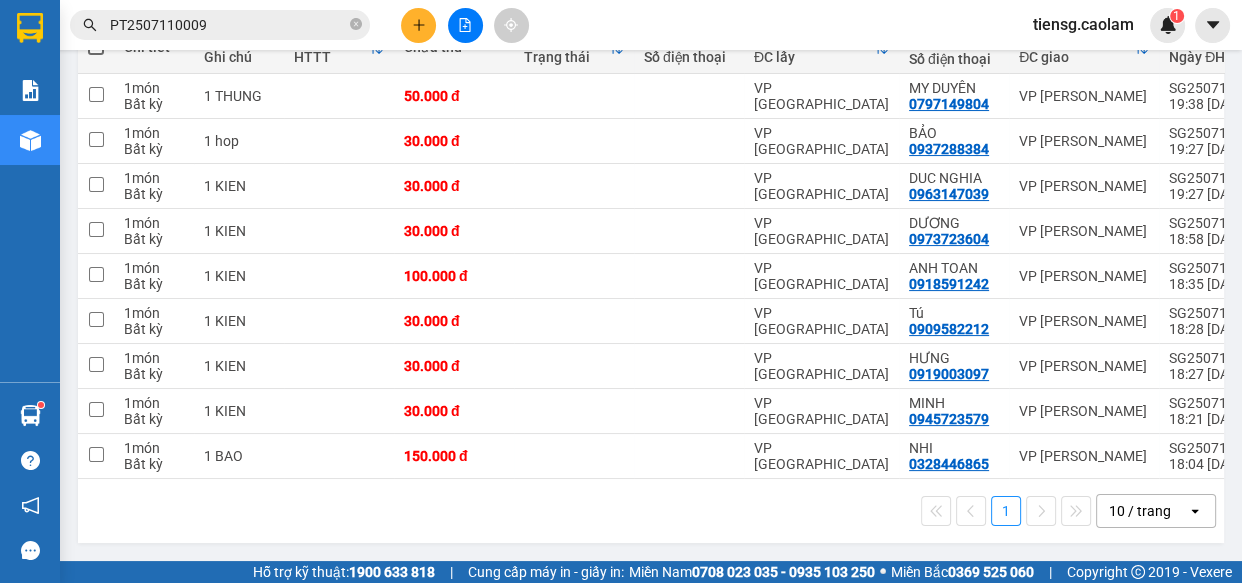 click at bounding box center (96, 47) 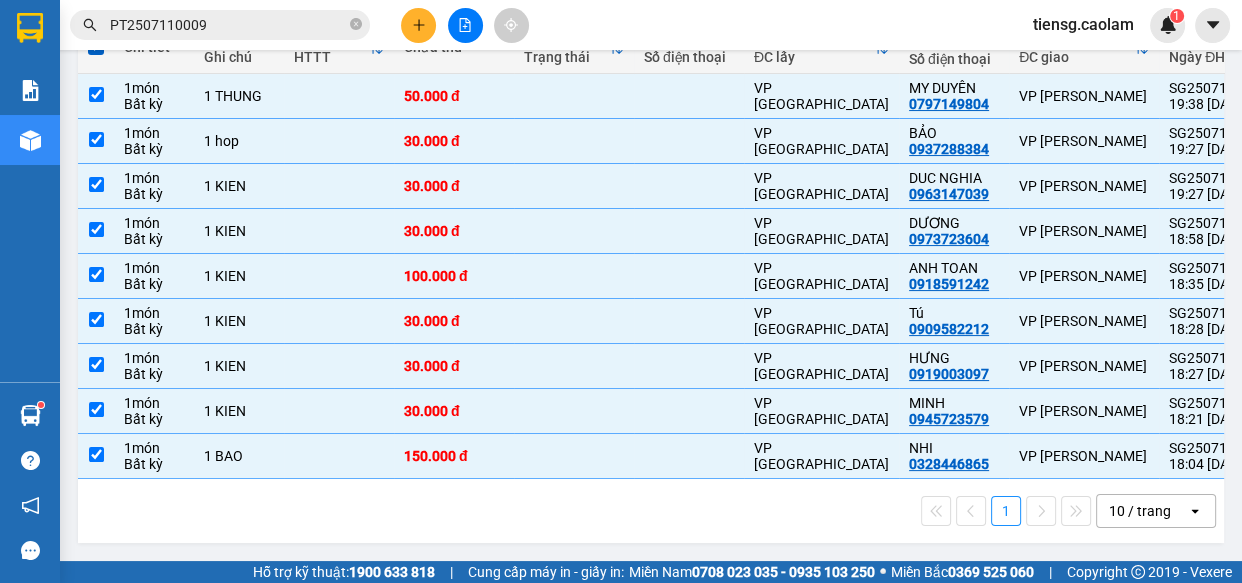 drag, startPoint x: 988, startPoint y: 148, endPoint x: 988, endPoint y: 159, distance: 11 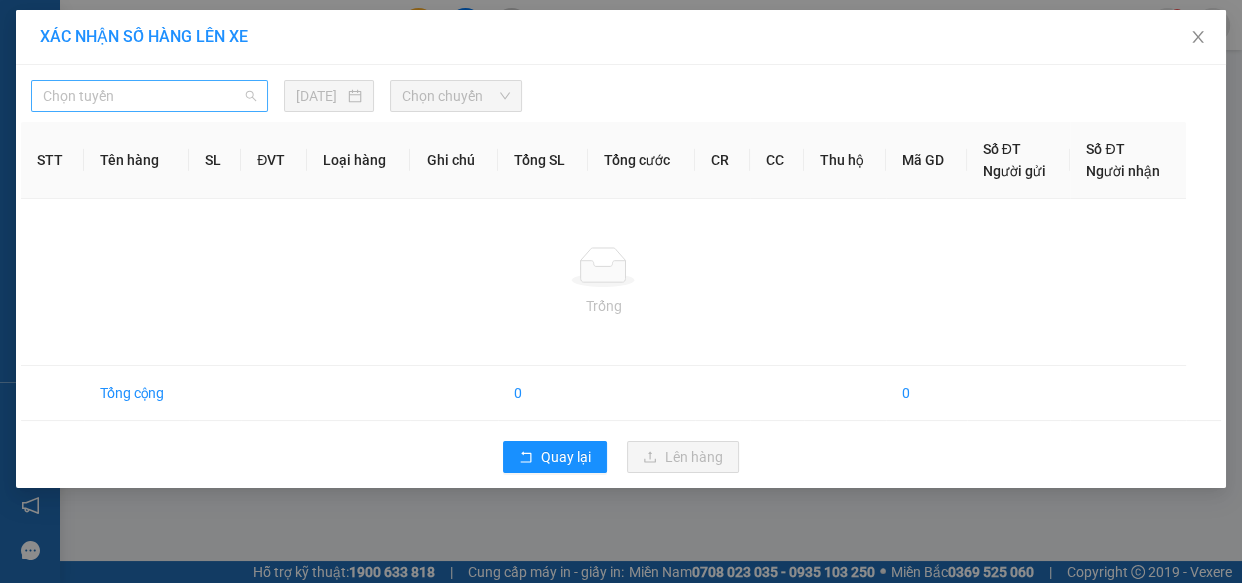 click on "Chọn tuyến" at bounding box center (149, 96) 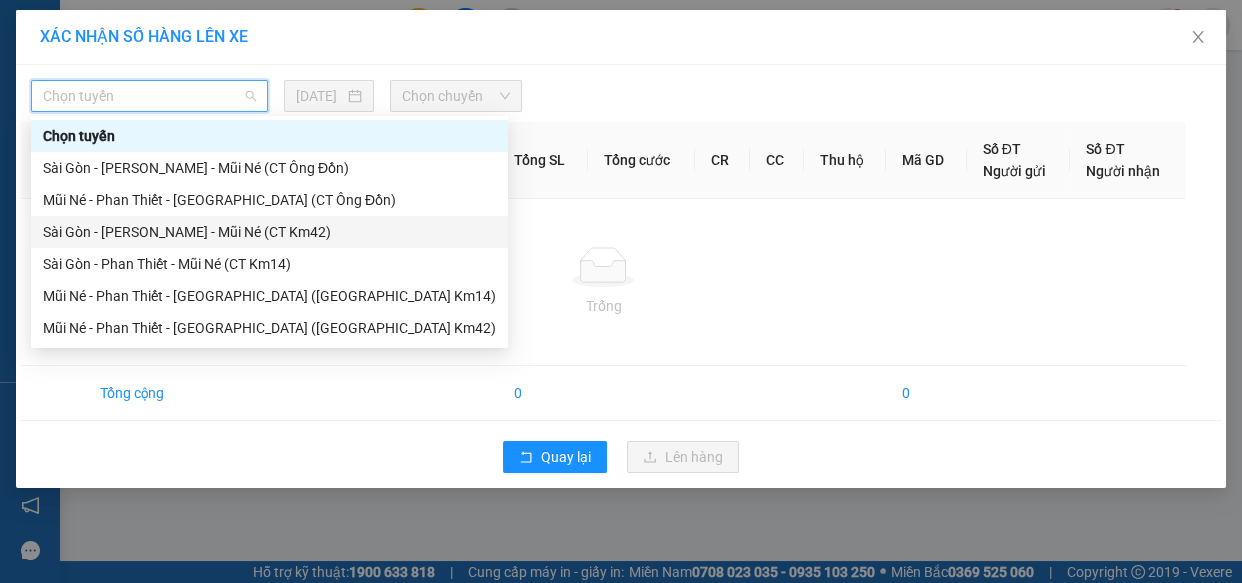 drag, startPoint x: 228, startPoint y: 227, endPoint x: 419, endPoint y: 150, distance: 205.93689 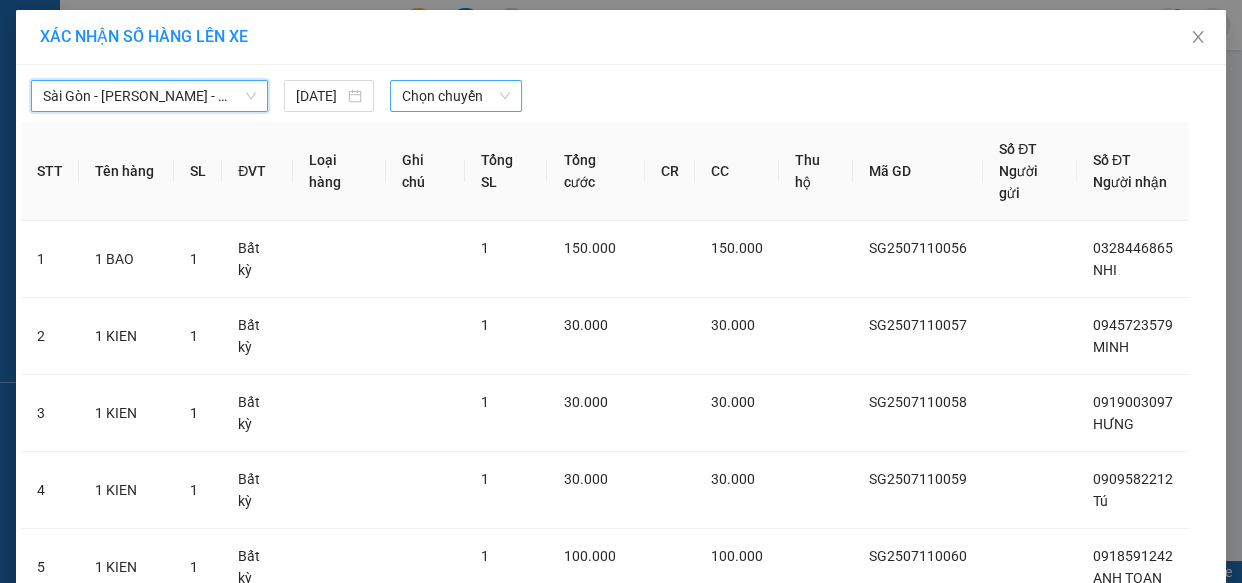 click on "Chọn chuyến" at bounding box center (456, 96) 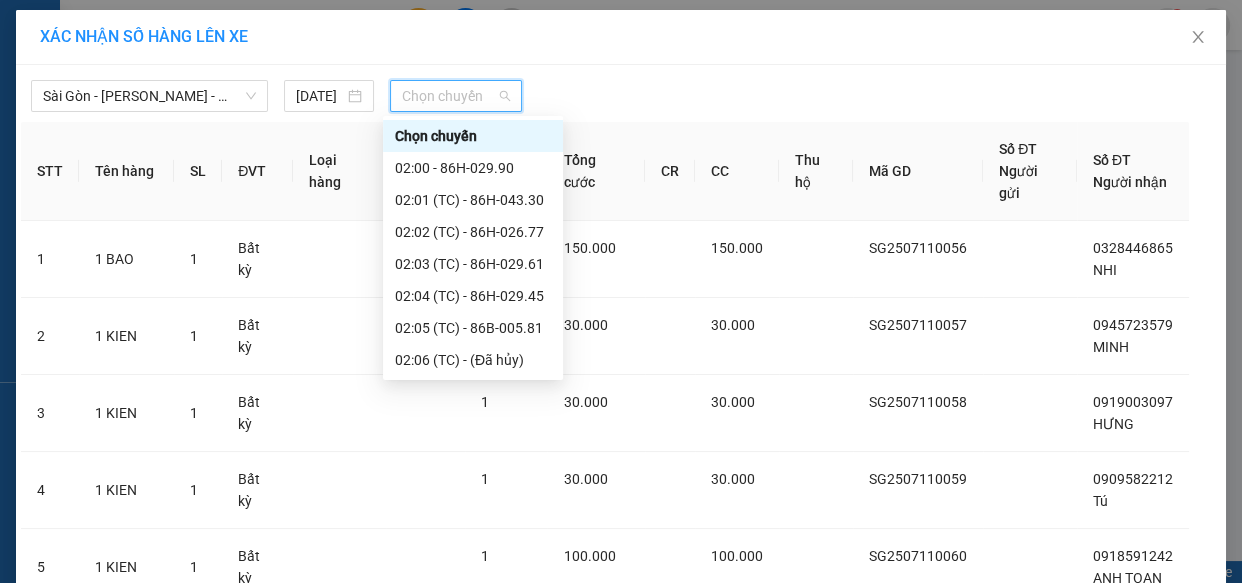 drag, startPoint x: 439, startPoint y: 299, endPoint x: 445, endPoint y: 329, distance: 30.594116 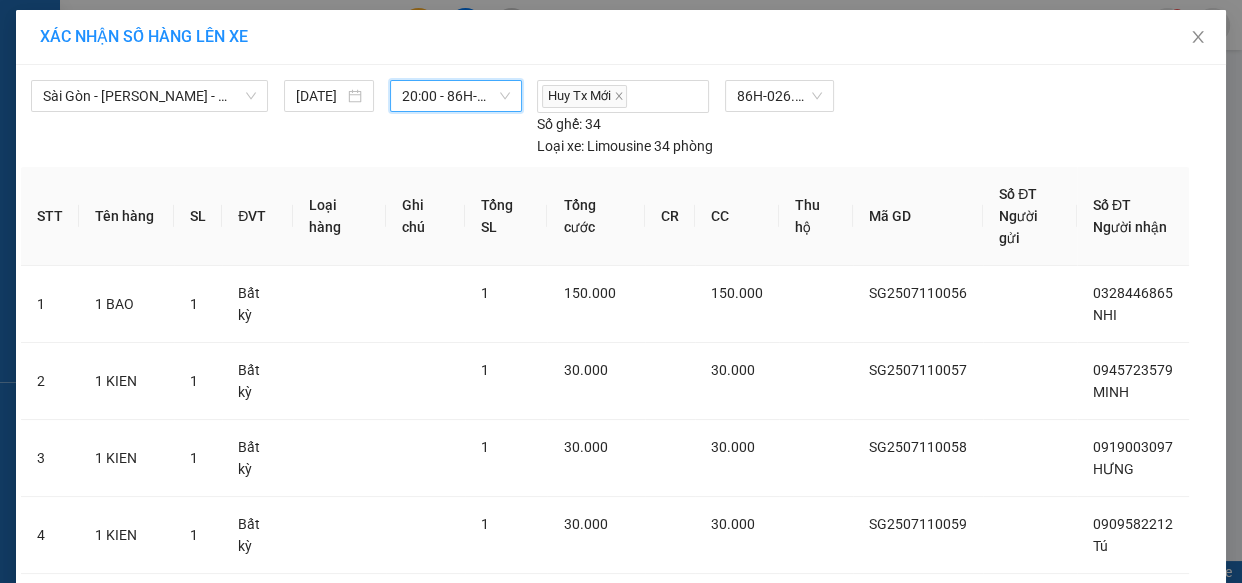 click 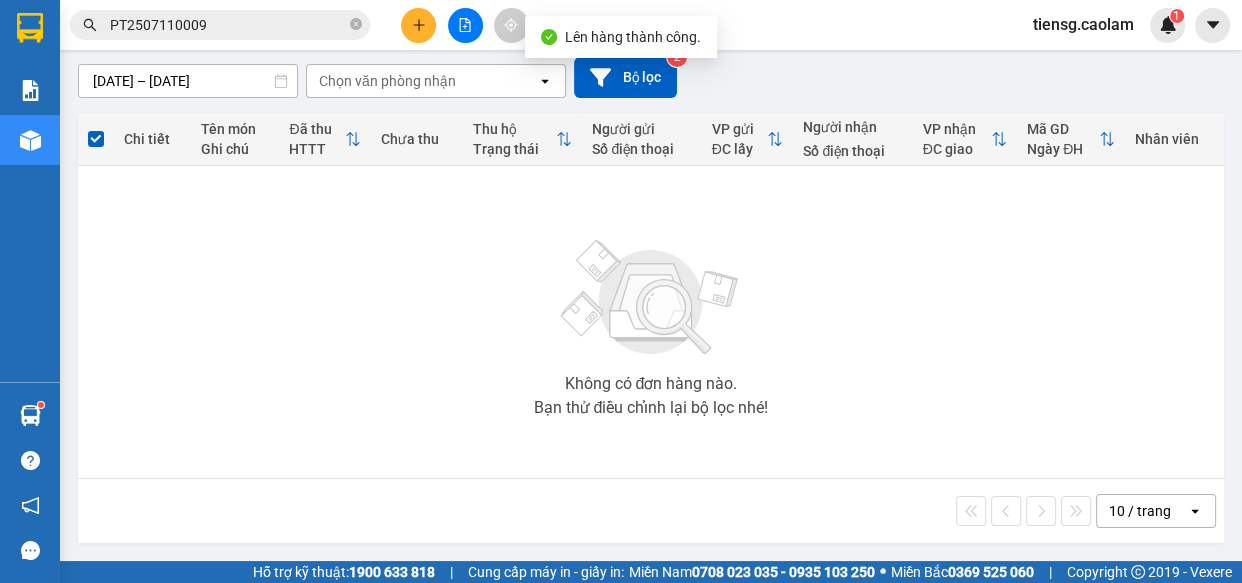 drag, startPoint x: 459, startPoint y: 24, endPoint x: 170, endPoint y: 40, distance: 289.44257 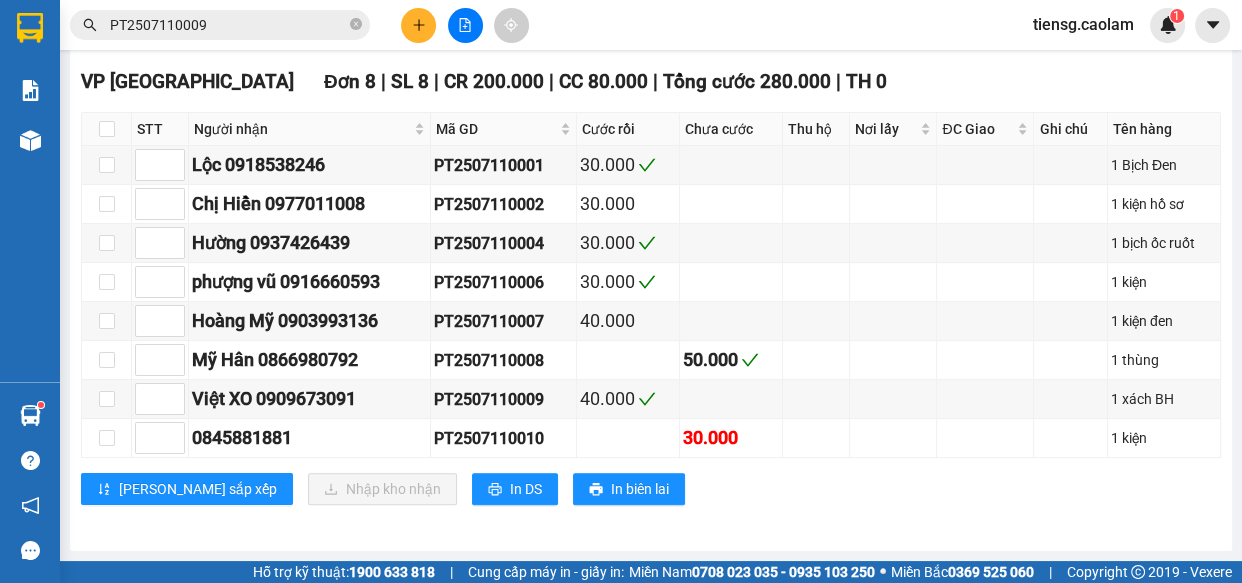 click on "Sài Gòn - [PERSON_NAME] - Mũi Né (CT Ông Đồn)" at bounding box center [207, -537] 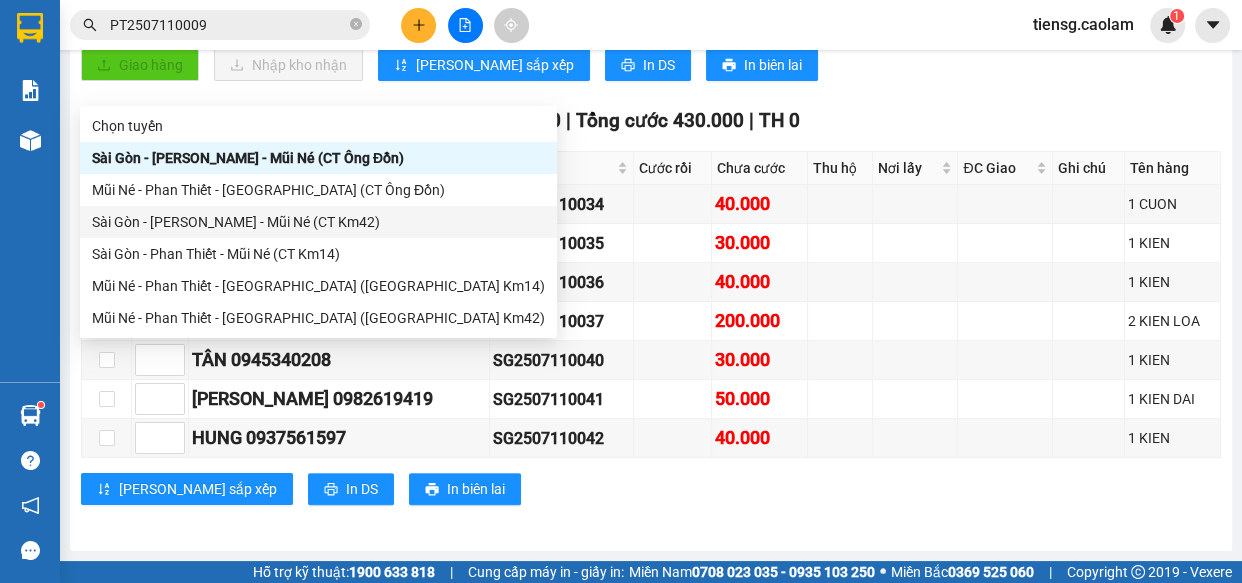 click on "Sài Gòn - [PERSON_NAME]  - Mũi Né (CT Km42)" at bounding box center [318, 222] 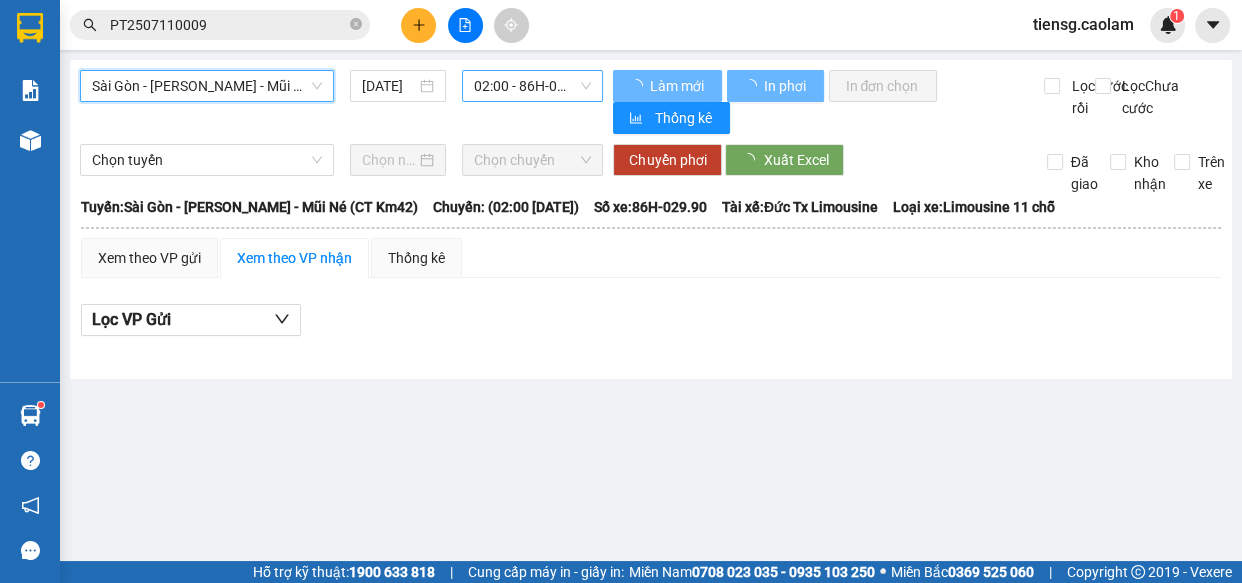 click on "02:00     - 86H-029.90" at bounding box center (532, 86) 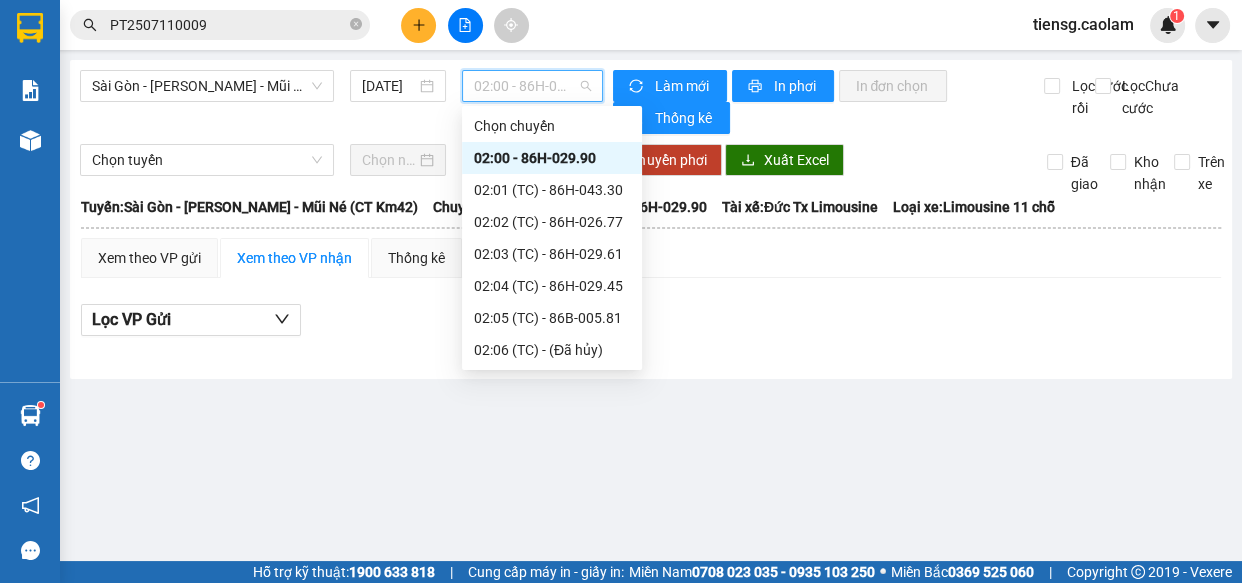 click on "20:00     - 86H-026.52" at bounding box center (552, 830) 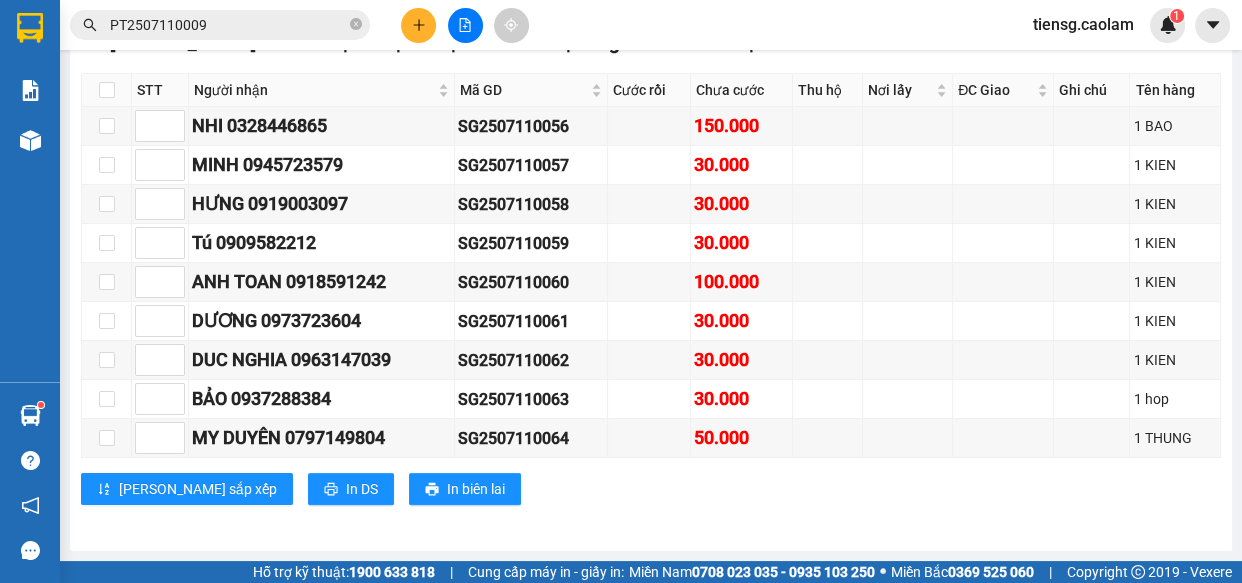 click on "In phơi" at bounding box center [783, -274] 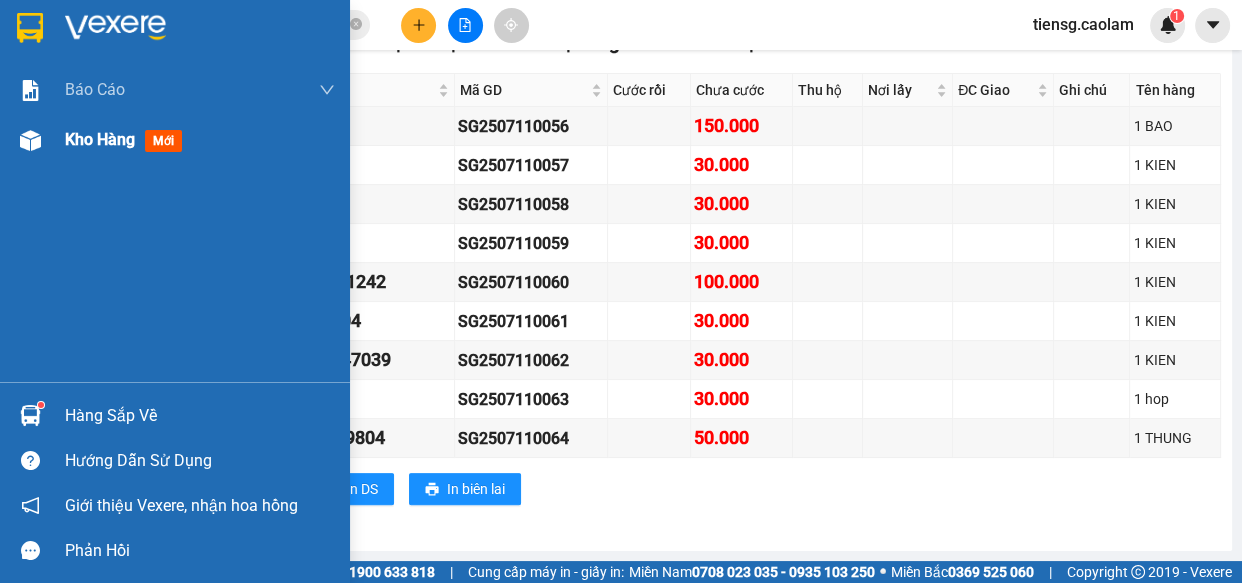 click on "Kho hàng" at bounding box center (100, 139) 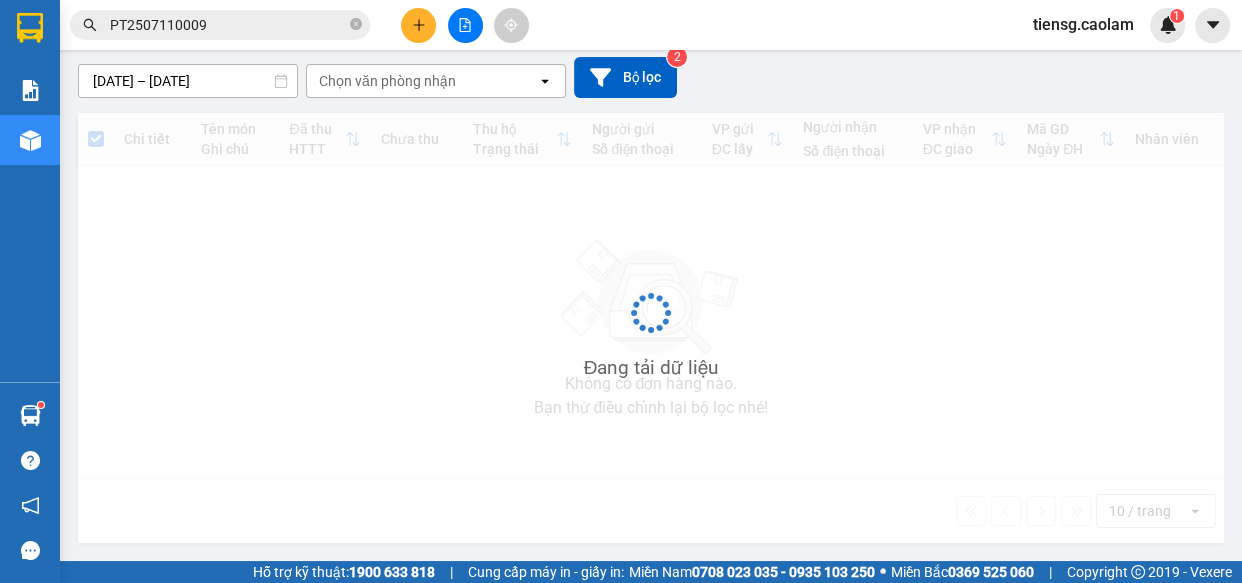click on "Kho nhận" at bounding box center [285, -74] 